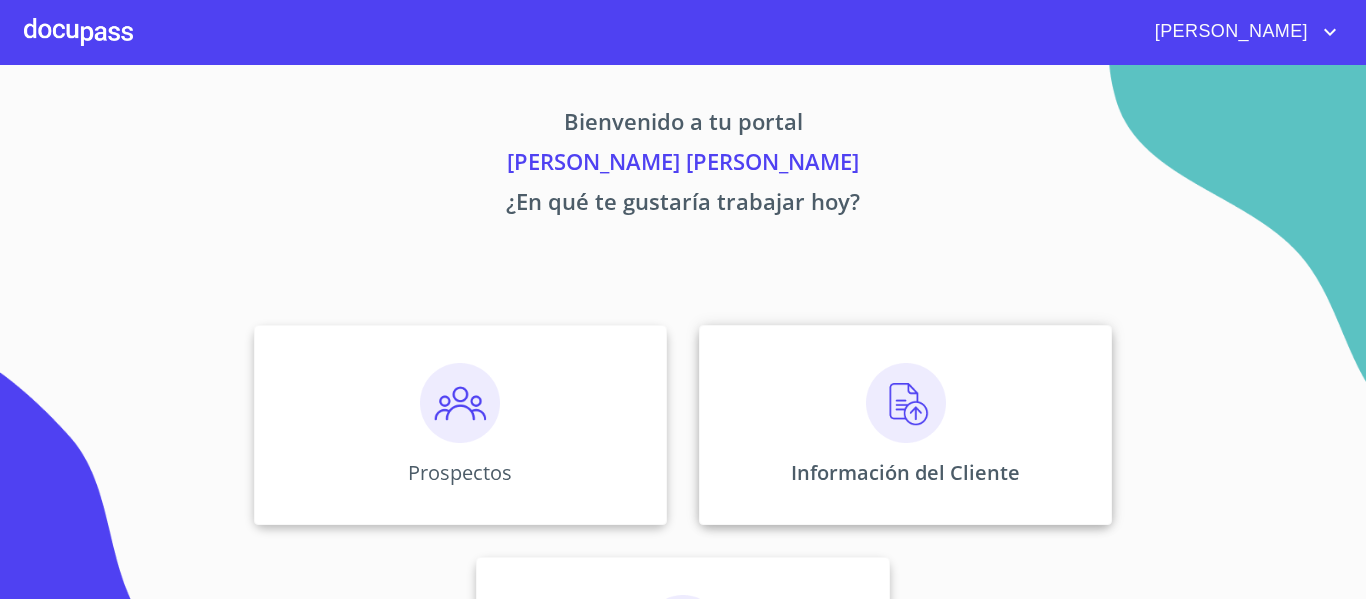 scroll, scrollTop: 0, scrollLeft: 0, axis: both 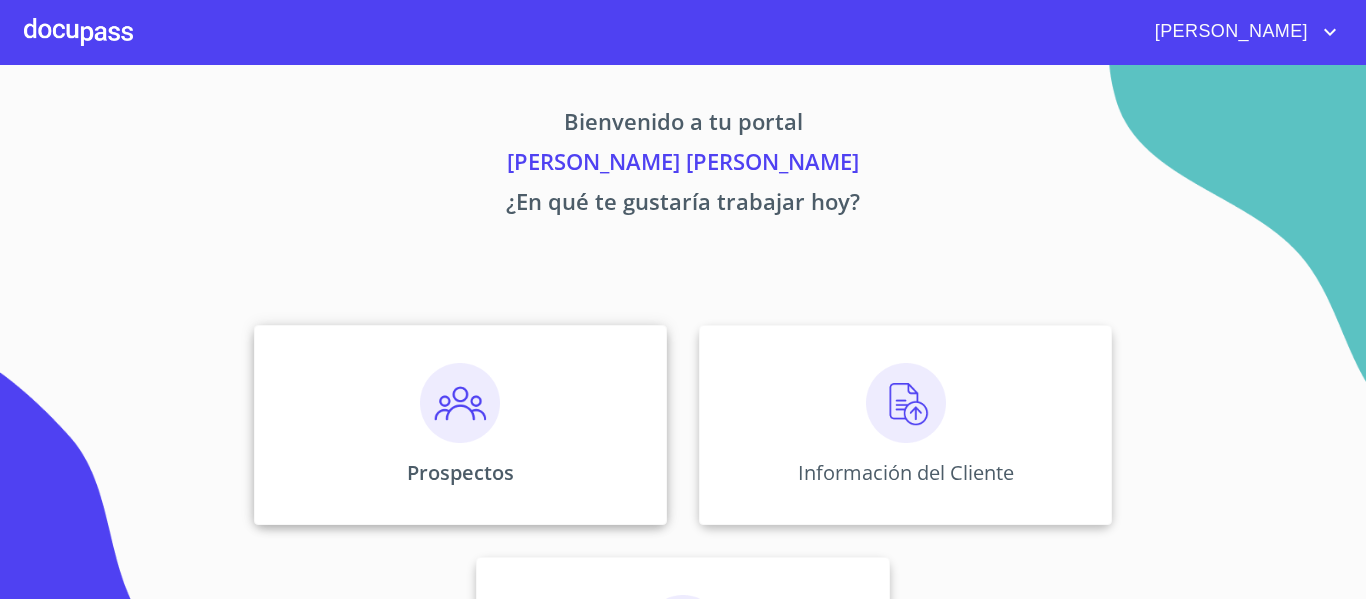 click on "Prospectos" at bounding box center (460, 425) 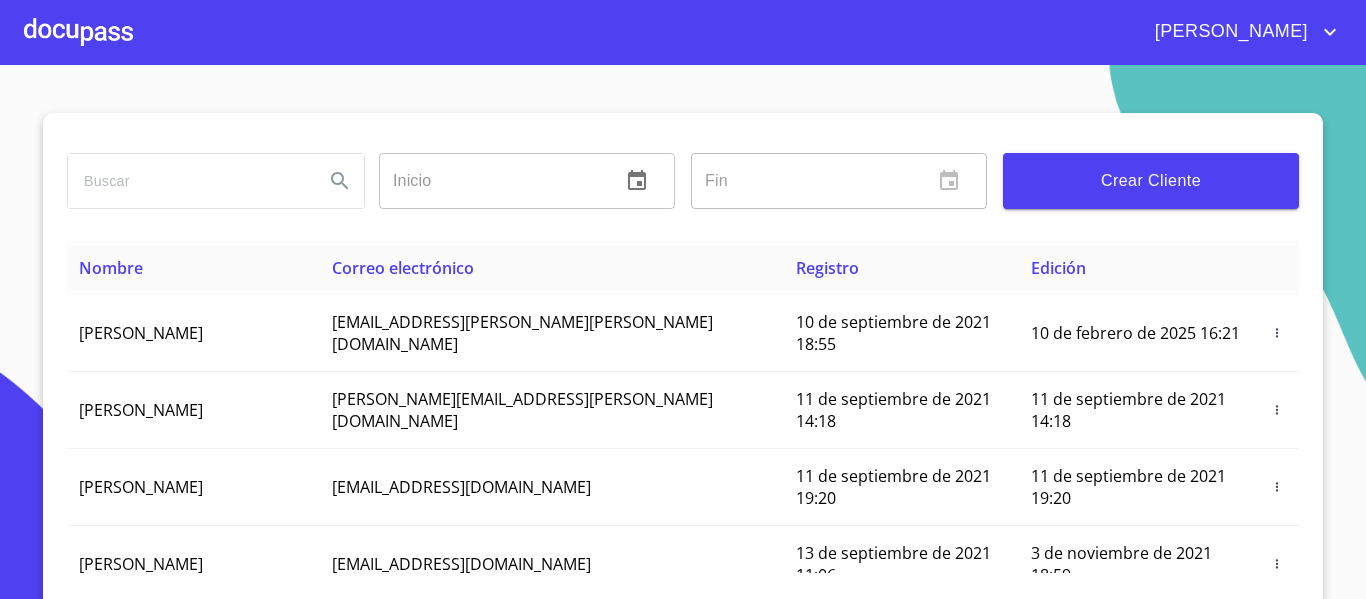 click on "Crear Cliente" at bounding box center (1151, 181) 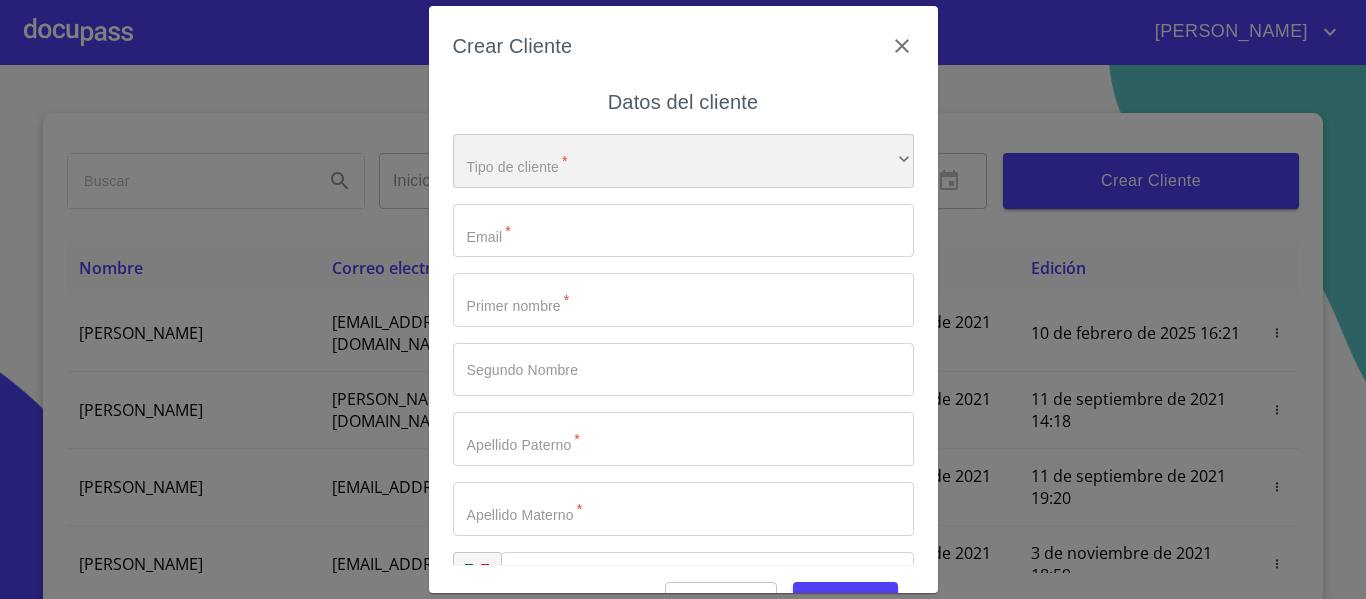 click on "​" at bounding box center (683, 161) 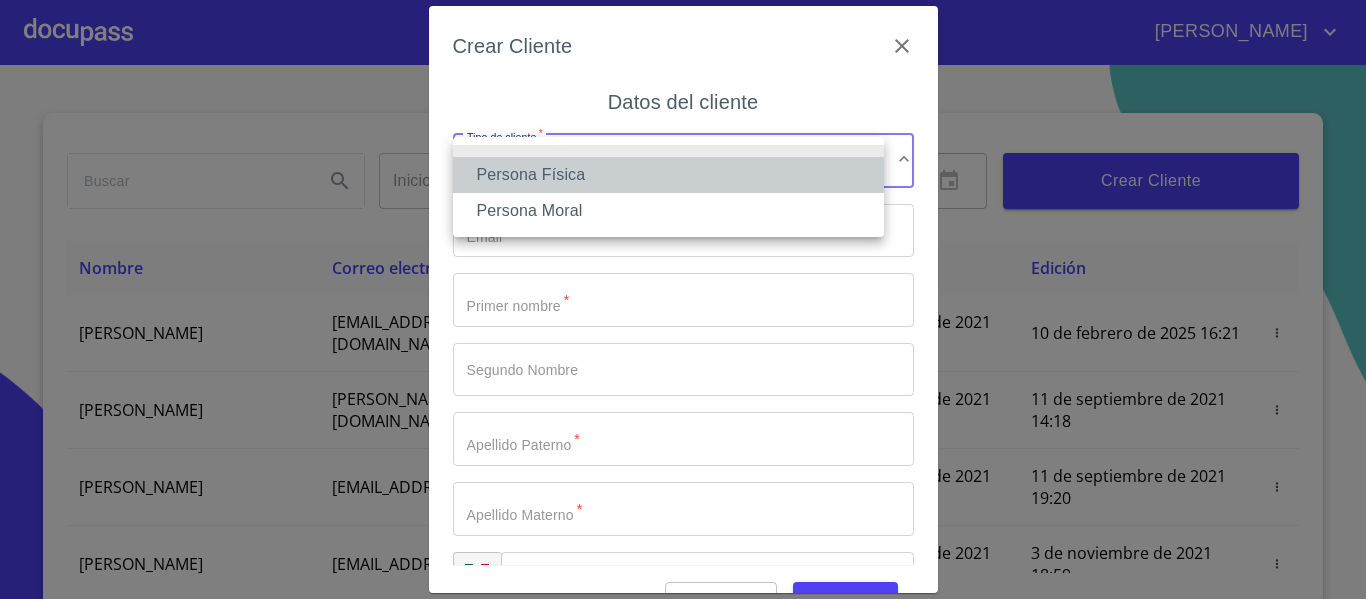 drag, startPoint x: 522, startPoint y: 177, endPoint x: 564, endPoint y: 232, distance: 69.2026 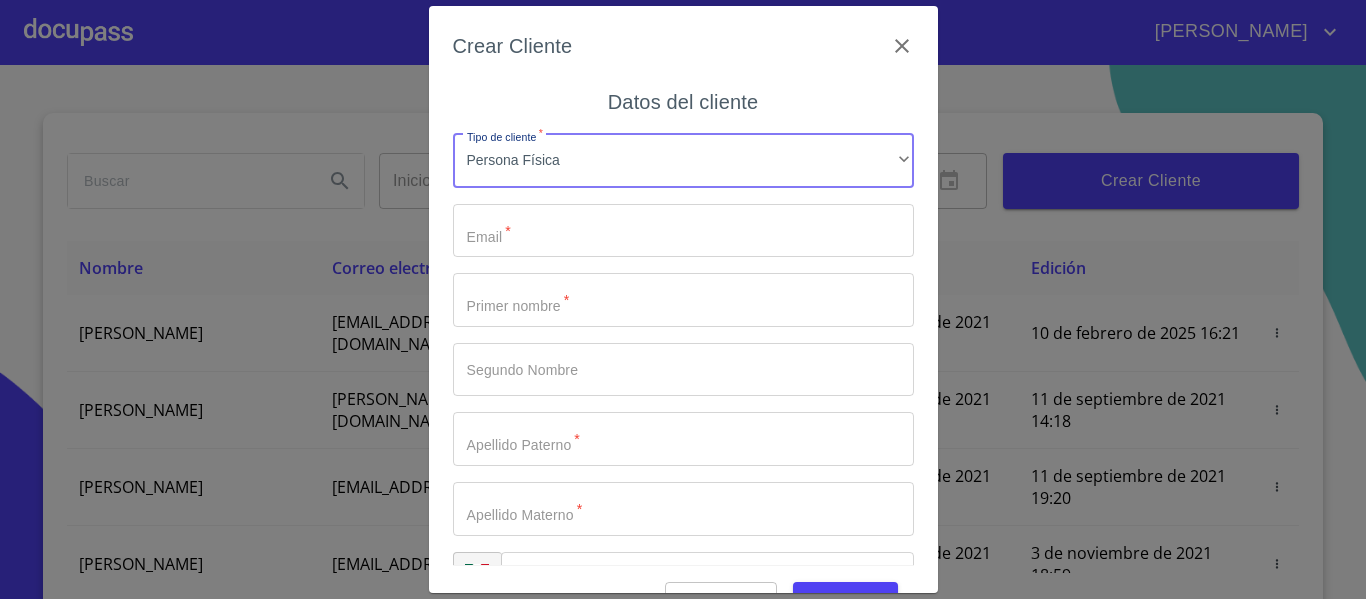 click on "Tipo de cliente   *" at bounding box center (683, 231) 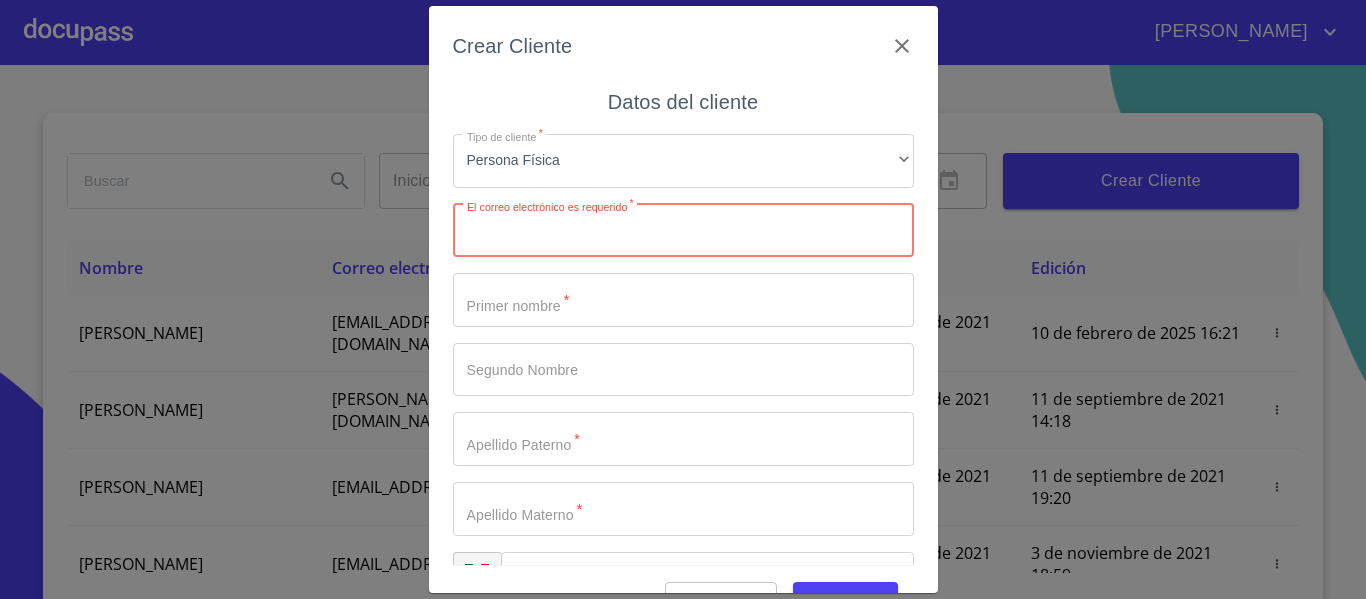 paste on "saldivarmariaelisa@gmail.com" 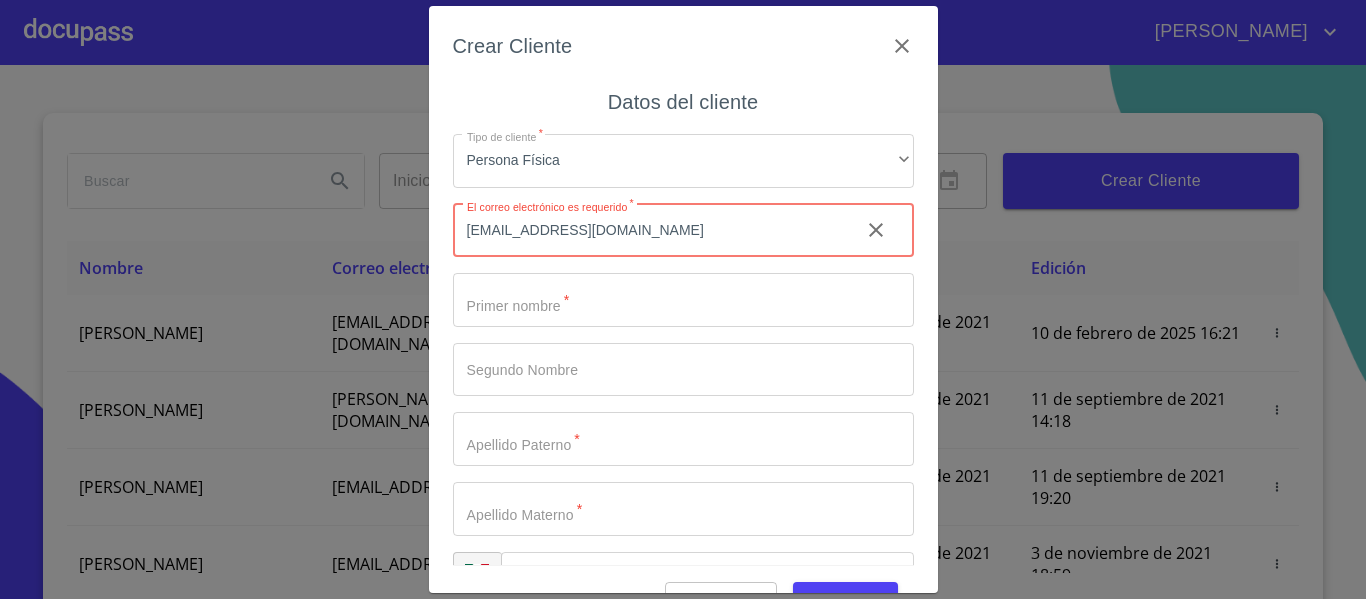 type on "saldivarmariaelisa@gmail.com" 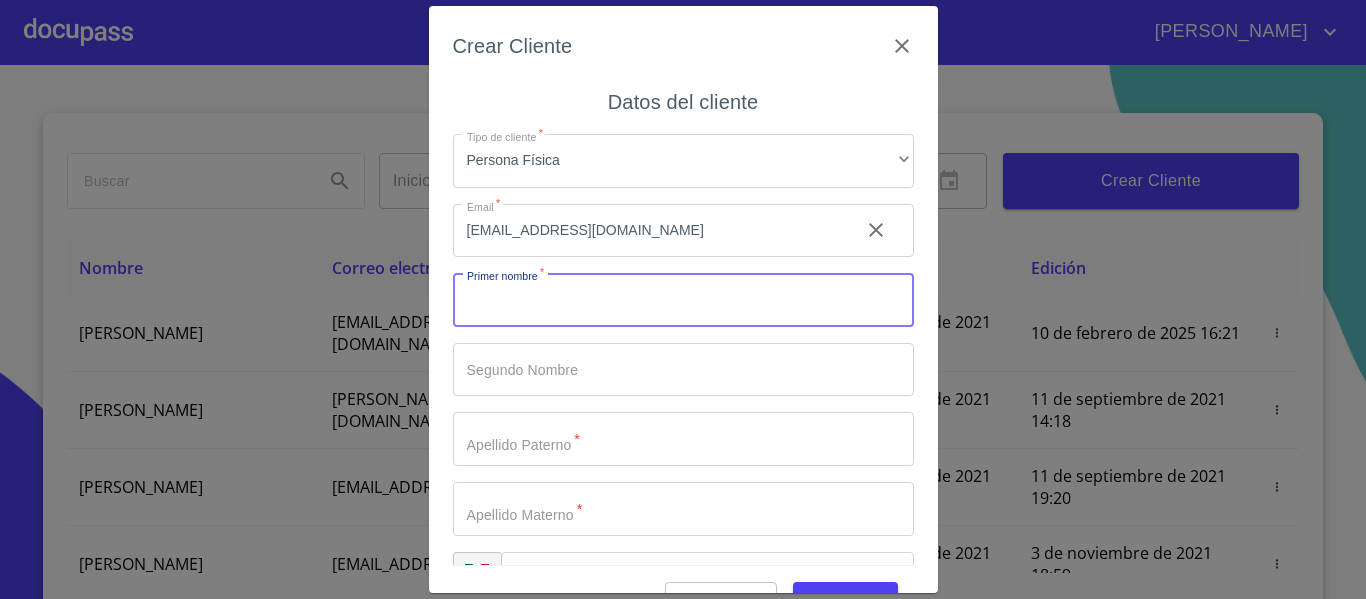 drag, startPoint x: 560, startPoint y: 314, endPoint x: 572, endPoint y: 305, distance: 15 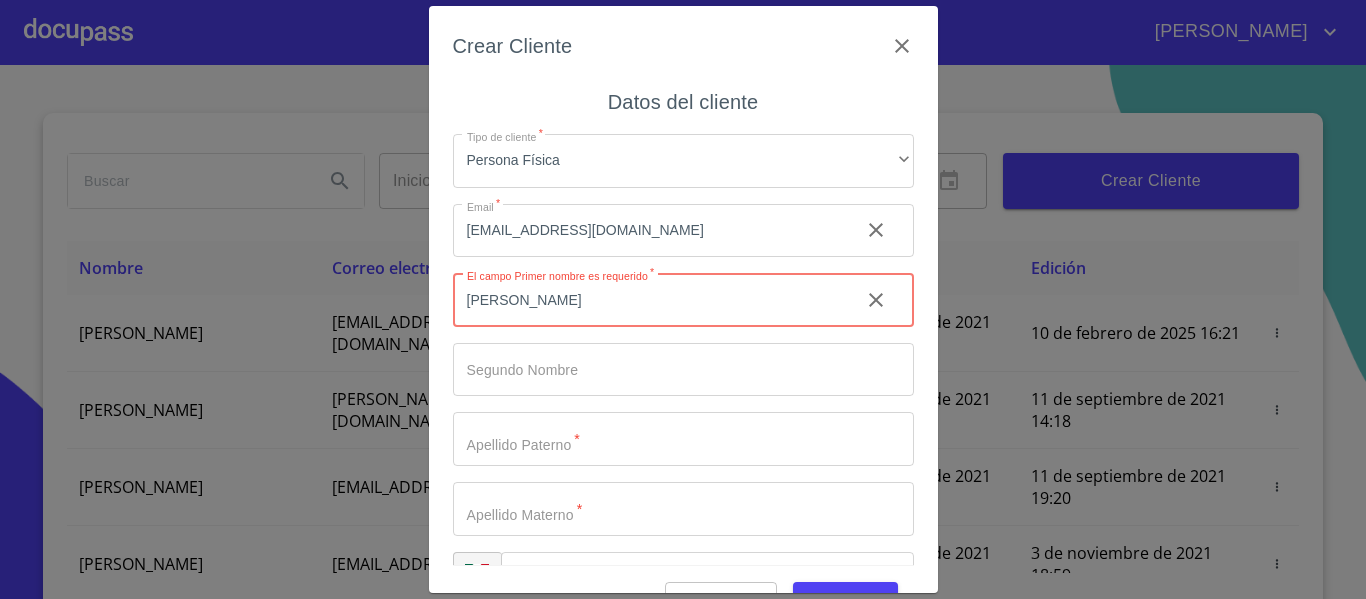 type on "[PERSON_NAME]" 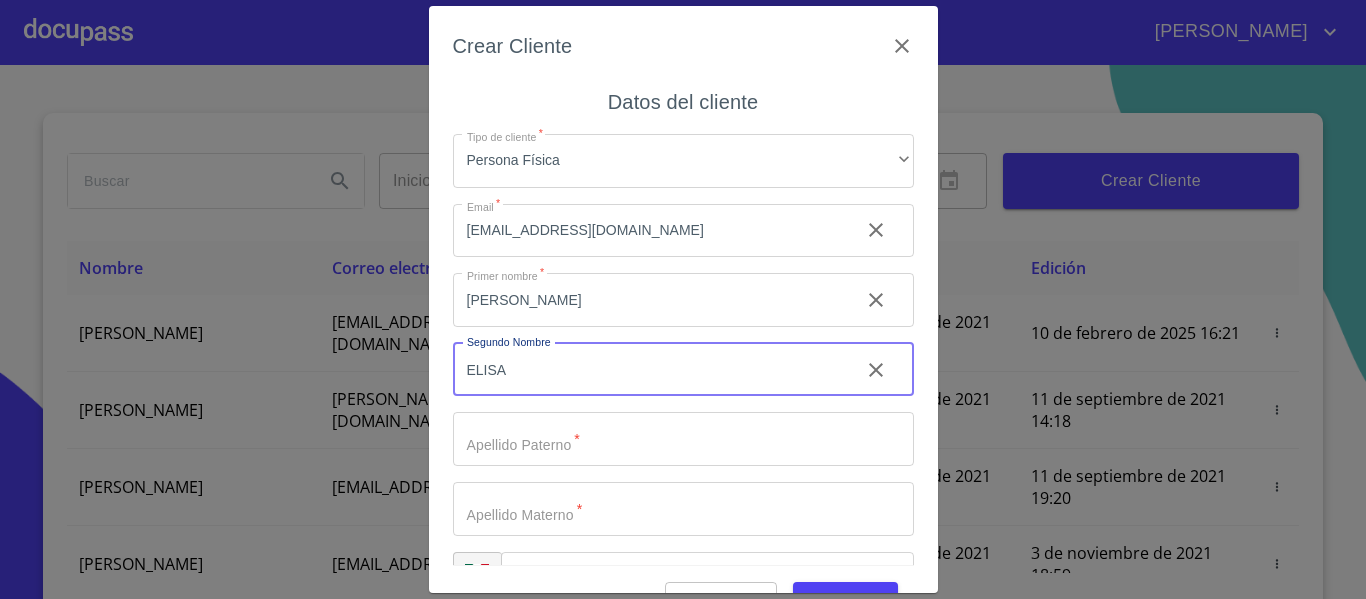 type on "ELISA" 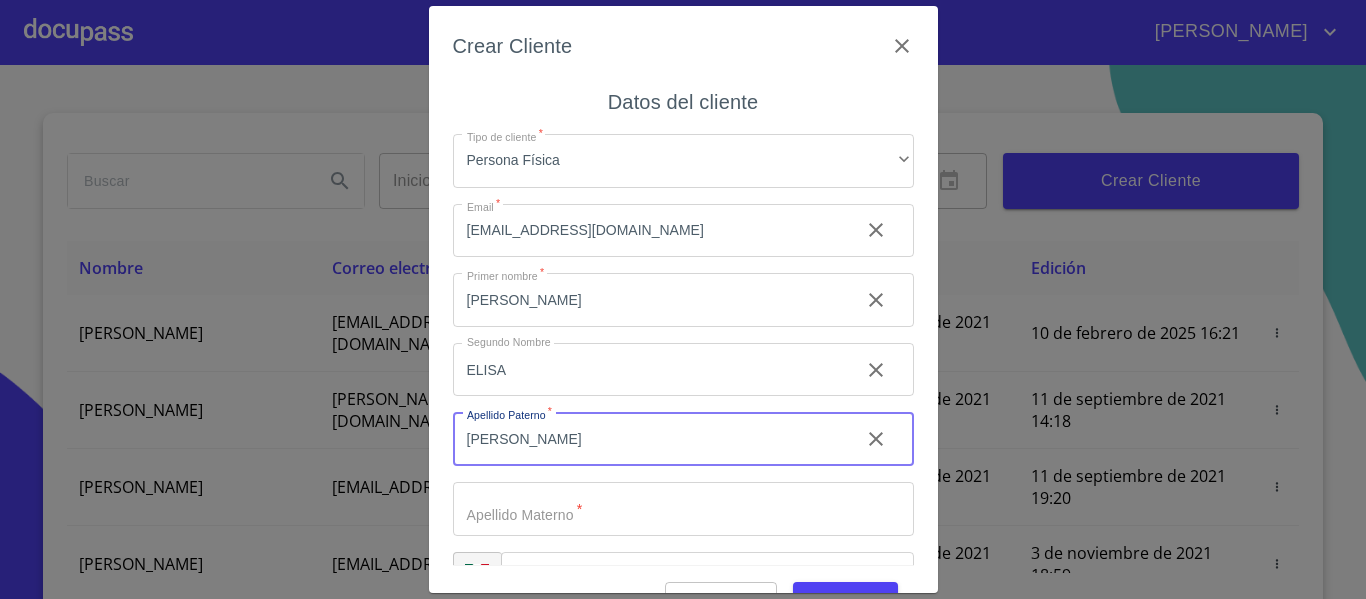 type on "[PERSON_NAME]" 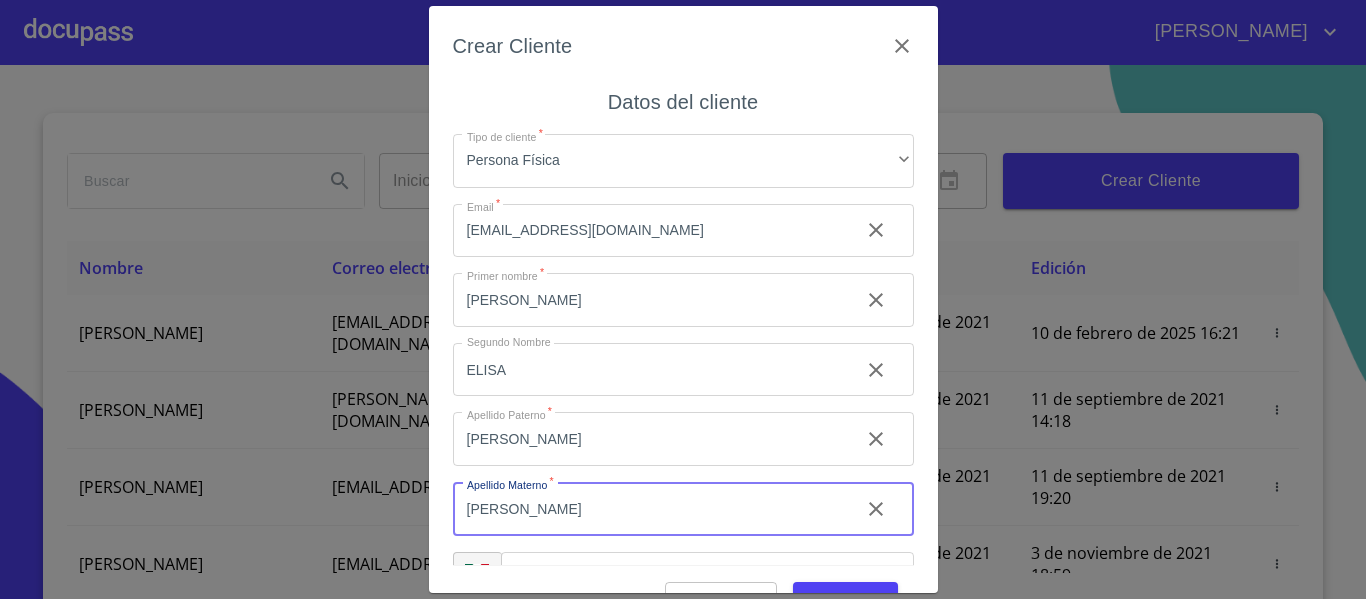 type on "[PERSON_NAME]" 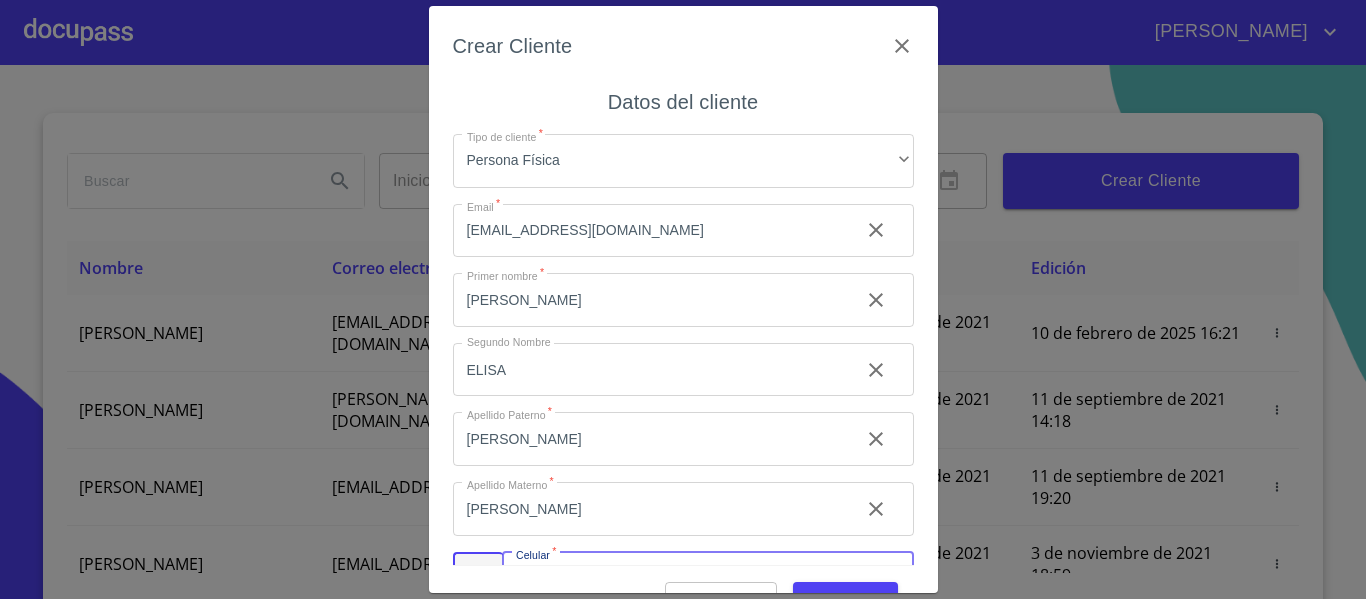 scroll, scrollTop: 40, scrollLeft: 0, axis: vertical 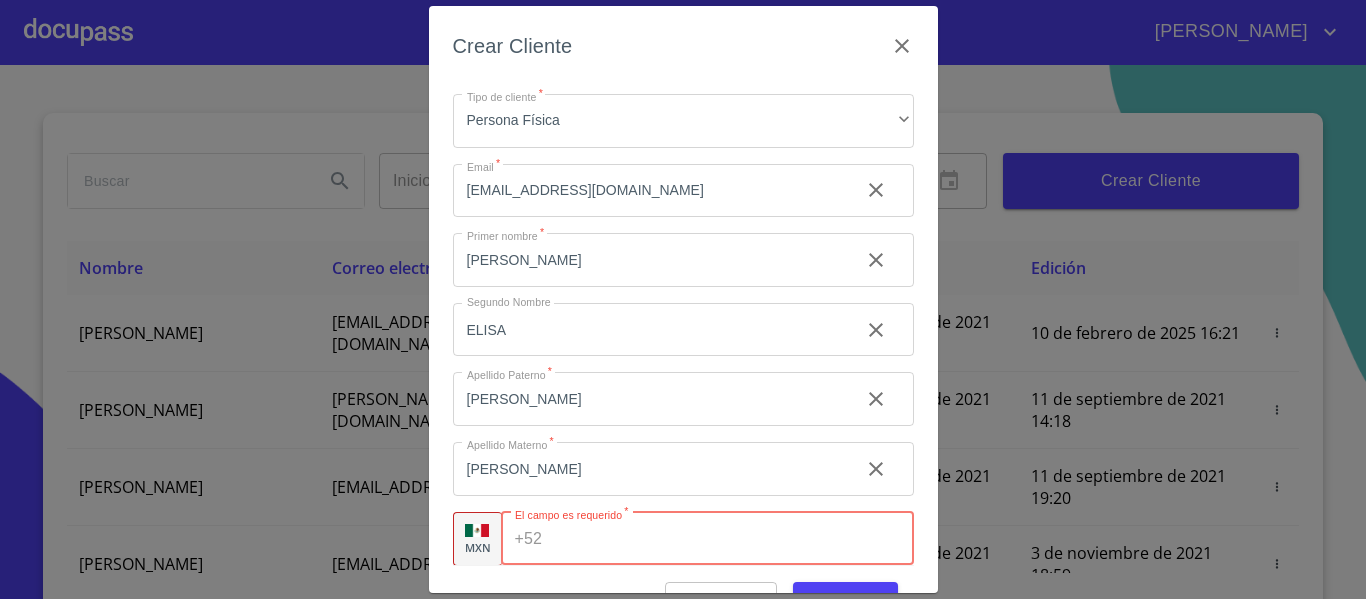 paste on "[PHONE_NUMBER]" 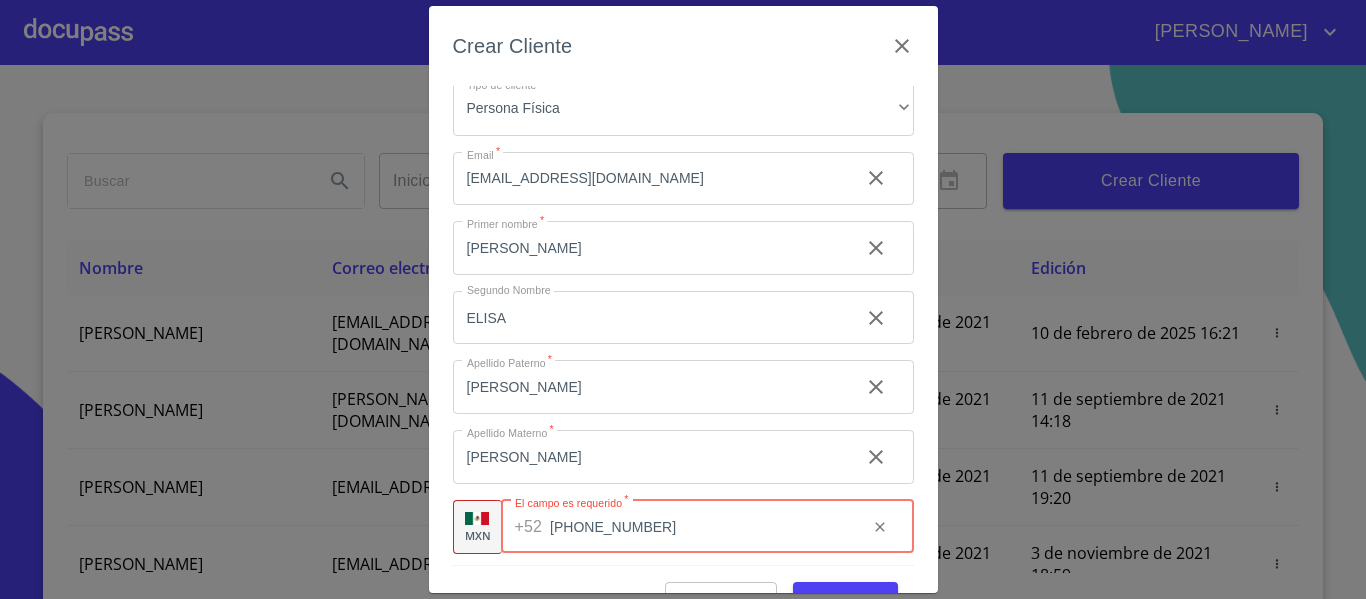 scroll, scrollTop: 57, scrollLeft: 0, axis: vertical 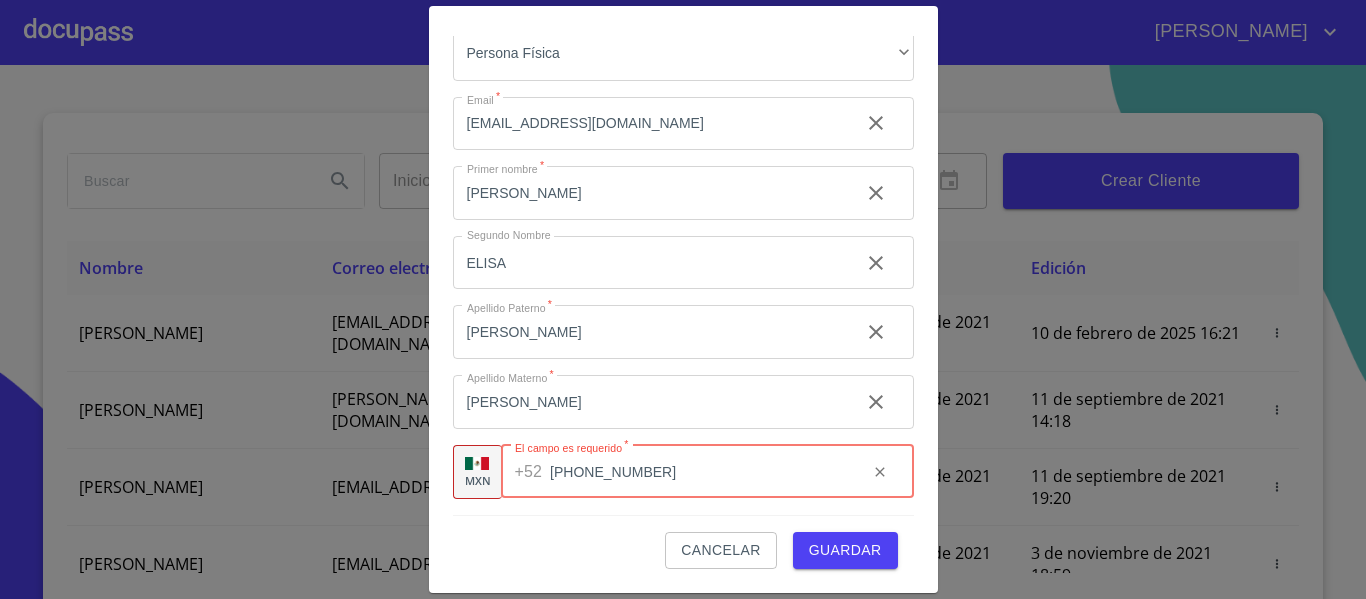 type on "[PHONE_NUMBER]" 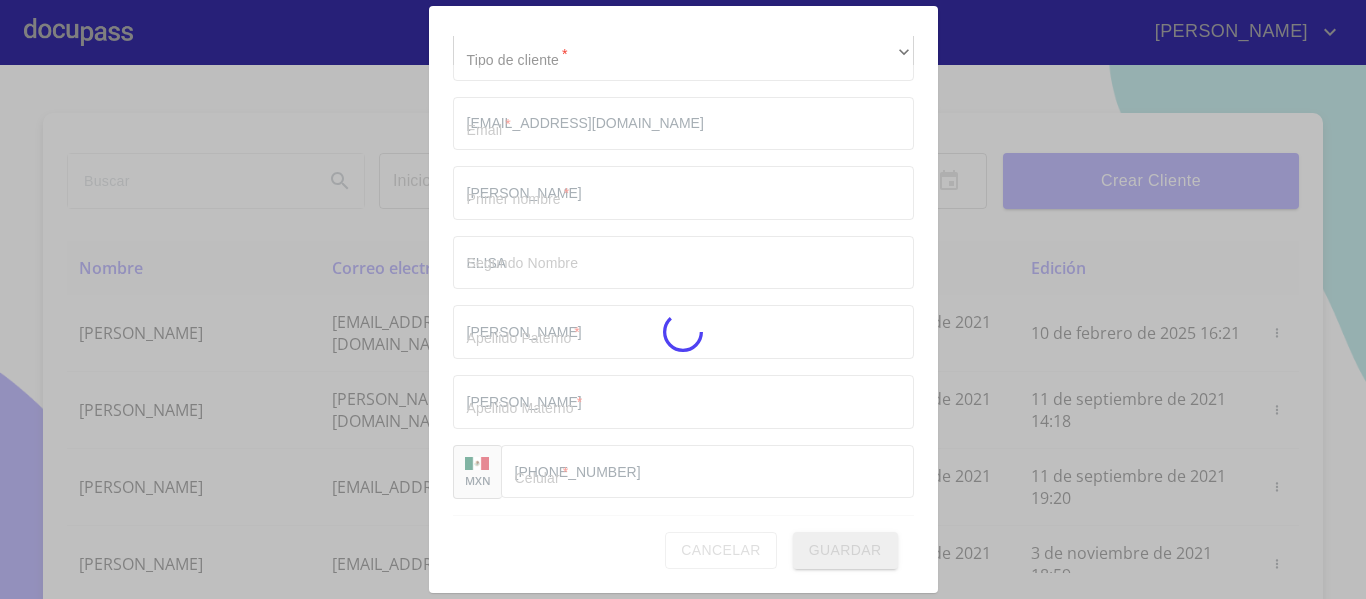 type 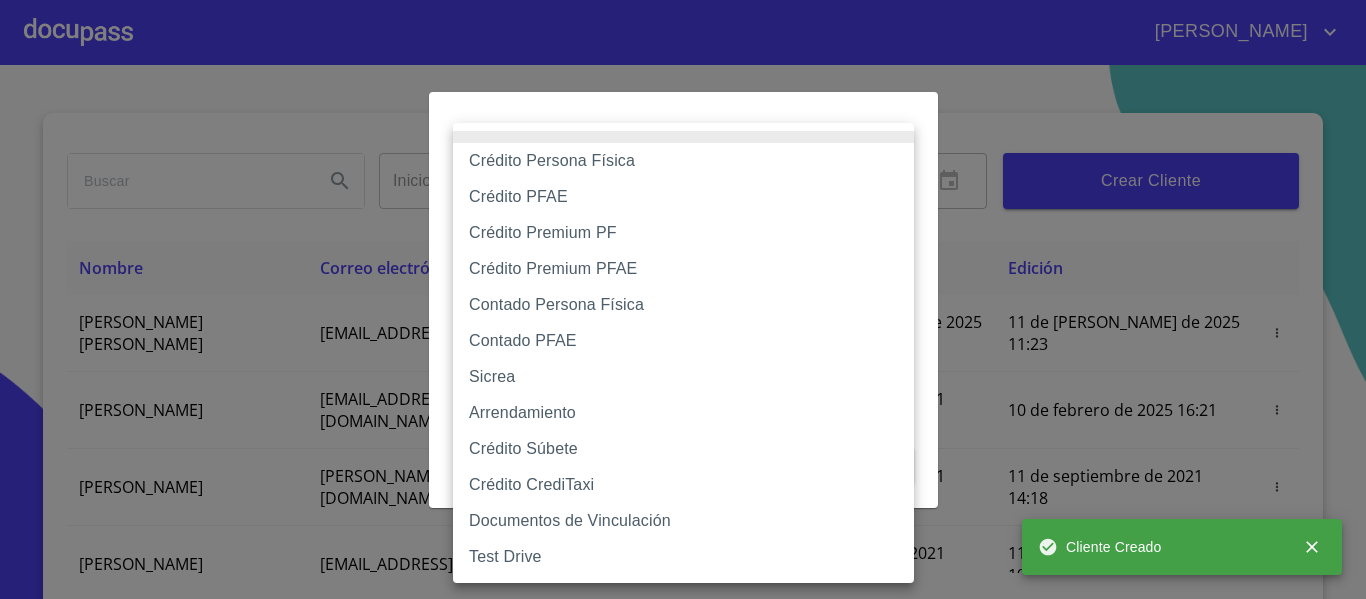 click on "CESAR AZAEL  Inicio ​ Fin ​ Crear Cliente Nombre   Correo electrónico   Registro   Edición     MARIA ELISA SALDIVAR  HERNANDEZ saldivarmariaelisa@gmail.com 11 de julio de 2025 11:23 11 de julio de 2025 11:23 DIEGO ANCIRA GROVER diego.ancira.grover@gmail.com 10 de septiembre de 2021 18:55 10 de febrero de 2025 16:21 LUIS FERNANDO CELIS  luis.celis@live.com.mx 11 de septiembre de 2021 14:18 11 de septiembre de 2021 14:18 MAYRA  GONZALEZ mayragl@hotmail.com 11 de septiembre de 2021 19:20 11 de septiembre de 2021 19:20 MANUEL BRAVO manbrv_072@yahoo.com.mx 13 de septiembre de 2021 11:06 3 de noviembre de 2021 18:59 JUAN CARLOS BAUTISTA 123bautistas@gmail.com 14 de septiembre de 2021 12:26 14 de septiembre de 2021 12:26 MERCEDES GUTIERREZ juanmontiel626@gmail.com 14 de septiembre de 2021 16:35 14 de septiembre de 2021 16:35 JUAN ANTONIO CRUZ maliachi_7@hotmail.com 14 de septiembre de 2021 18:24 14 de septiembre de 2021 18:24 JAIME  GONZALEZ  jaimeglez2103@gmail.com 15 de septiembre de 2021 13:18 1 2 3 4" at bounding box center (683, 299) 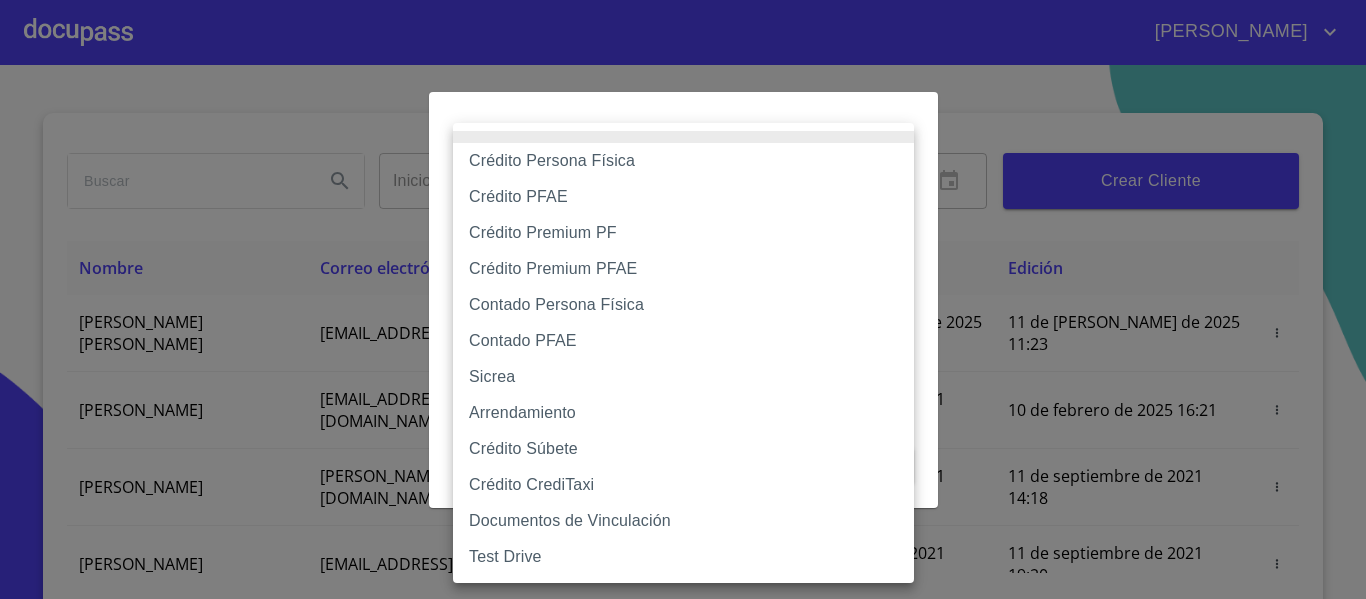 click on "Crédito Persona Física" at bounding box center (683, 161) 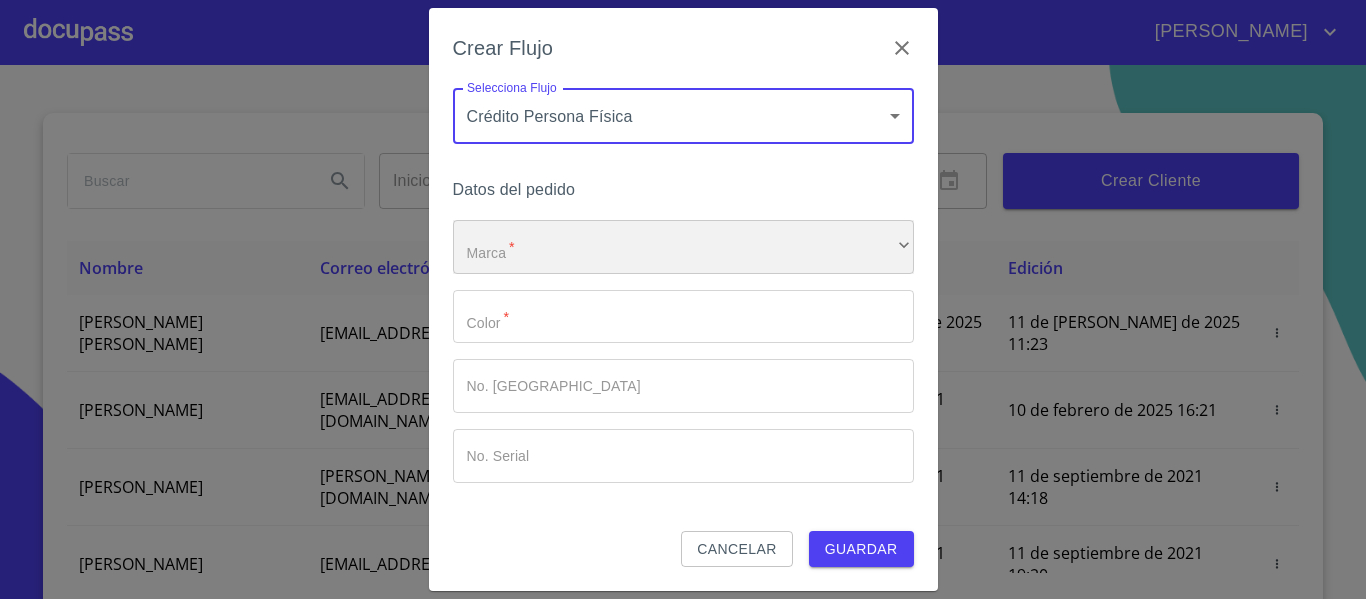 click on "​" at bounding box center [683, 247] 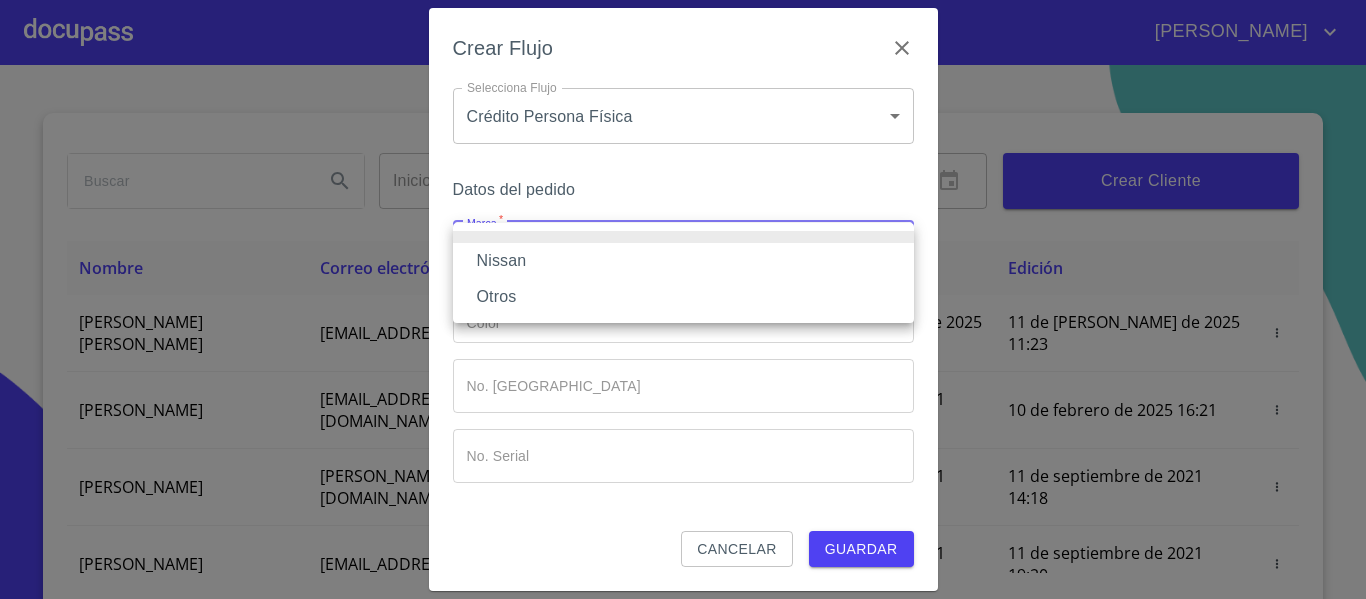 click on "Nissan" at bounding box center (683, 261) 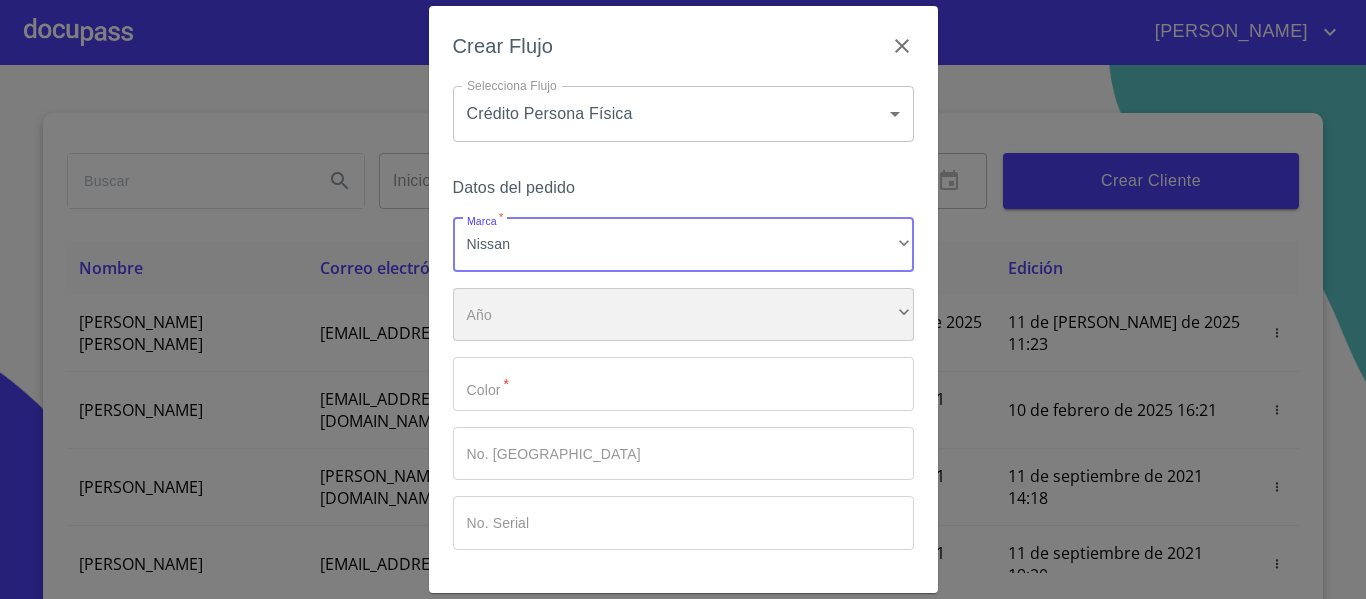 click on "​" at bounding box center [683, 315] 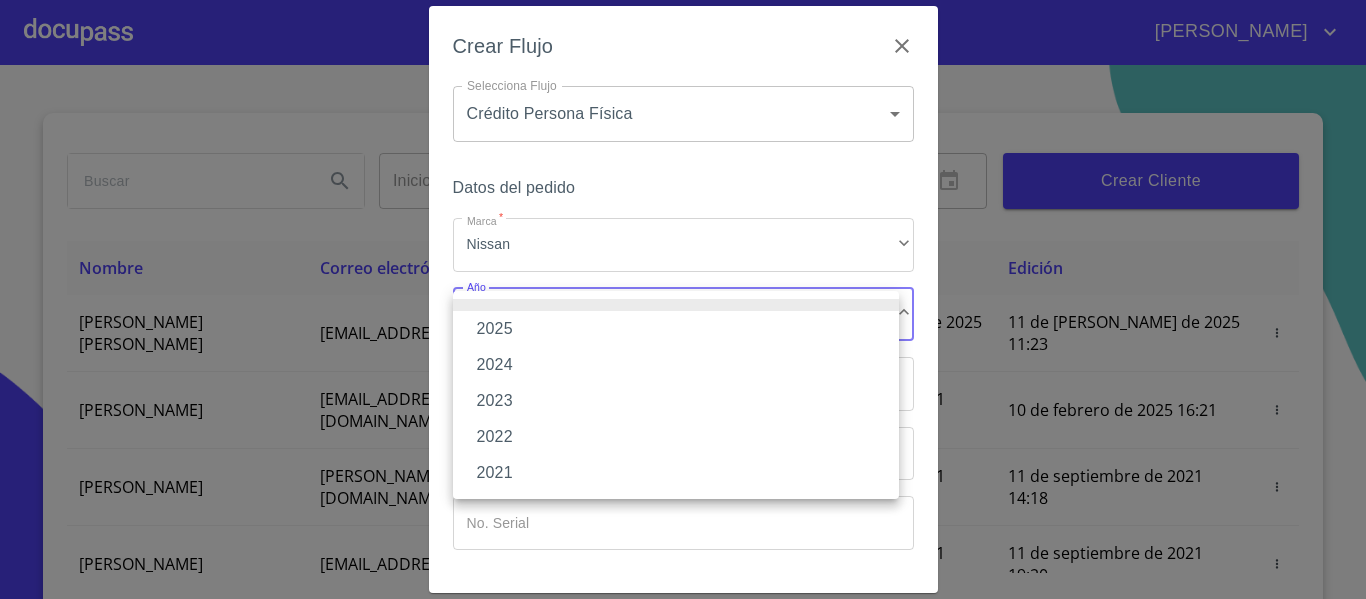 click on "2025" at bounding box center [676, 329] 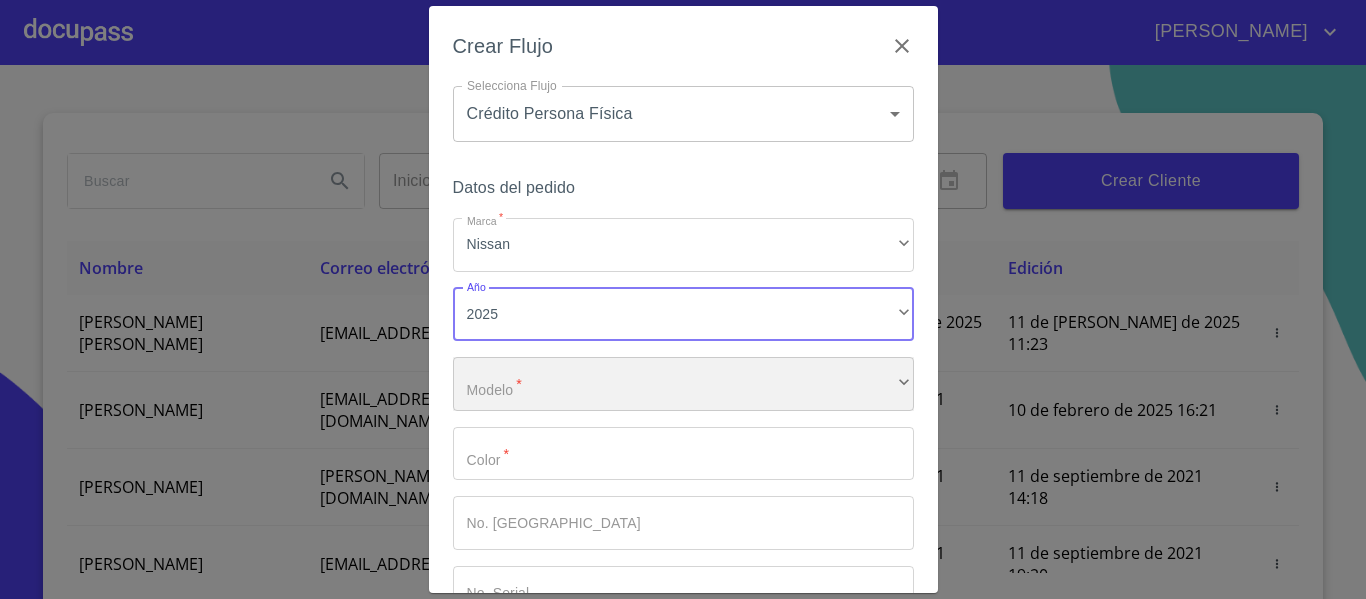 click on "​" at bounding box center [683, 384] 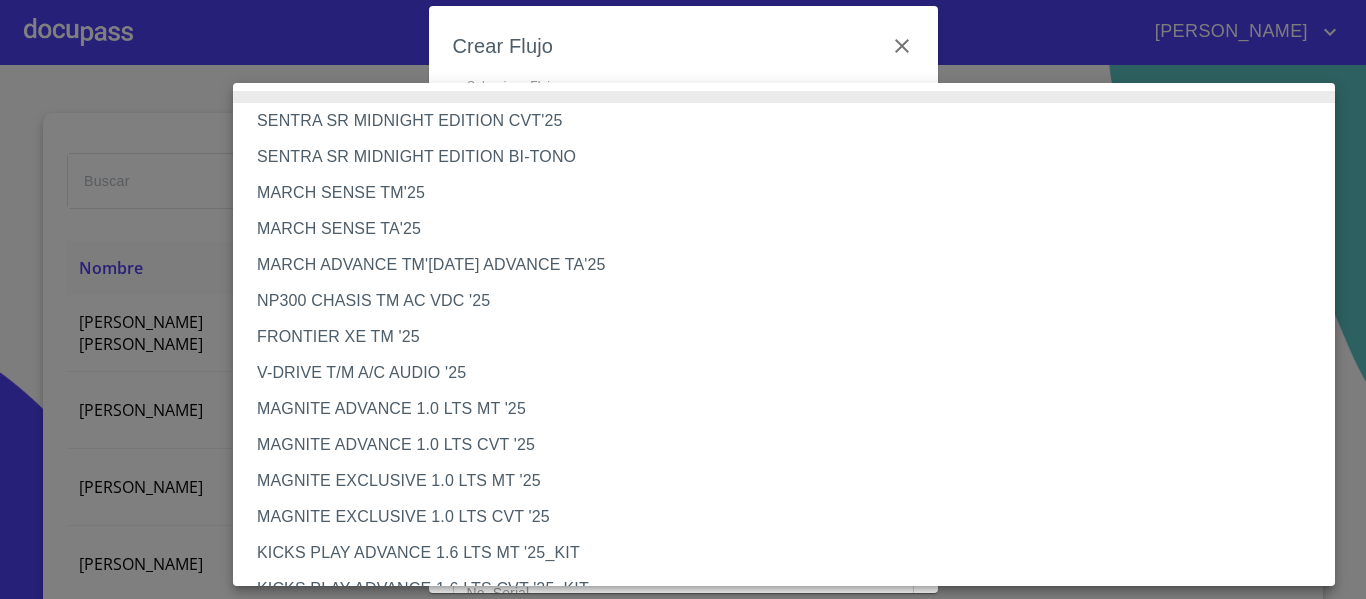 type 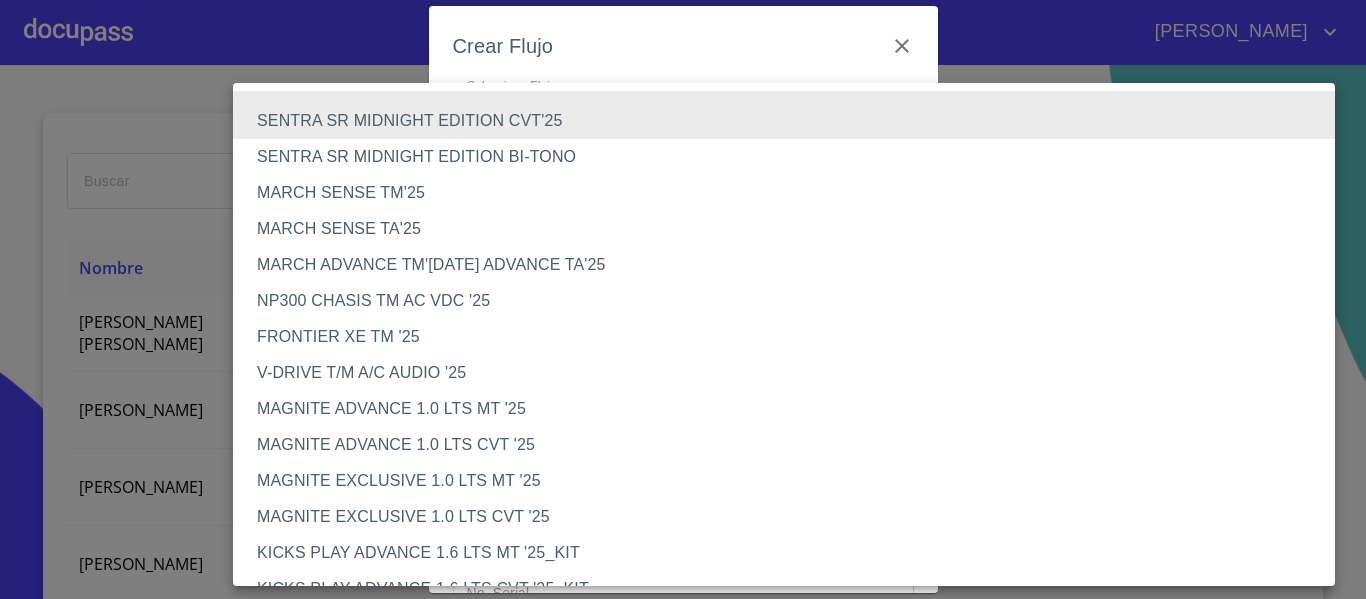 type 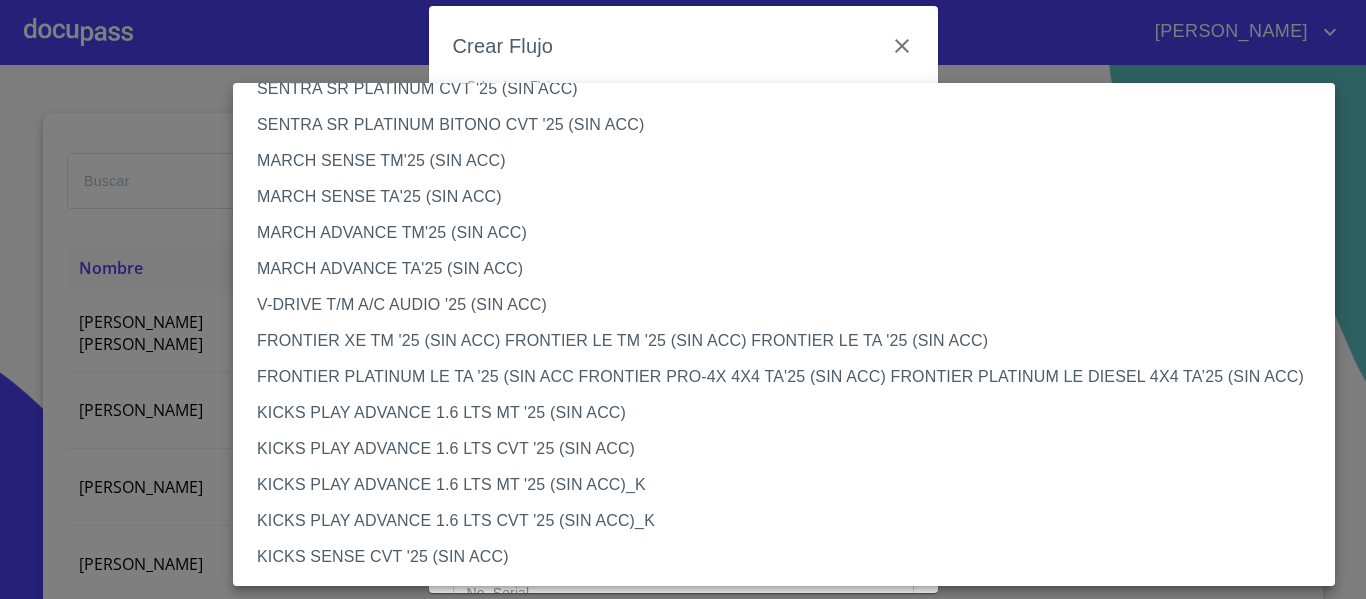 scroll, scrollTop: 1300, scrollLeft: 0, axis: vertical 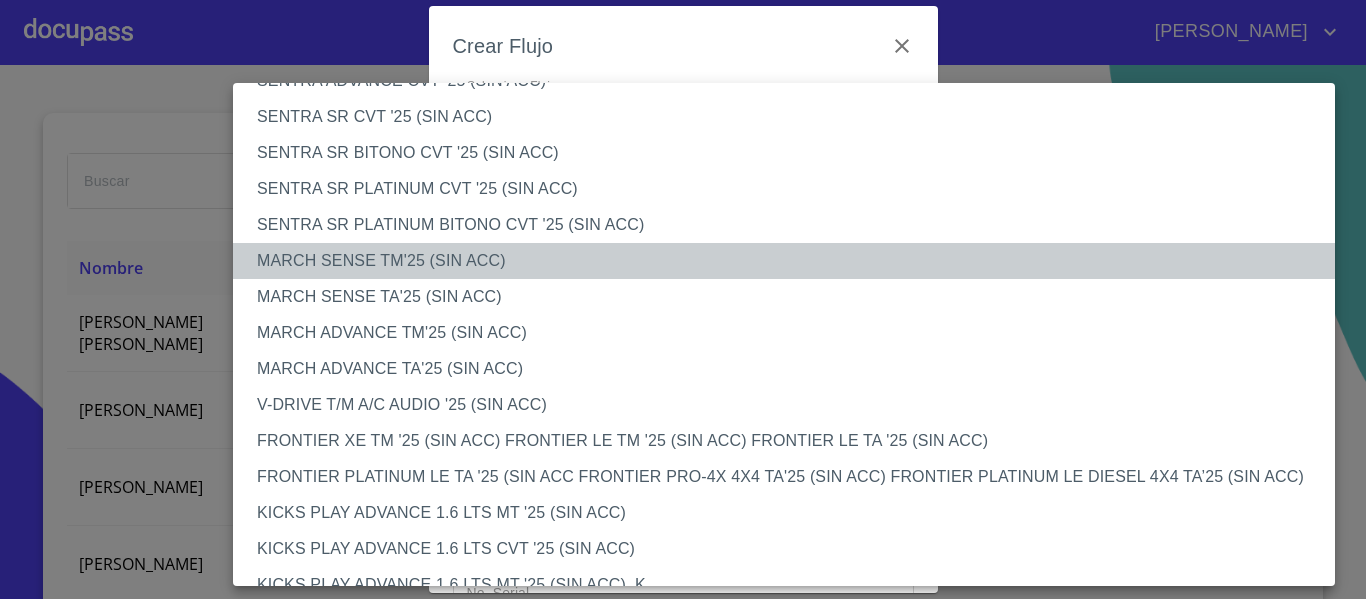 click on "MARCH SENSE TM'25 (SIN ACC)" at bounding box center [791, 261] 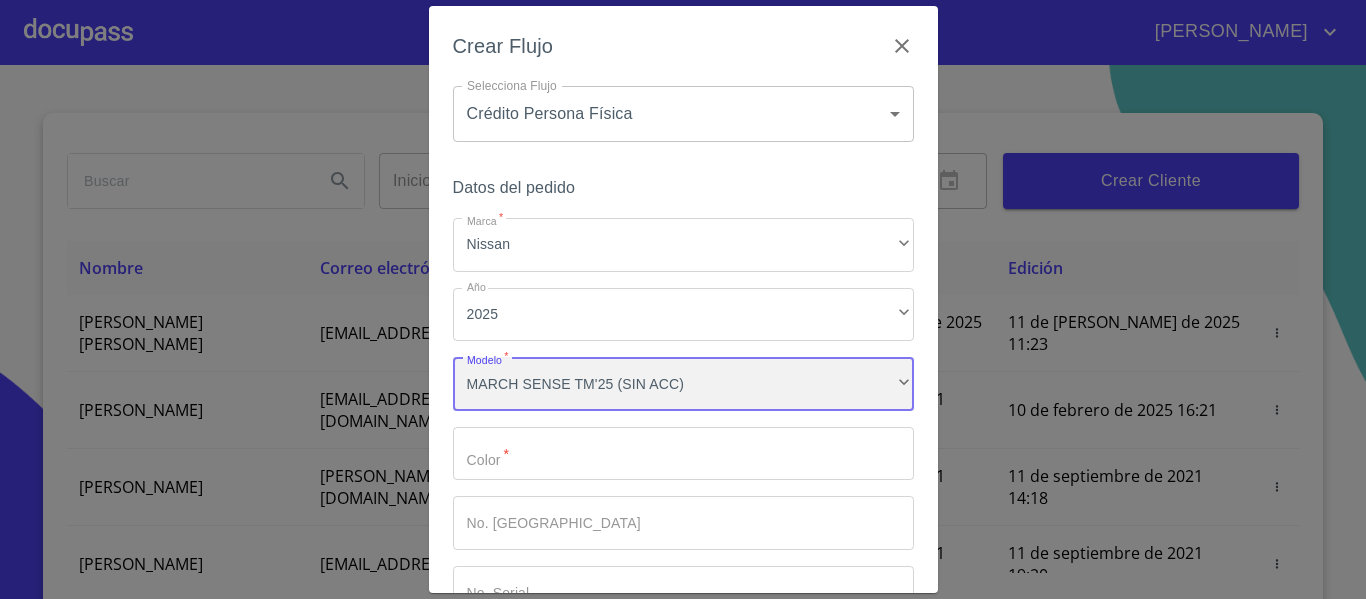 scroll, scrollTop: 135, scrollLeft: 0, axis: vertical 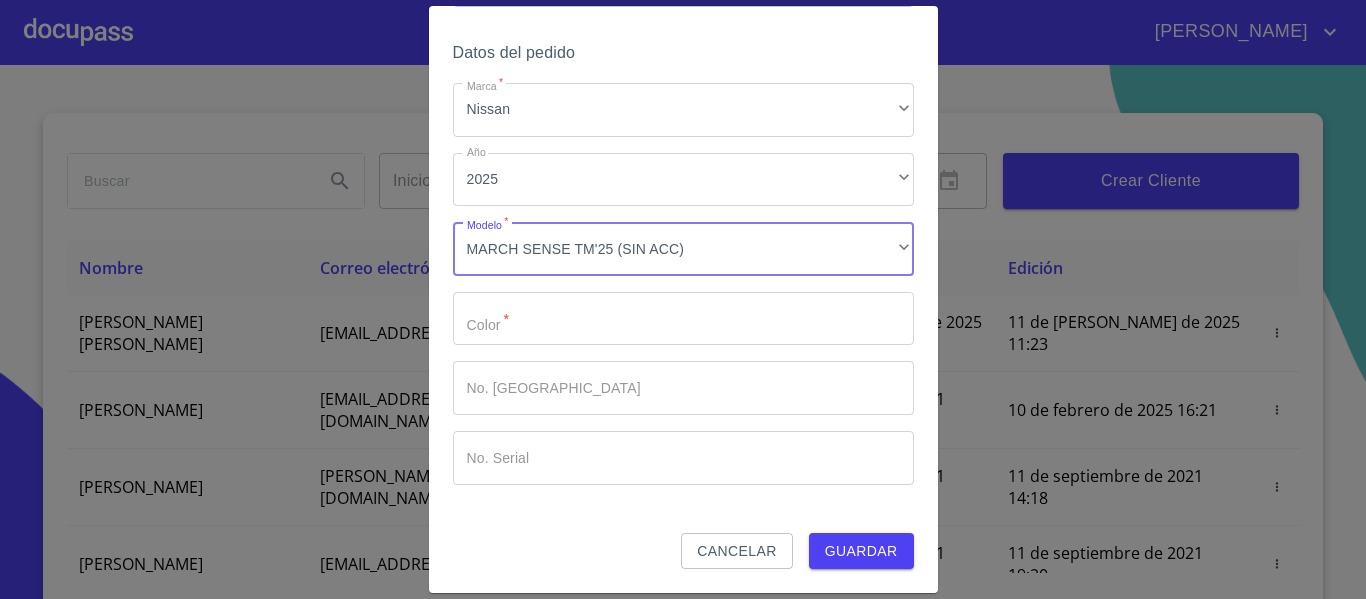 click on "Marca   *" at bounding box center (683, 319) 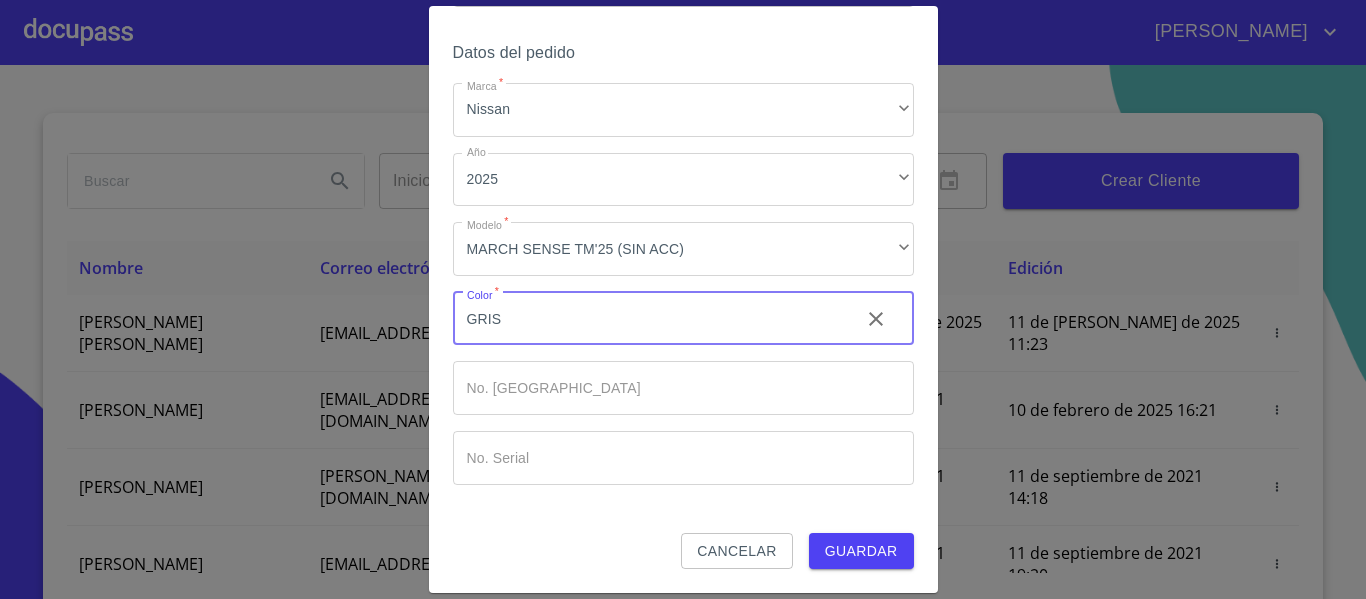 type on "GRIS" 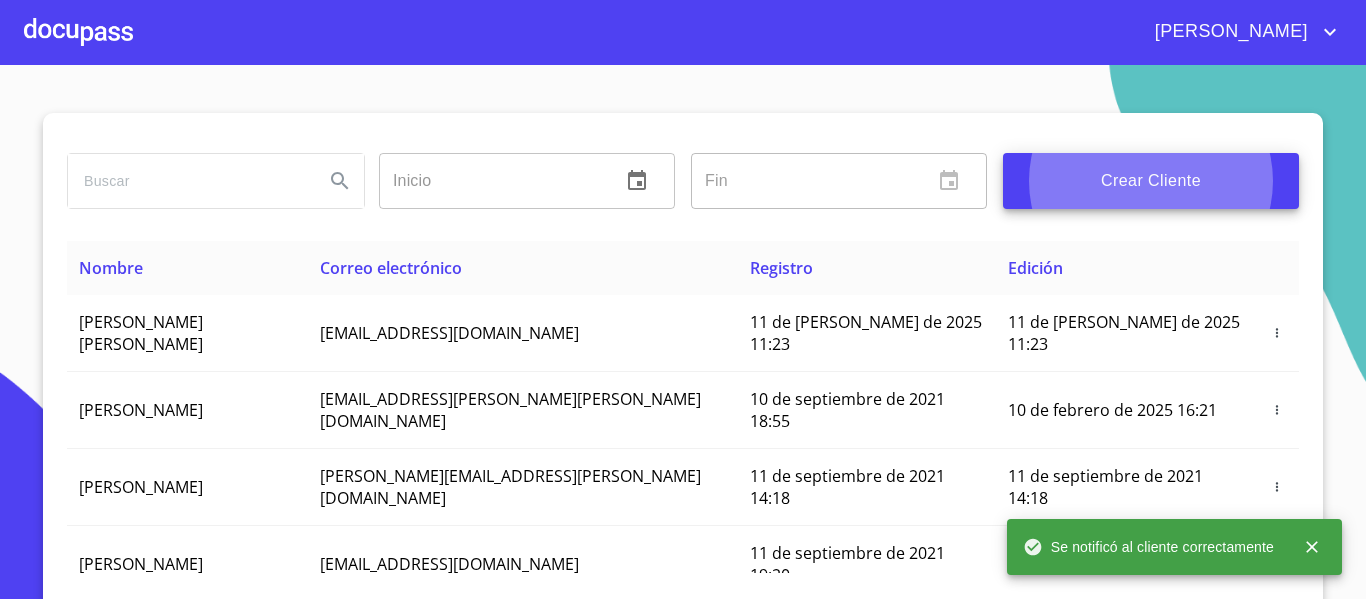 click at bounding box center [78, 32] 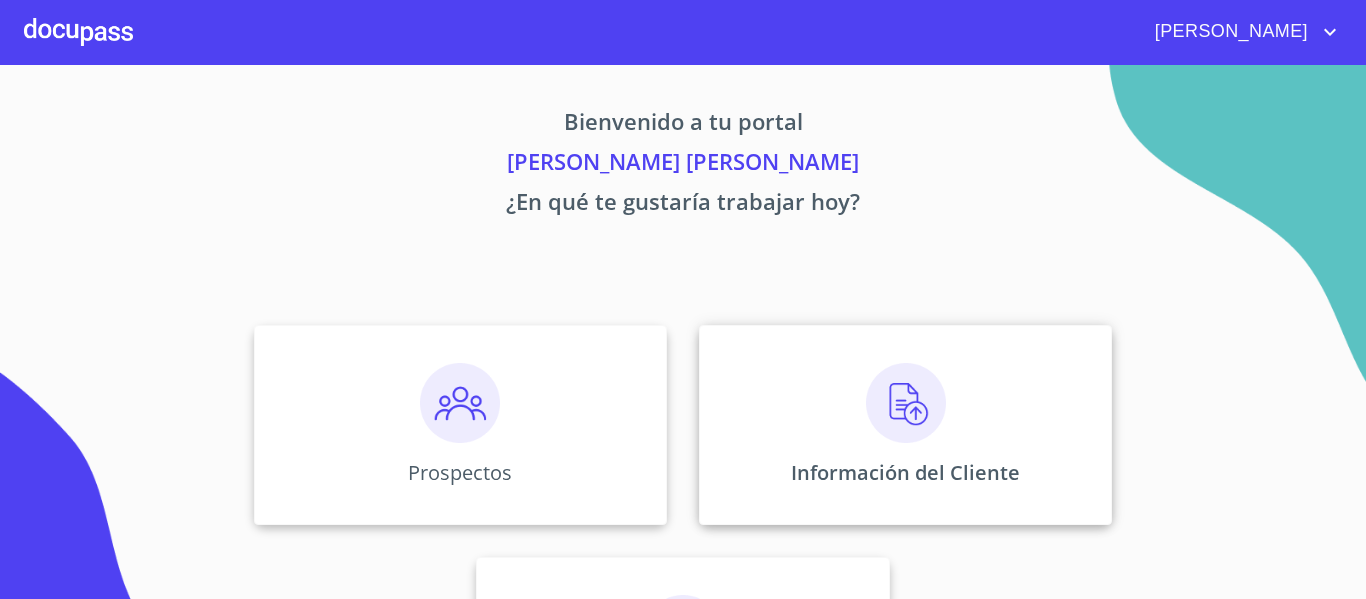 click on "Información del Cliente" at bounding box center (905, 425) 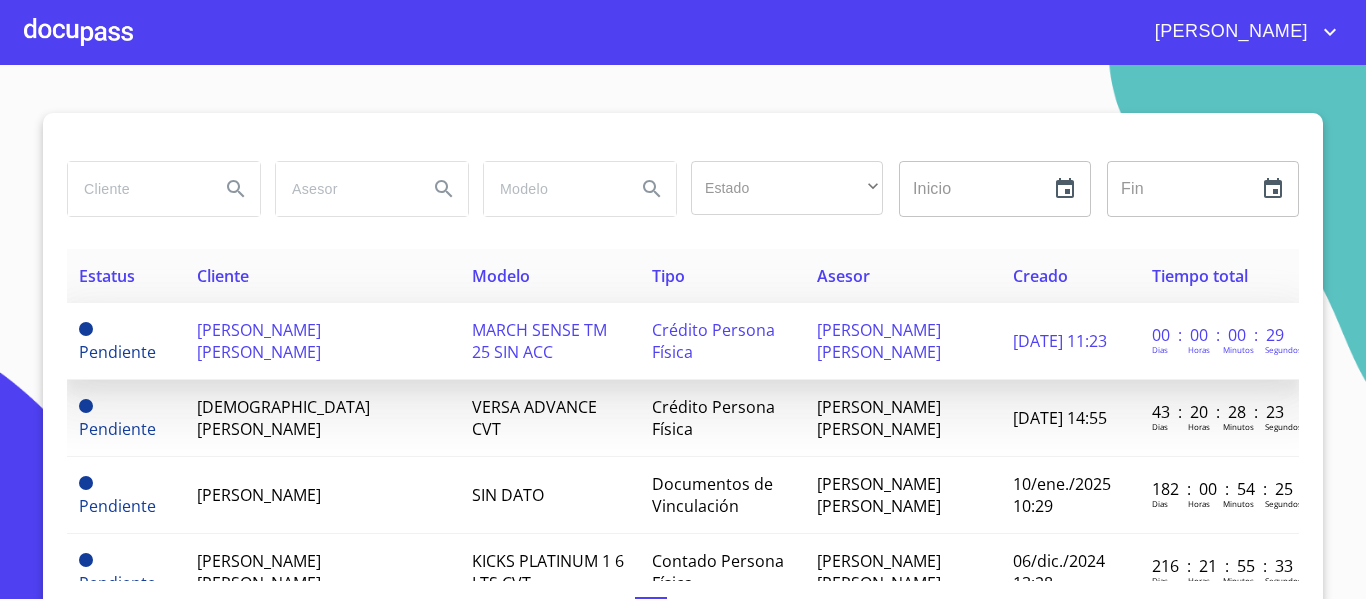 click on "[DATE] 11:23" at bounding box center [1070, 341] 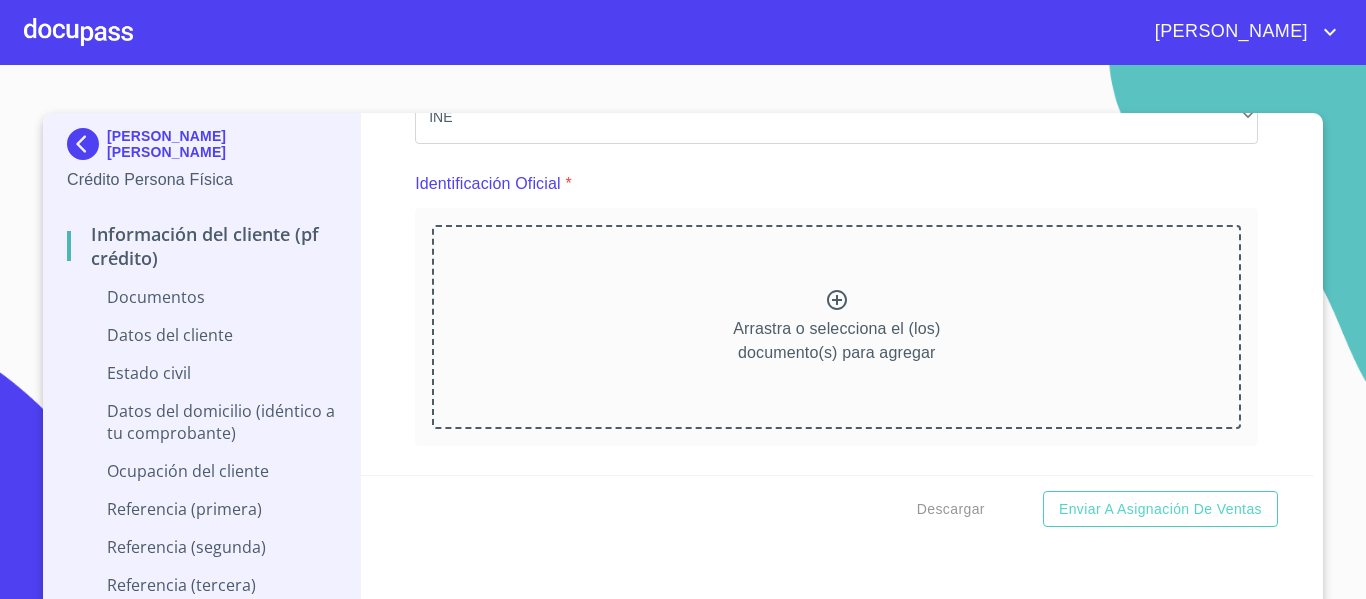 scroll, scrollTop: 200, scrollLeft: 0, axis: vertical 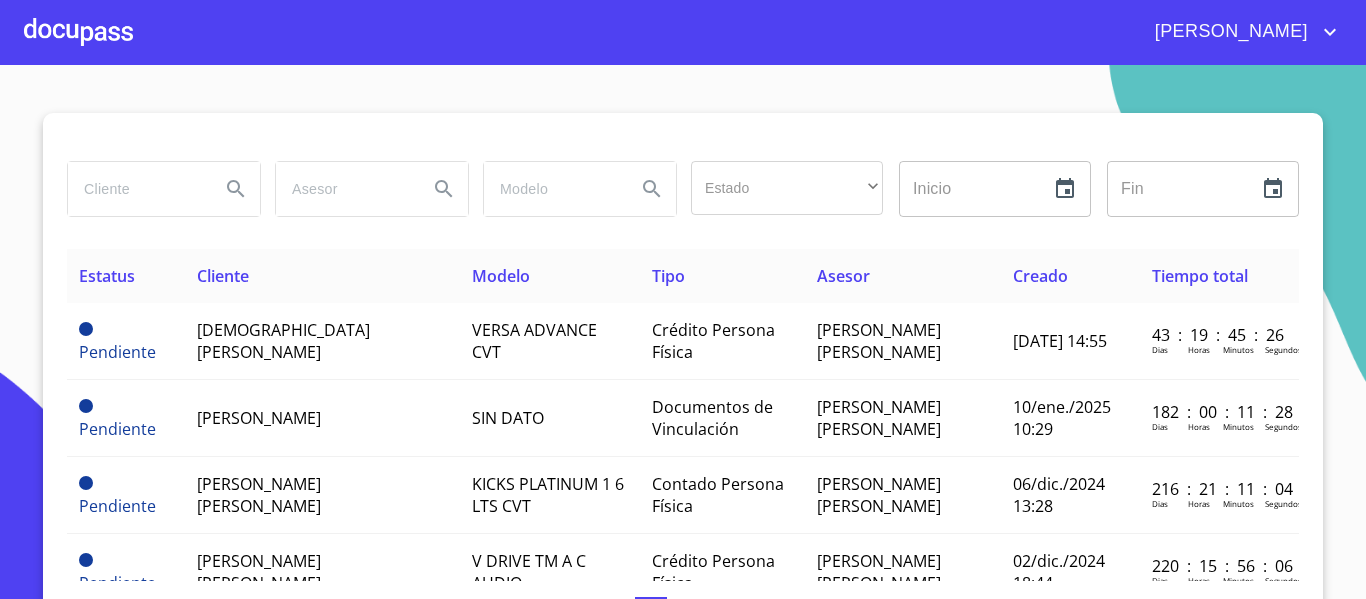click at bounding box center (78, 32) 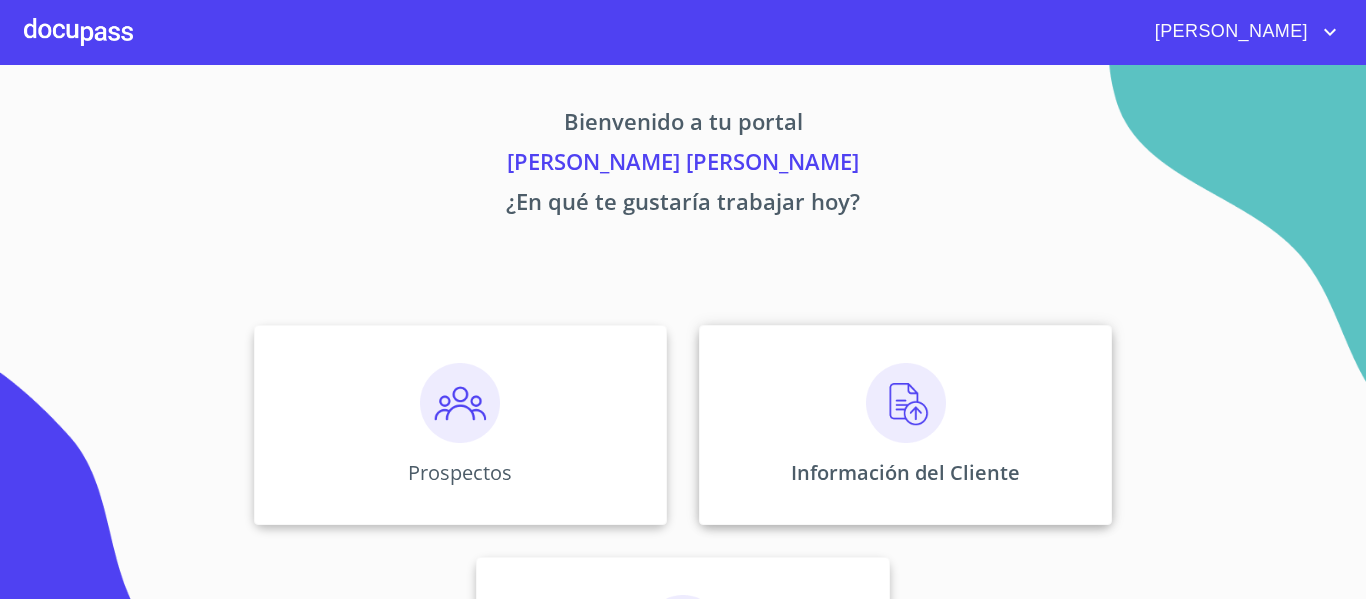 click on "Información del Cliente" at bounding box center [905, 425] 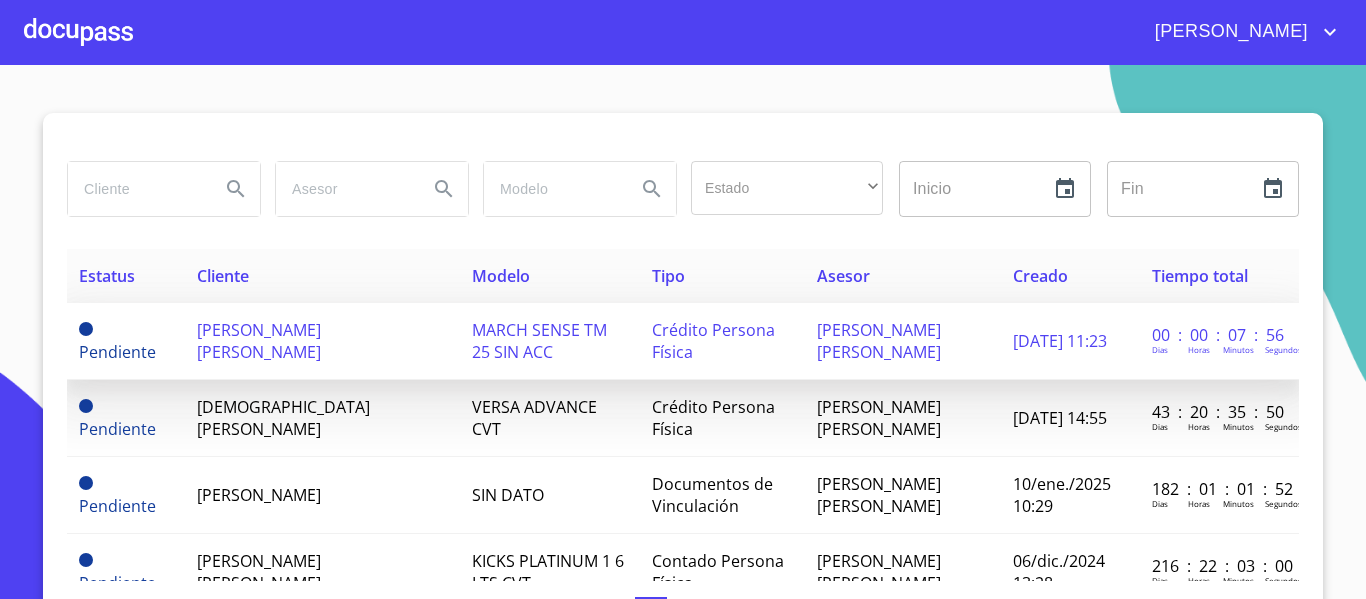 click on "[PERSON_NAME] [PERSON_NAME]" at bounding box center [259, 341] 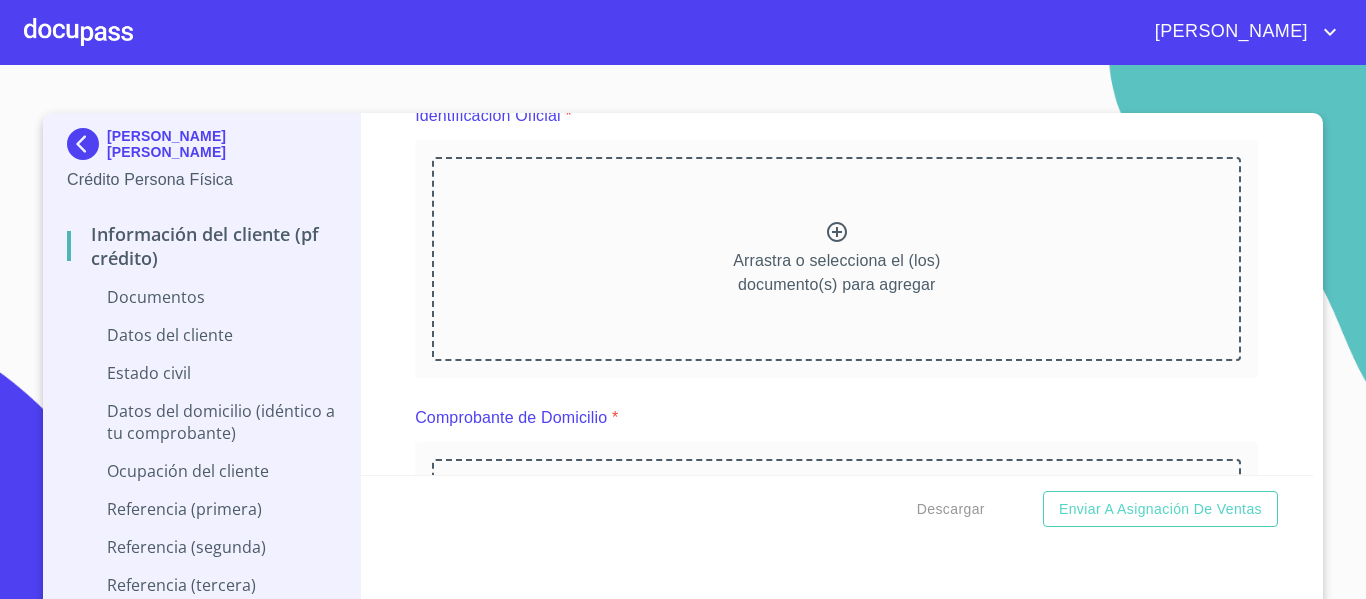 scroll, scrollTop: 300, scrollLeft: 0, axis: vertical 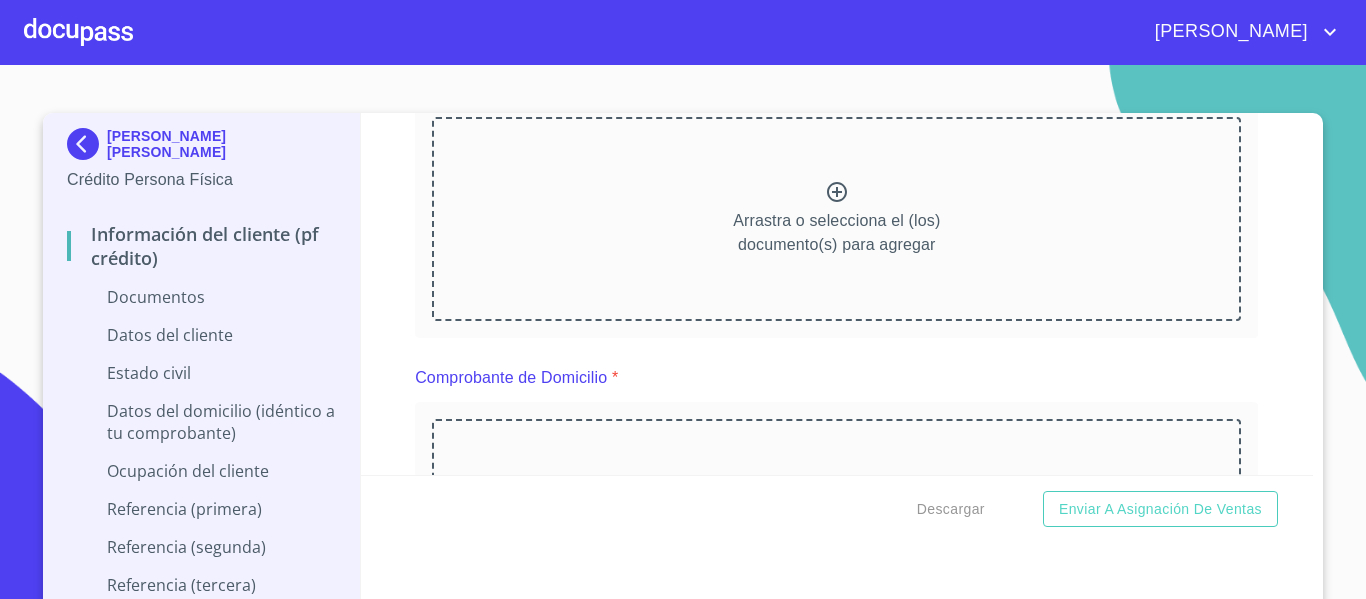 click on "Arrastra o selecciona el (los) documento(s) para agregar" at bounding box center [836, 233] 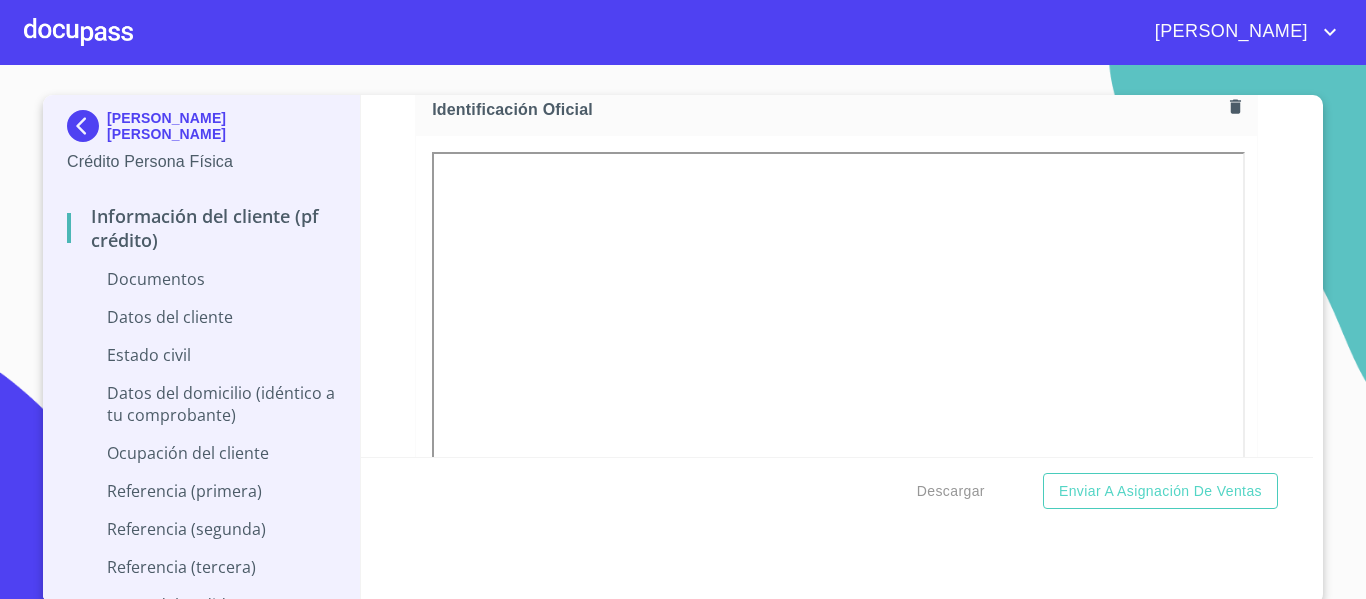 scroll, scrollTop: 23, scrollLeft: 0, axis: vertical 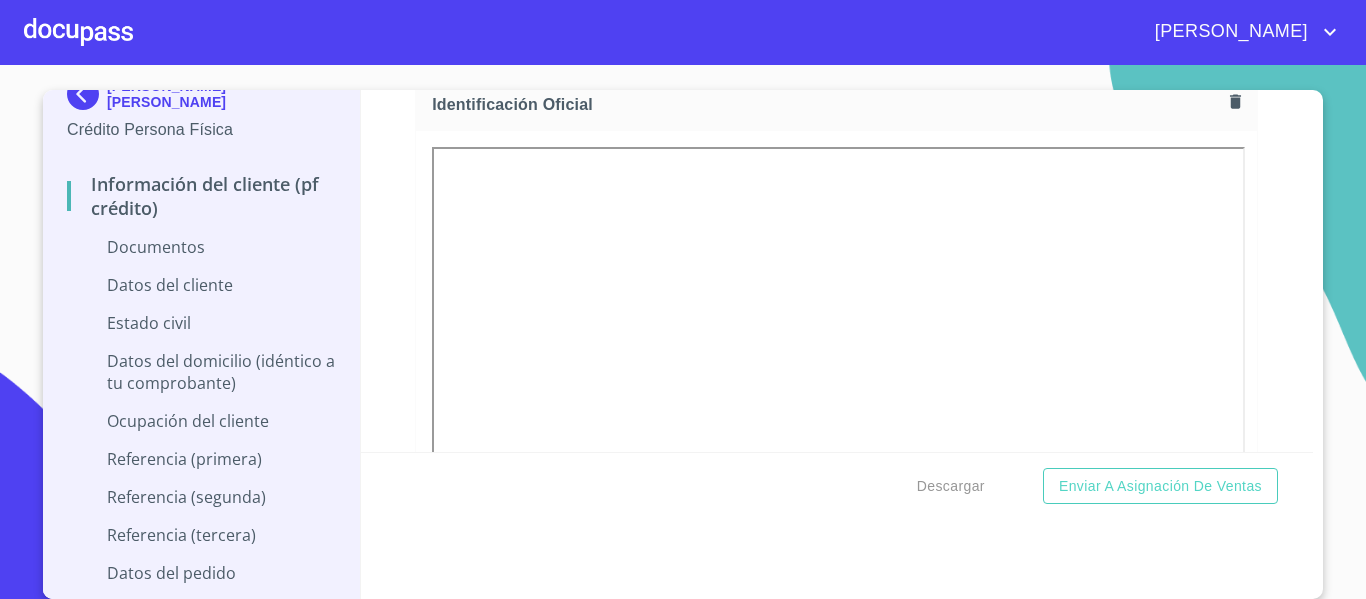 click on "Referencia (primera)" at bounding box center (201, 459) 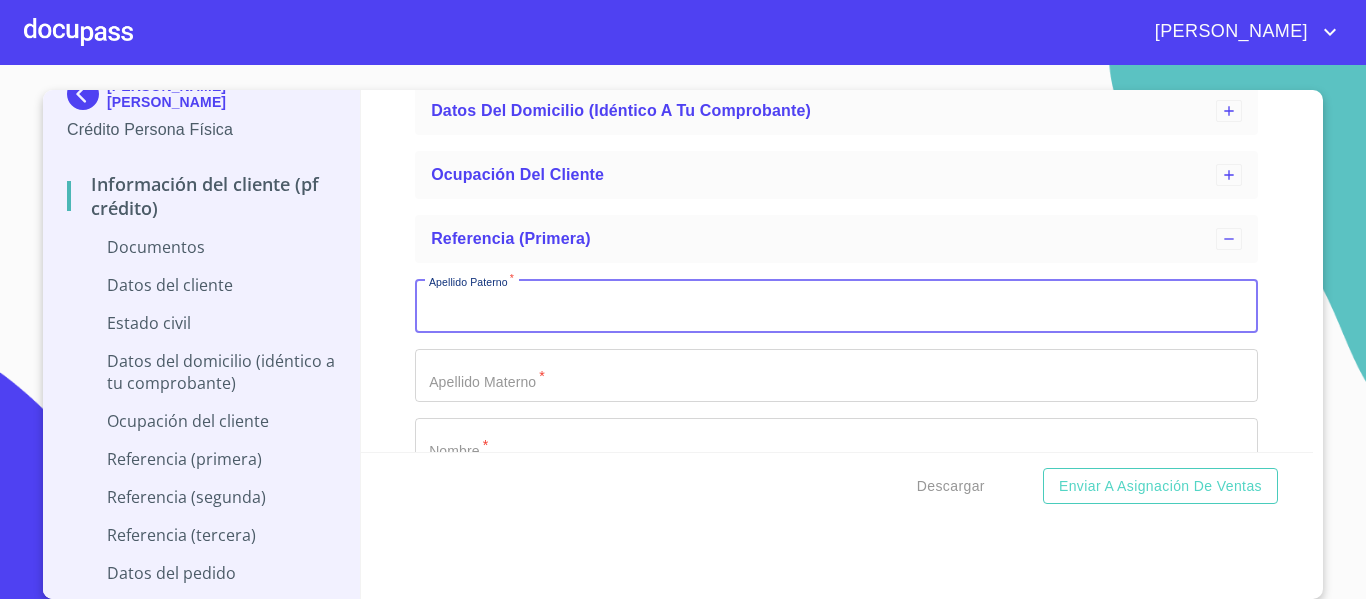 click on "Apellido Paterno   *" at bounding box center [836, 306] 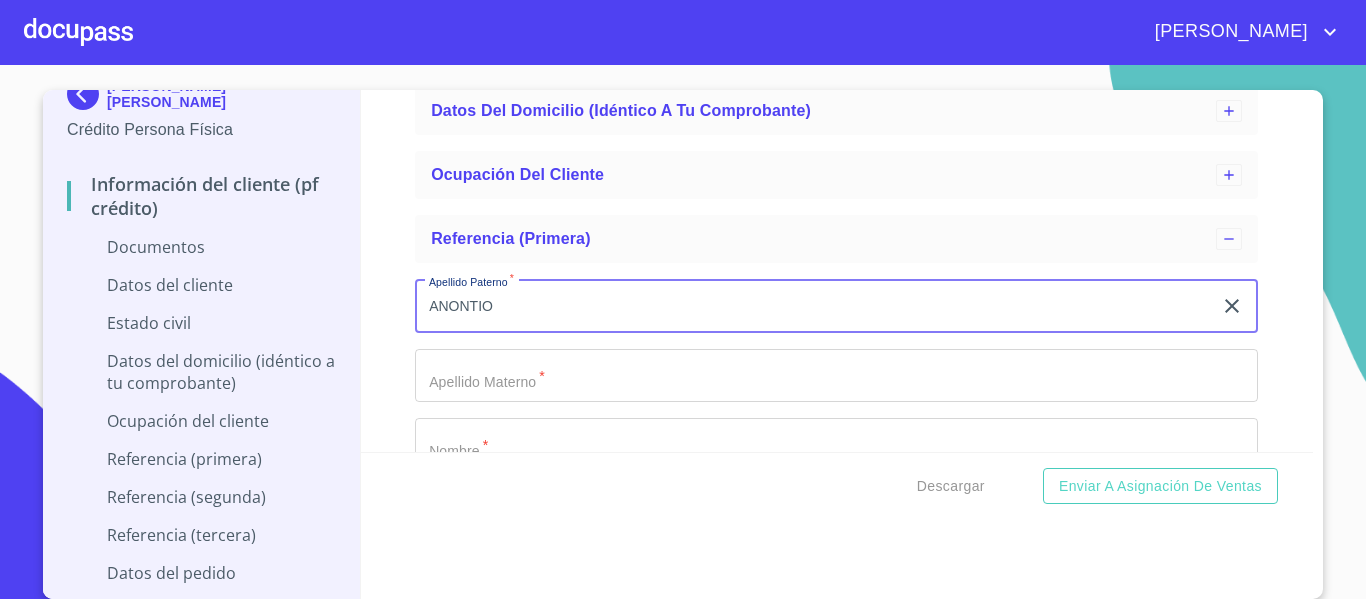 type on "ANONTIO" 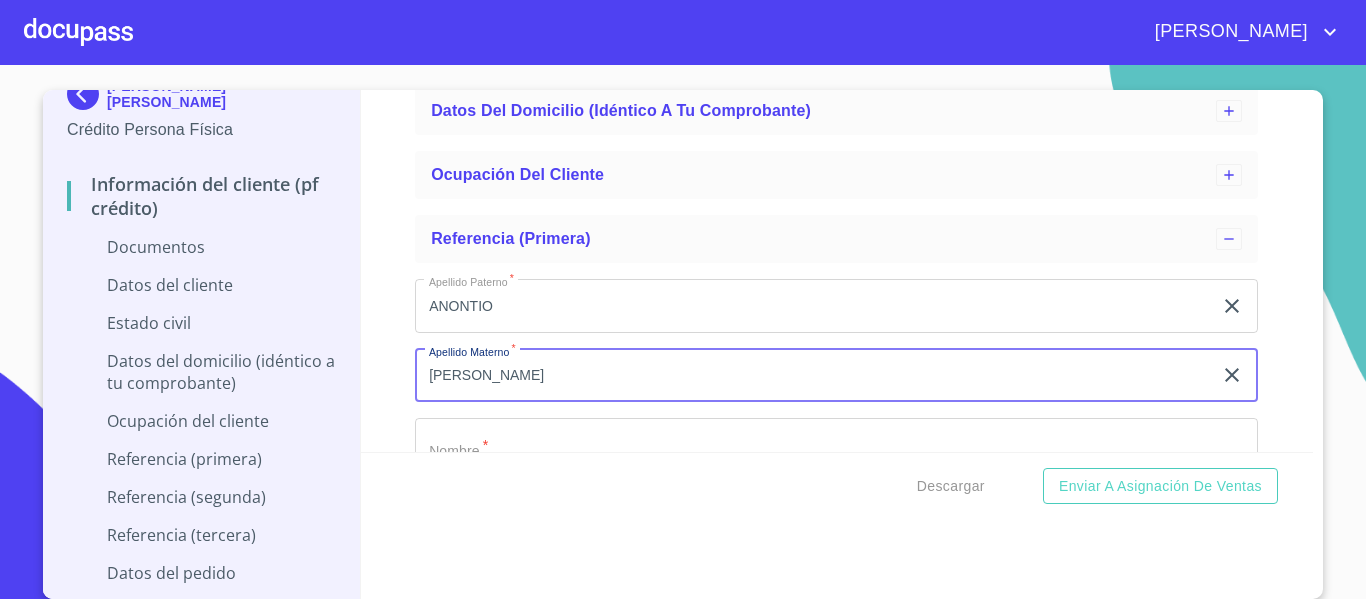 type on "[PERSON_NAME]" 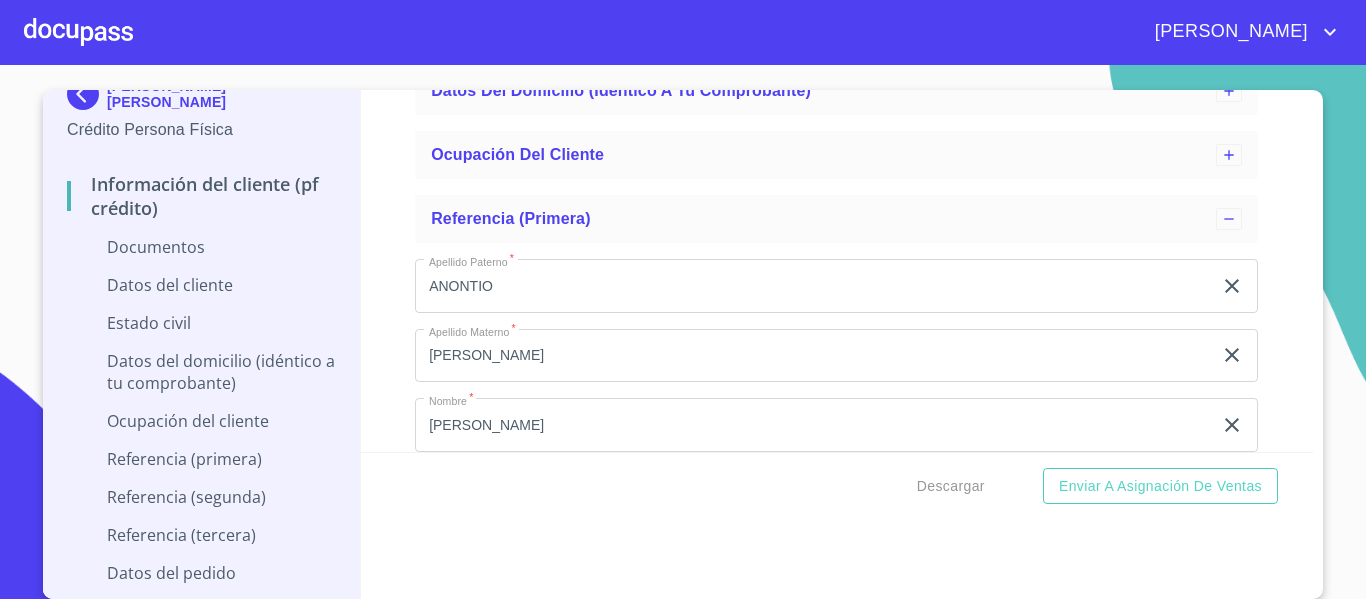 scroll, scrollTop: 544, scrollLeft: 0, axis: vertical 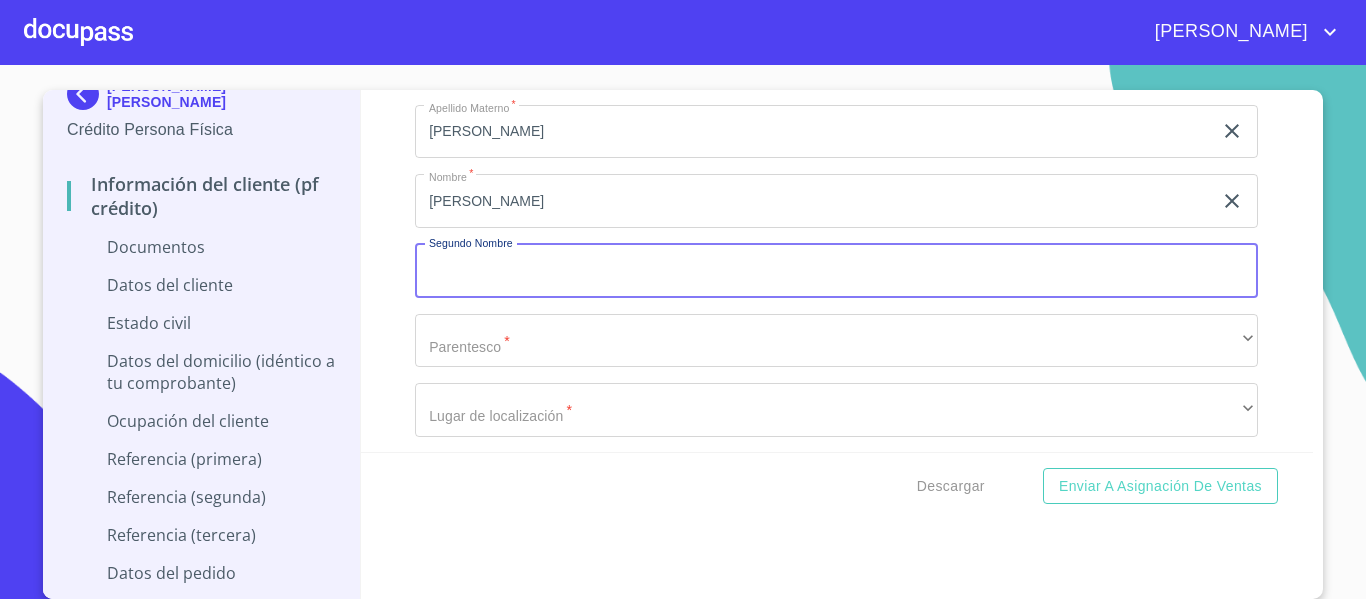 click on "[PERSON_NAME]" at bounding box center (813, 62) 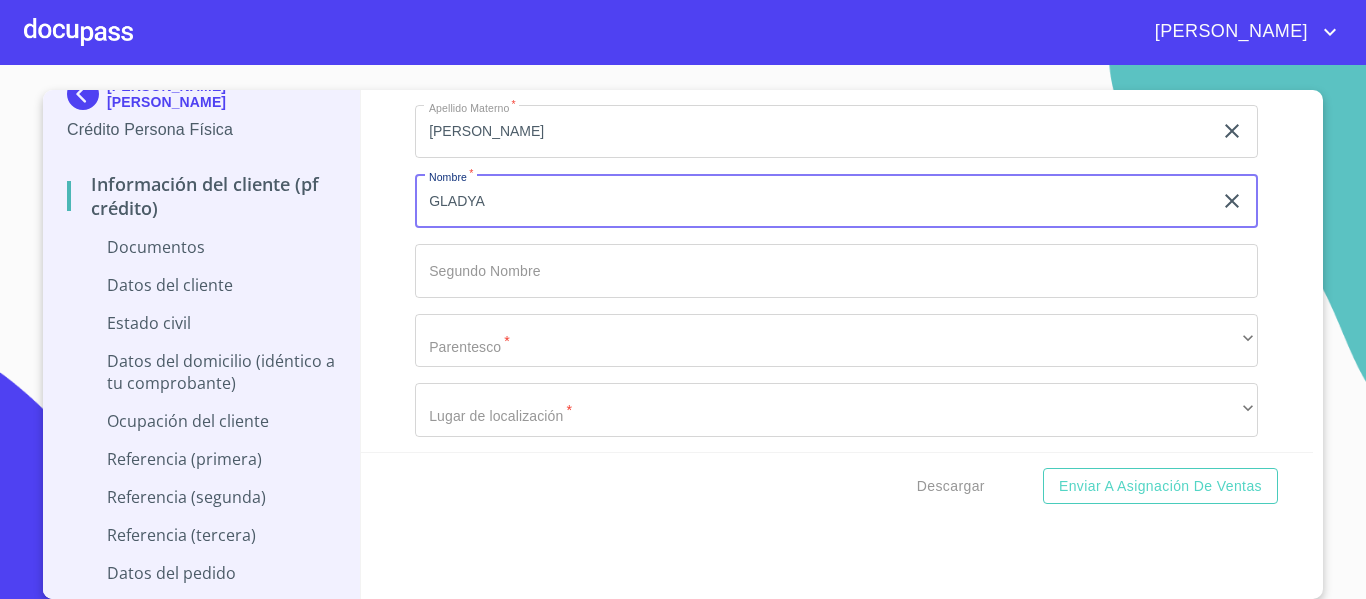 drag, startPoint x: 530, startPoint y: 197, endPoint x: 893, endPoint y: 203, distance: 363.0496 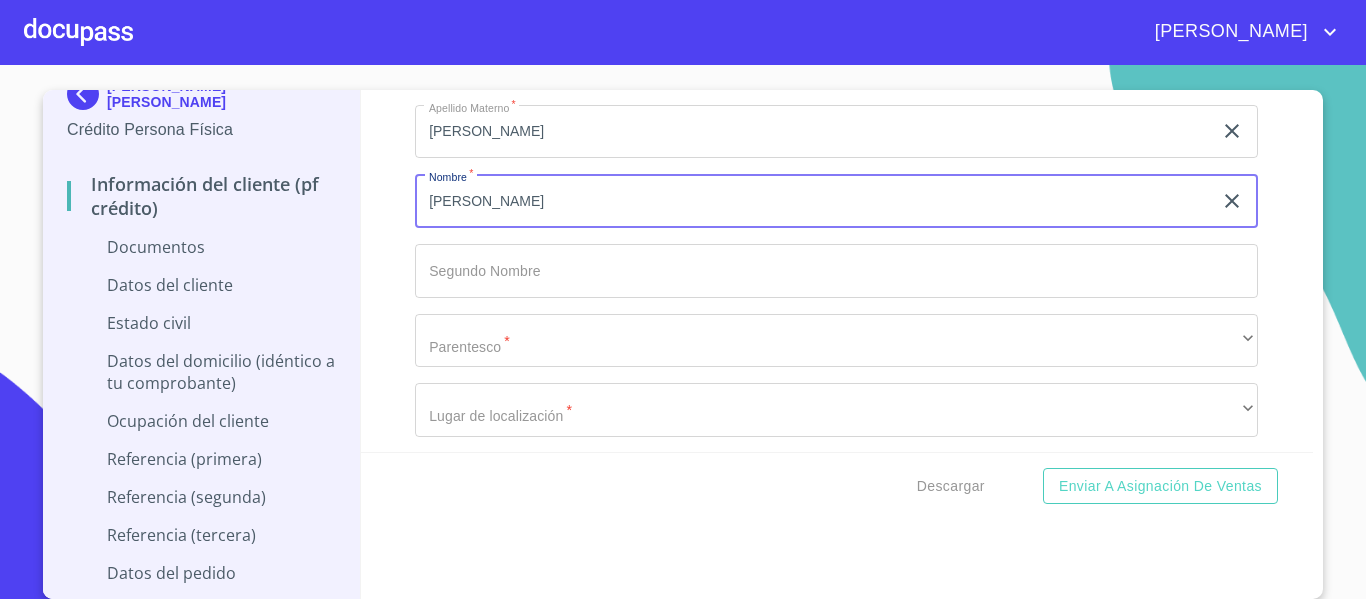 type on "[PERSON_NAME]" 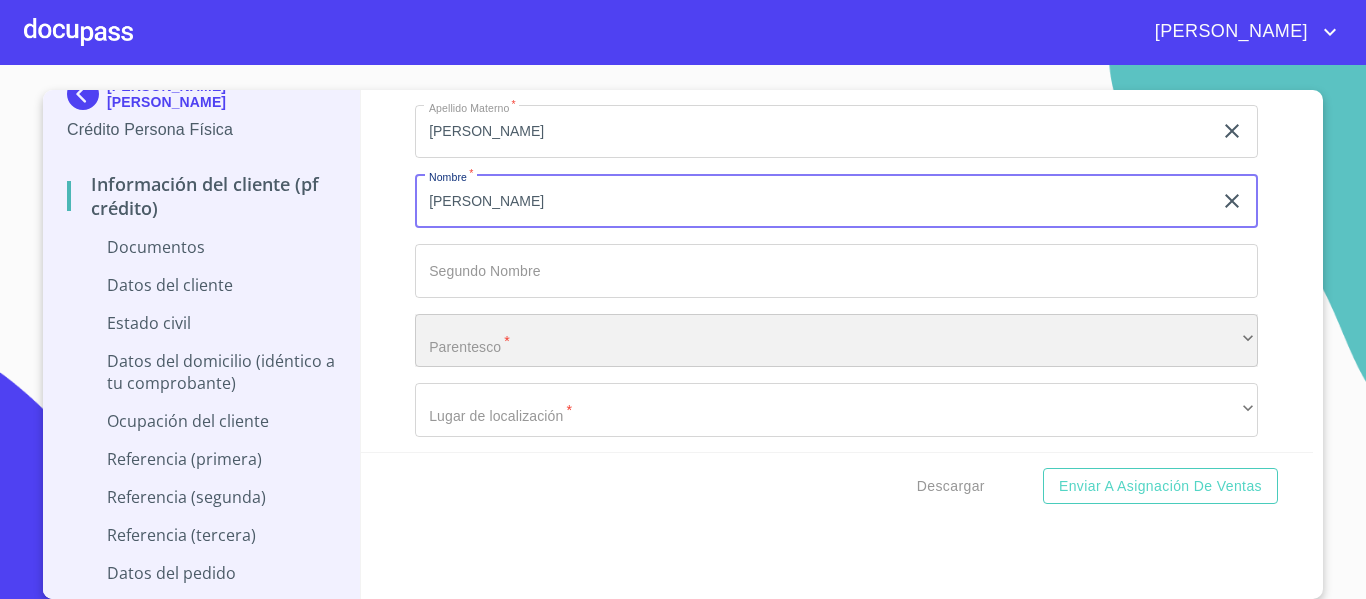 click on "​" at bounding box center (836, 341) 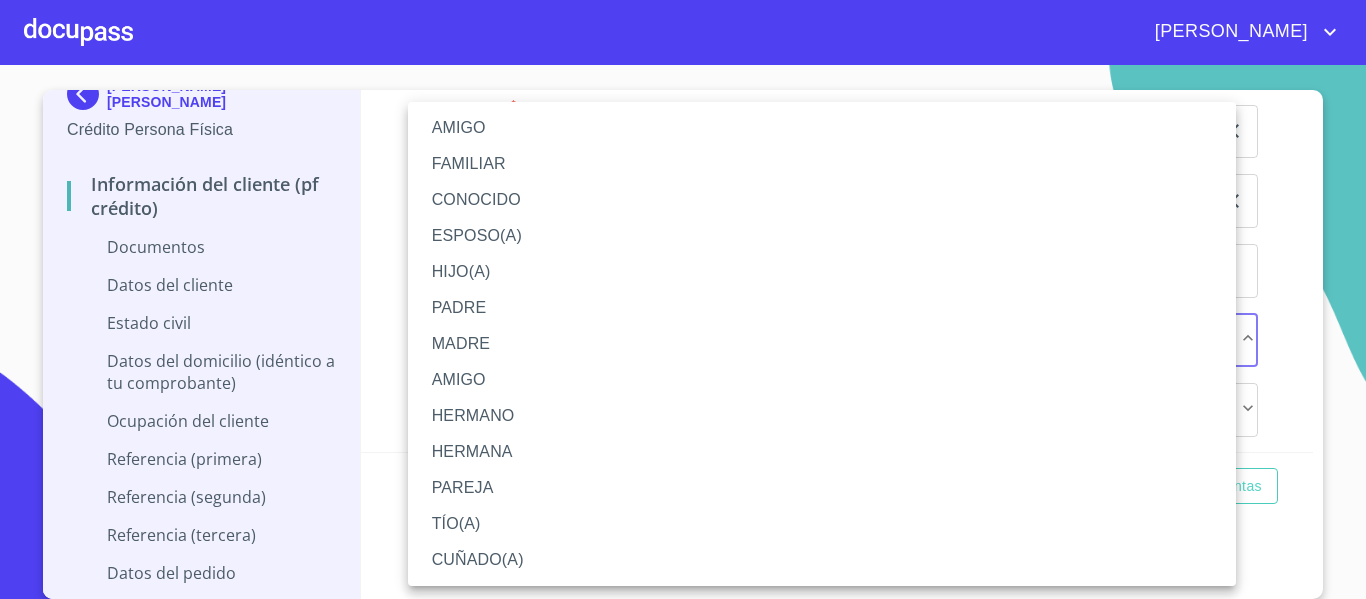 click on "AMIGO" at bounding box center [822, 128] 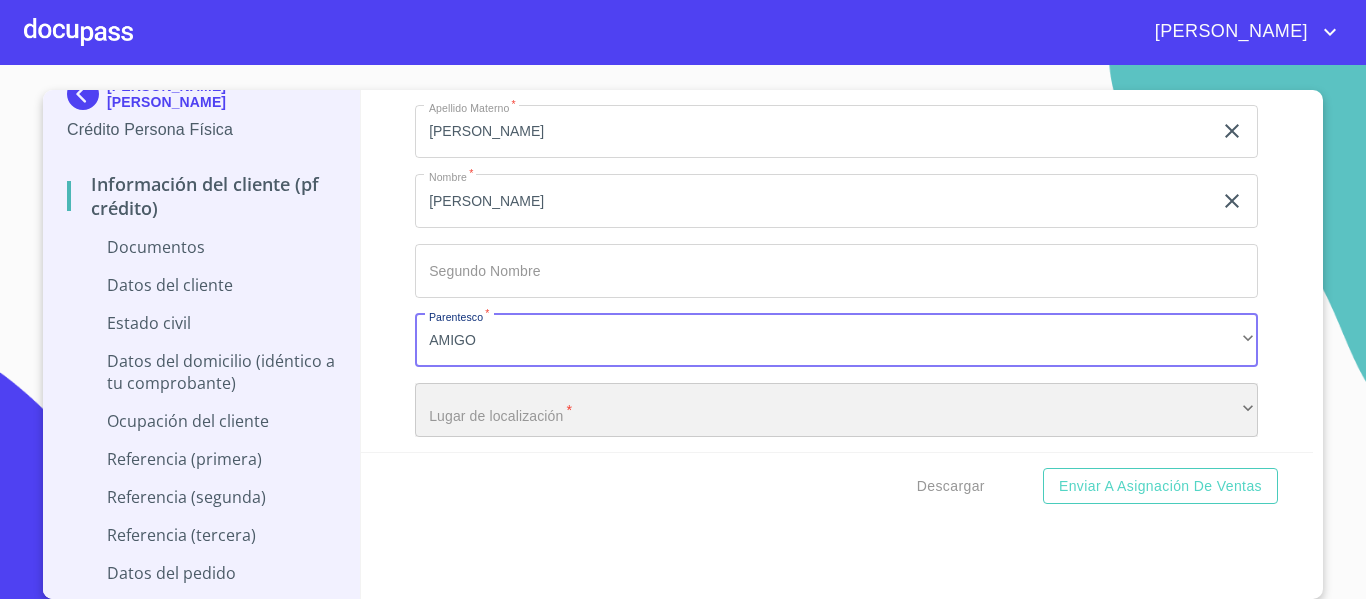 click on "​" at bounding box center [836, 410] 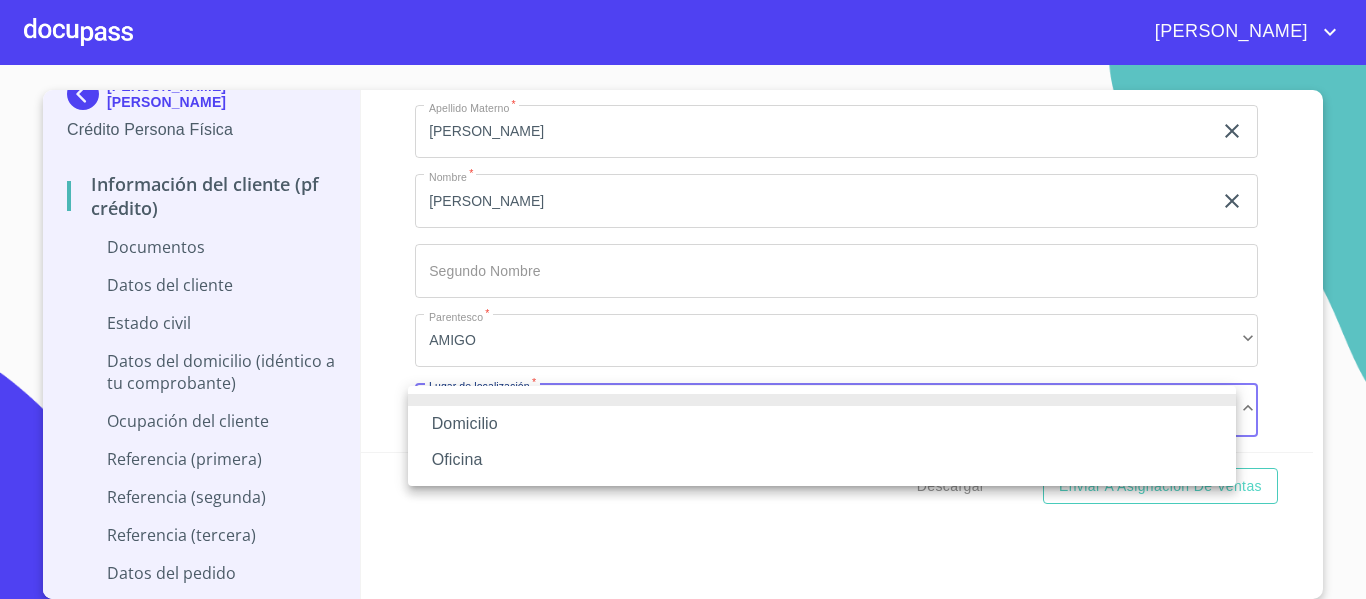 click on "Domicilio" at bounding box center [822, 424] 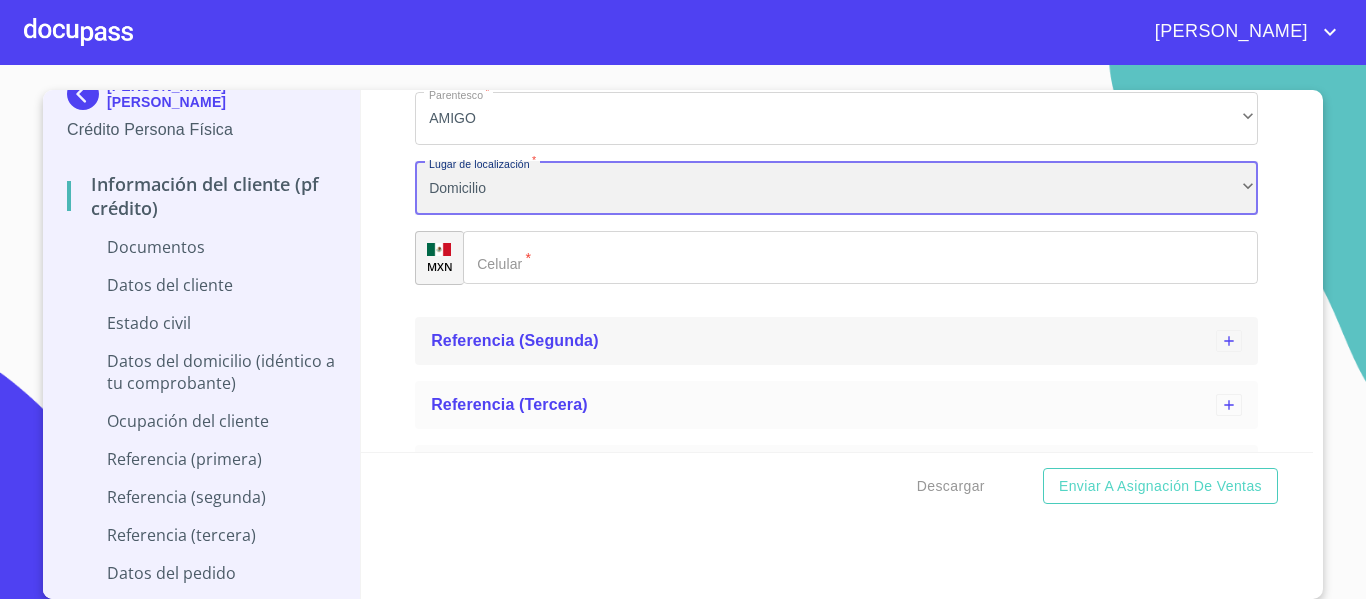 scroll, scrollTop: 815, scrollLeft: 0, axis: vertical 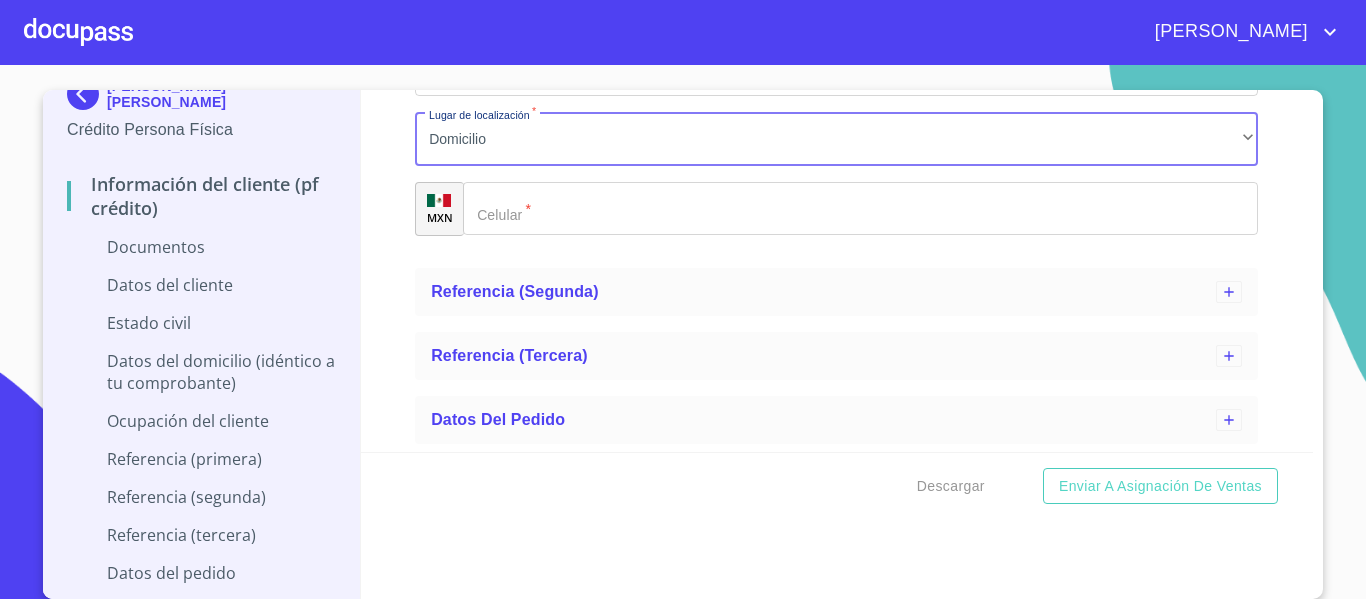 click on "​" at bounding box center [860, 209] 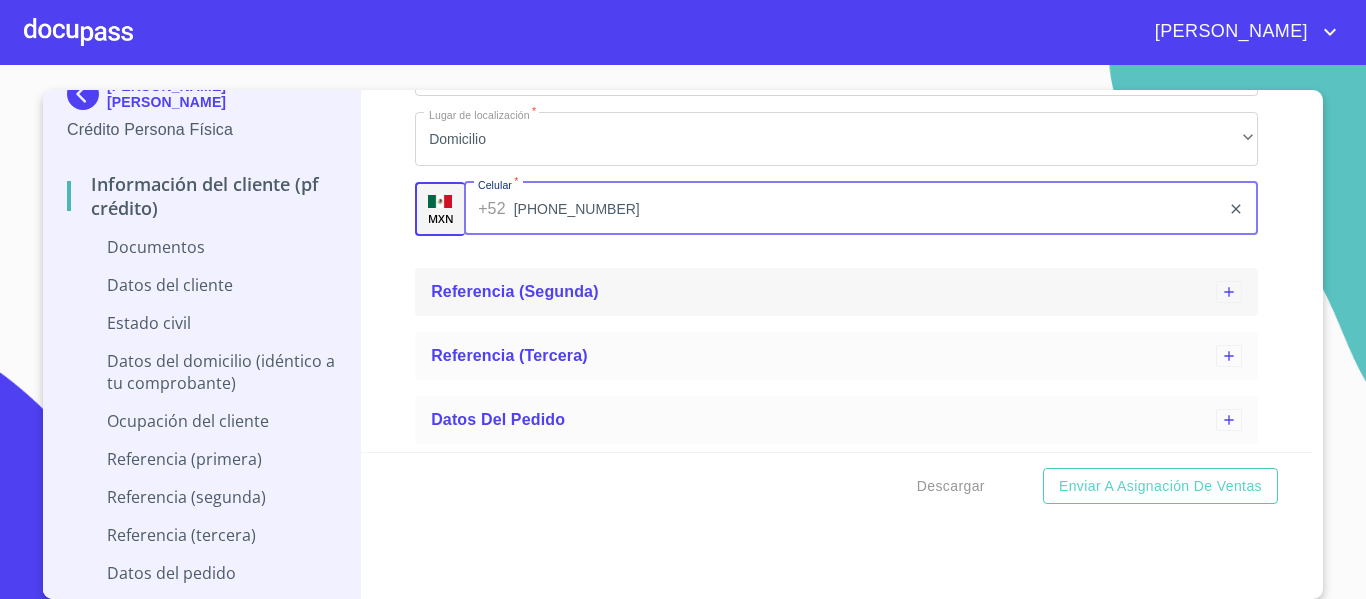 type on "[PHONE_NUMBER]" 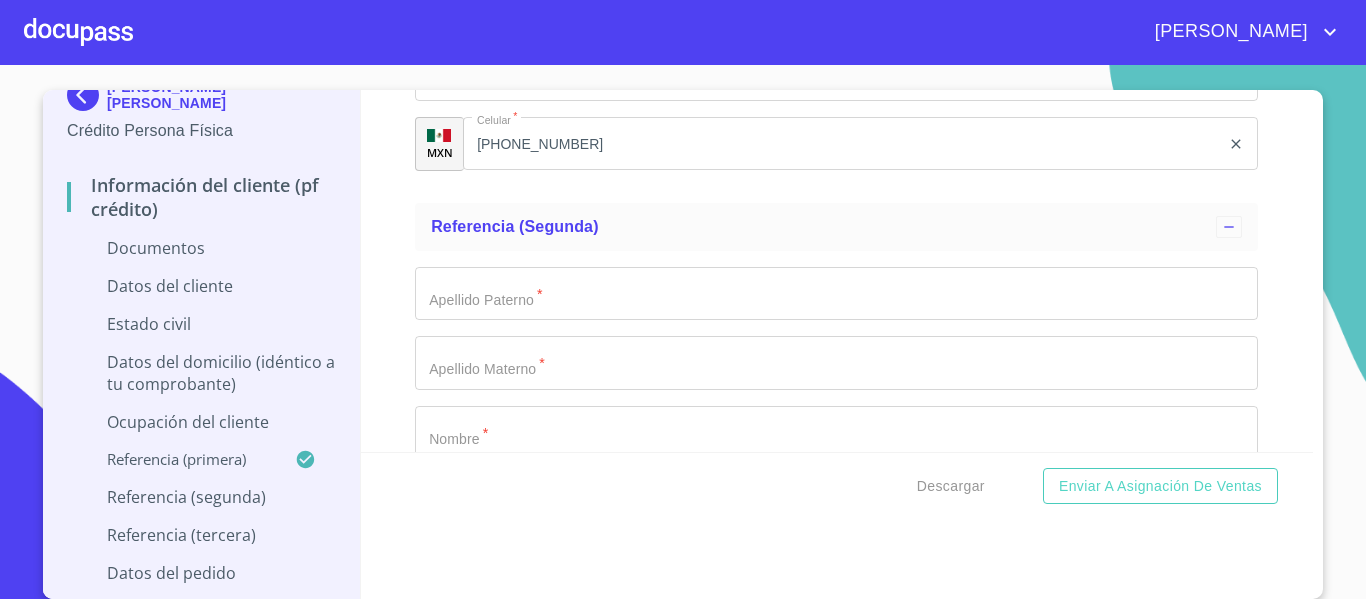 scroll, scrollTop: 915, scrollLeft: 0, axis: vertical 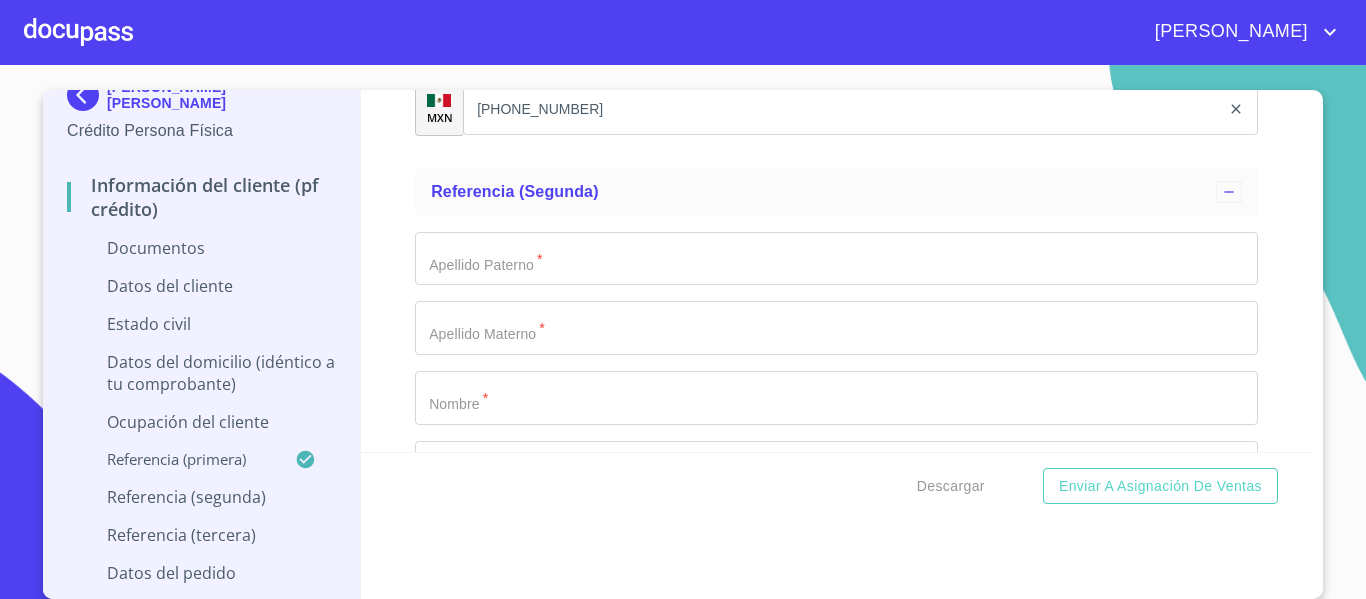 click on "Apellido Paterno   *" at bounding box center (813, -309) 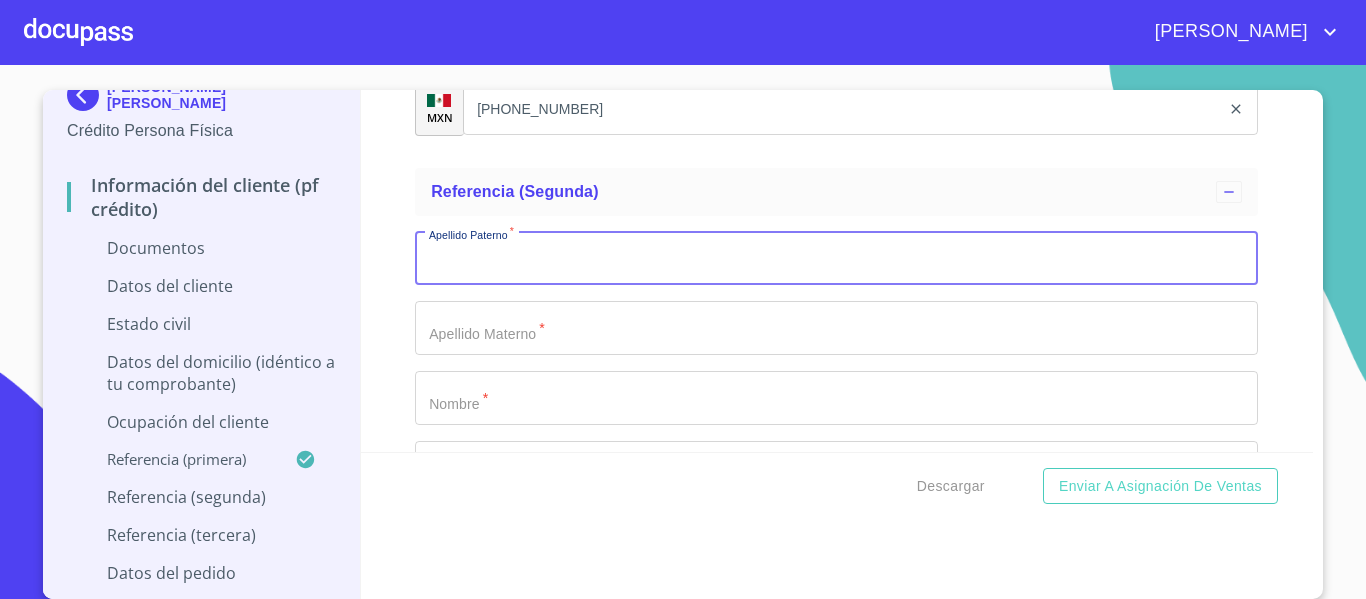 click on "Apellido Paterno   *" at bounding box center (836, 259) 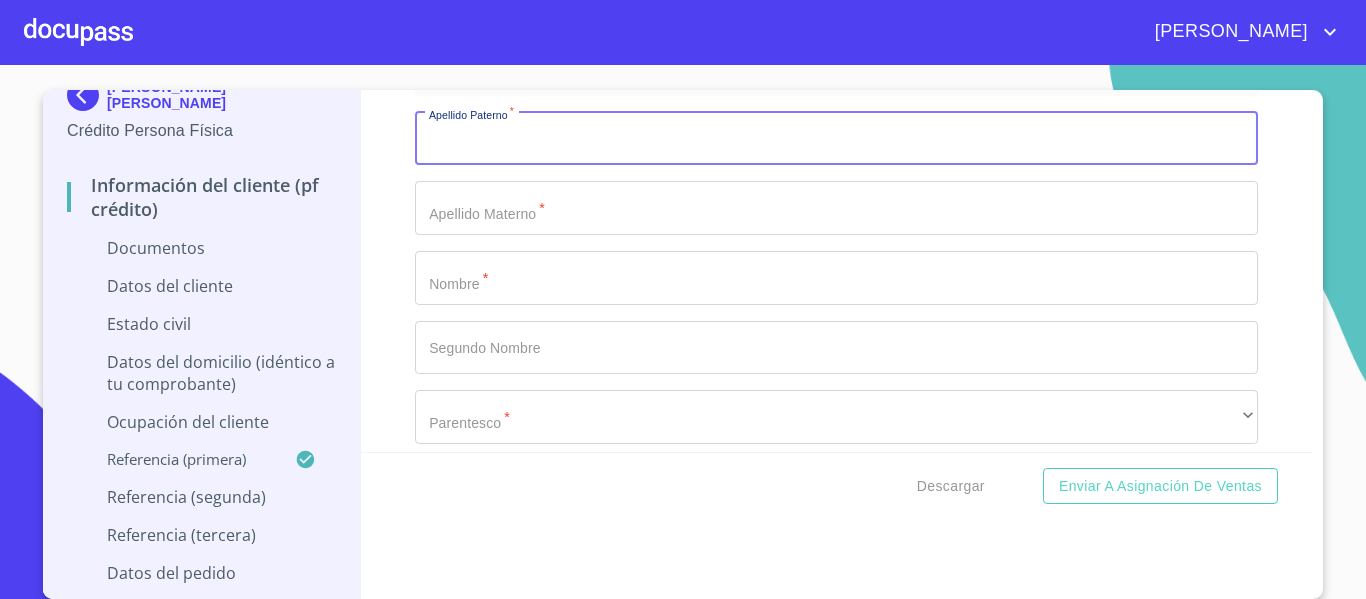 scroll, scrollTop: 1000, scrollLeft: 0, axis: vertical 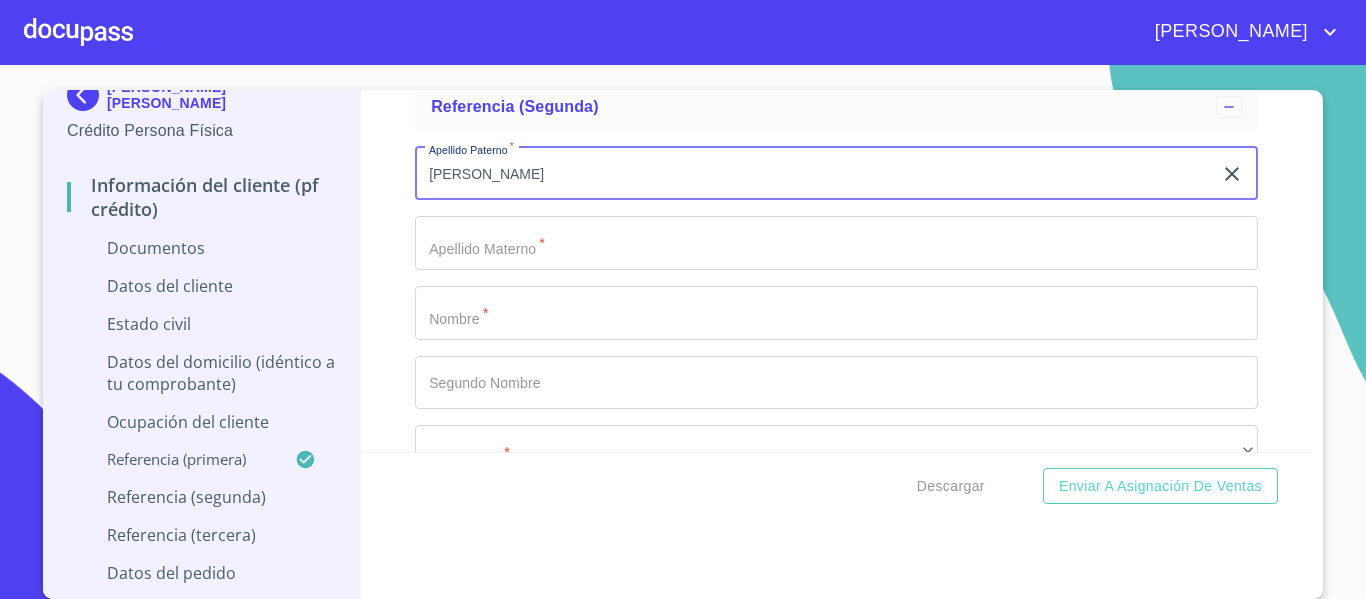 type on "[PERSON_NAME]" 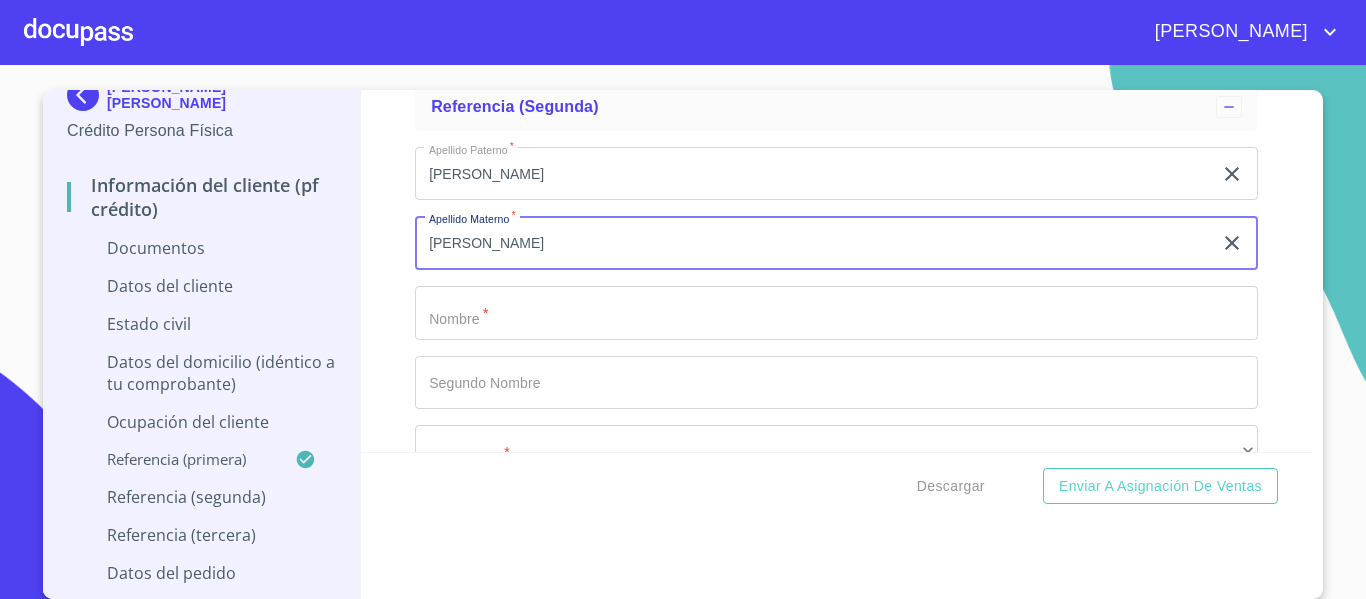 type on "[PERSON_NAME]" 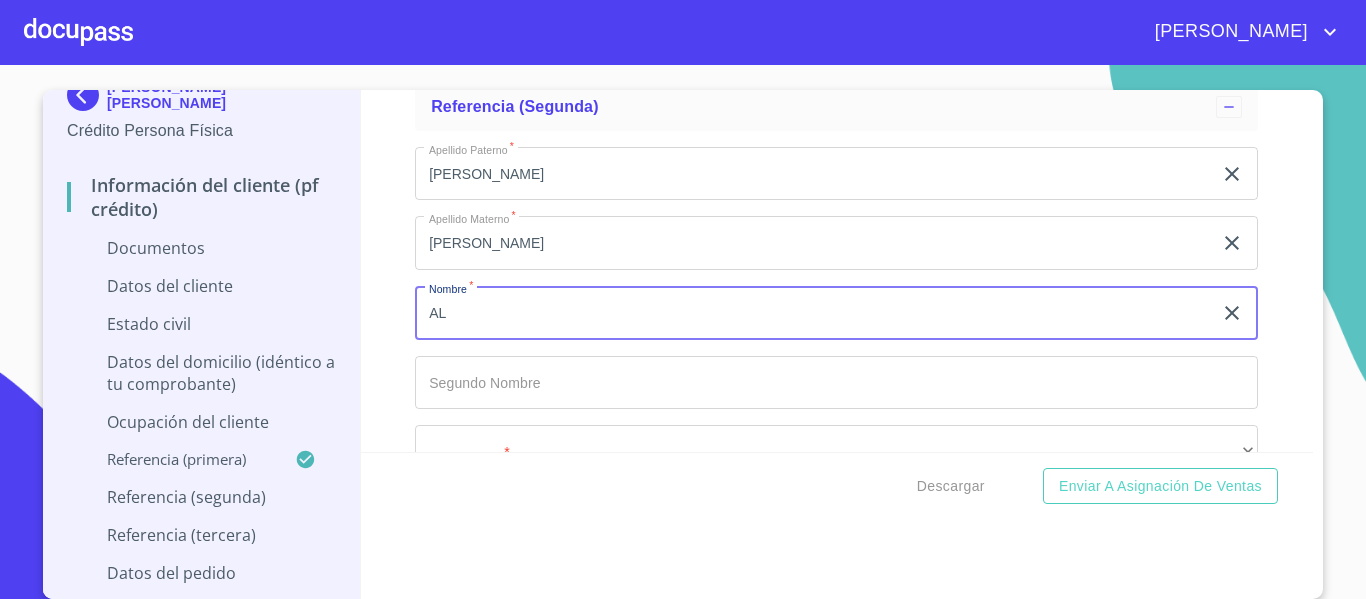 type on "A" 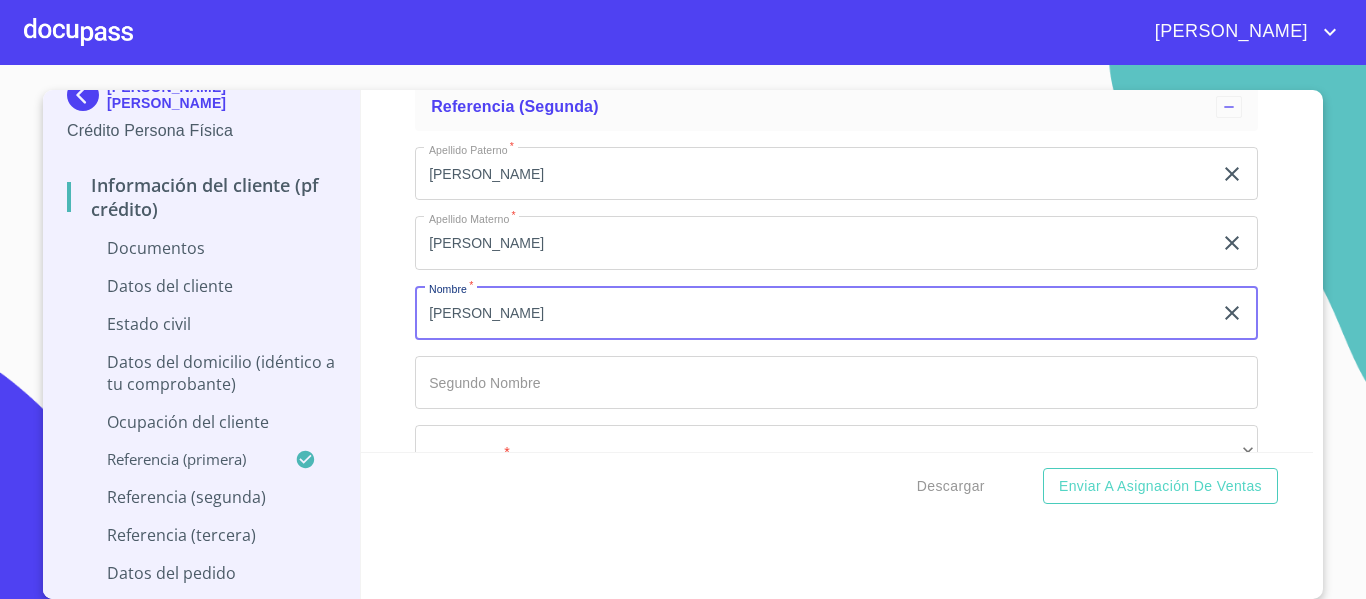 type on "[PERSON_NAME]" 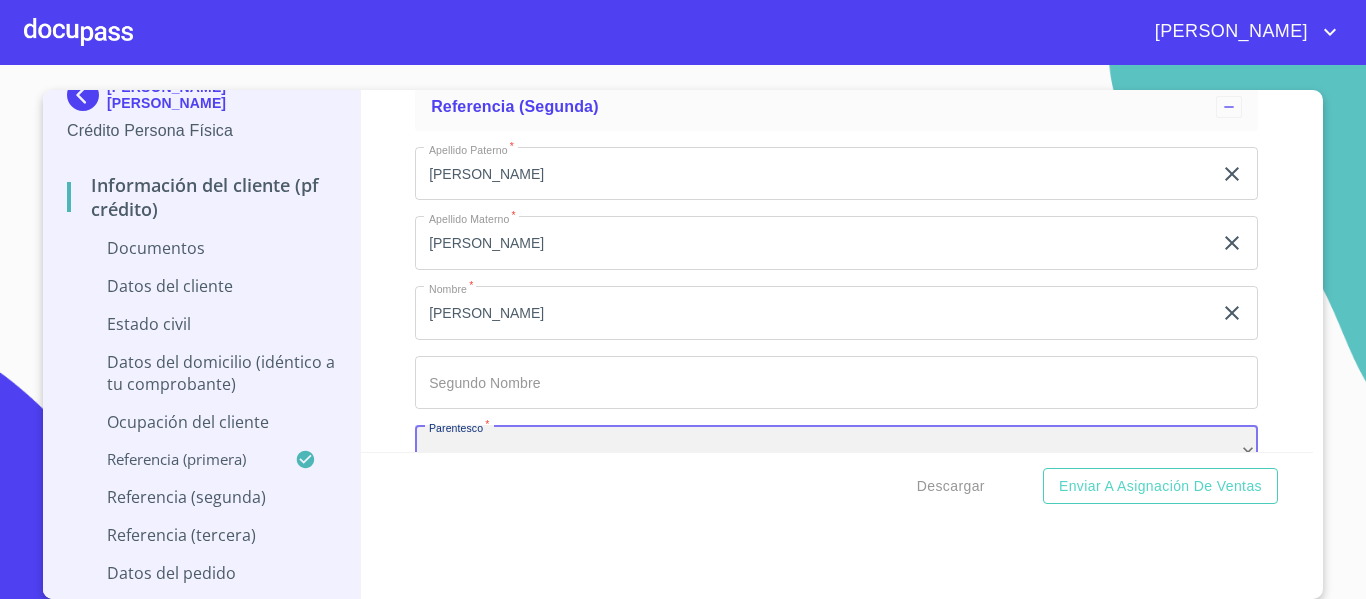 scroll, scrollTop: 1027, scrollLeft: 0, axis: vertical 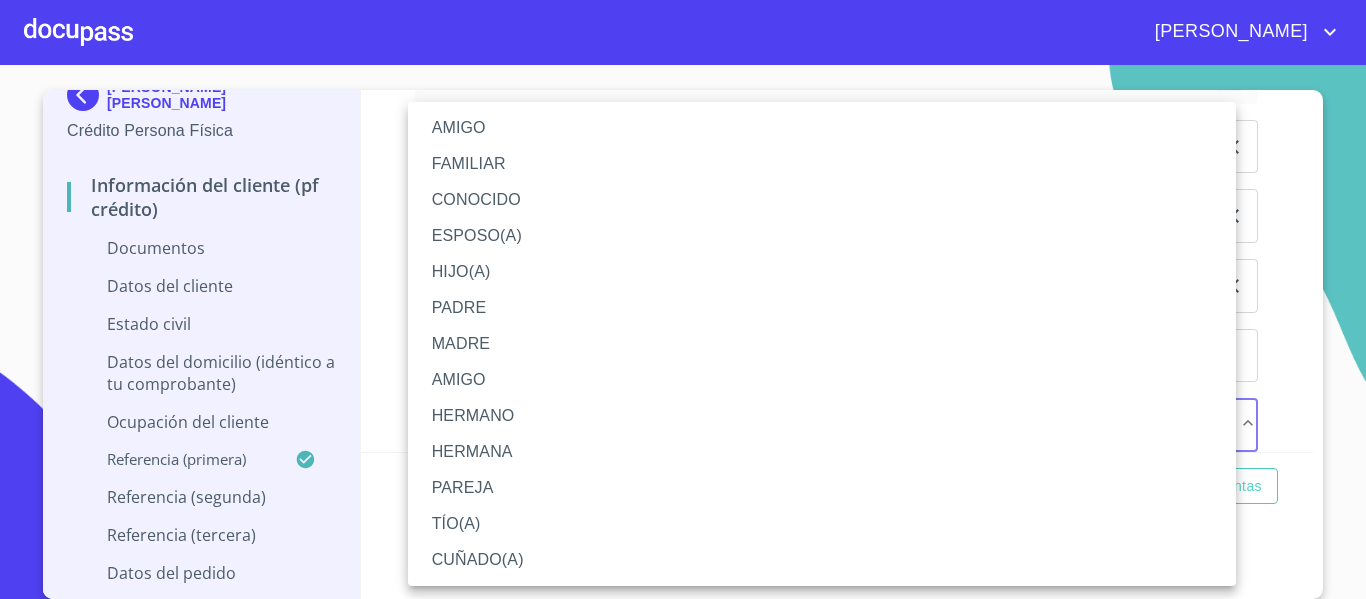 click on "AMIGO" at bounding box center (822, 128) 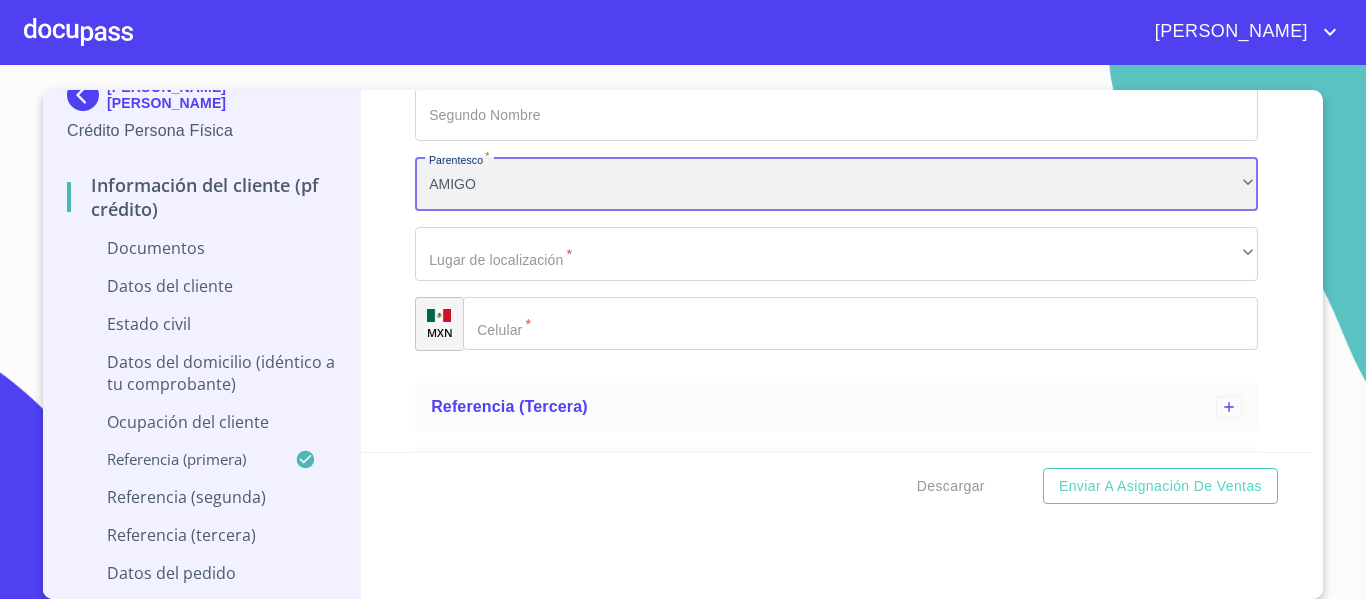 scroll, scrollTop: 1319, scrollLeft: 0, axis: vertical 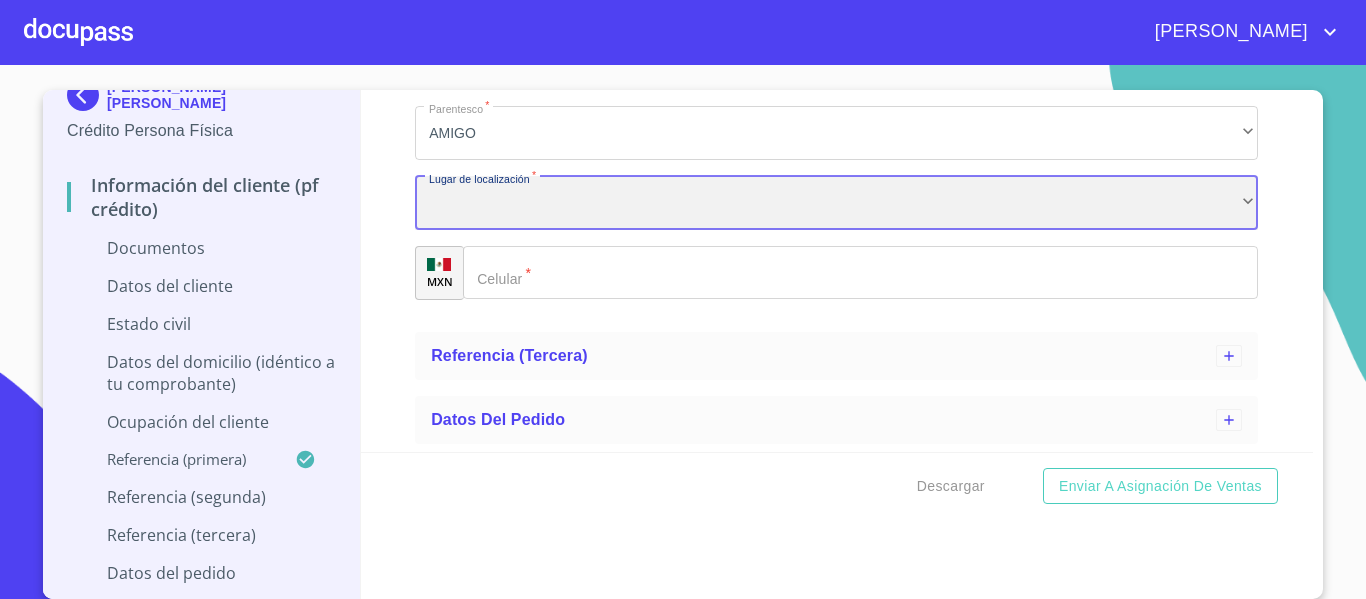 click on "​" at bounding box center (836, 203) 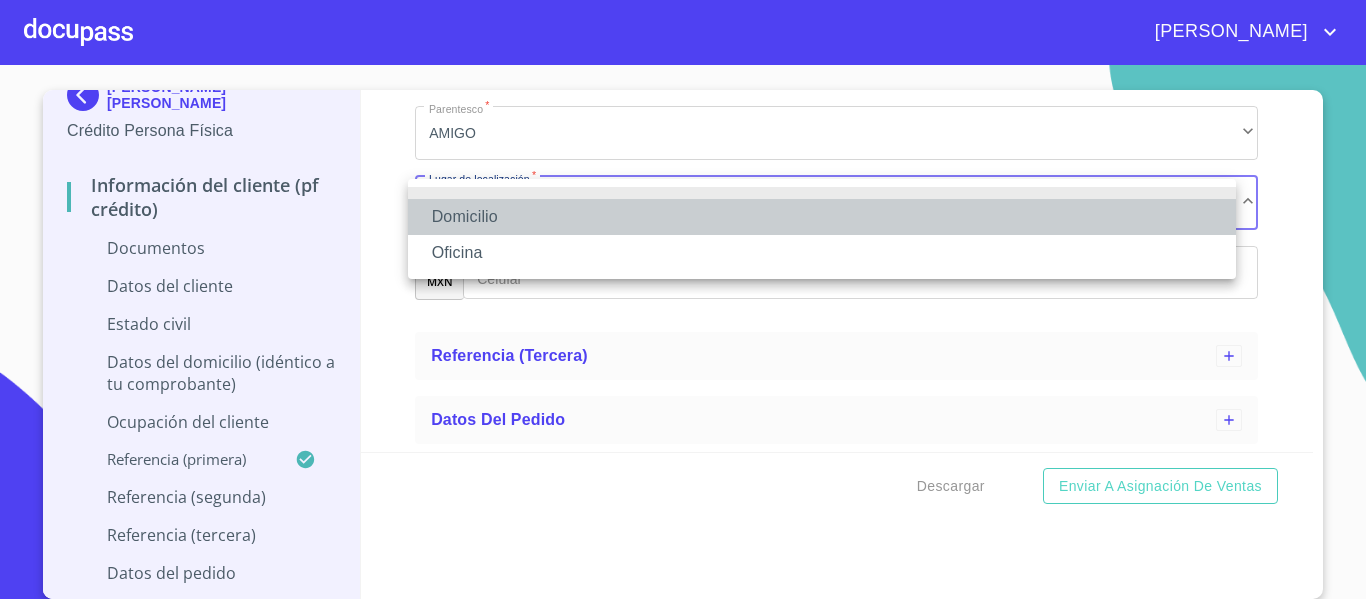 click on "Domicilio" at bounding box center (822, 217) 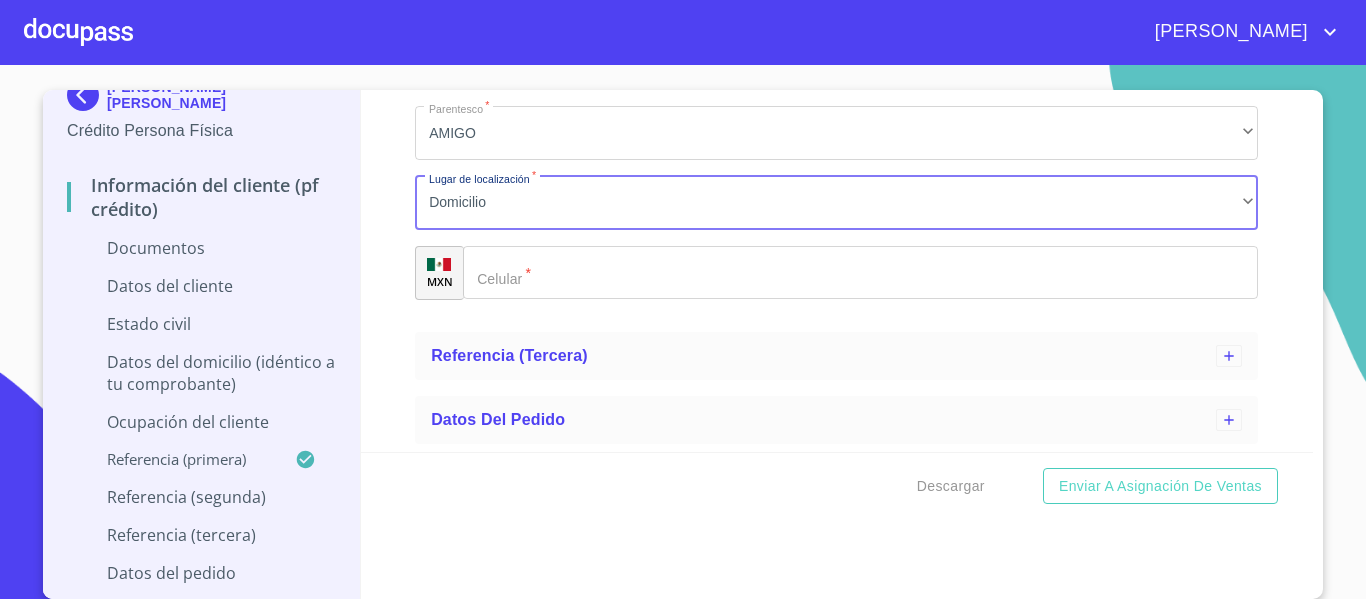 click on "Apellido Paterno   *" 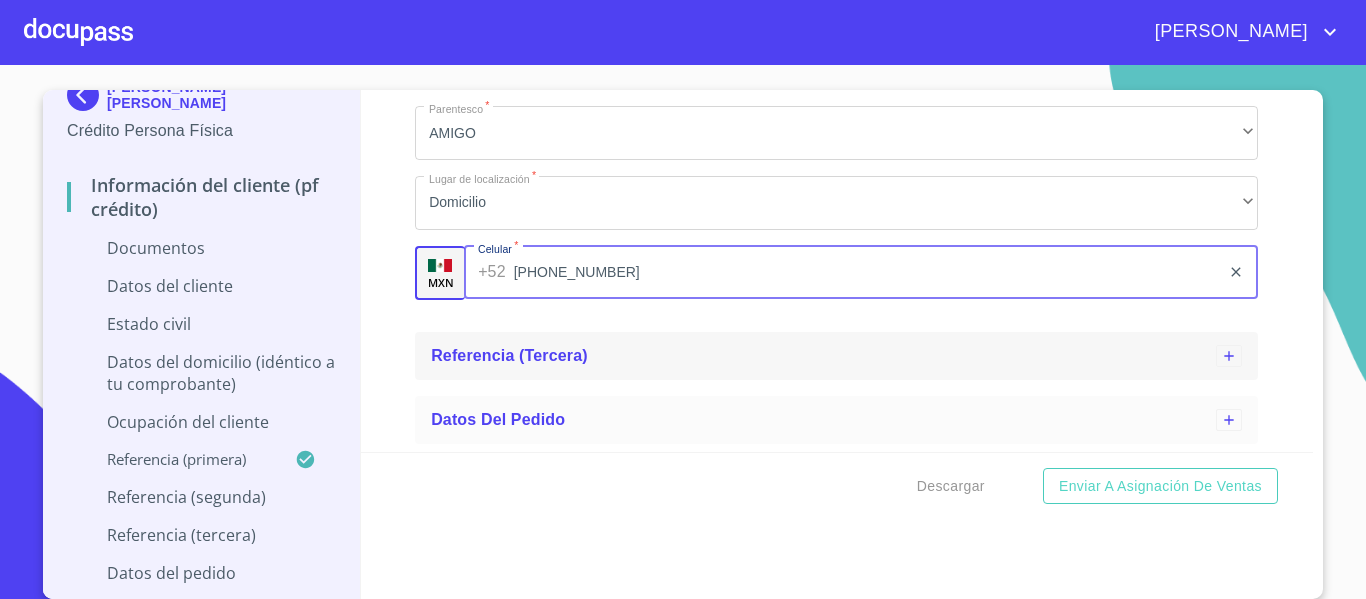 type on "[PHONE_NUMBER]" 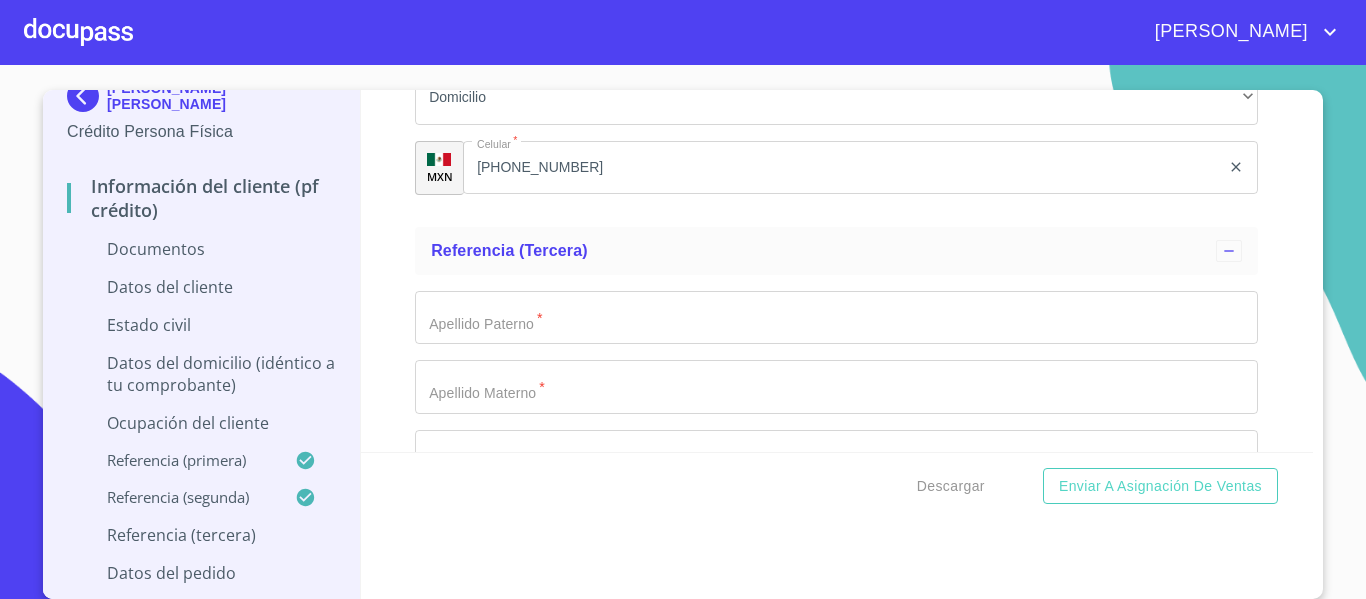 scroll, scrollTop: 1519, scrollLeft: 0, axis: vertical 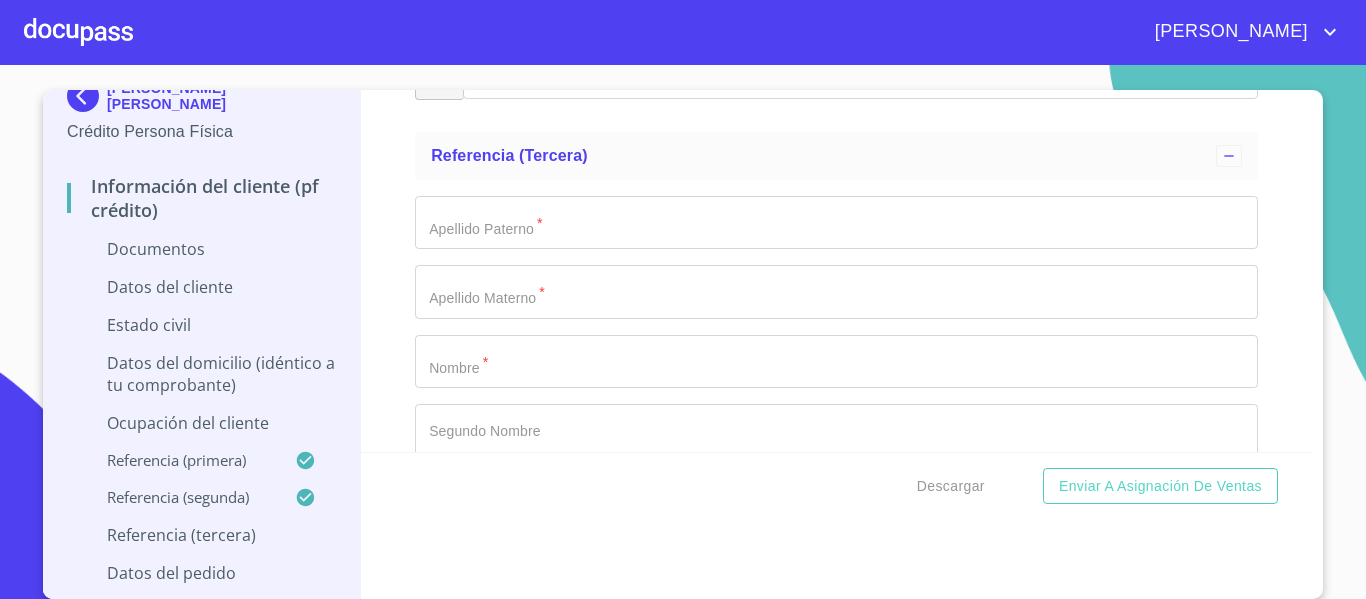 click on "Apellido Paterno   *" at bounding box center [813, -913] 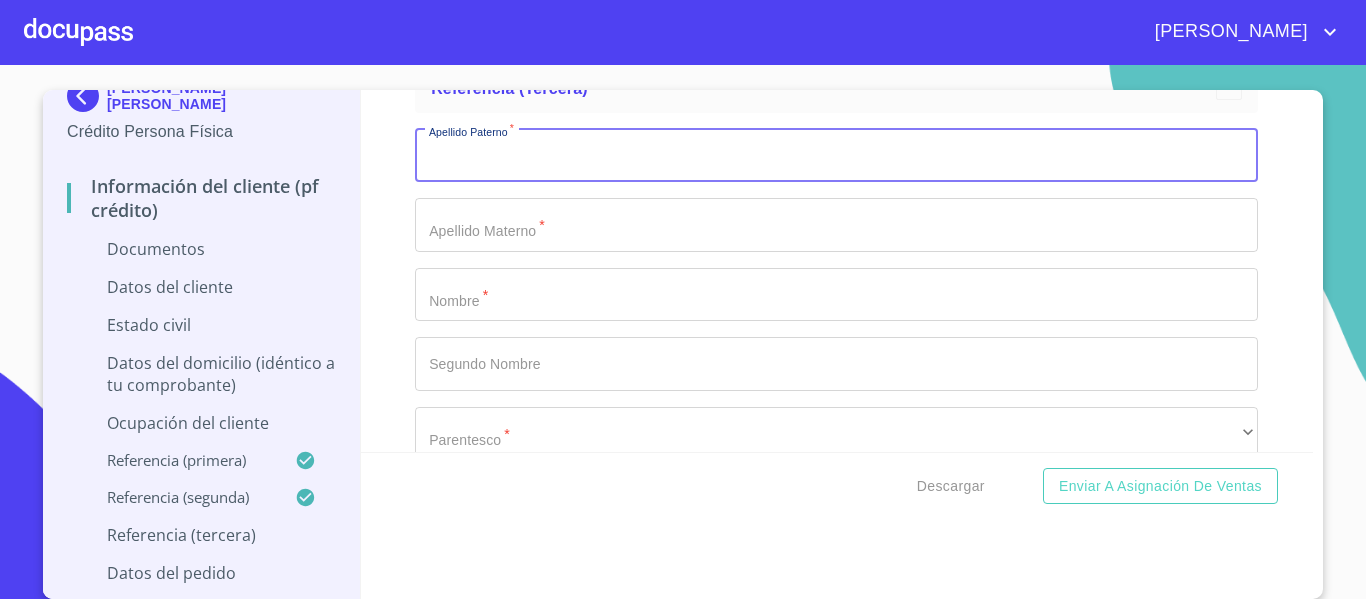 scroll, scrollTop: 1619, scrollLeft: 0, axis: vertical 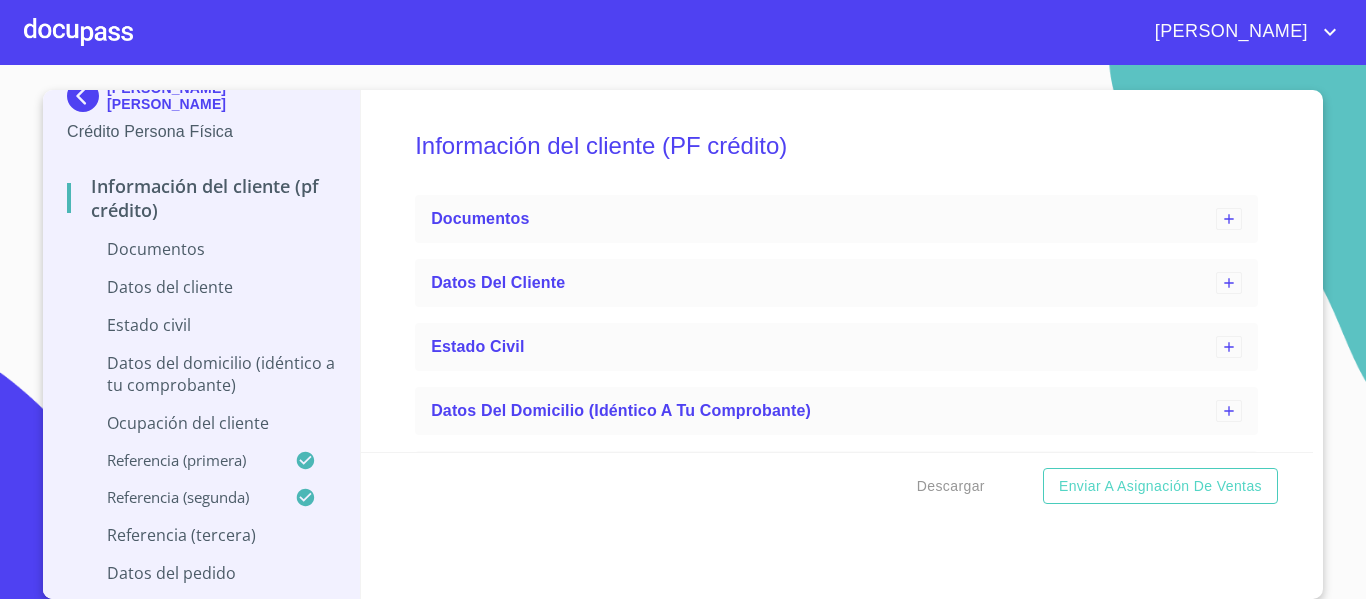 click on "Referencia (tercera)" at bounding box center (201, 535) 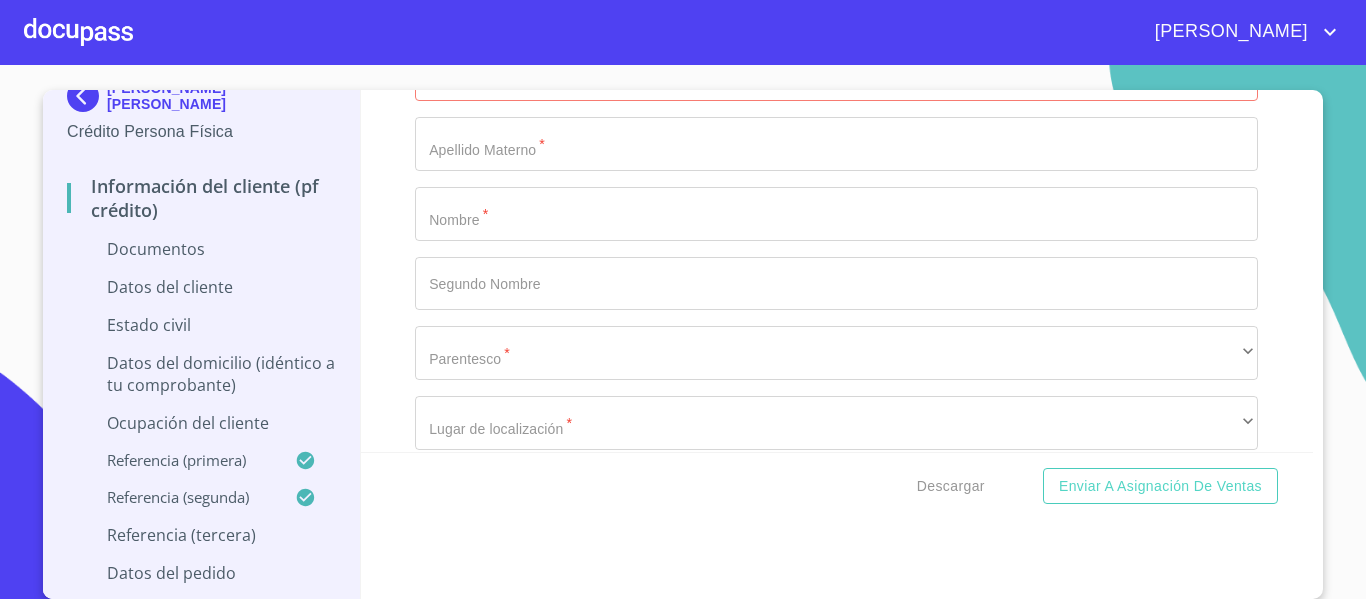 scroll, scrollTop: 1019, scrollLeft: 0, axis: vertical 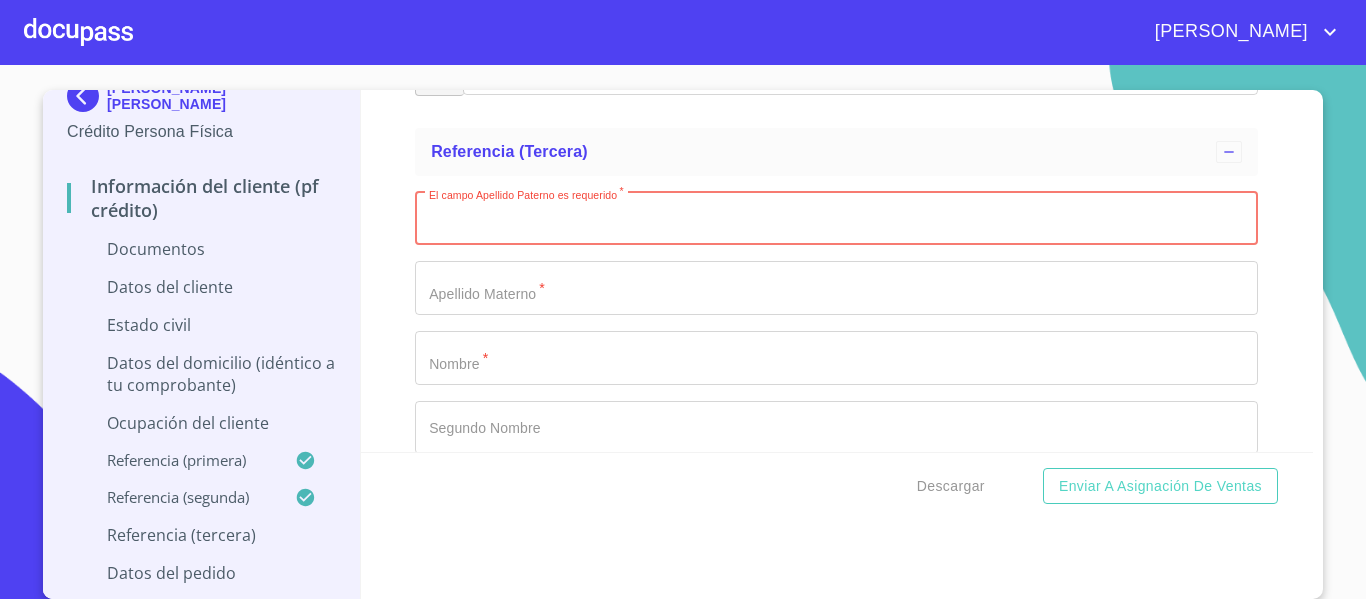click on "Apellido Paterno   *" at bounding box center (836, 219) 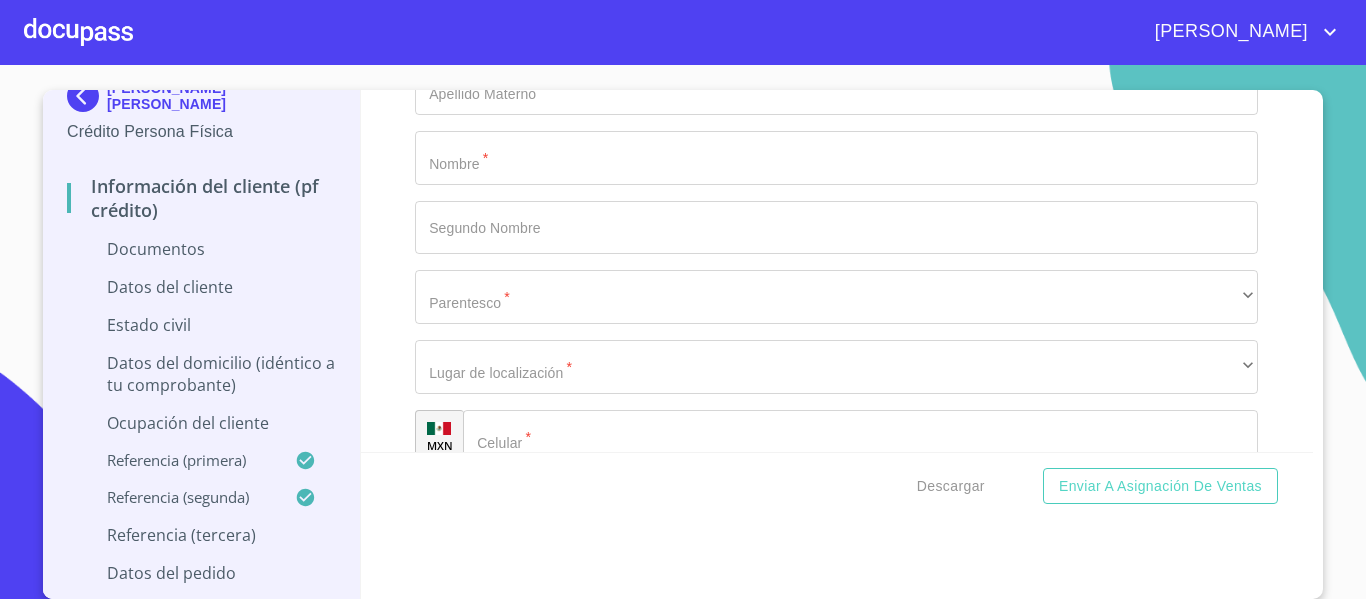 scroll, scrollTop: 1319, scrollLeft: 0, axis: vertical 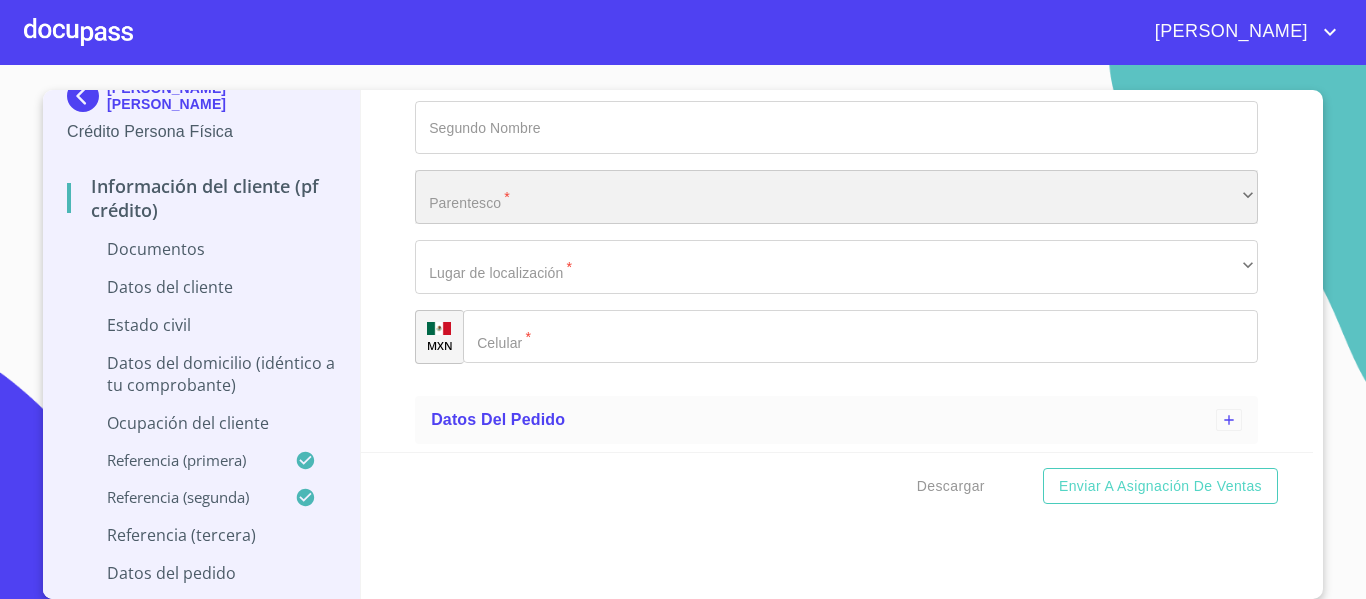 click on "​" at bounding box center [836, 197] 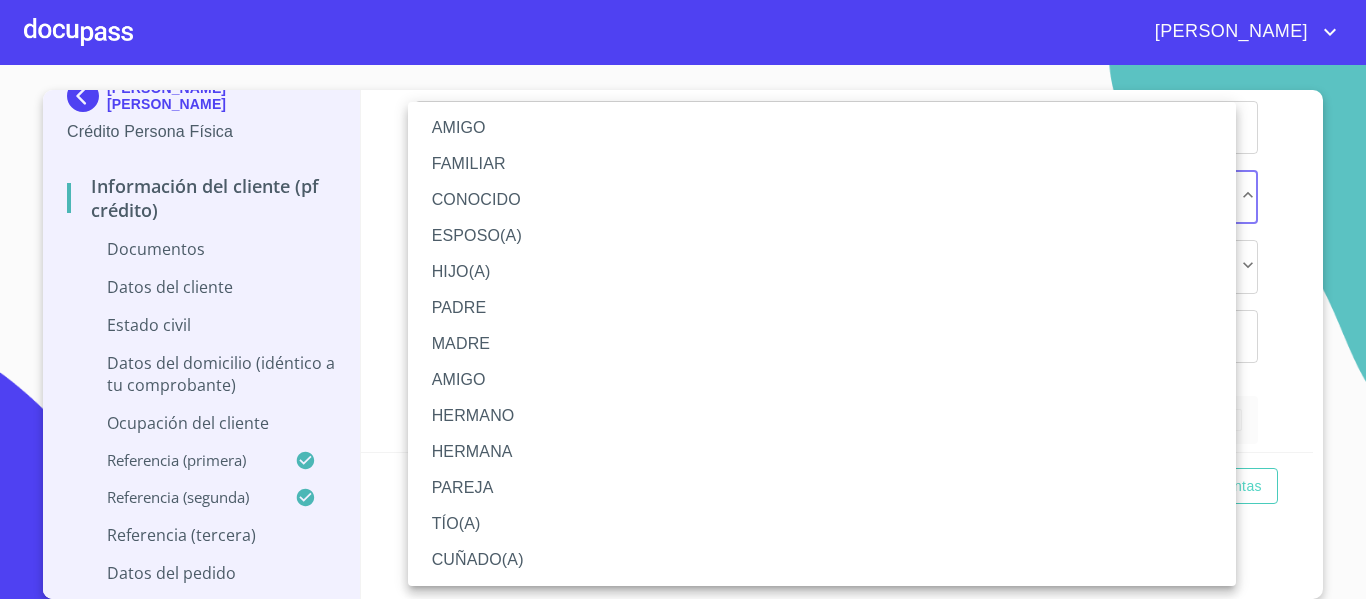 click on "AMIGO" at bounding box center (822, 128) 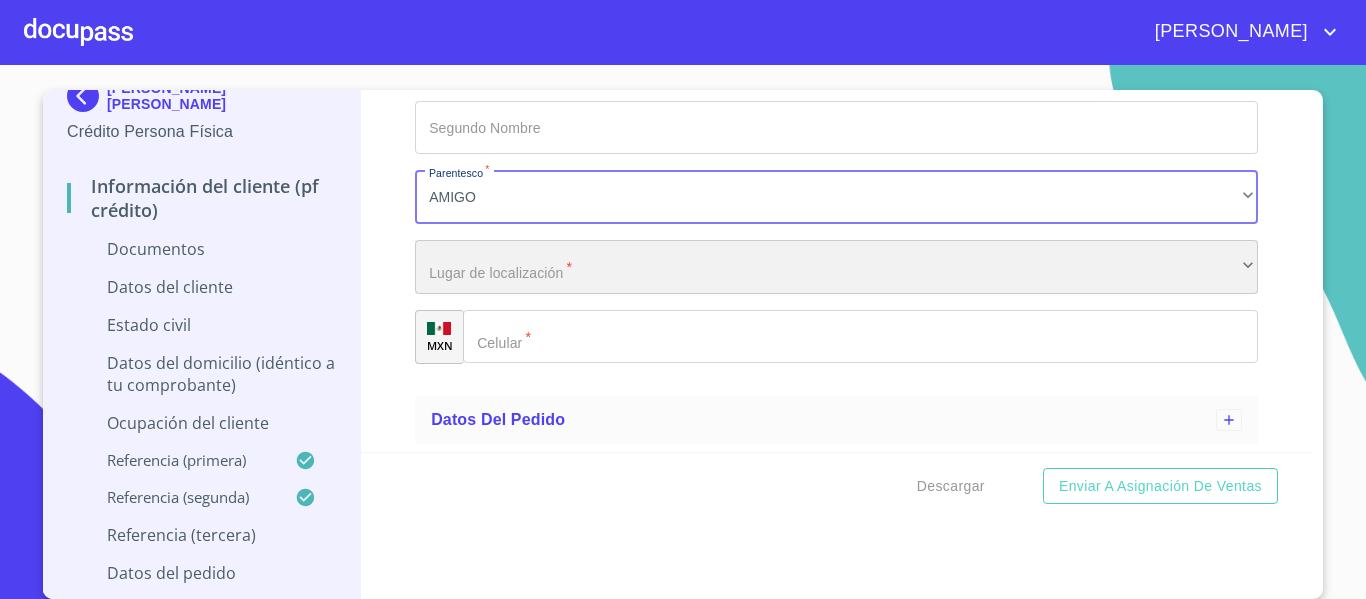 click on "​" at bounding box center (836, 267) 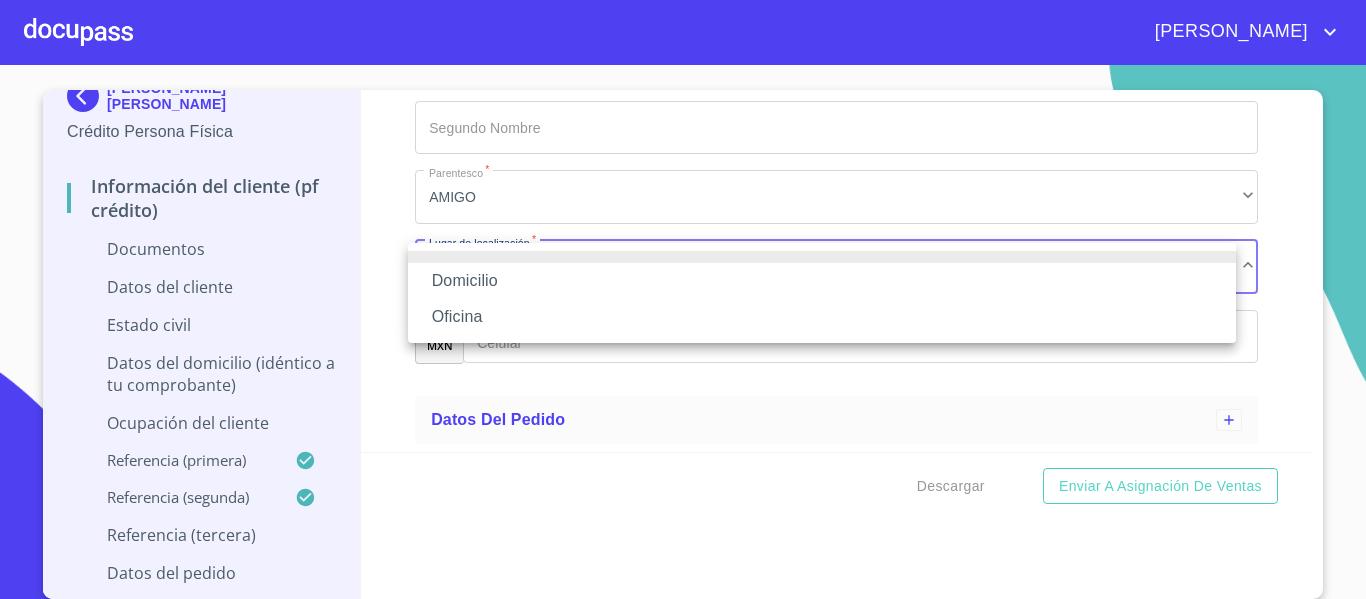 click on "Domicilio" at bounding box center (822, 281) 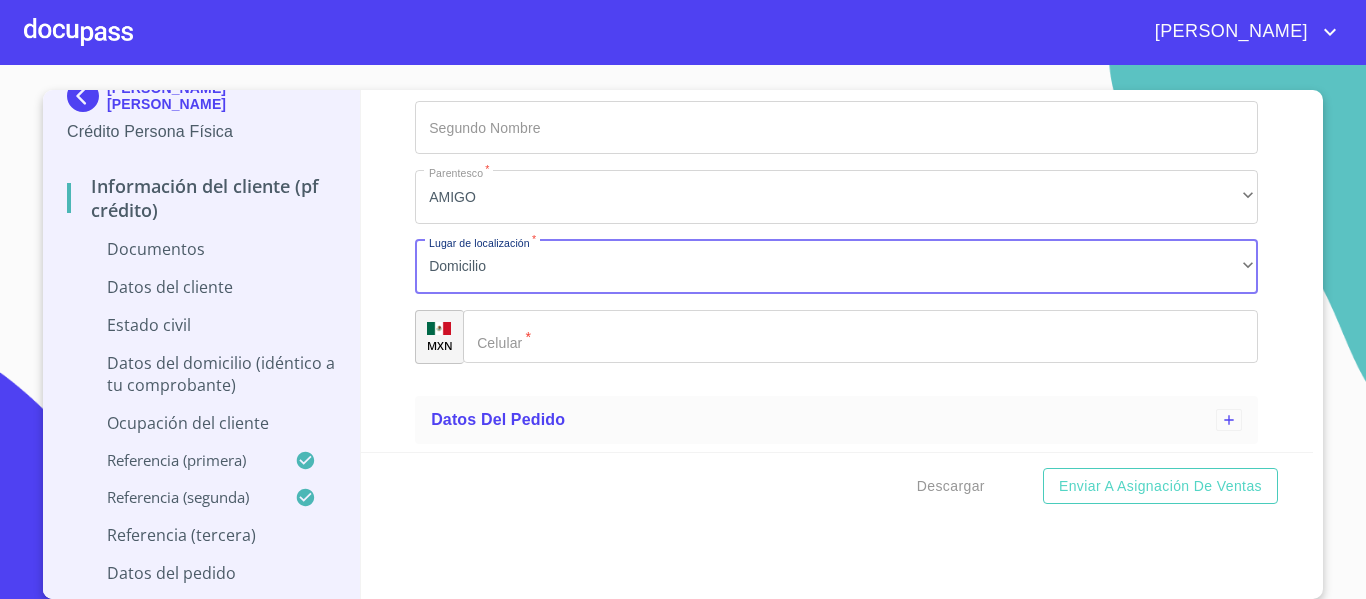 click on "Apellido Paterno   *" 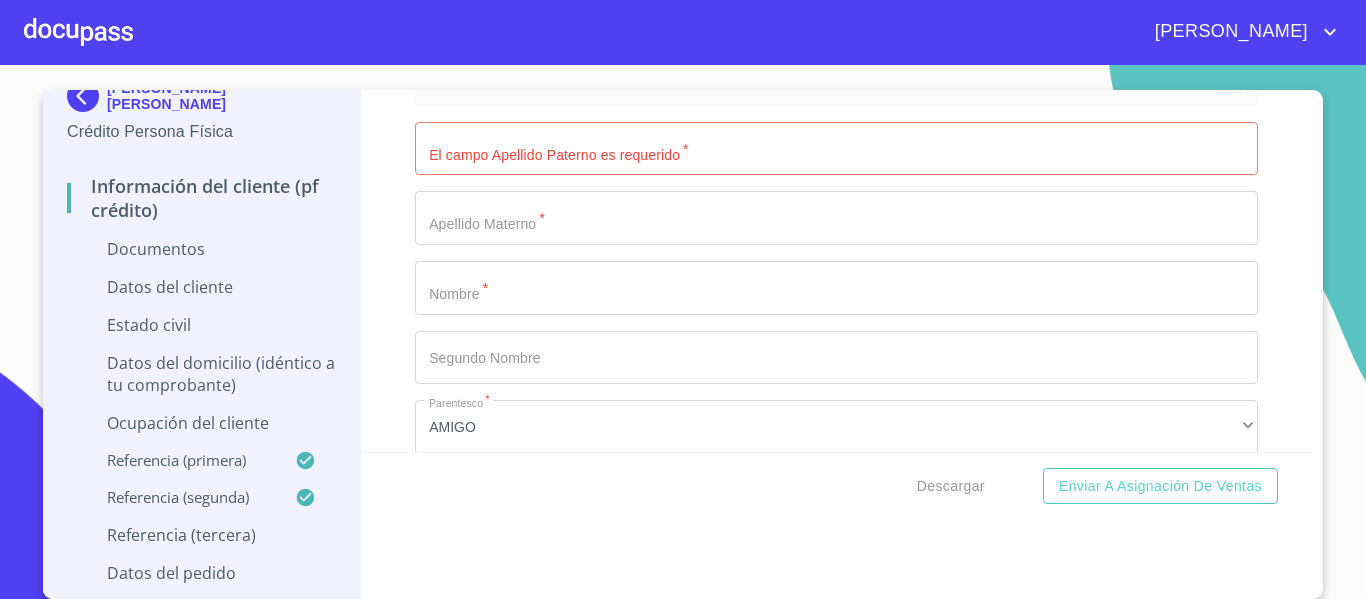 scroll, scrollTop: 1119, scrollLeft: 0, axis: vertical 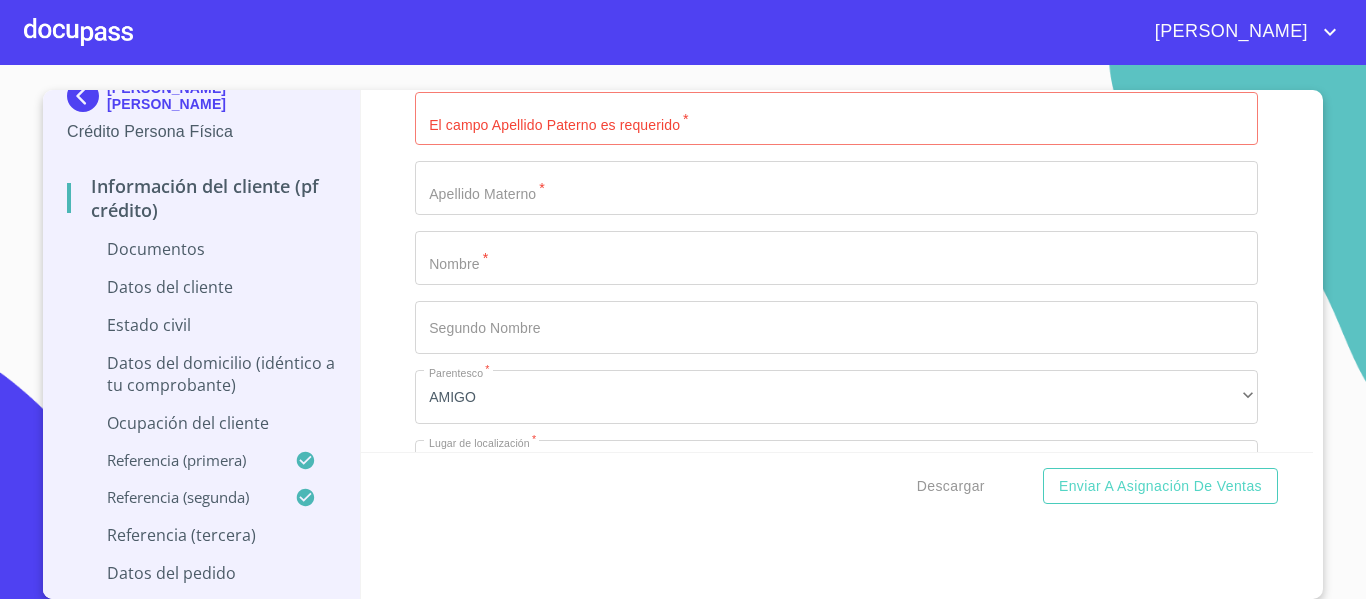 click on "Apellido Paterno   *" at bounding box center [813, -449] 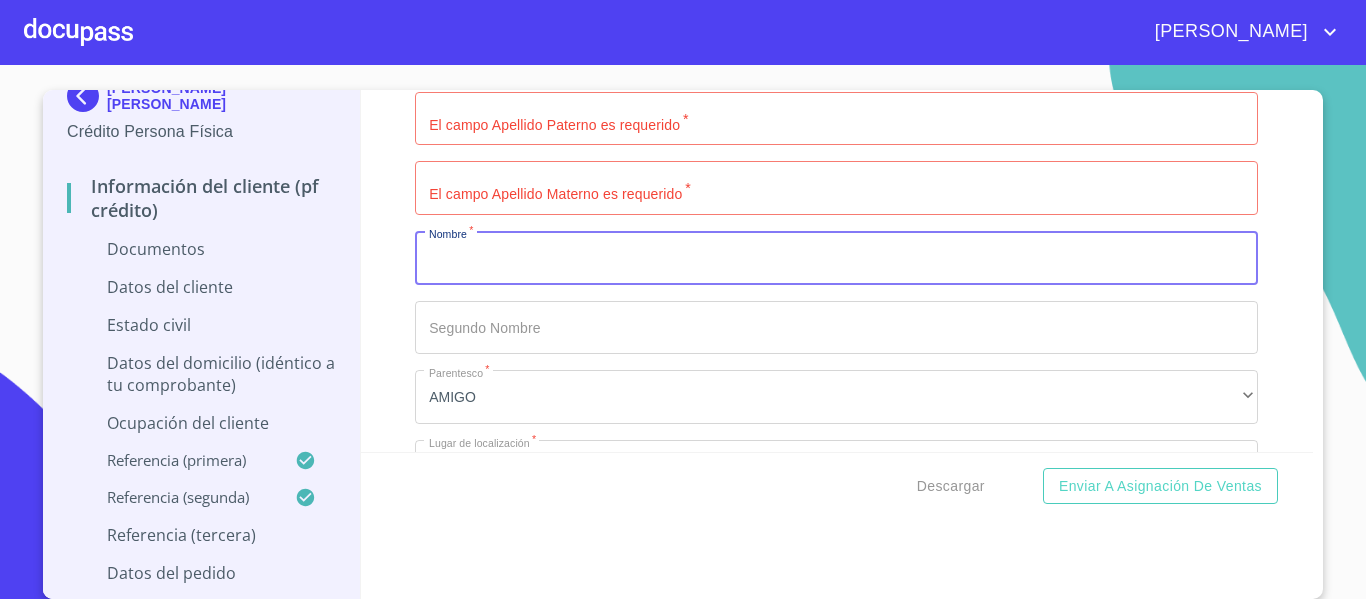 click on "Apellido Paterno   *" at bounding box center (836, 258) 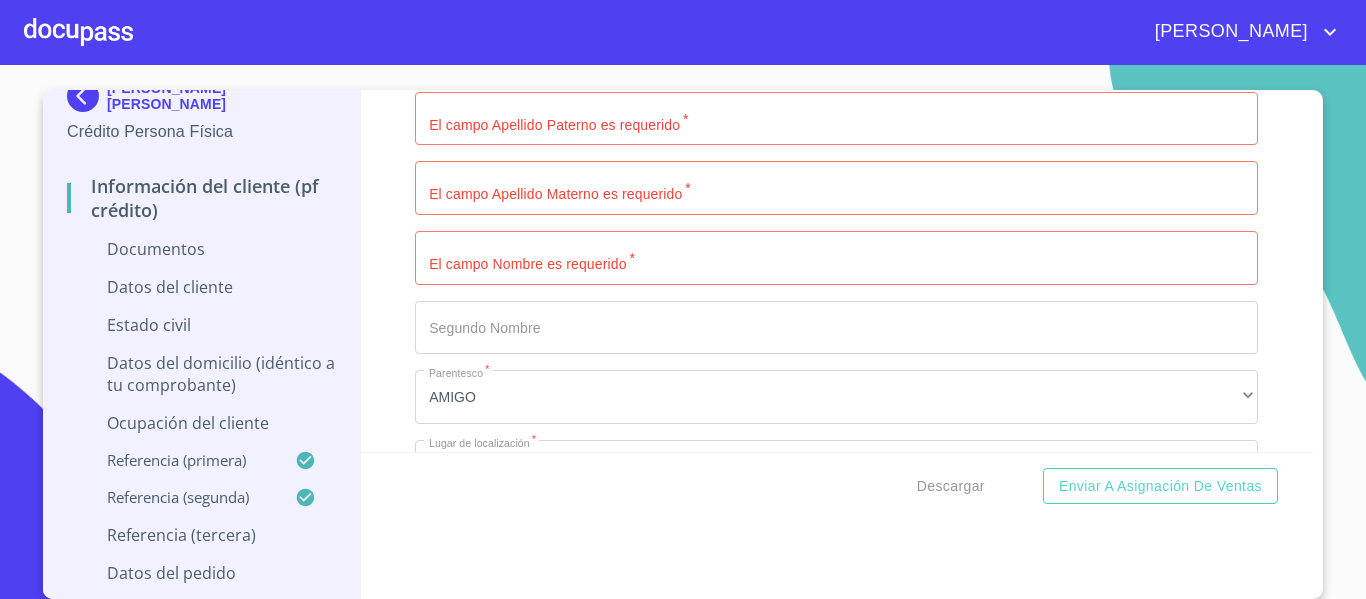 drag, startPoint x: 457, startPoint y: 156, endPoint x: 491, endPoint y: 163, distance: 34.713108 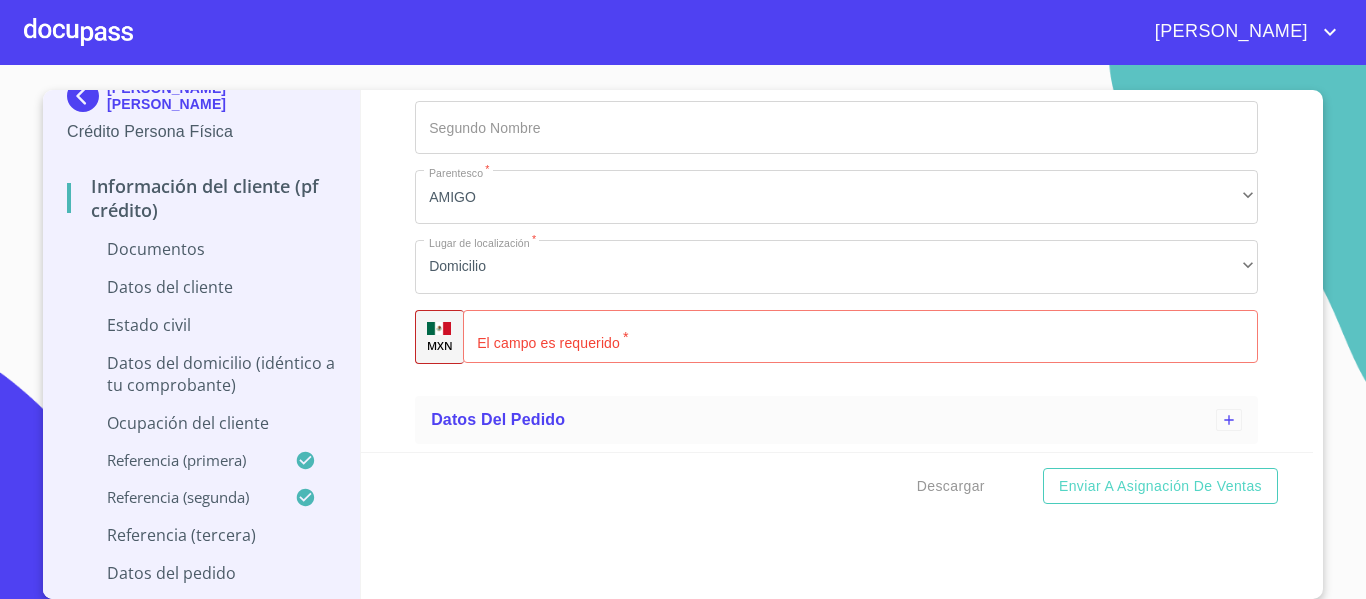 click on "Apellido Paterno   *" 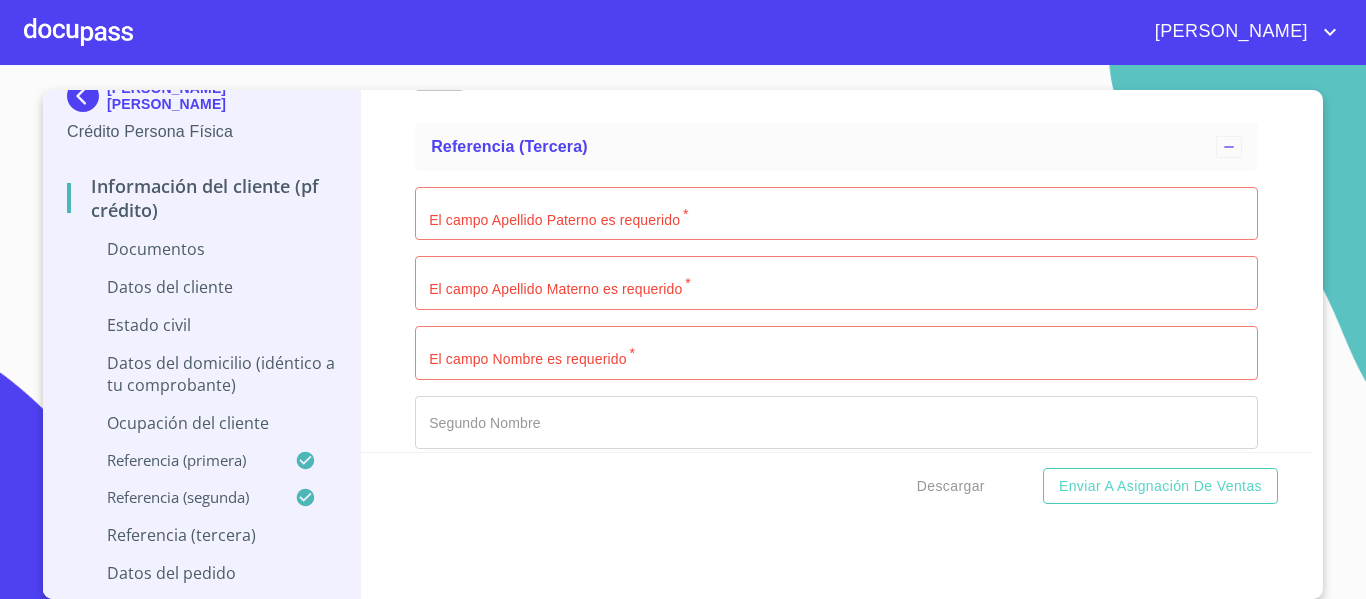 scroll, scrollTop: 1019, scrollLeft: 0, axis: vertical 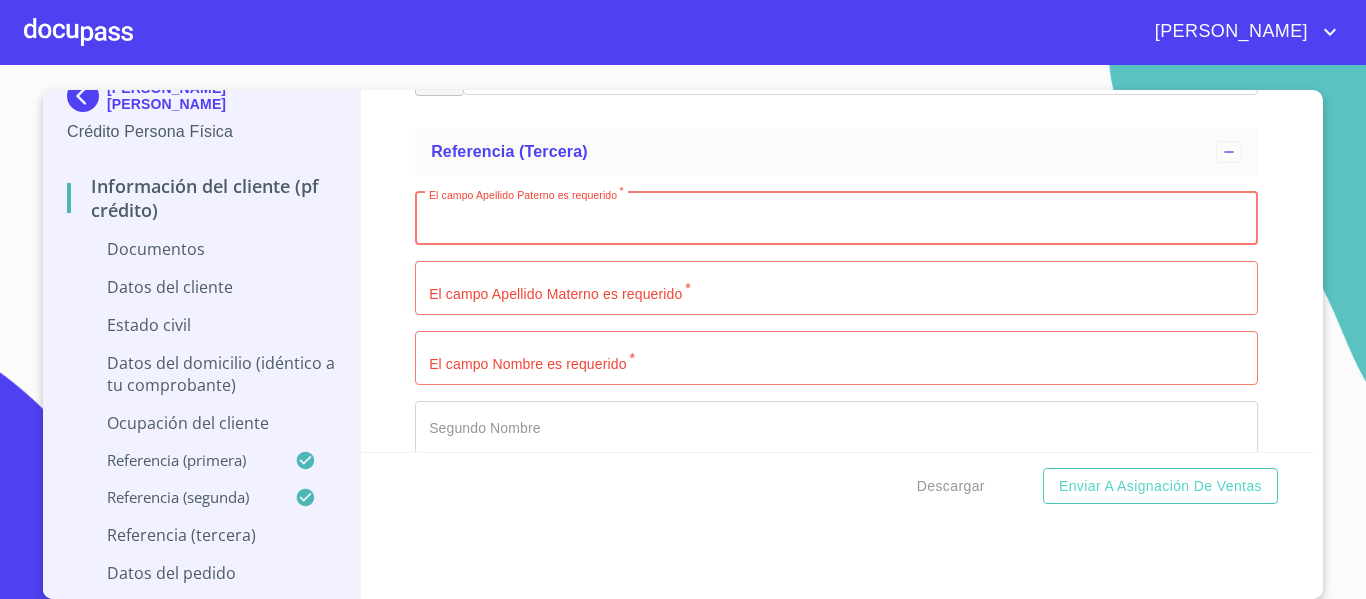 click on "Apellido Paterno   *" at bounding box center (836, 219) 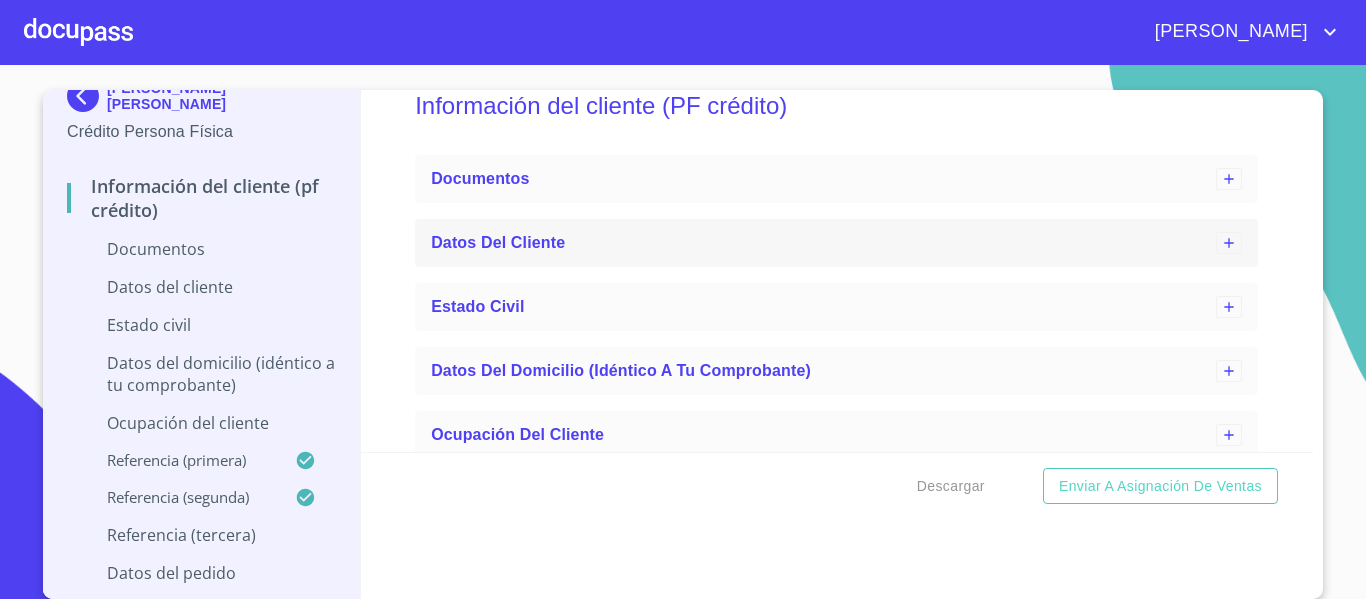 scroll, scrollTop: 0, scrollLeft: 0, axis: both 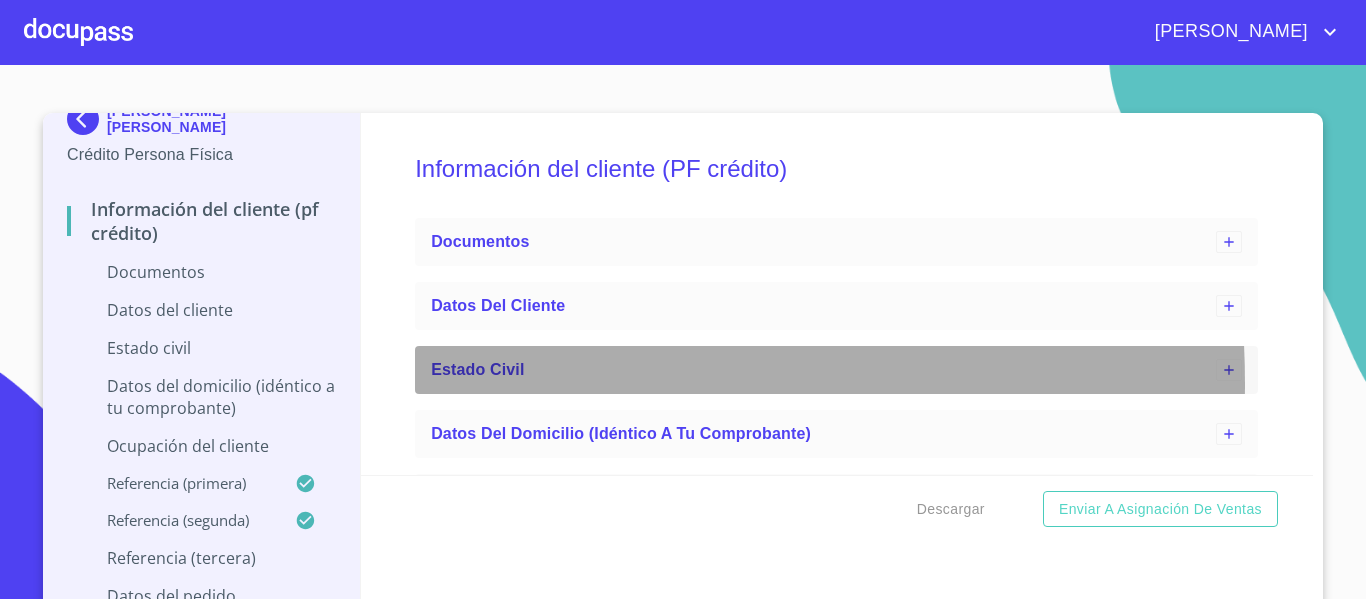 drag, startPoint x: 480, startPoint y: 383, endPoint x: 495, endPoint y: 376, distance: 16.552946 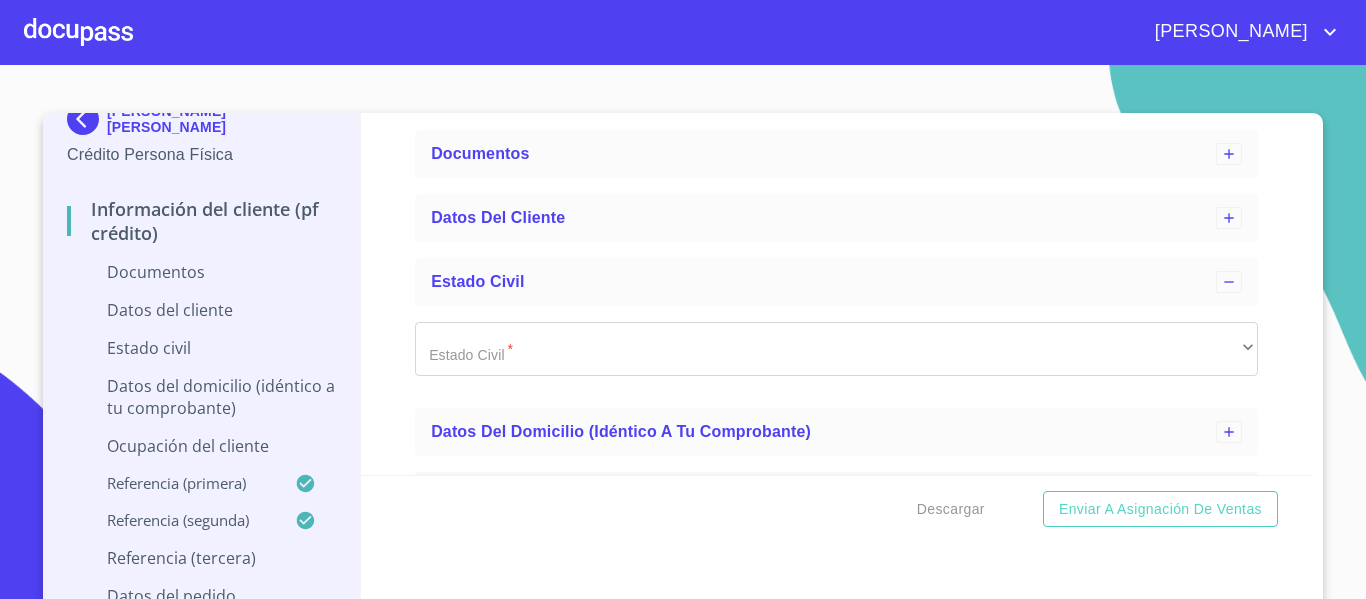scroll, scrollTop: 200, scrollLeft: 0, axis: vertical 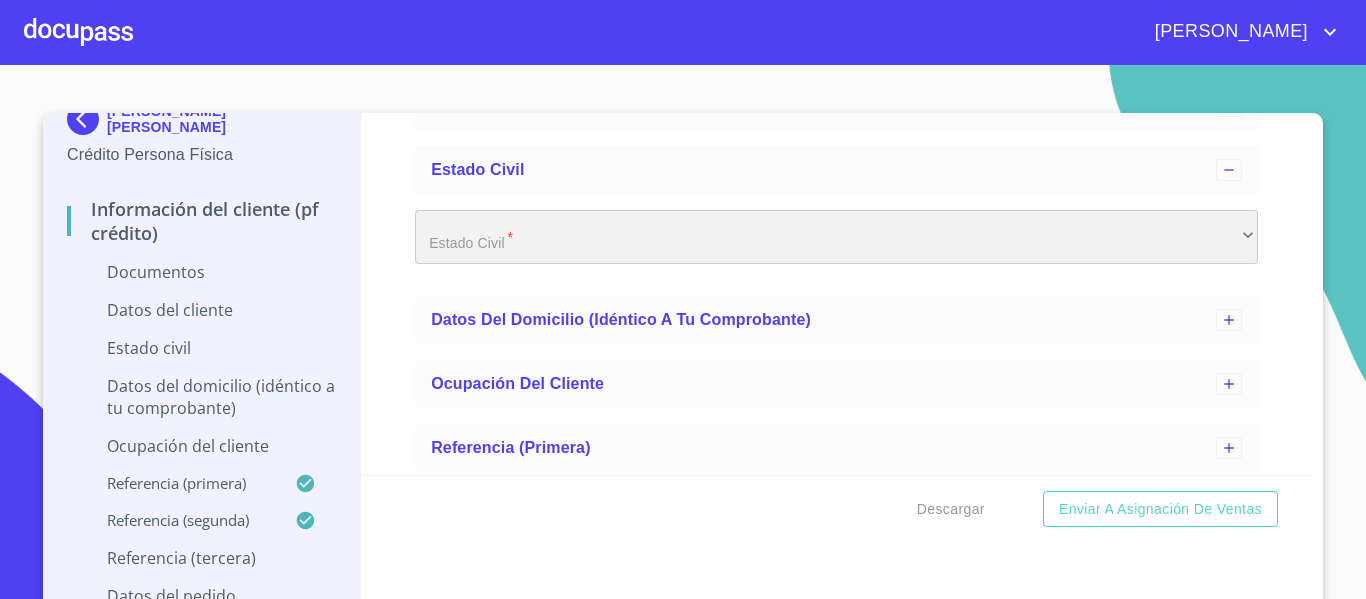 click on "​" at bounding box center (836, 237) 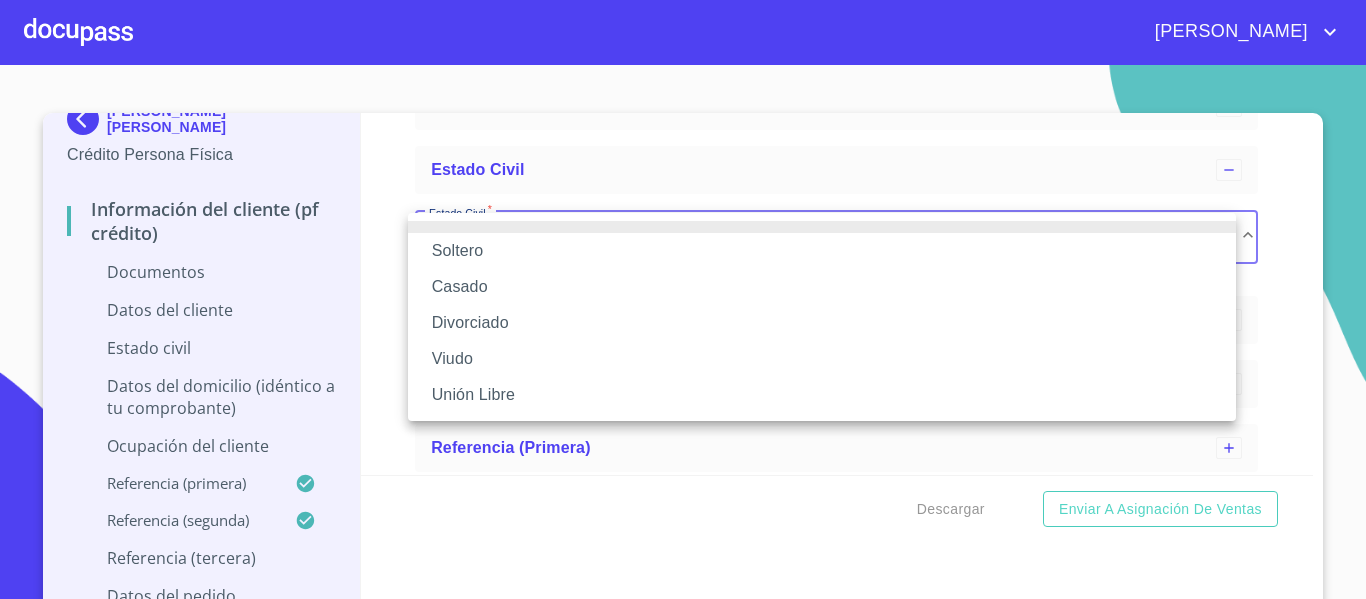 click on "Casado" at bounding box center [822, 287] 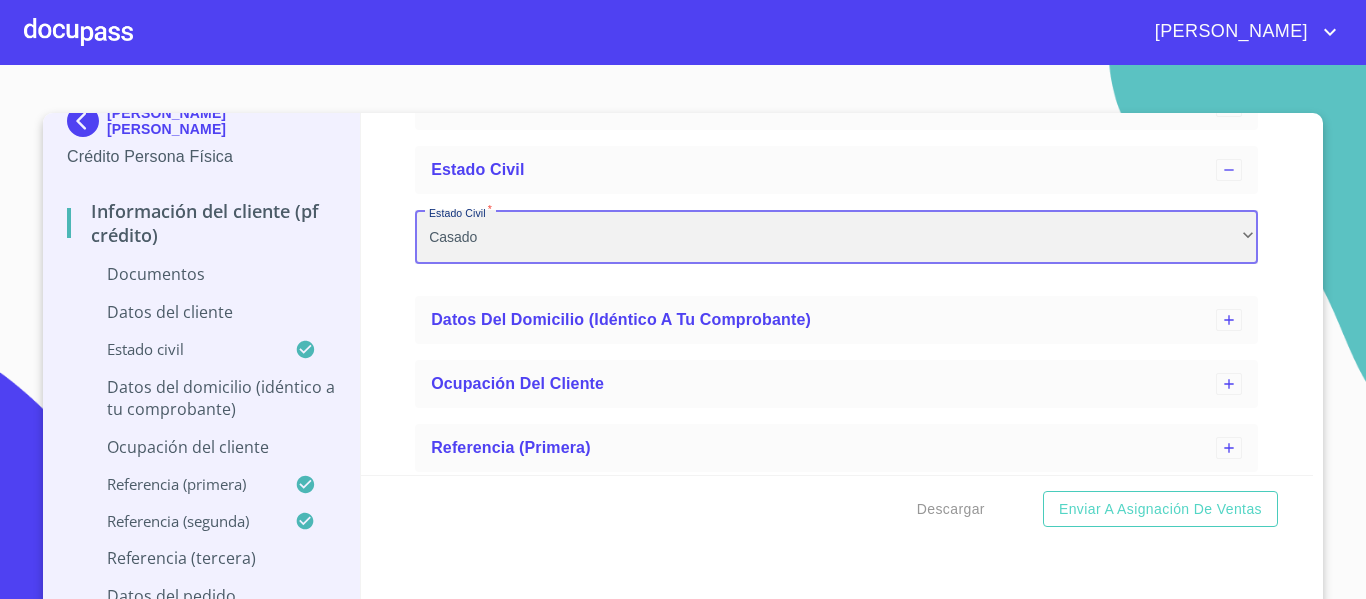 scroll, scrollTop: 23, scrollLeft: 0, axis: vertical 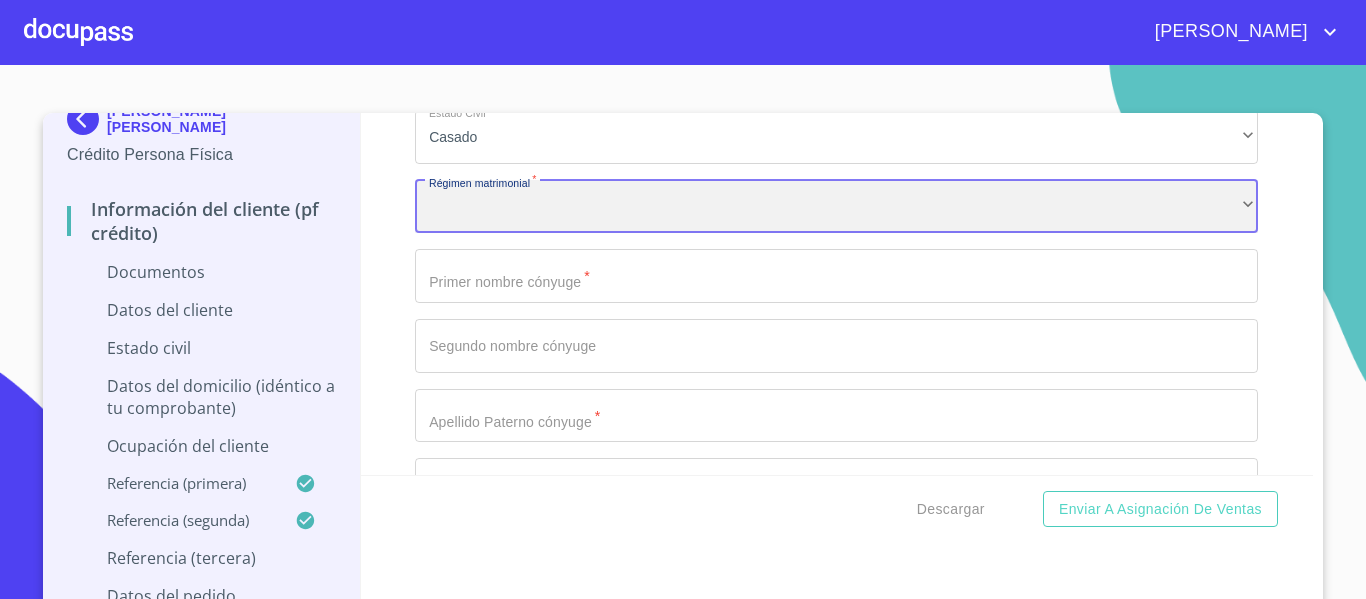 click on "​" at bounding box center (836, 207) 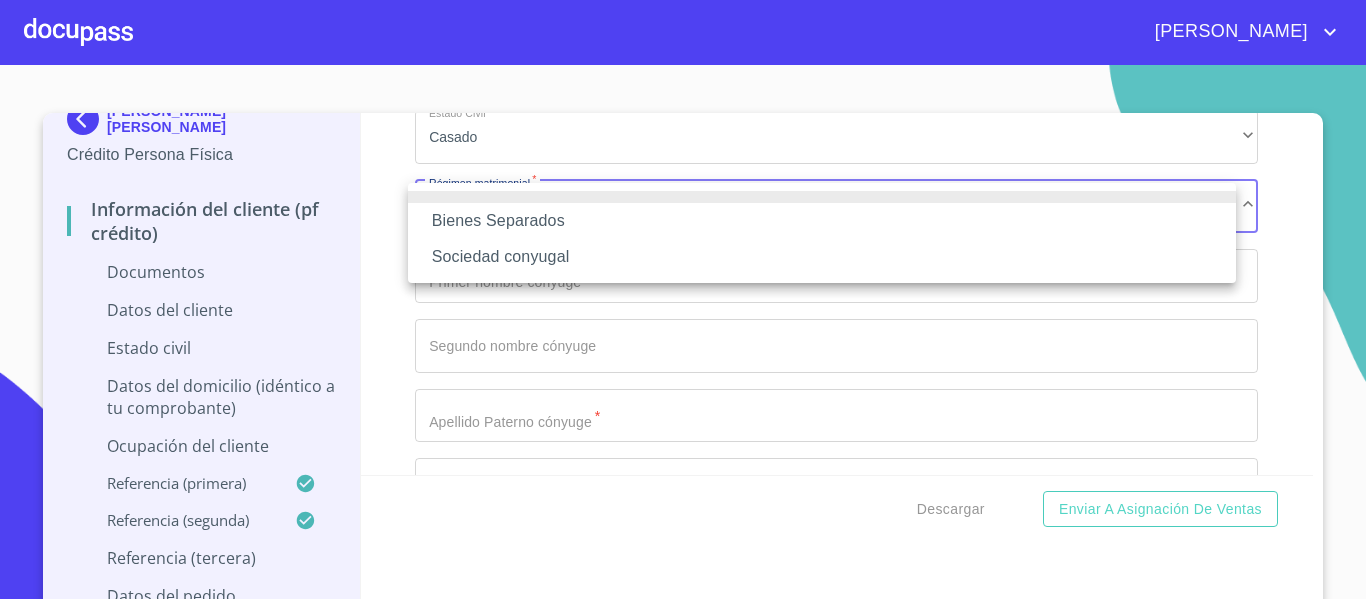 click on "Sociedad conyugal" at bounding box center [822, 257] 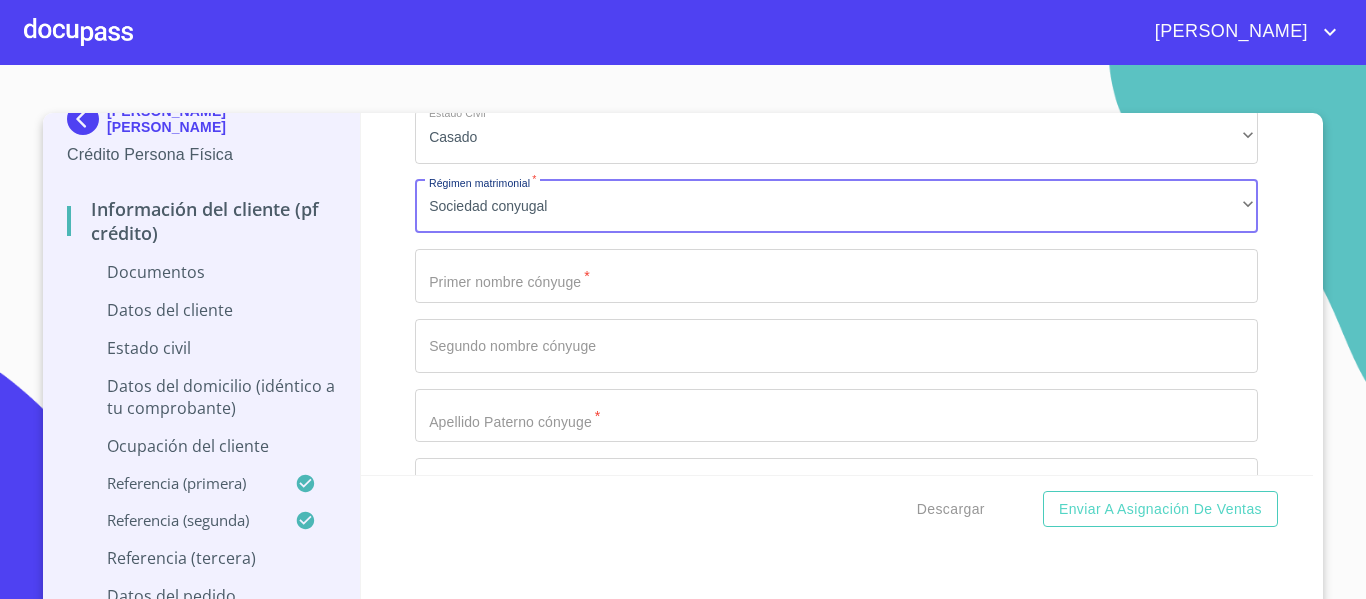 drag, startPoint x: 564, startPoint y: 289, endPoint x: 619, endPoint y: 288, distance: 55.00909 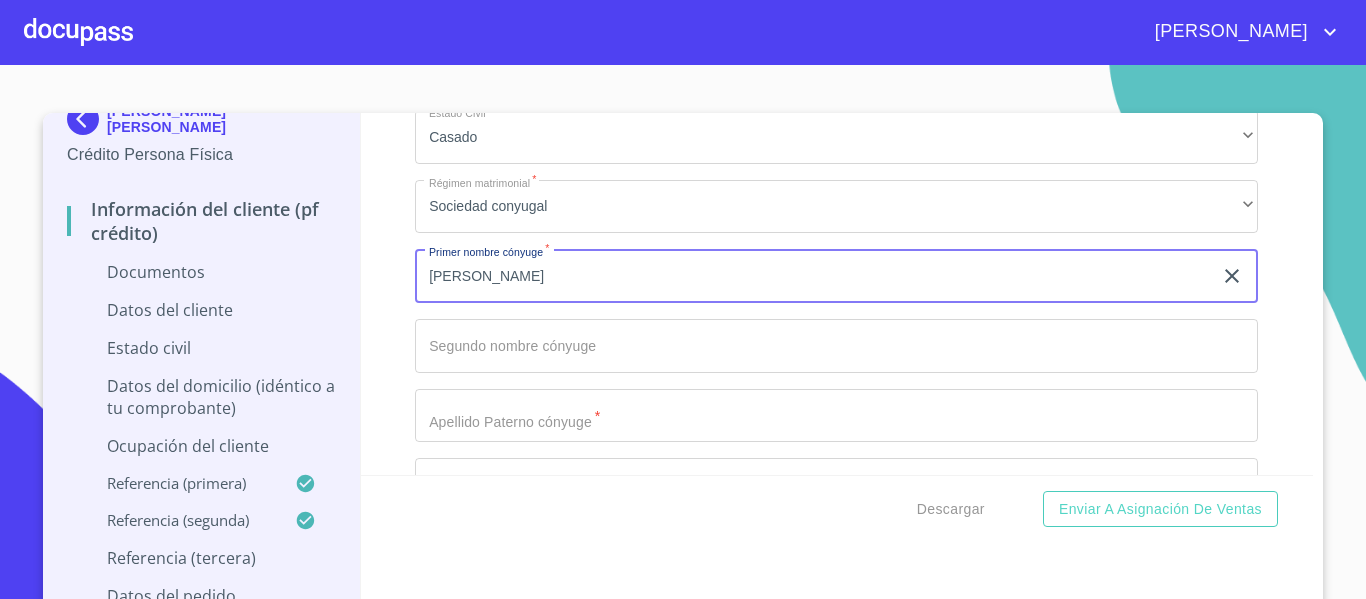 type on "[PERSON_NAME]" 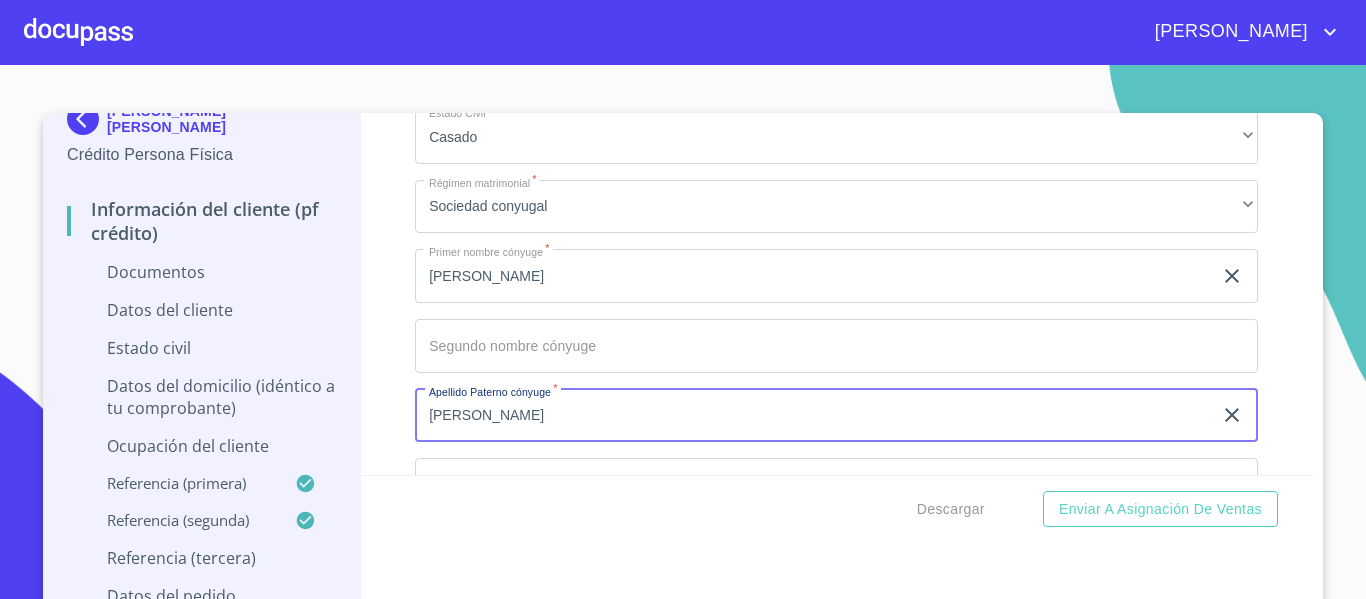 type on "[PERSON_NAME]" 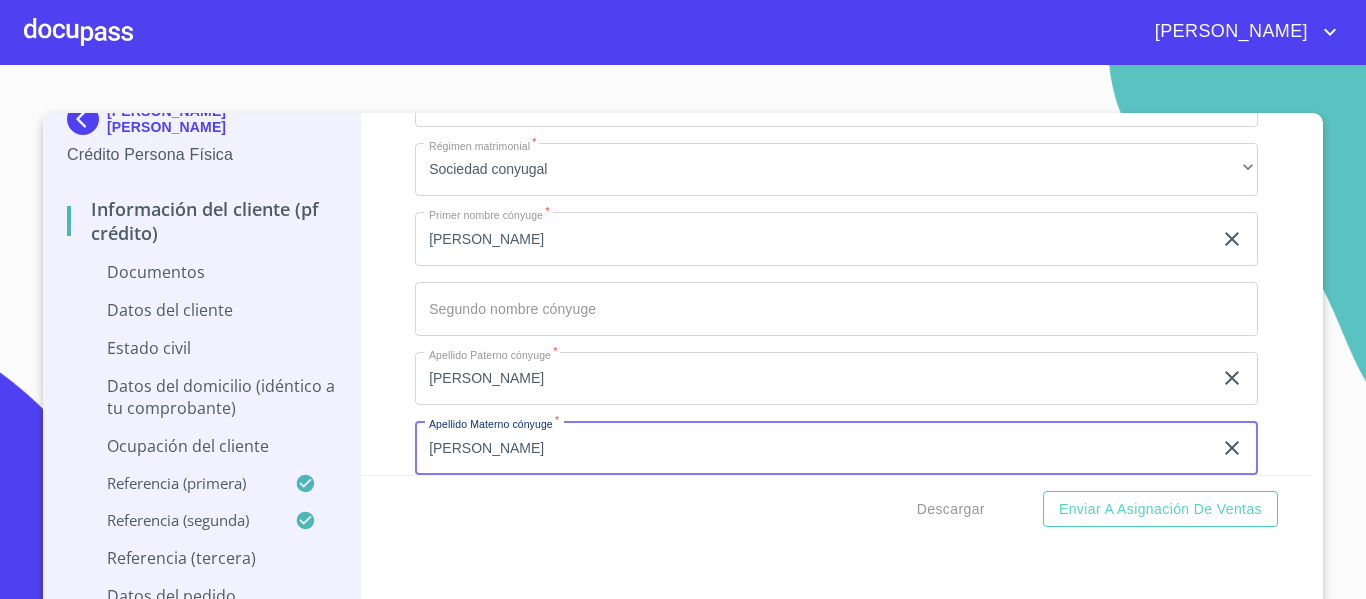 type on "[PERSON_NAME]" 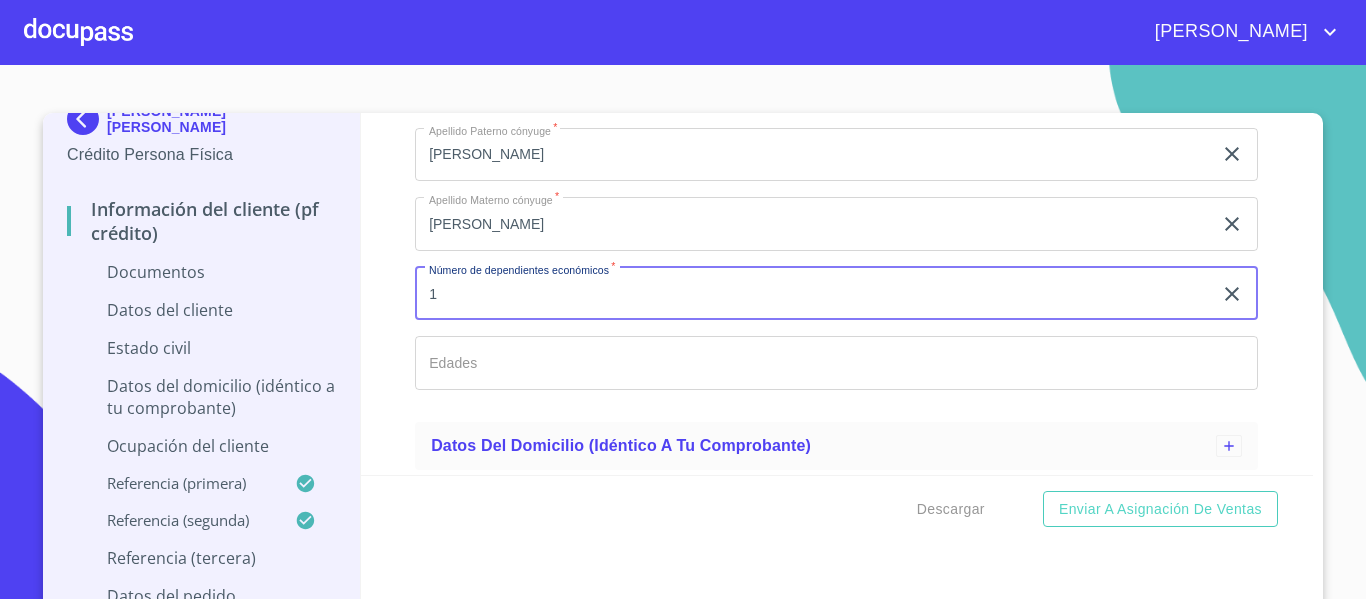 type on "1" 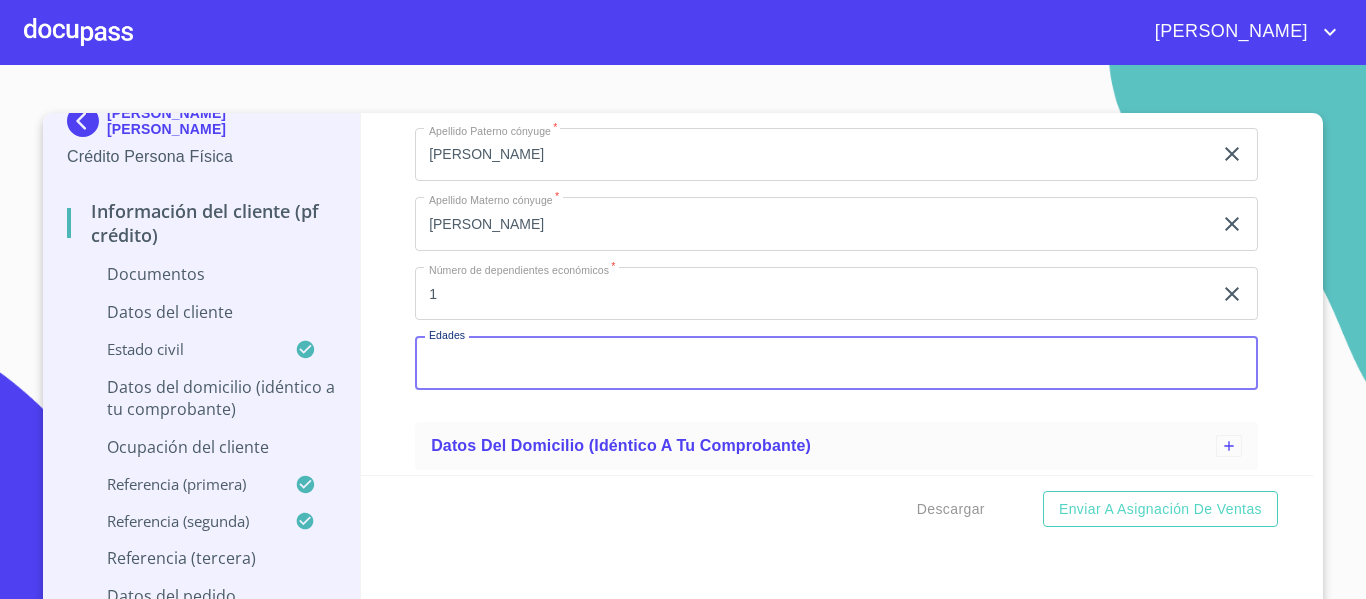 scroll, scrollTop: 23, scrollLeft: 0, axis: vertical 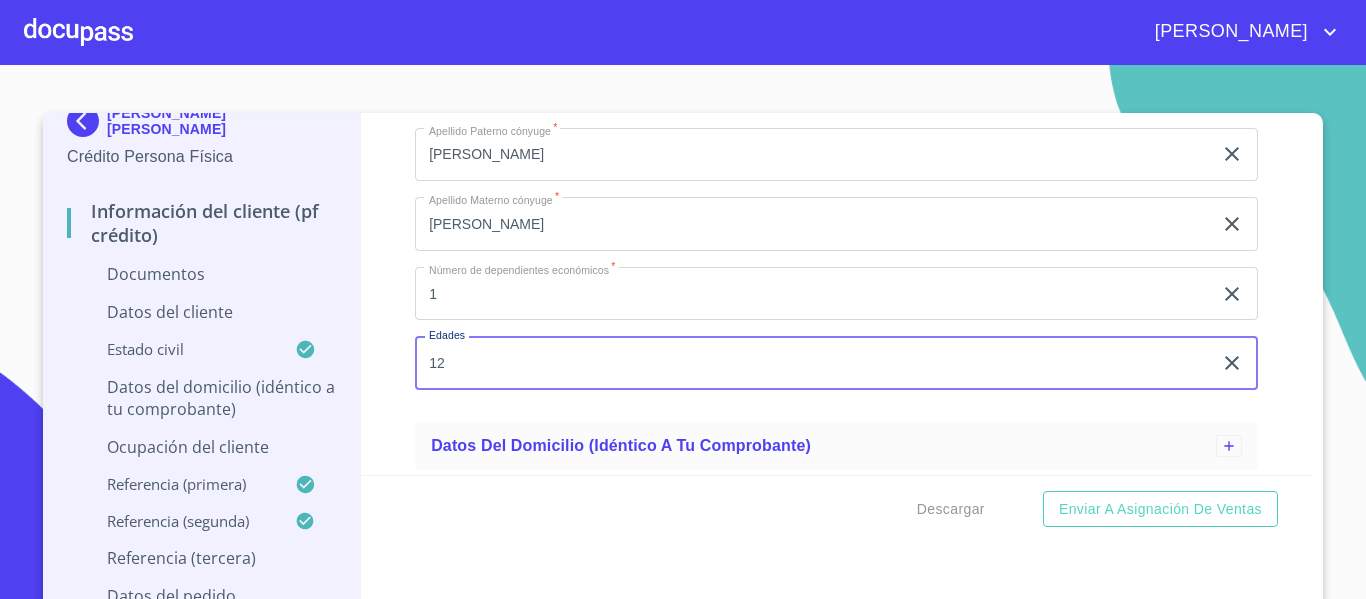 type on "12" 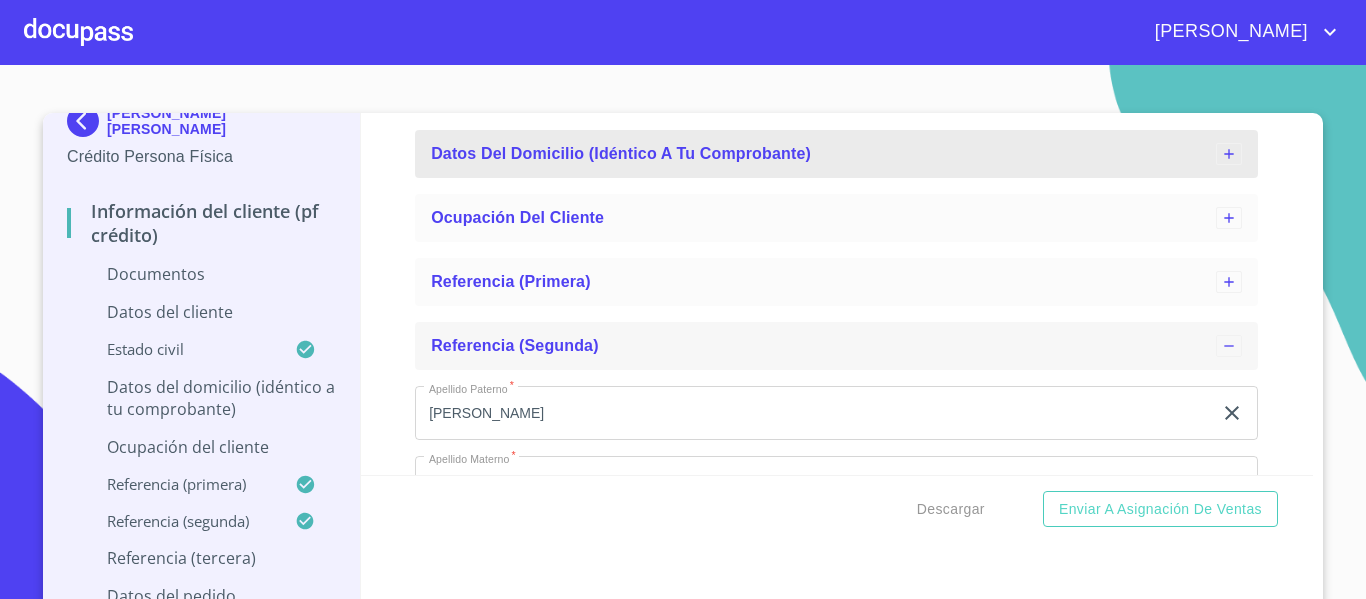 scroll, scrollTop: 761, scrollLeft: 0, axis: vertical 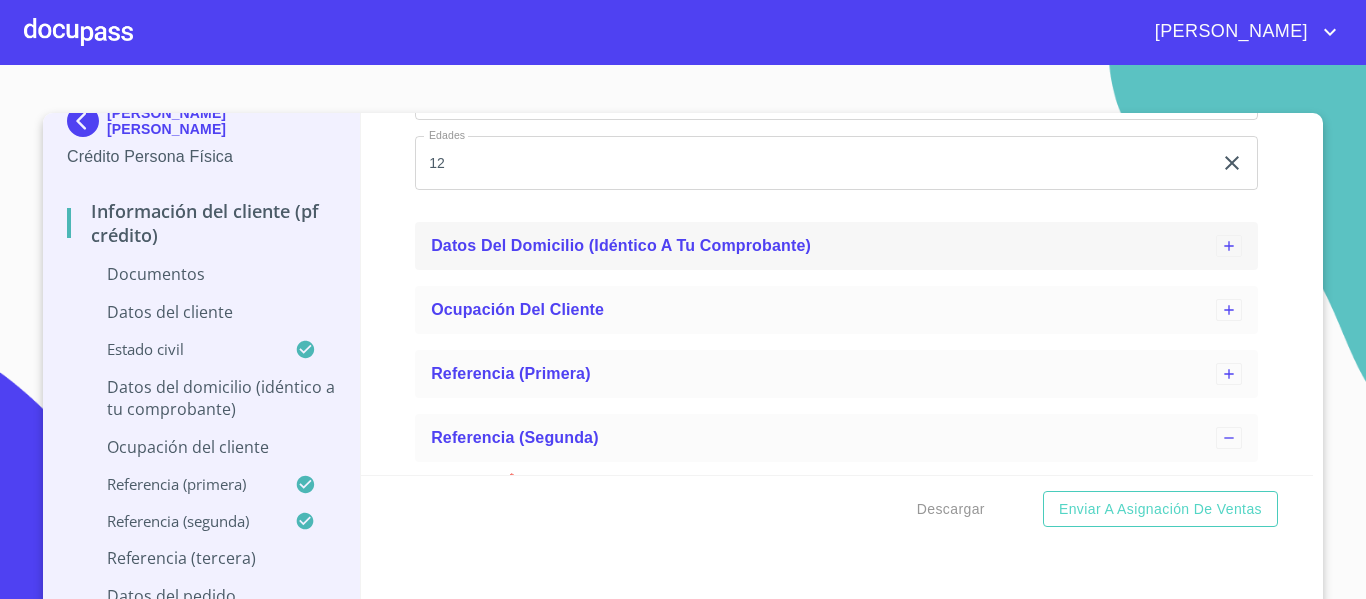 click on "Datos del domicilio (idéntico a tu comprobante)" at bounding box center (836, 246) 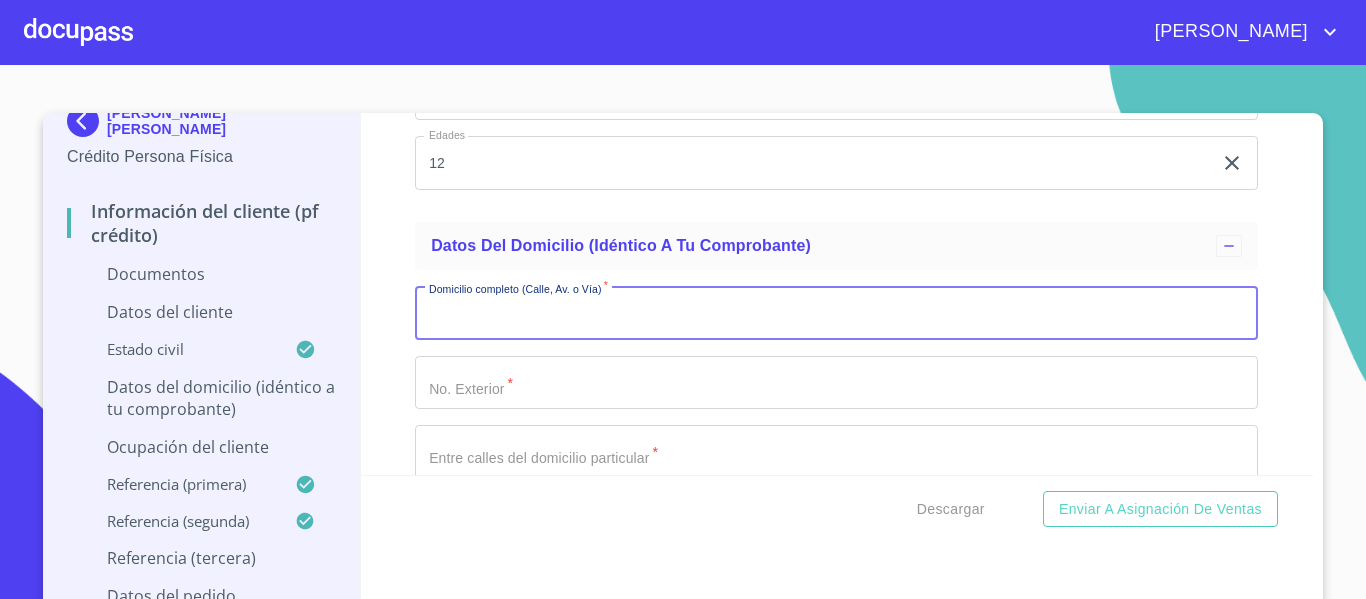 click on "Estado Civil   *" at bounding box center [836, 313] 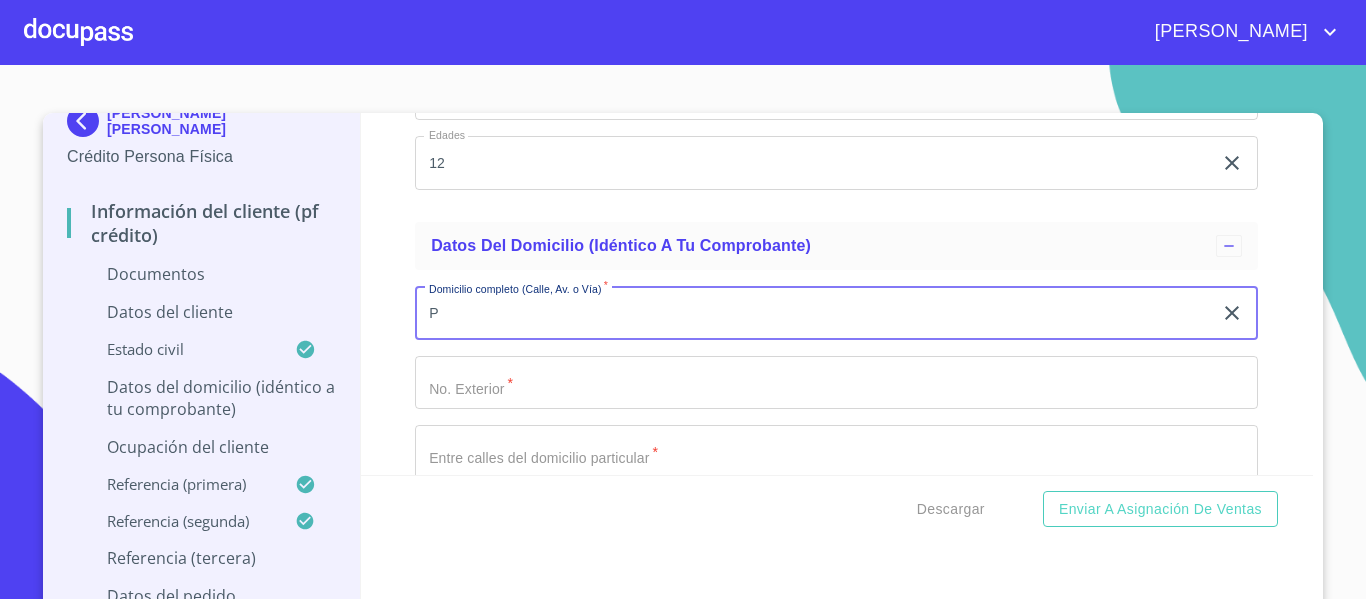type on "P" 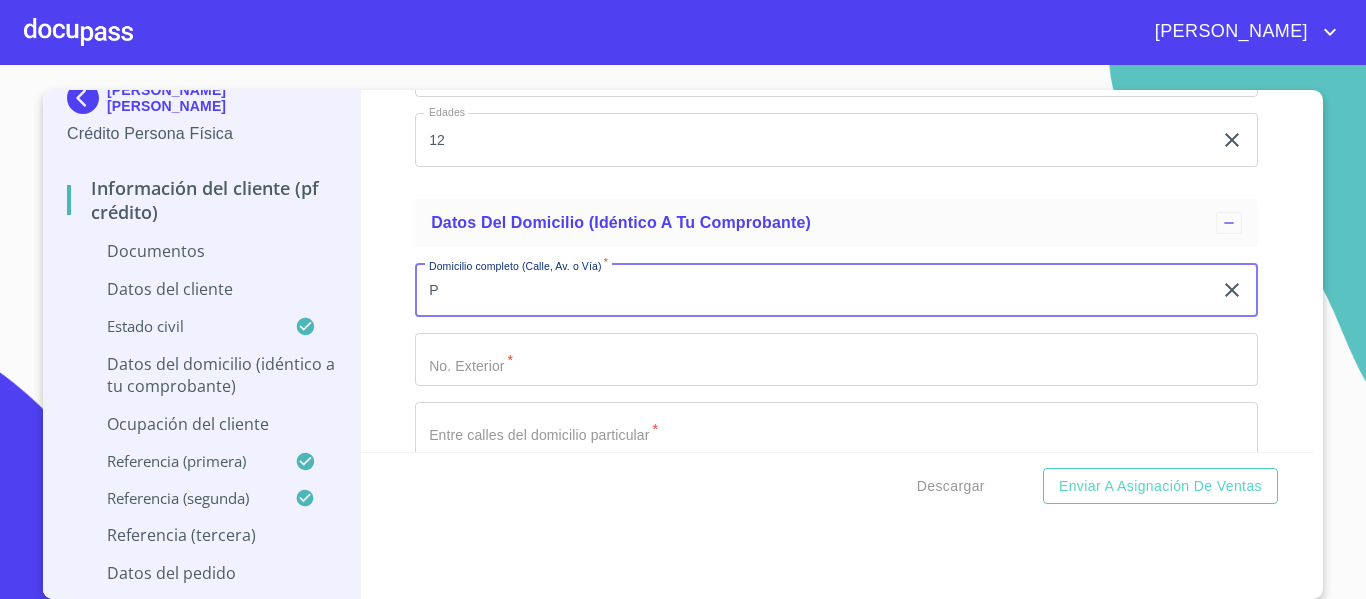 click on "Referencia (tercera)" at bounding box center [201, 535] 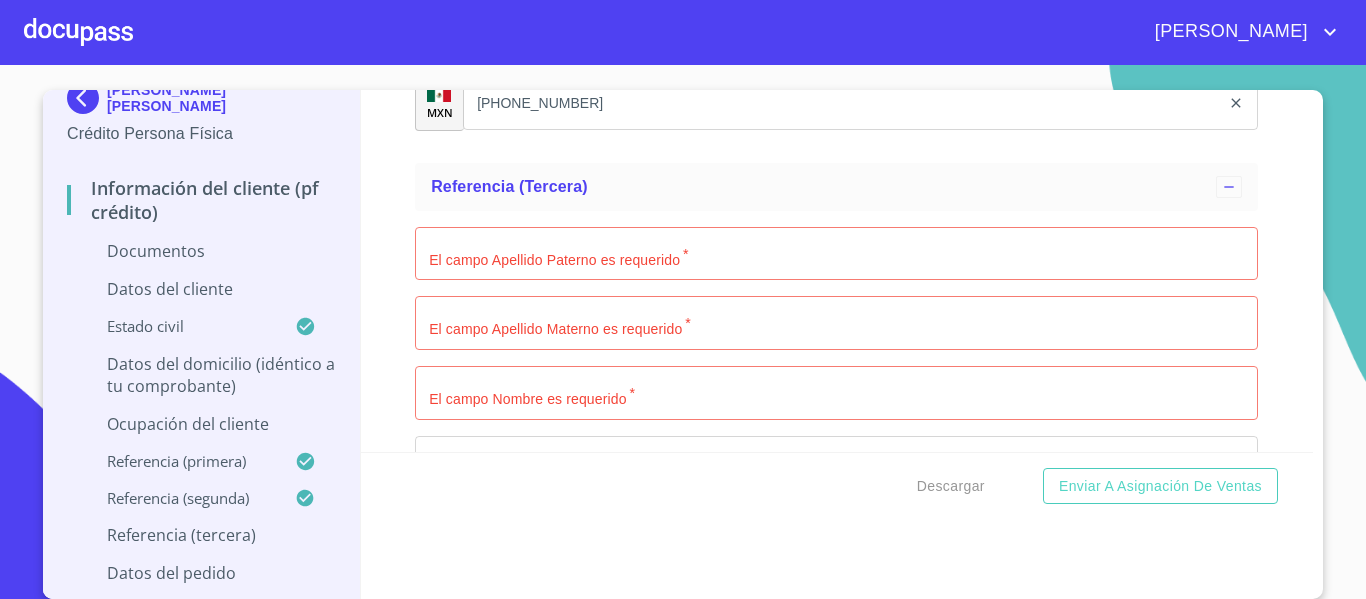 scroll, scrollTop: 2373, scrollLeft: 0, axis: vertical 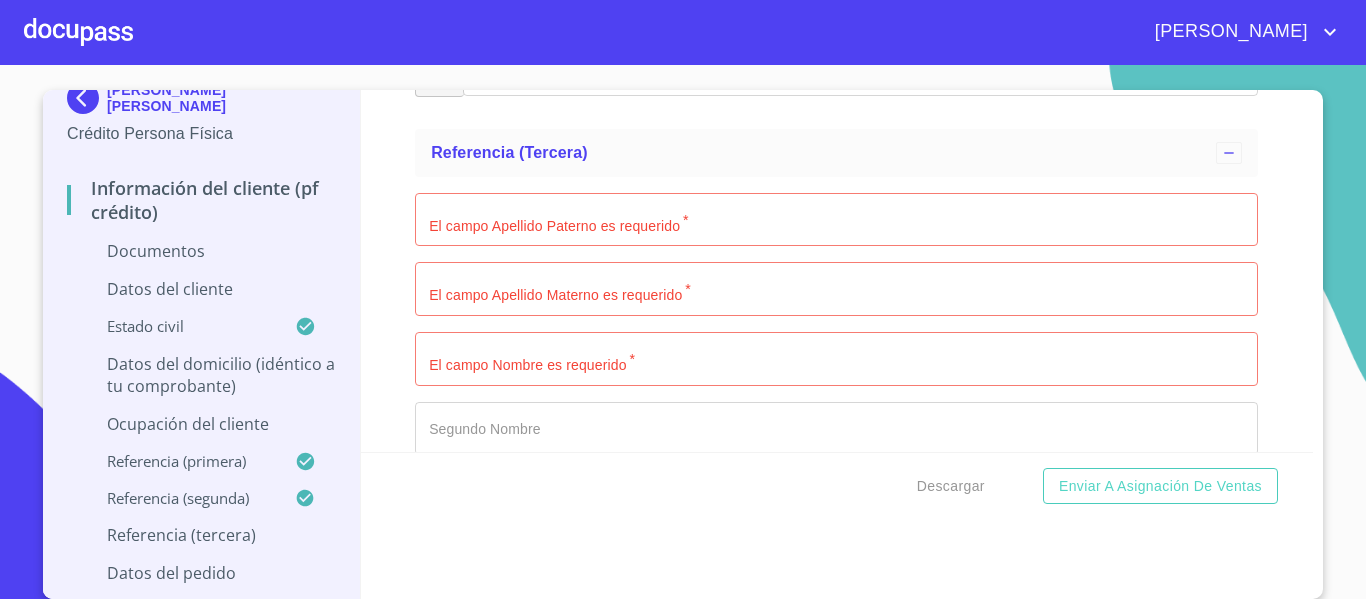 click on "Estado Civil   *" at bounding box center (836, 220) 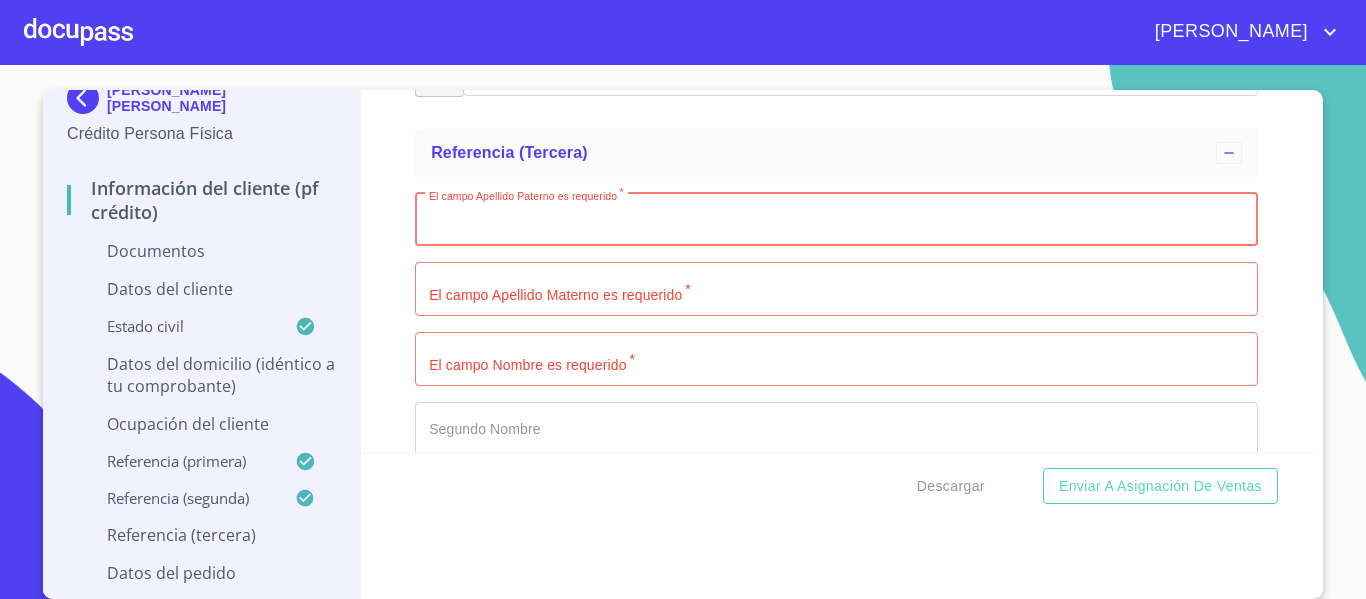 scroll, scrollTop: 2473, scrollLeft: 0, axis: vertical 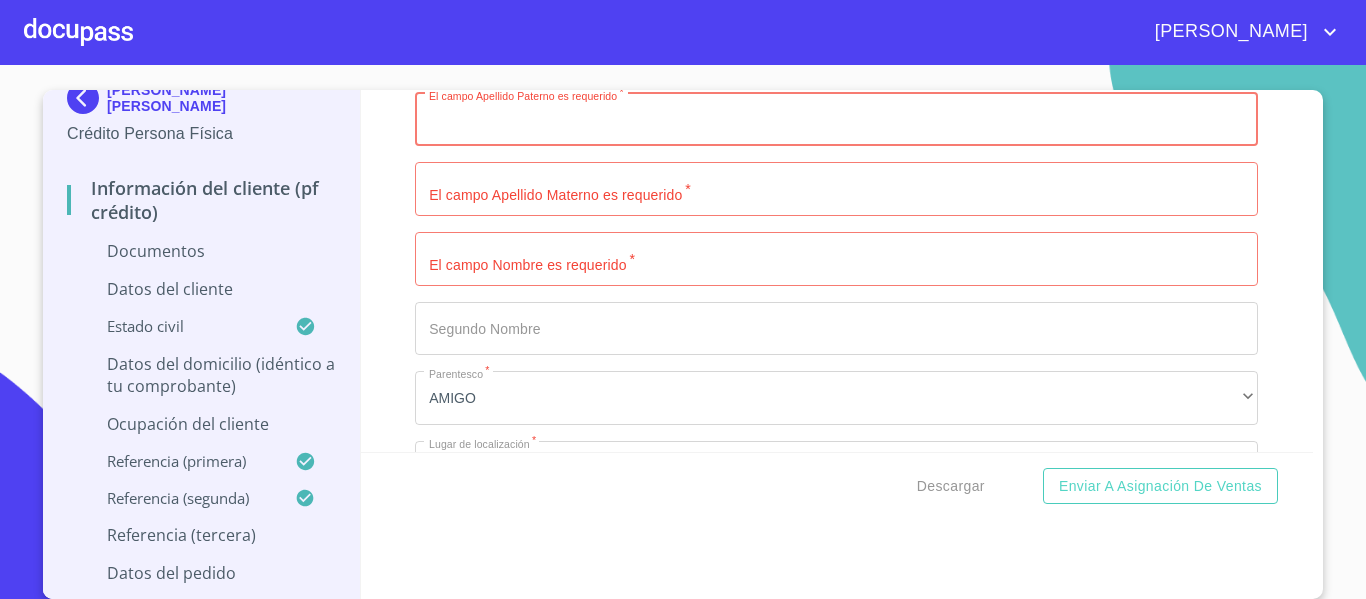 click on "Estado Civil   *" at bounding box center (836, 120) 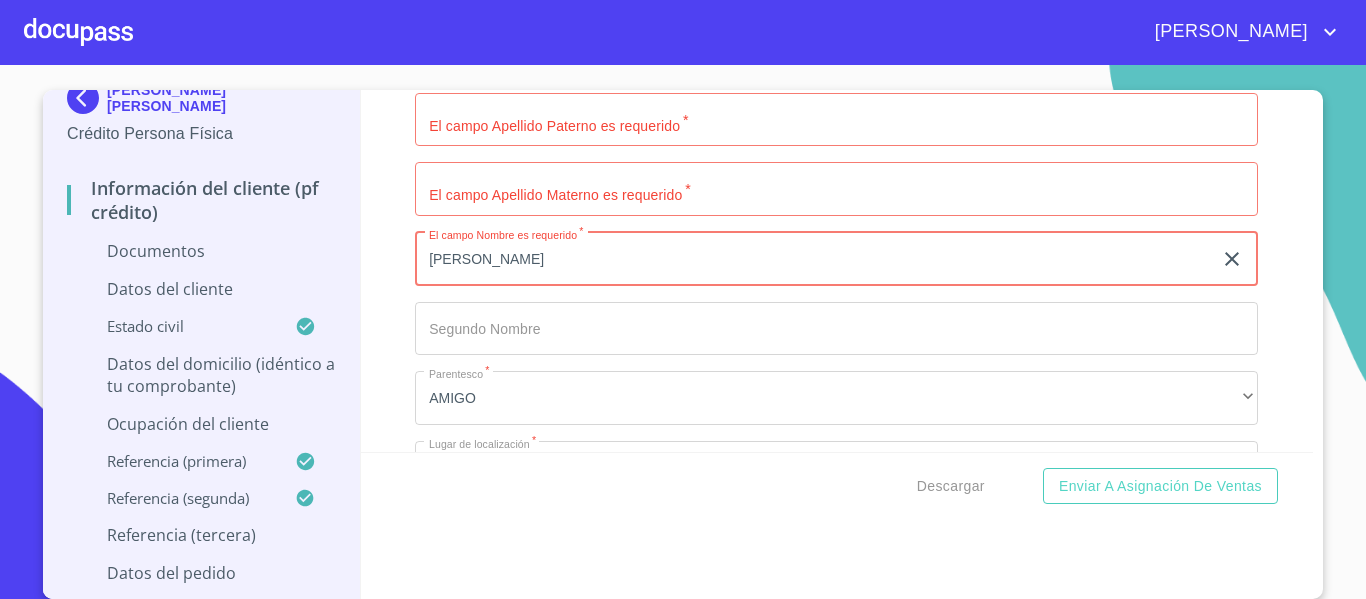 type on "[PERSON_NAME]" 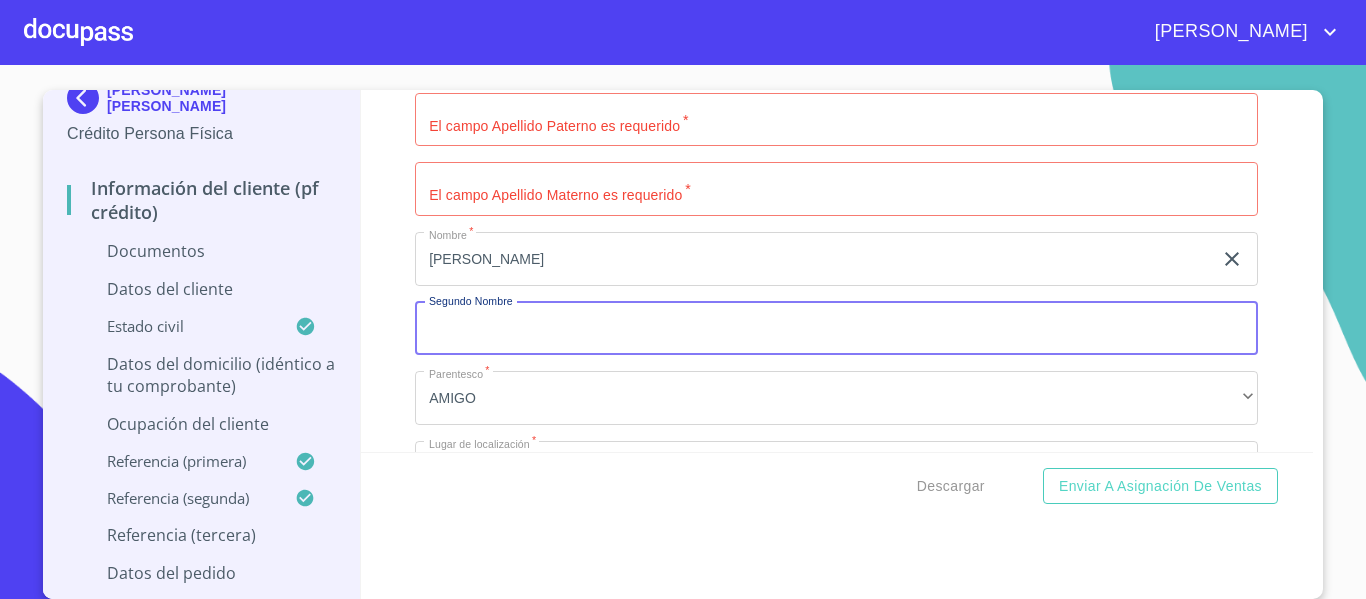 click on "Estado Civil   *" at bounding box center [836, 329] 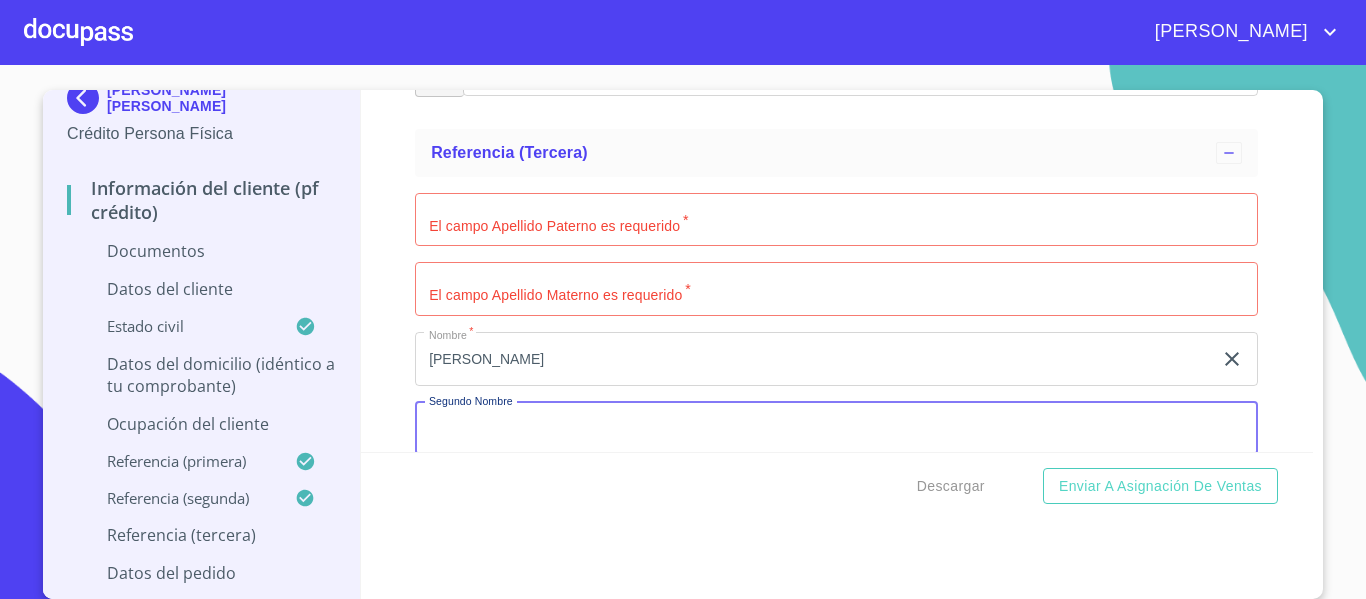 click on "Estado Civil   *" at bounding box center [836, 220] 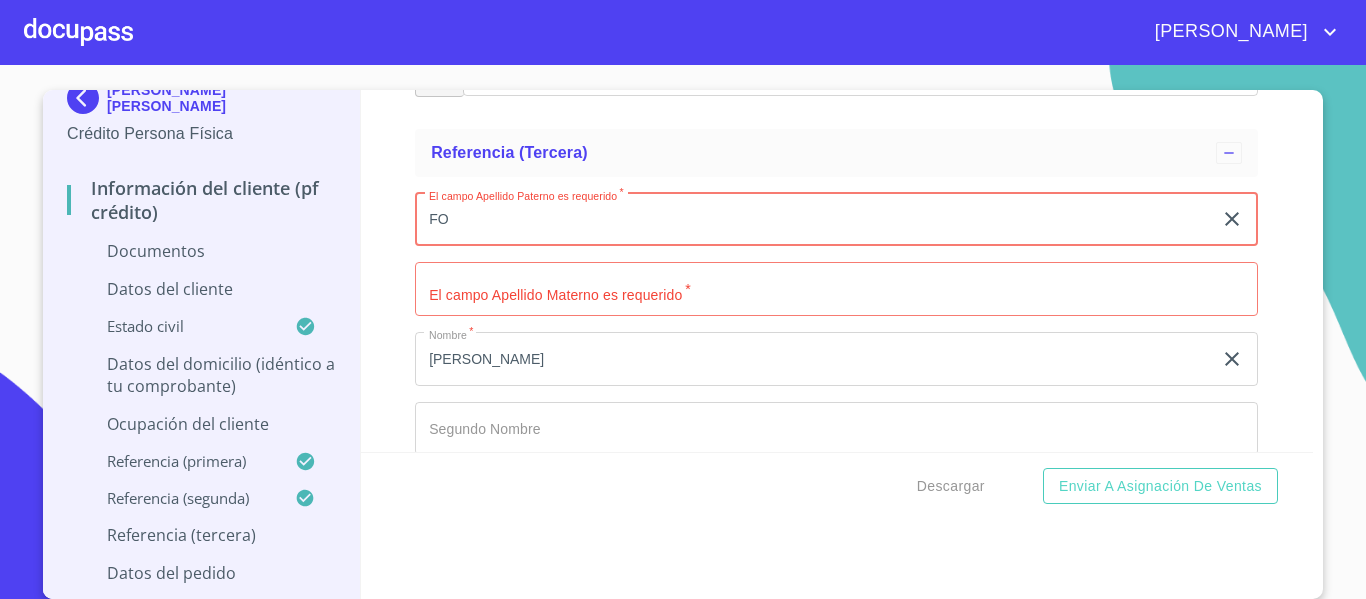 type on "F" 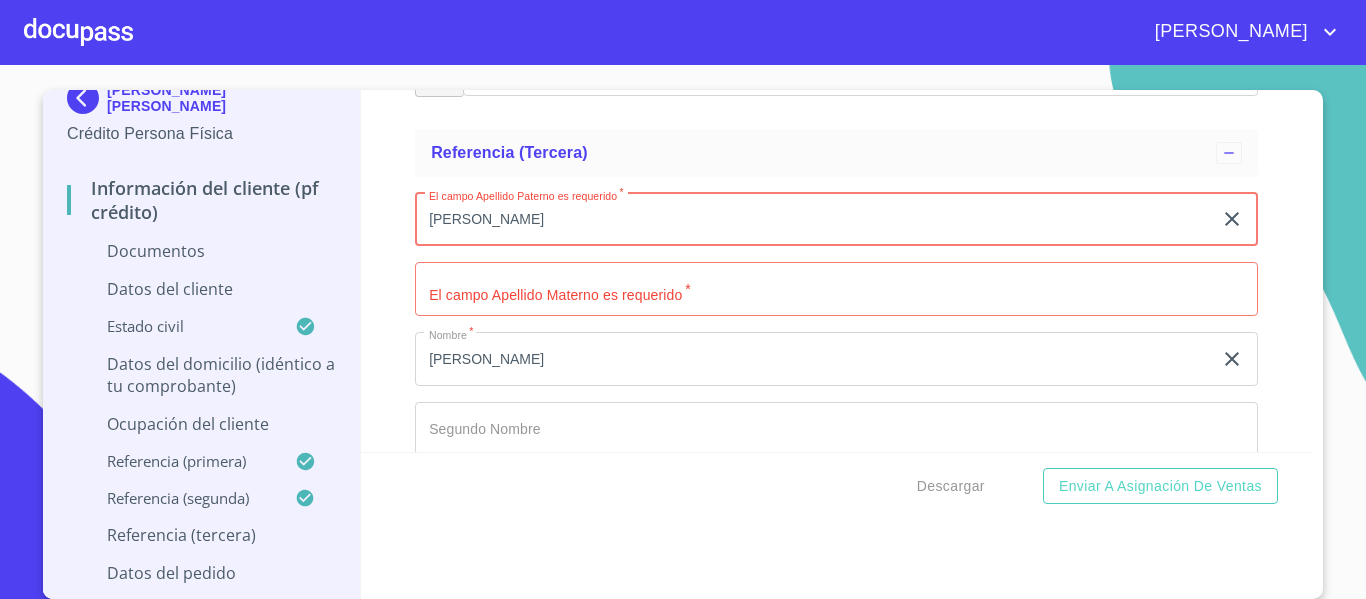 type on "[PERSON_NAME]" 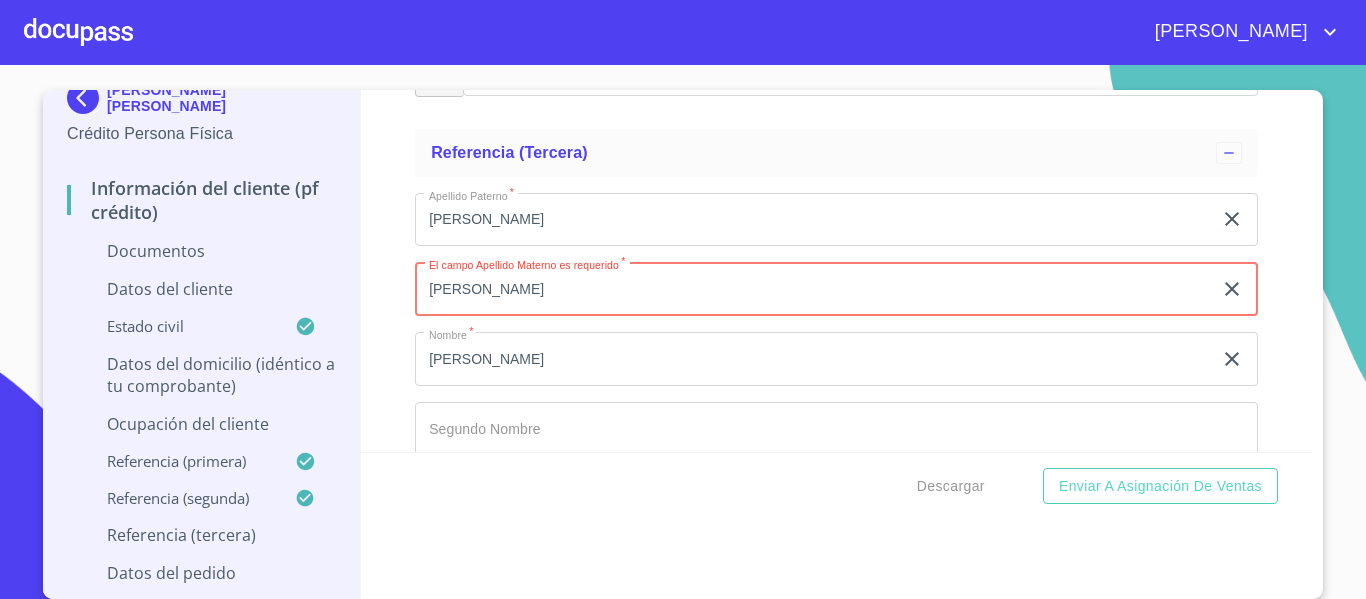 type on "[PERSON_NAME]" 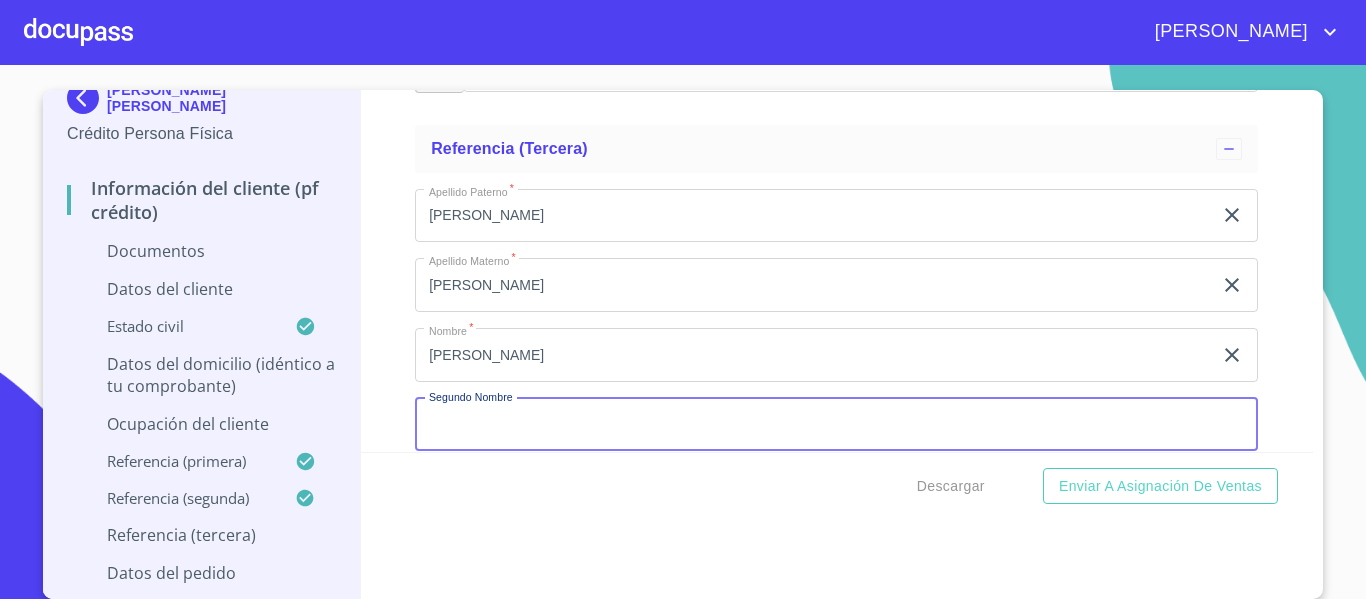 scroll, scrollTop: 2600, scrollLeft: 0, axis: vertical 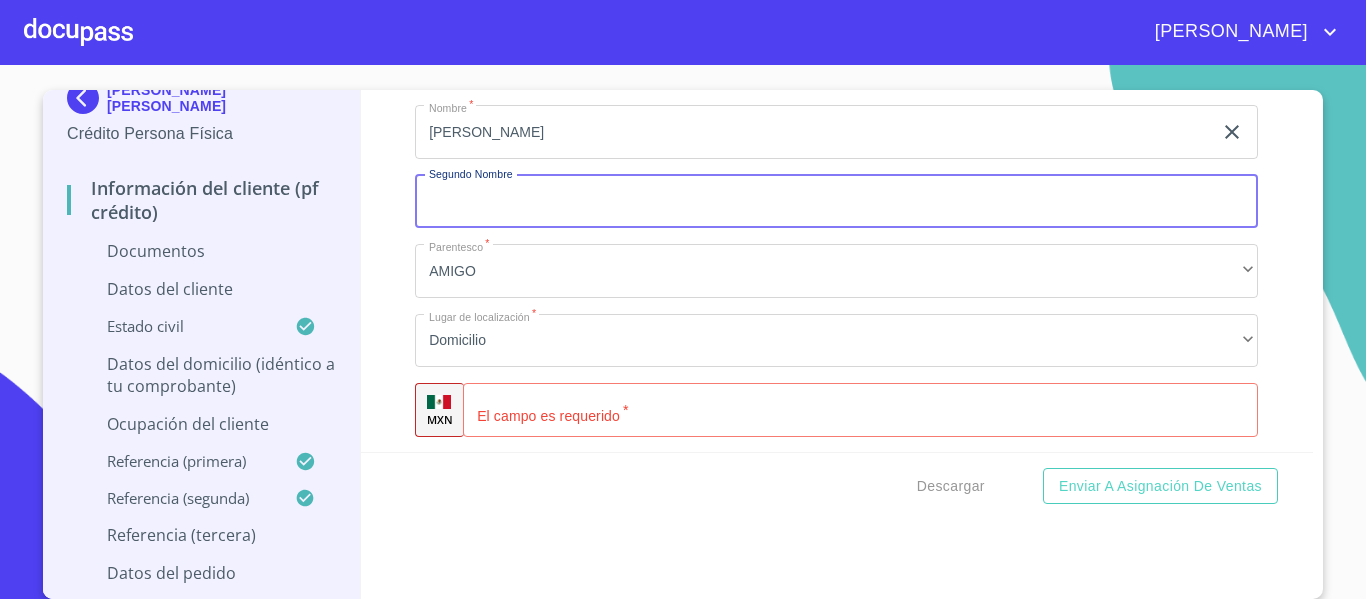 click on "Estado Civil   *" at bounding box center (836, 202) 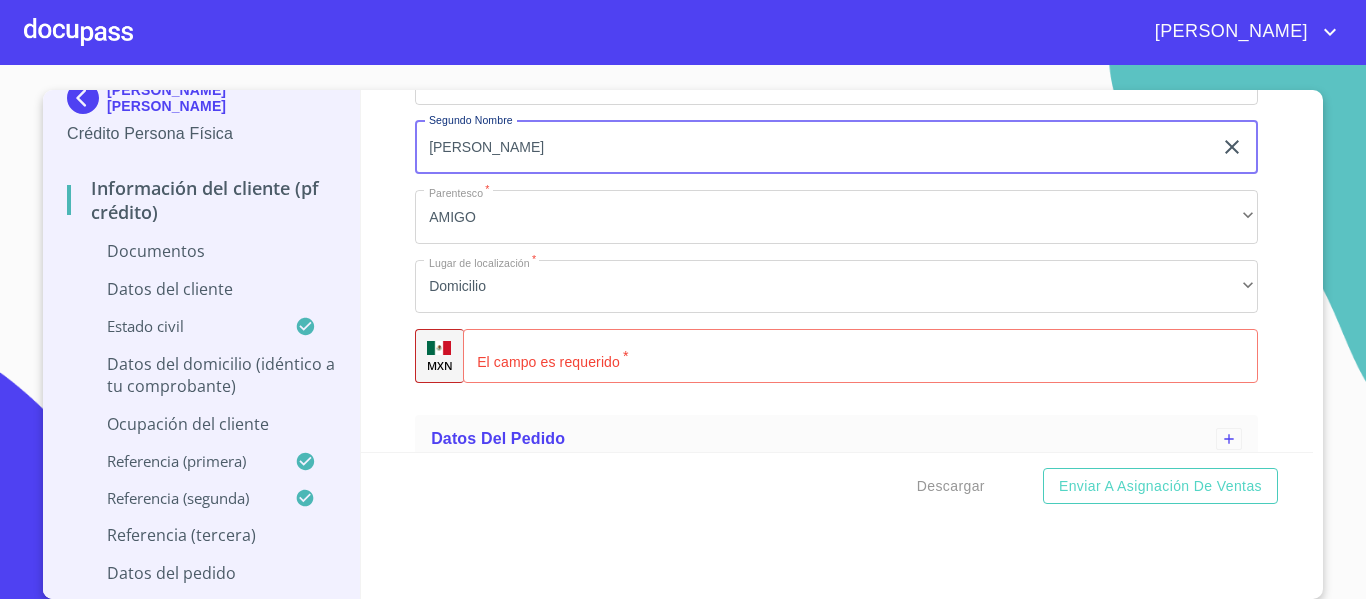 scroll, scrollTop: 2673, scrollLeft: 0, axis: vertical 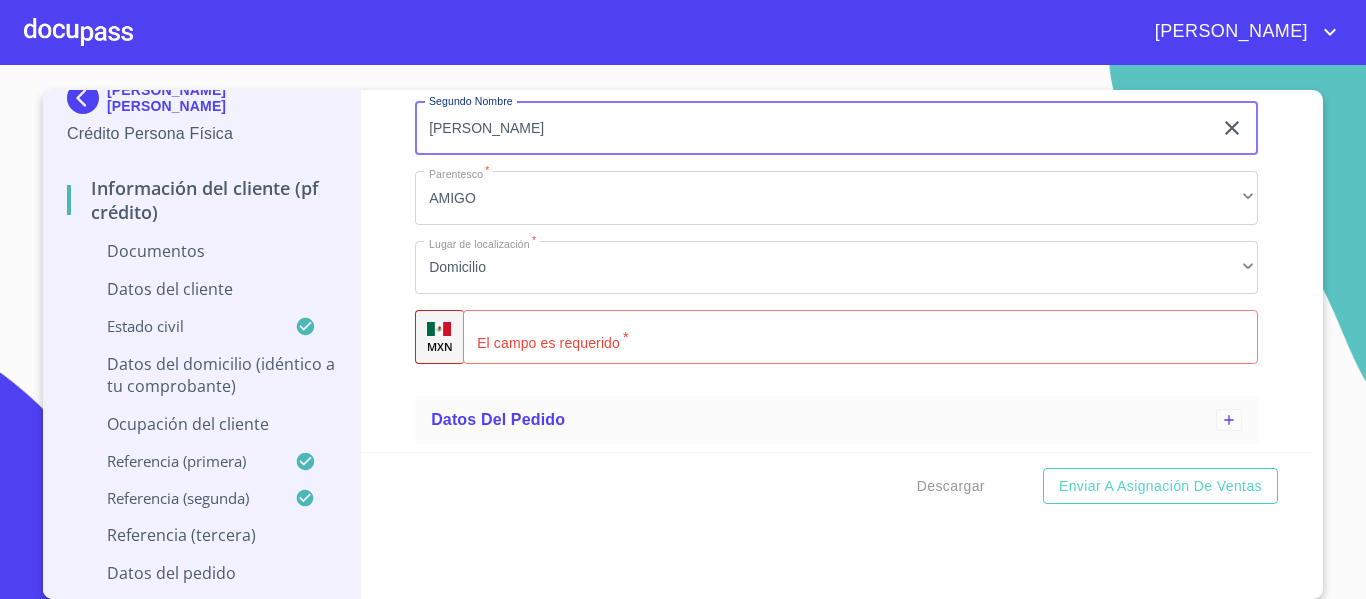 type on "[PERSON_NAME]" 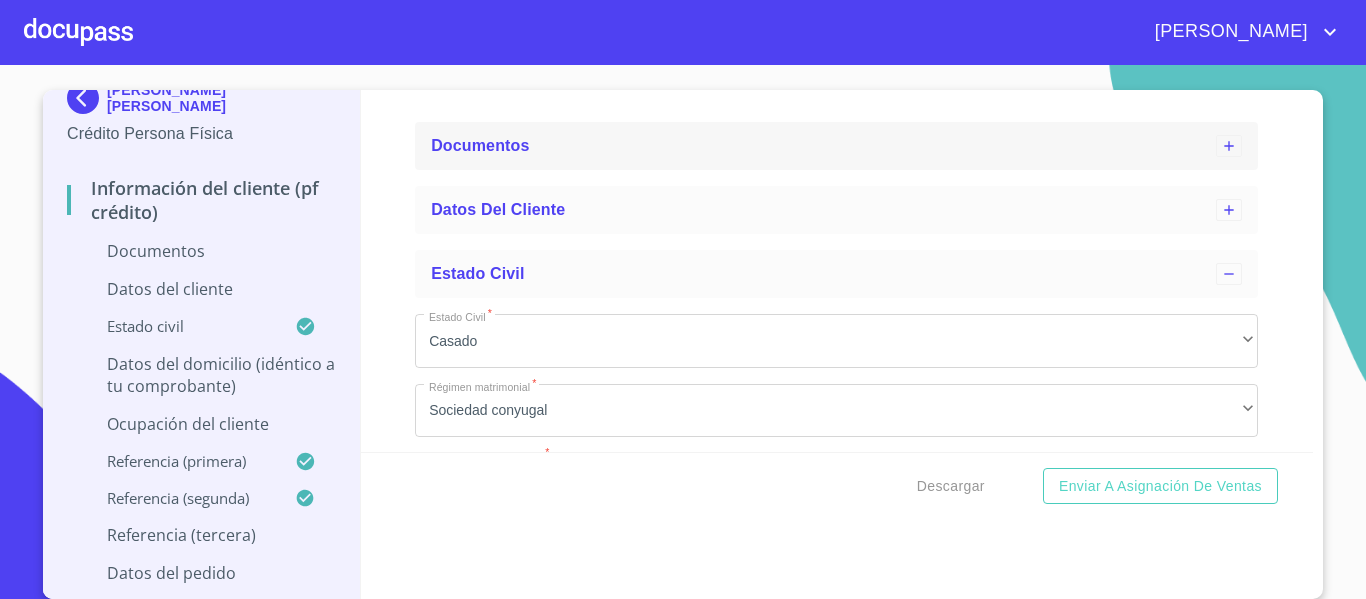 scroll, scrollTop: 0, scrollLeft: 0, axis: both 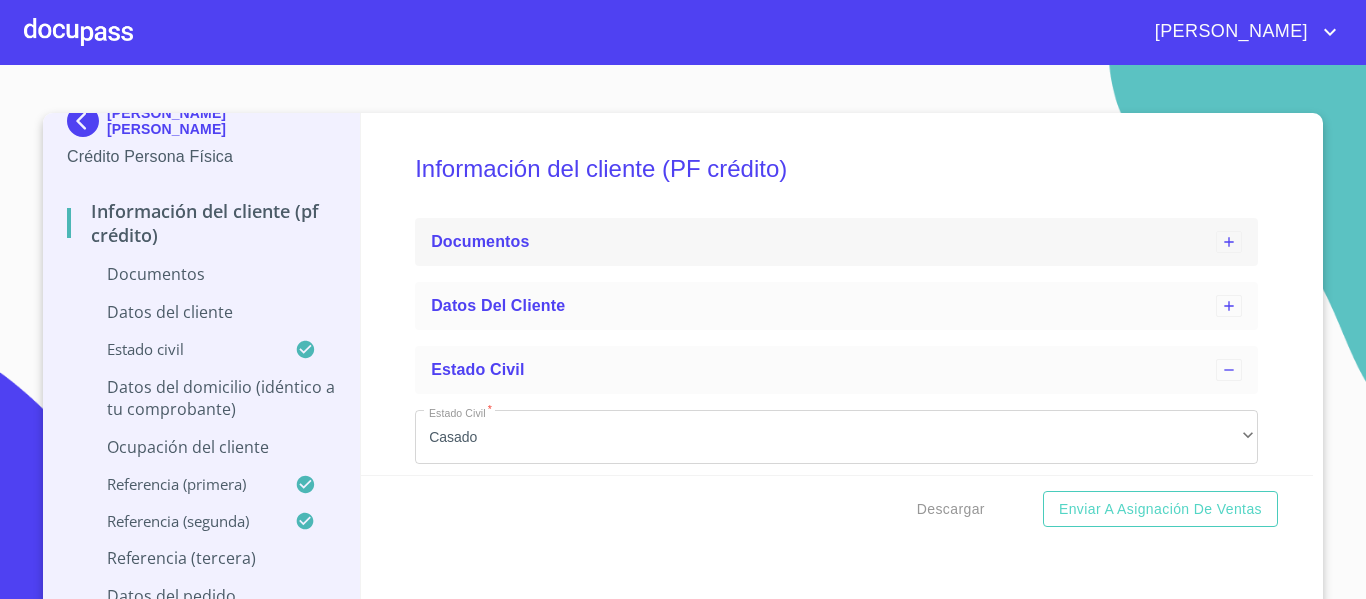type on "[PHONE_NUMBER]" 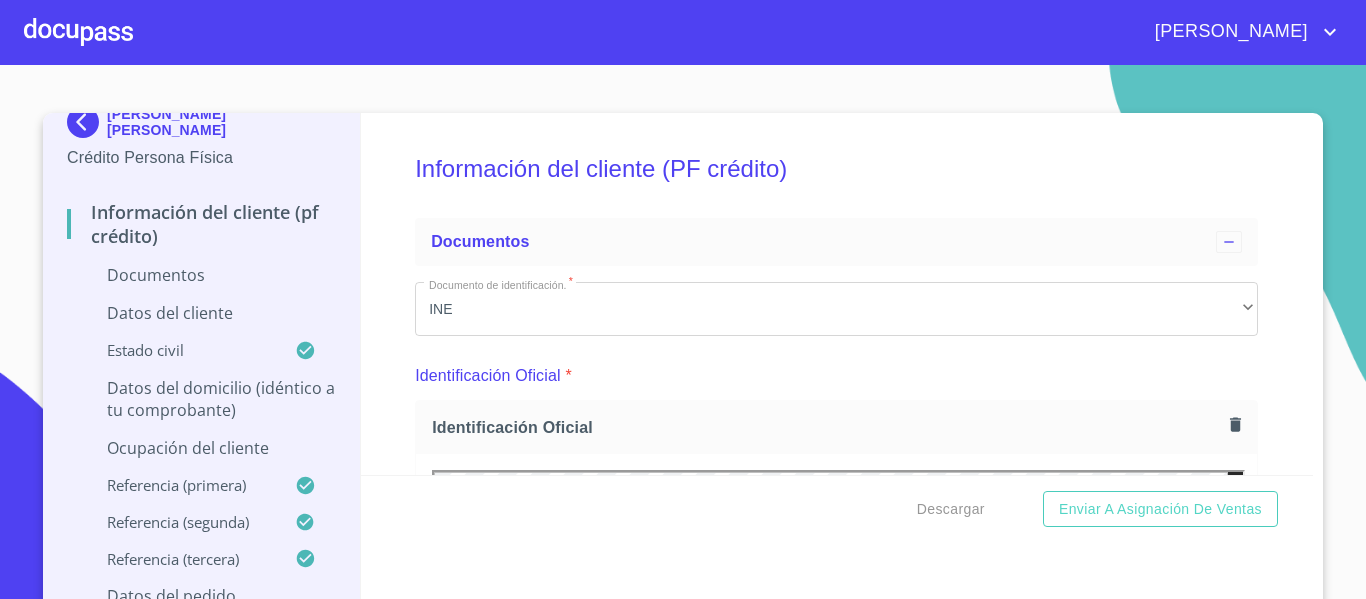 scroll, scrollTop: 0, scrollLeft: 0, axis: both 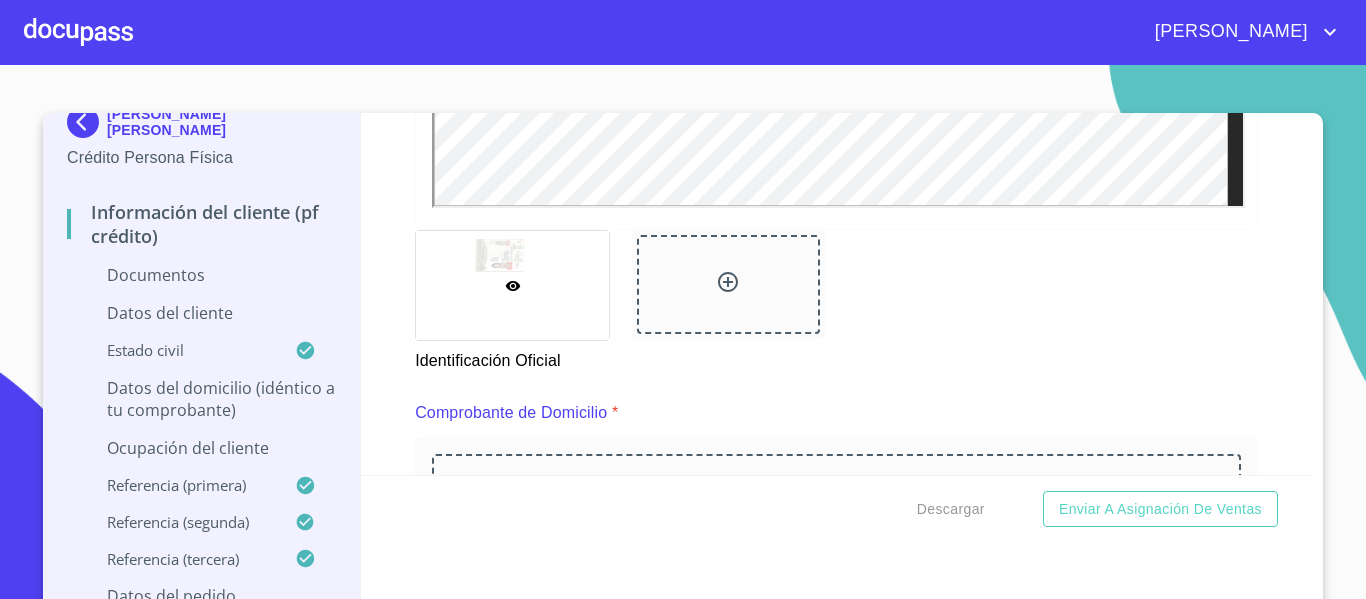 click at bounding box center (728, 284) 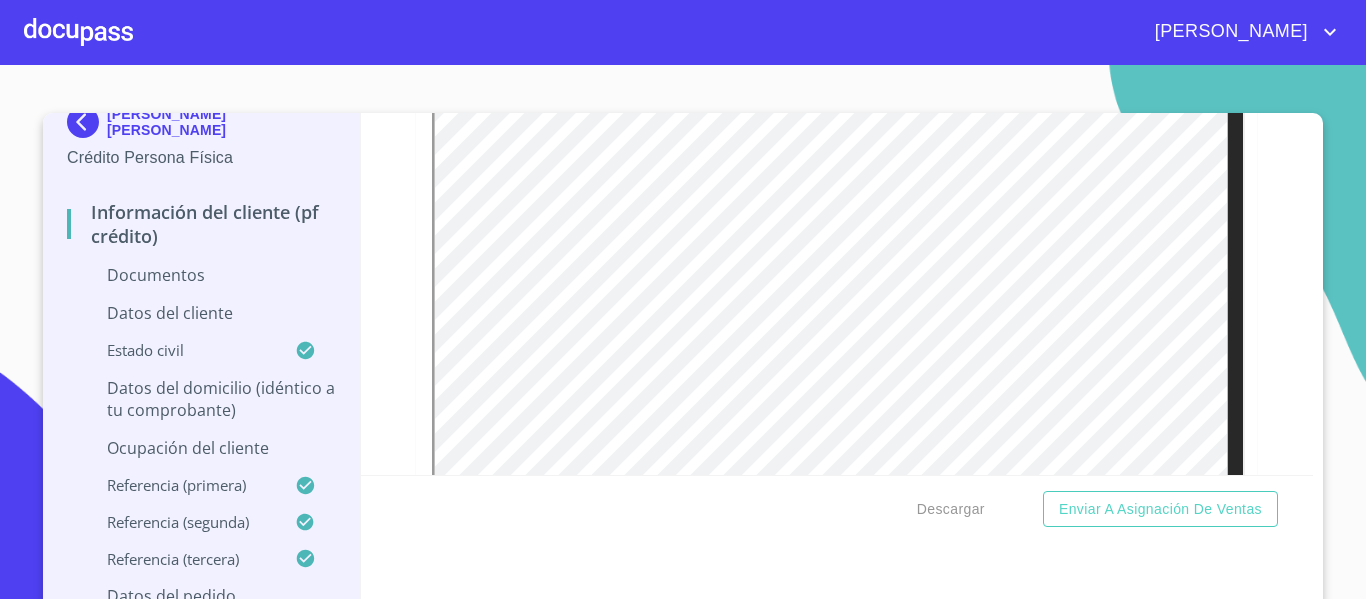 scroll, scrollTop: 400, scrollLeft: 0, axis: vertical 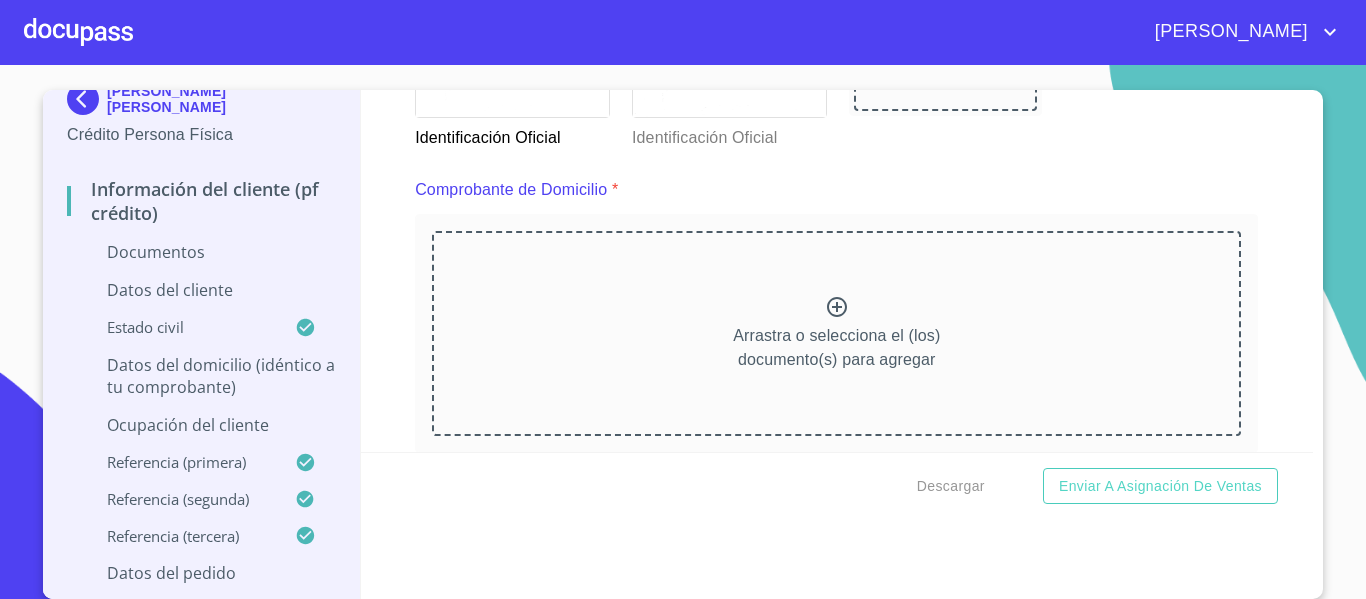click on "Arrastra o selecciona el (los) documento(s) para agregar" at bounding box center [836, 333] 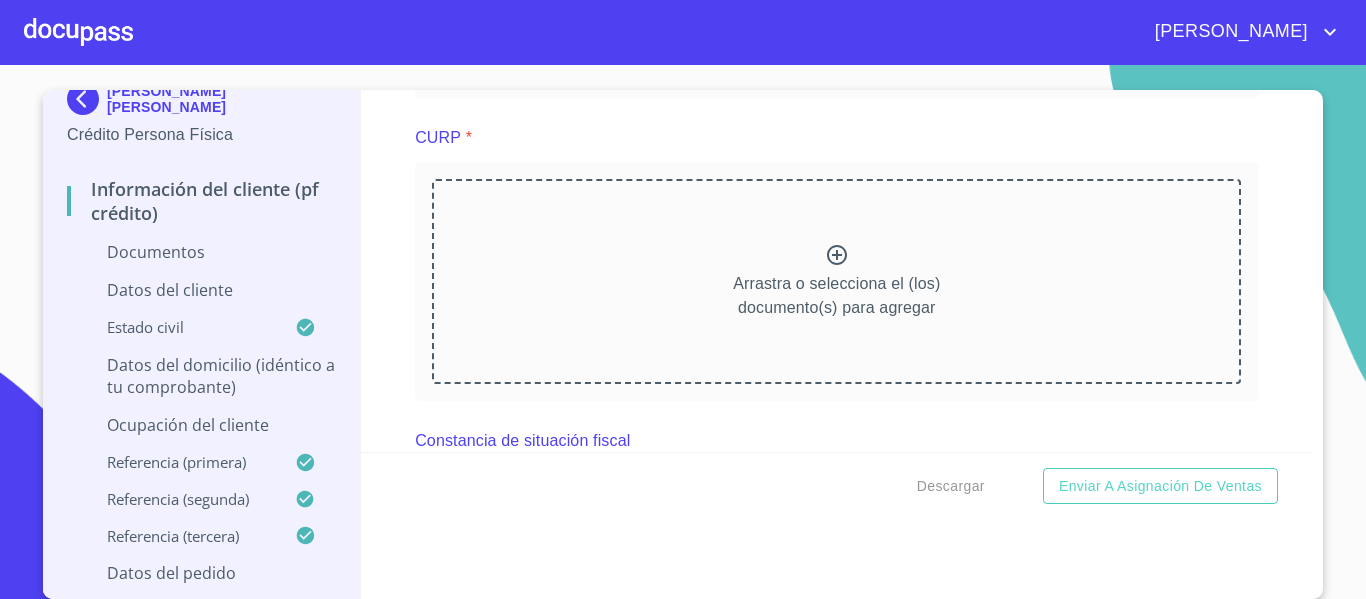 scroll, scrollTop: 2900, scrollLeft: 0, axis: vertical 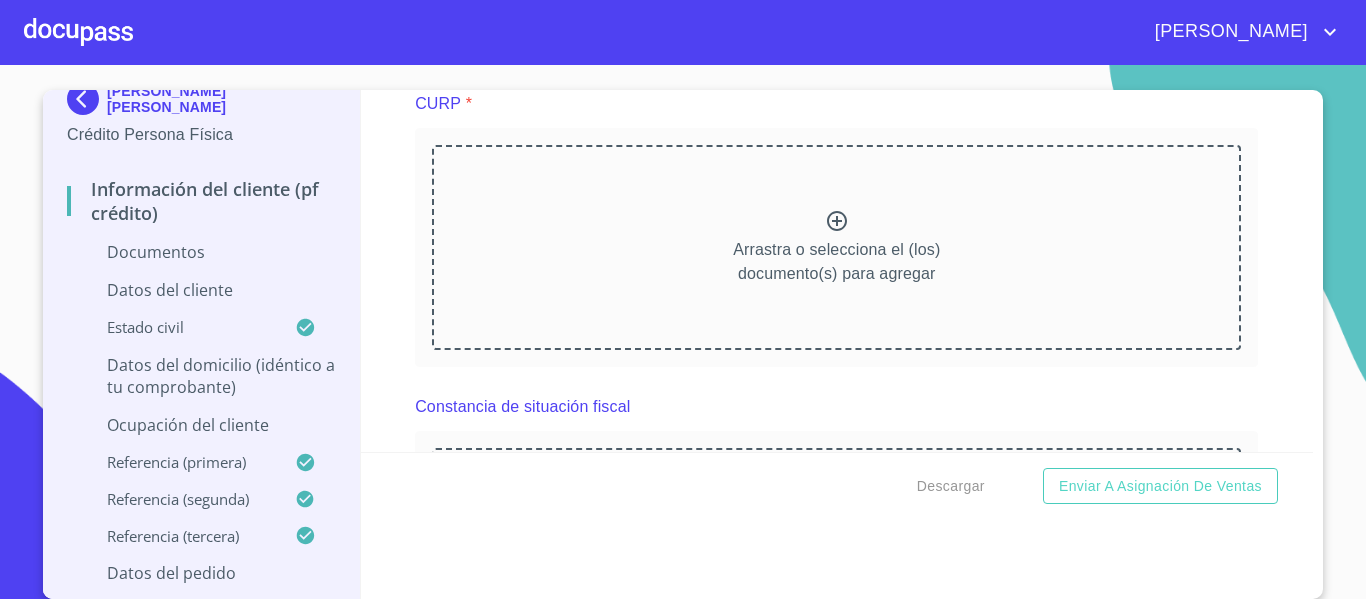 click on "Arrastra o selecciona el (los) documento(s) para agregar" at bounding box center (836, 262) 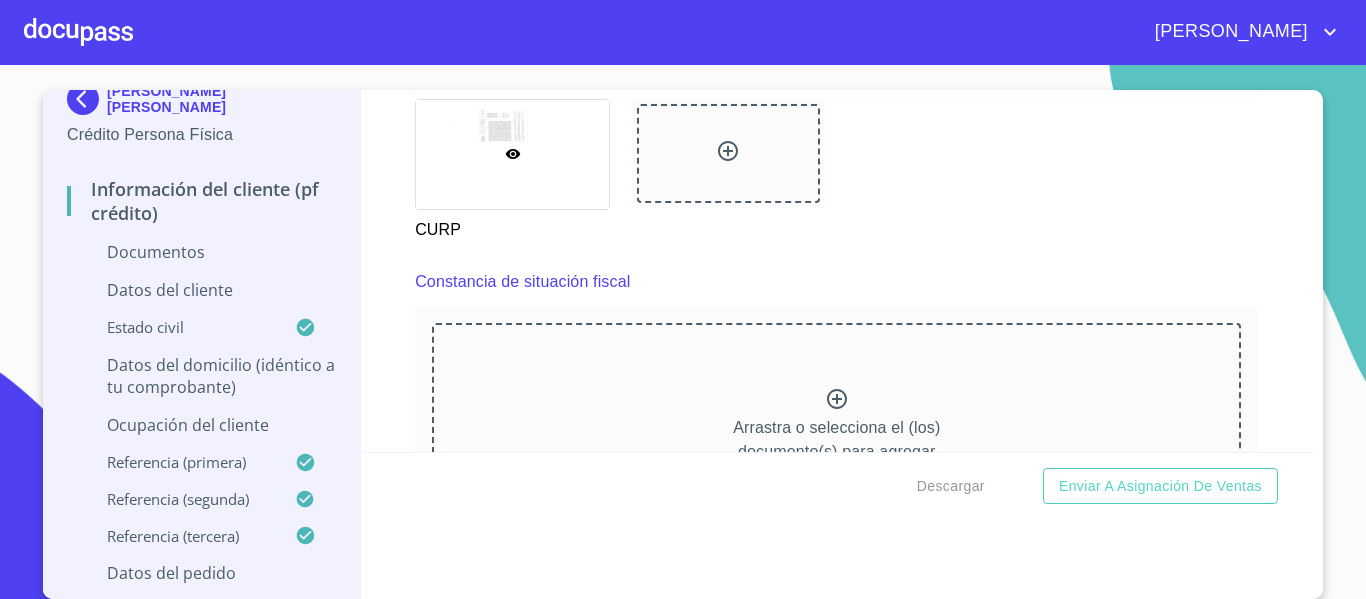 scroll, scrollTop: 3581, scrollLeft: 0, axis: vertical 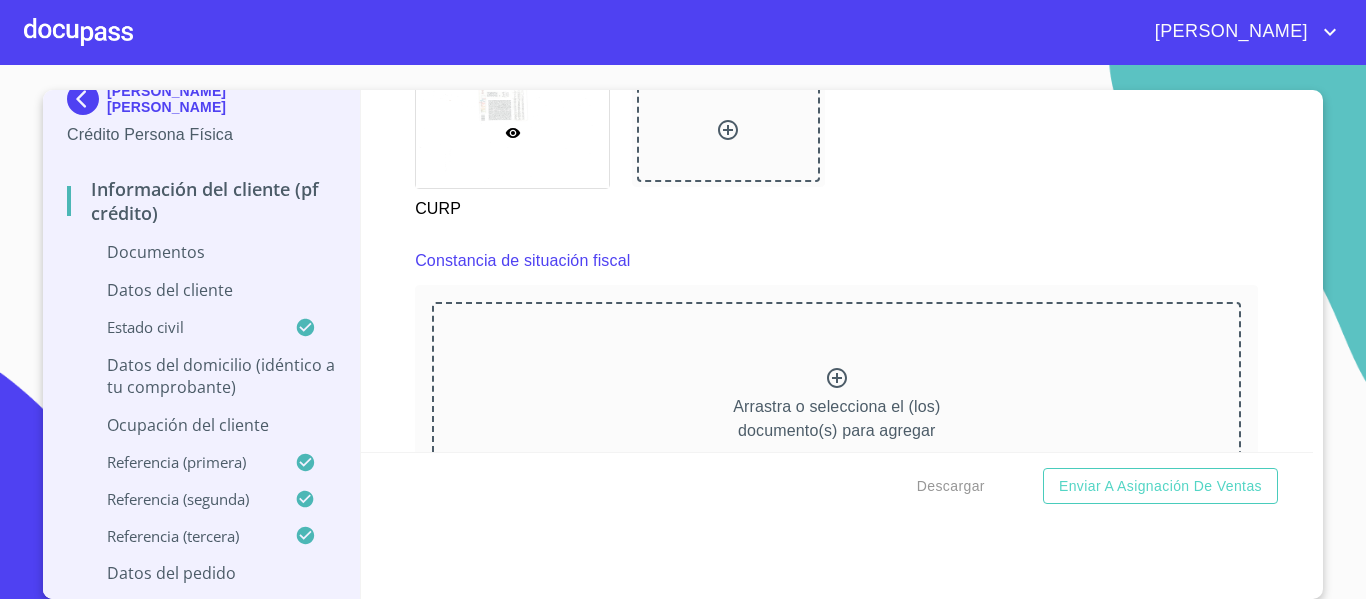 click on "[PERSON_NAME] [PERSON_NAME] Crédito Persona Física Información del cliente (PF crédito) Documentos Datos del cliente Estado Civil Datos del domicilio (idéntico a tu comprobante) Ocupación del Cliente Referencia (primera) Referencia (segunda) Referencia (tercera) Datos del pedido Información del cliente (PF crédito)   Documentos Documento de identificación.   * INE ​ Identificación Oficial * Identificación Oficial Identificación Oficial Identificación Oficial Comprobante de Domicilio * Comprobante de Domicilio Comprobante de [PERSON_NAME] de ingresos   * Independiente/Dueño de negocio/Persona Moral ​ Comprobante de Ingresos mes 1 * Arrastra o selecciona el (los) documento(s) para agregar Comprobante de Ingresos mes 2 * [GEOGRAPHIC_DATA] o selecciona el (los) documento(s) para agregar Comprobante de Ingresos mes 3 * Arrastra o selecciona el (los) documento(s) para agregar CURP * CURP [PERSON_NAME] de situación fiscal Arrastra o selecciona el (los) documento(s) para agregar Estado Civil *" at bounding box center (683, 344) 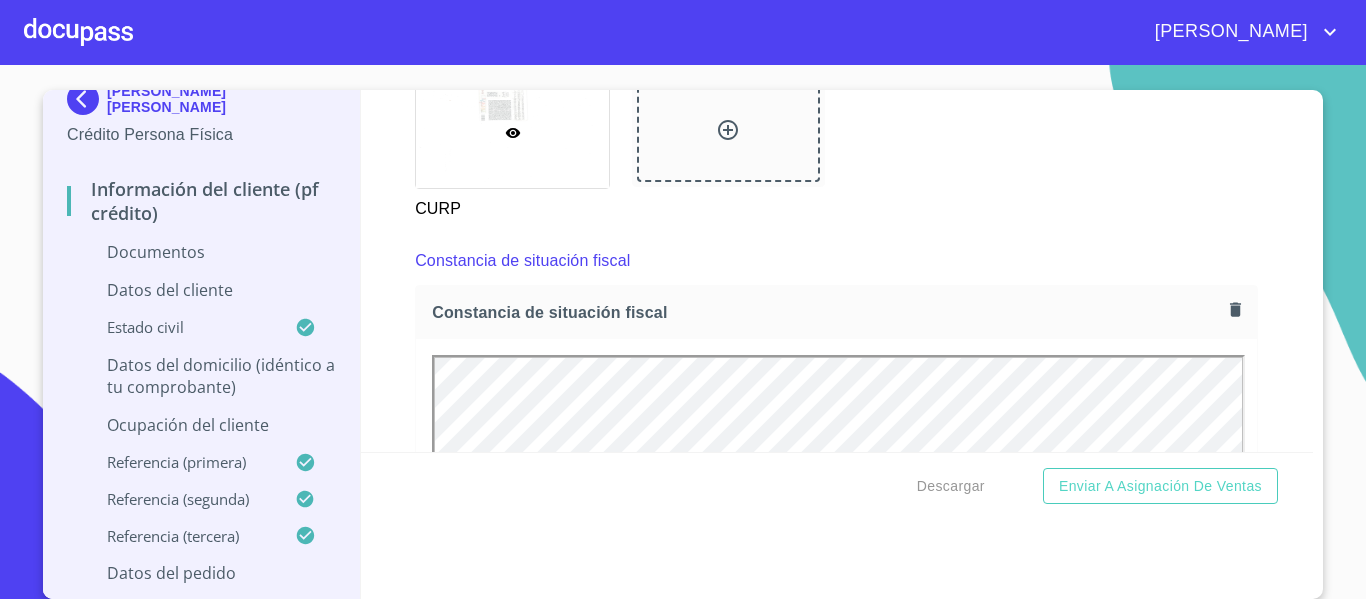 scroll, scrollTop: 0, scrollLeft: 0, axis: both 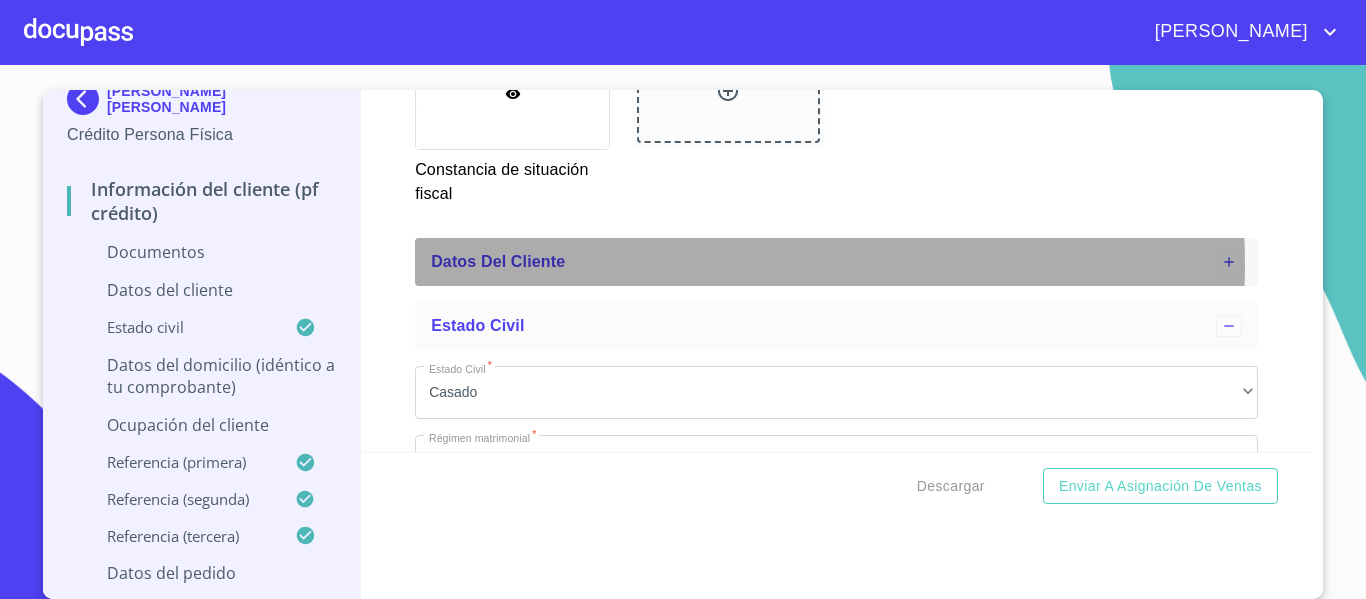 click on "Datos del cliente" at bounding box center [823, 262] 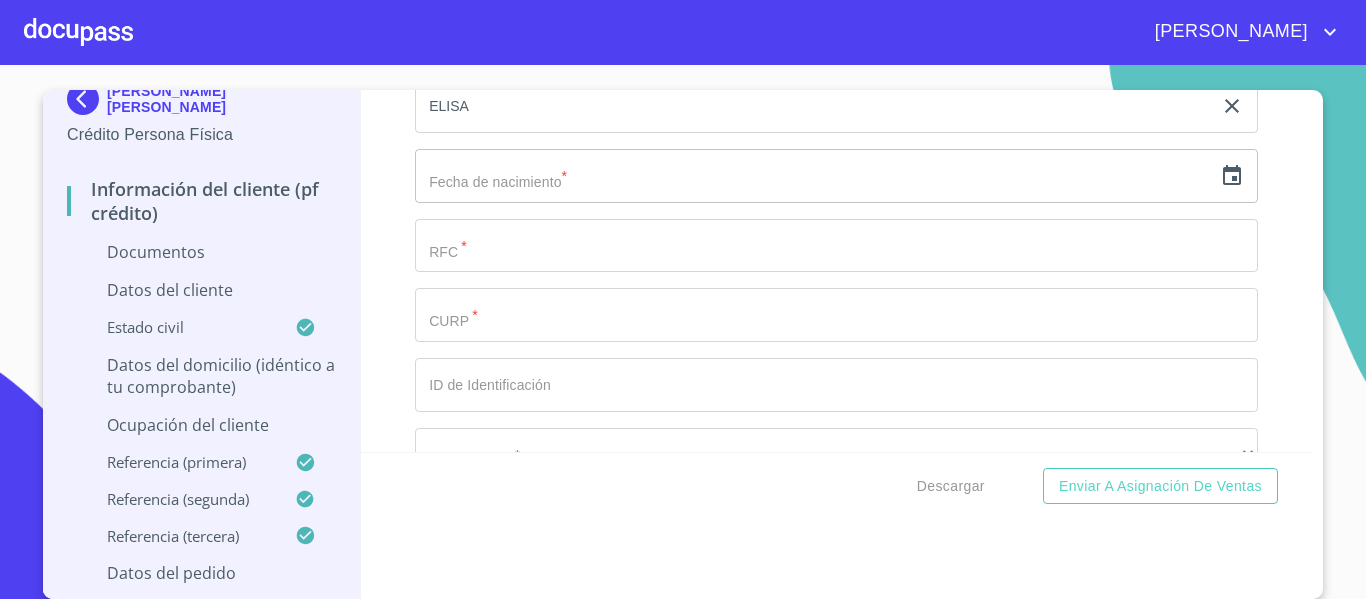 scroll, scrollTop: 4858, scrollLeft: 0, axis: vertical 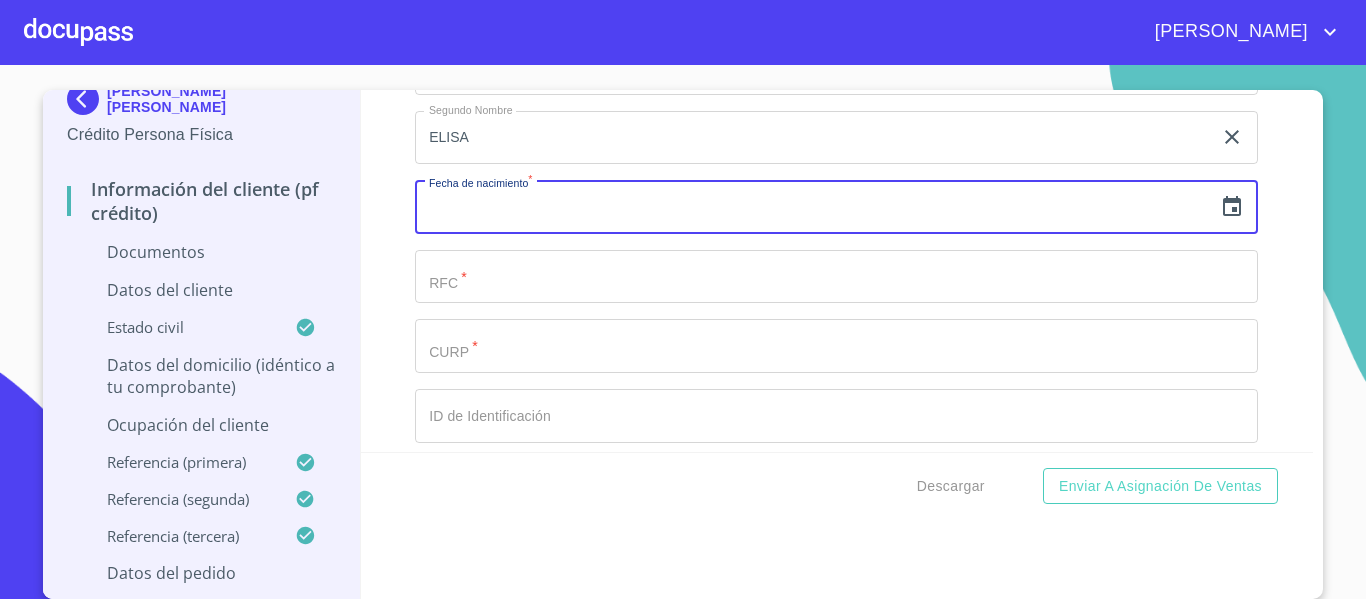 click at bounding box center (813, 207) 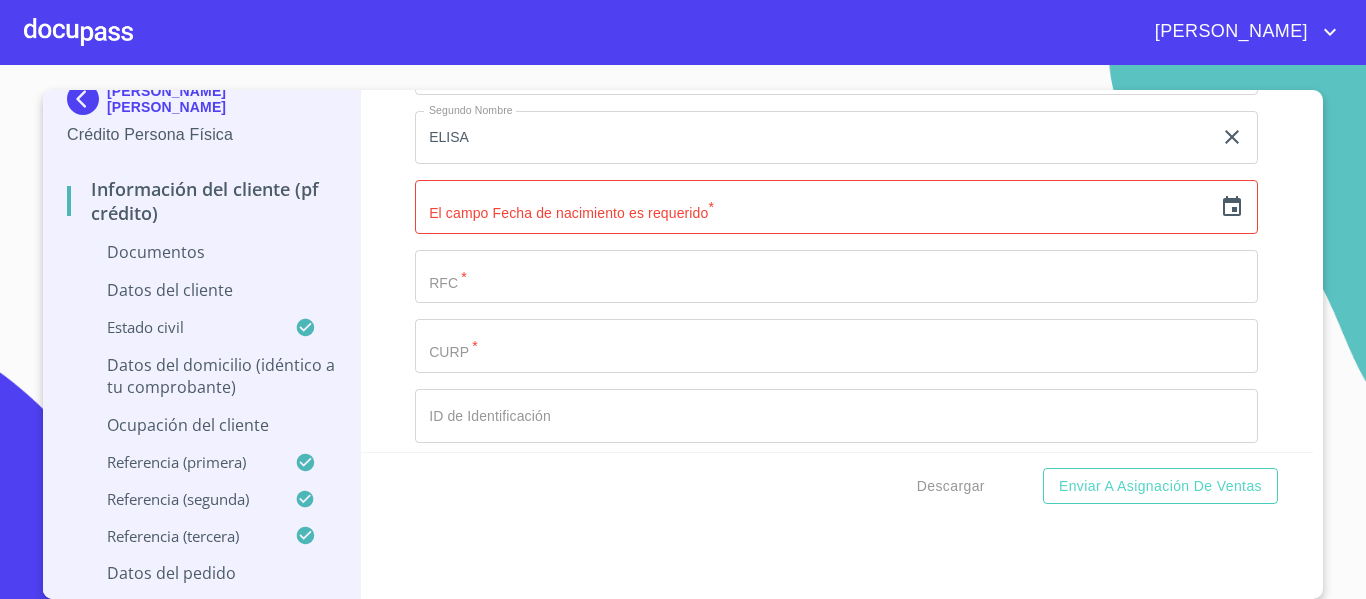 scroll, scrollTop: 0, scrollLeft: 0, axis: both 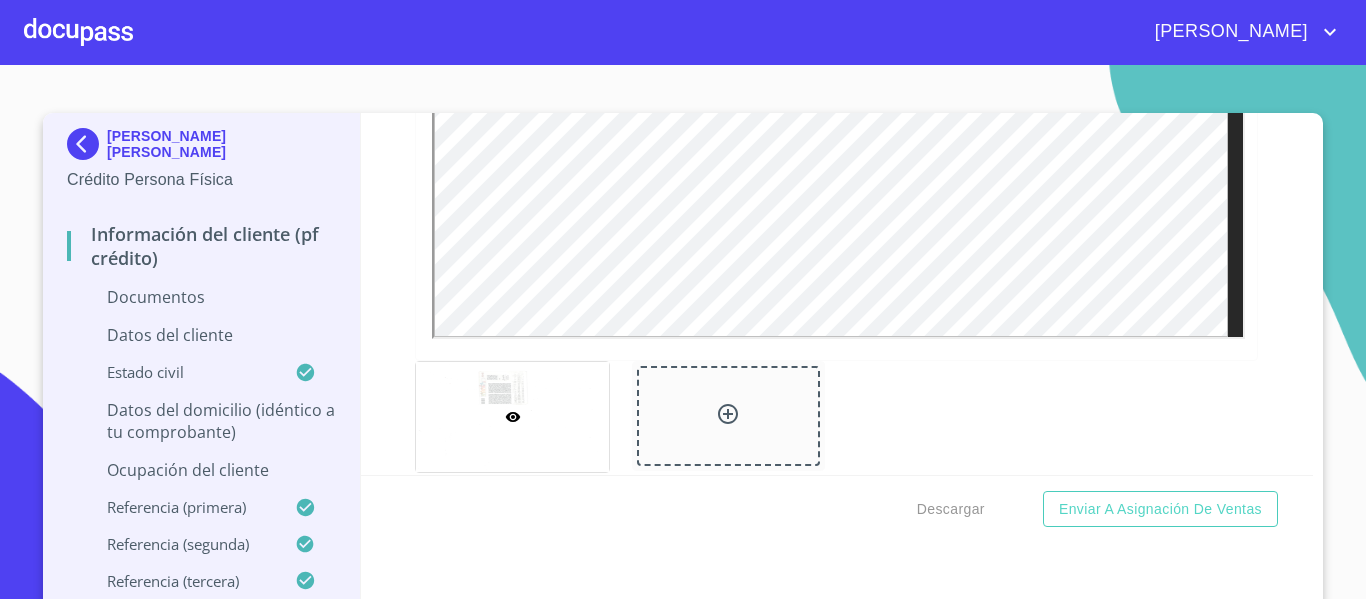 click on "Datos del cliente" at bounding box center [201, 335] 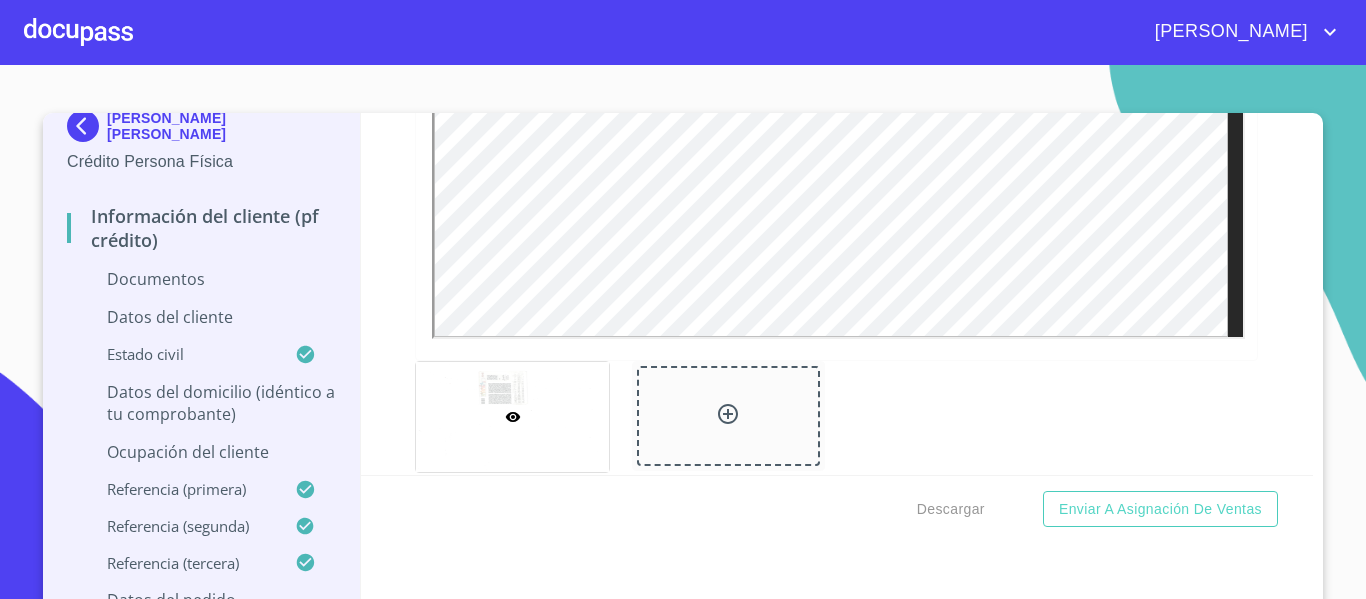 scroll, scrollTop: 22, scrollLeft: 0, axis: vertical 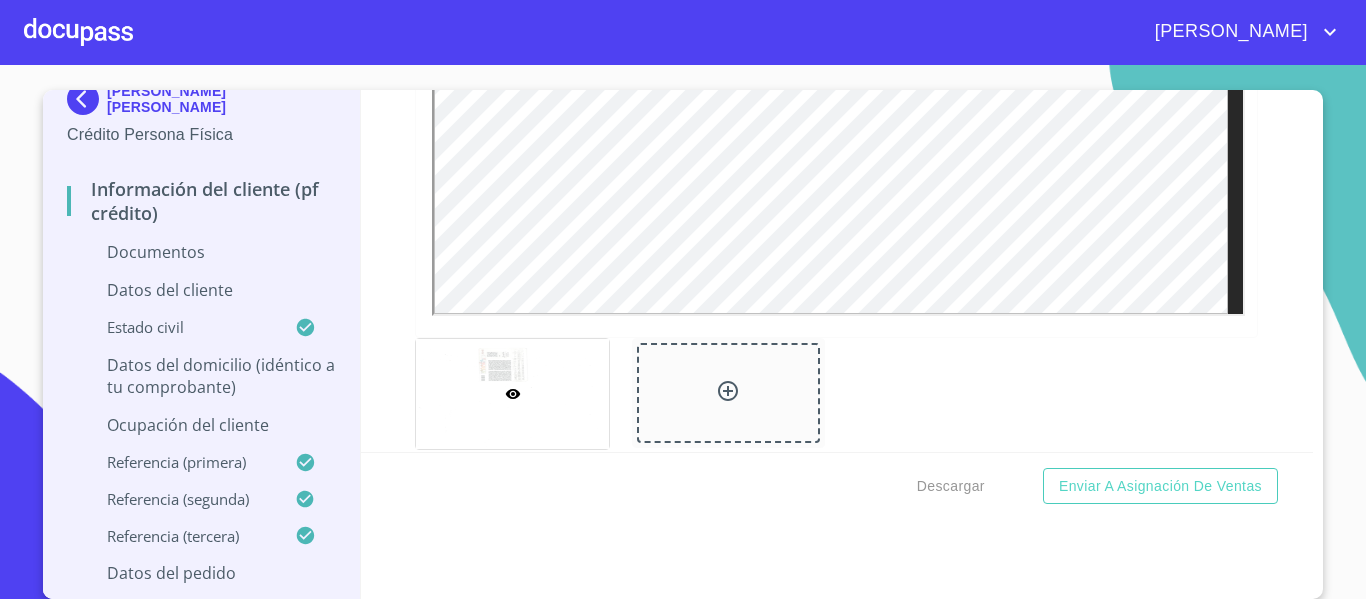 click on "Datos del domicilio (idéntico a tu comprobante)" at bounding box center (201, 376) 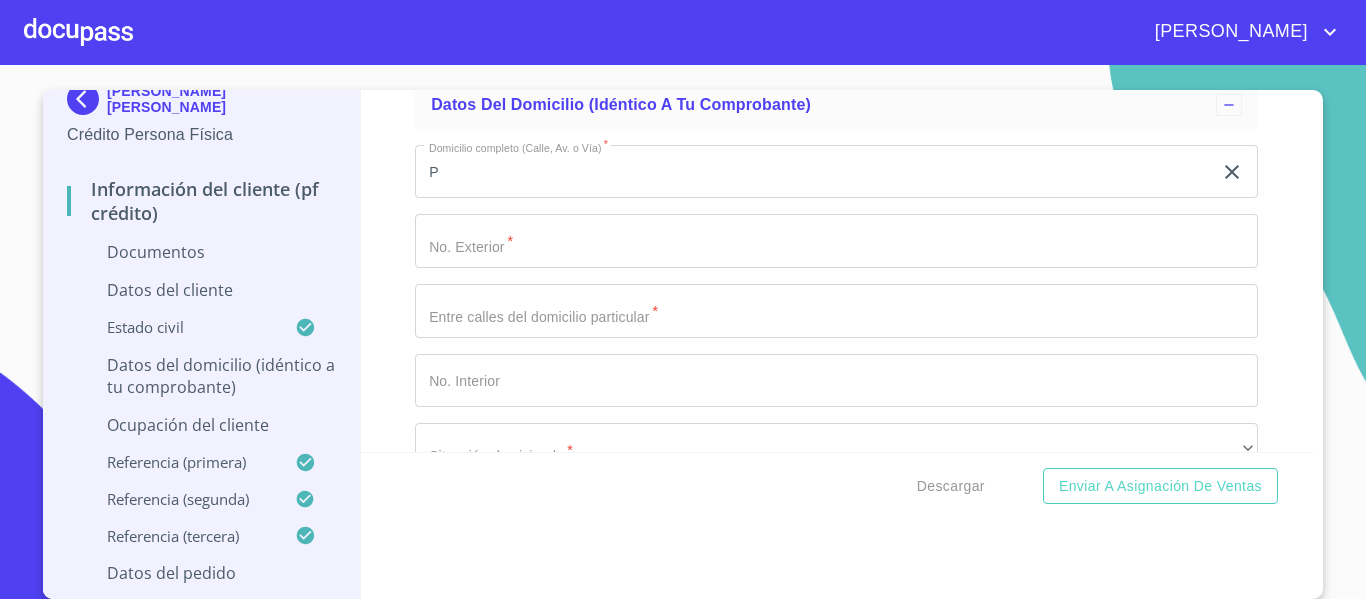 scroll, scrollTop: 5258, scrollLeft: 0, axis: vertical 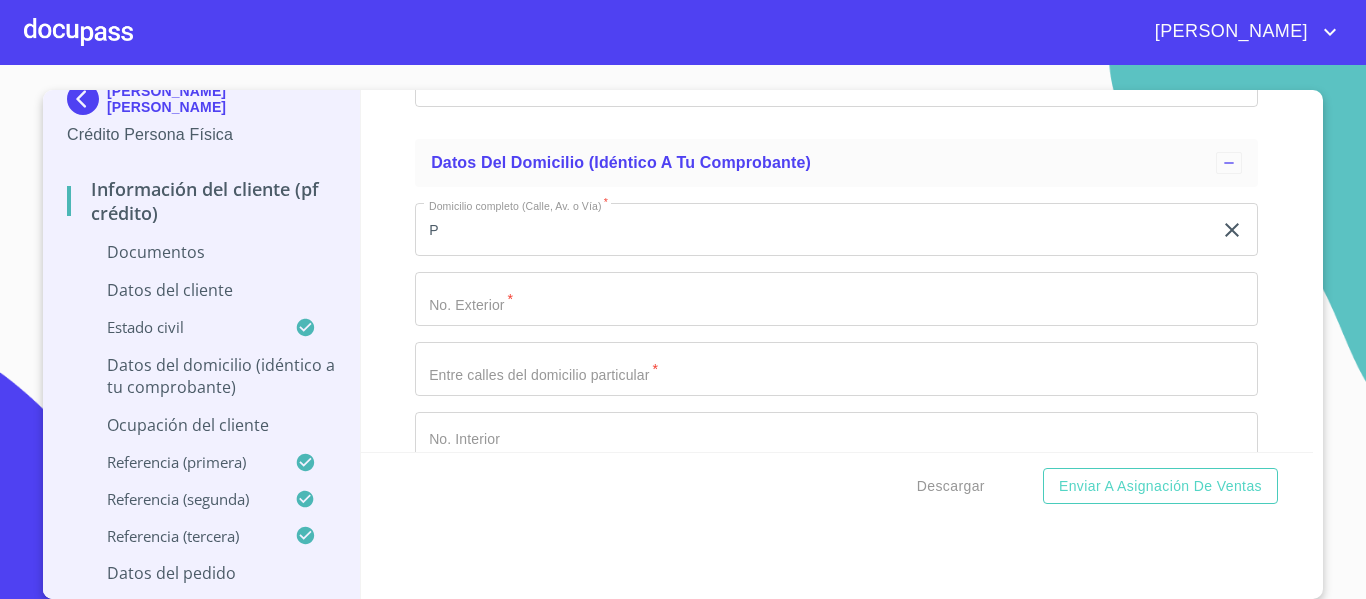 click on "P" at bounding box center (813, -268) 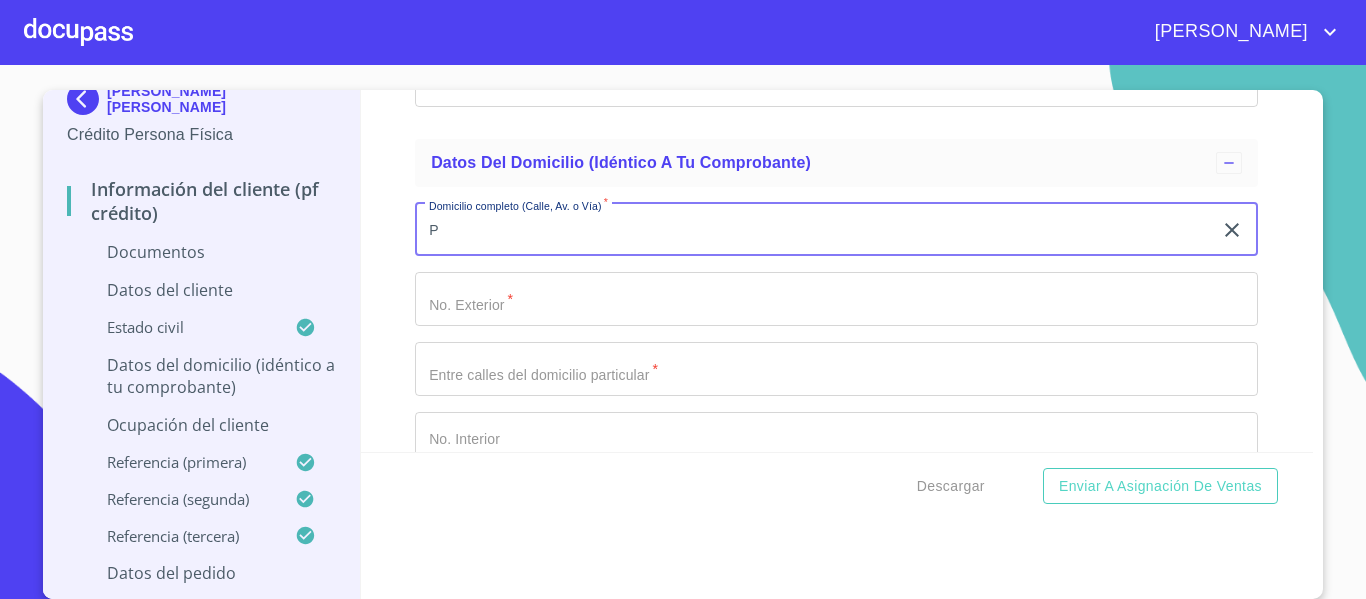 click on "P" at bounding box center [813, 230] 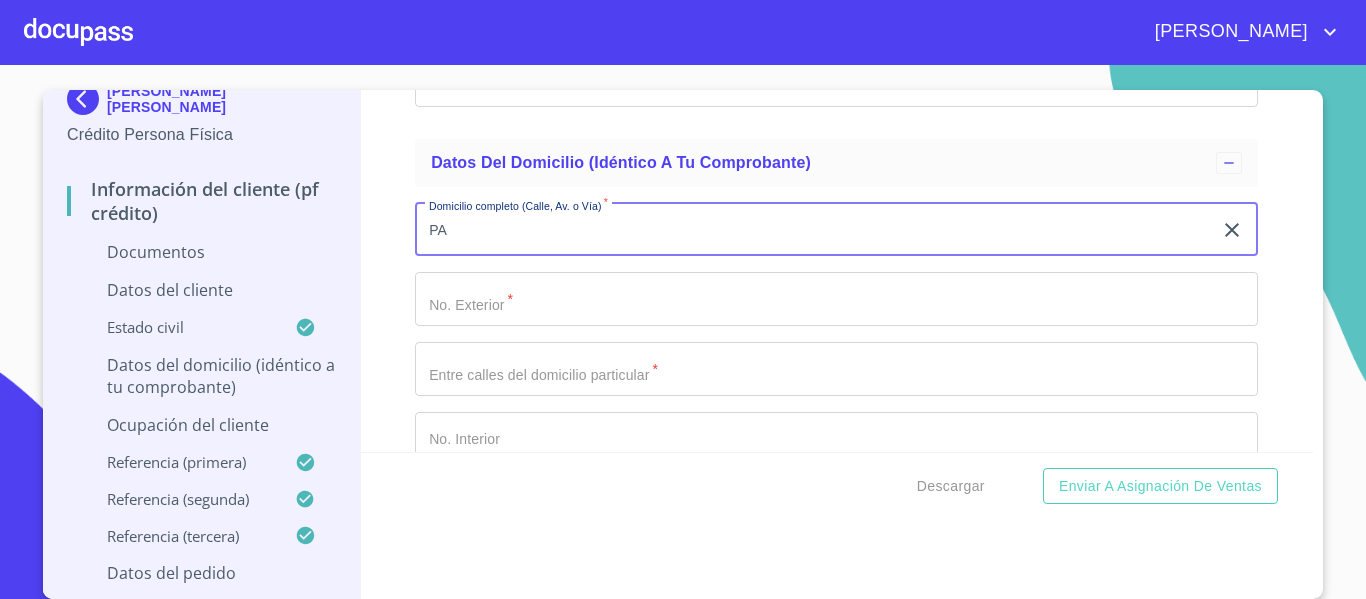 type on "P" 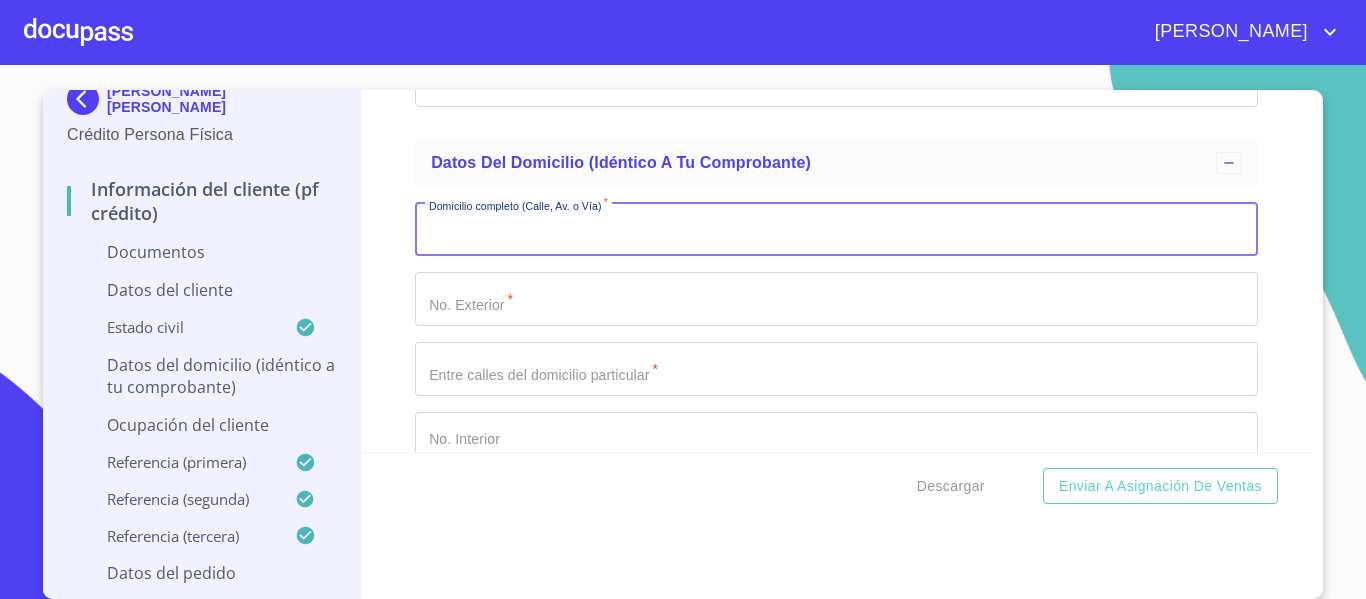 click on "Documento de identificación.   *" at bounding box center (836, 230) 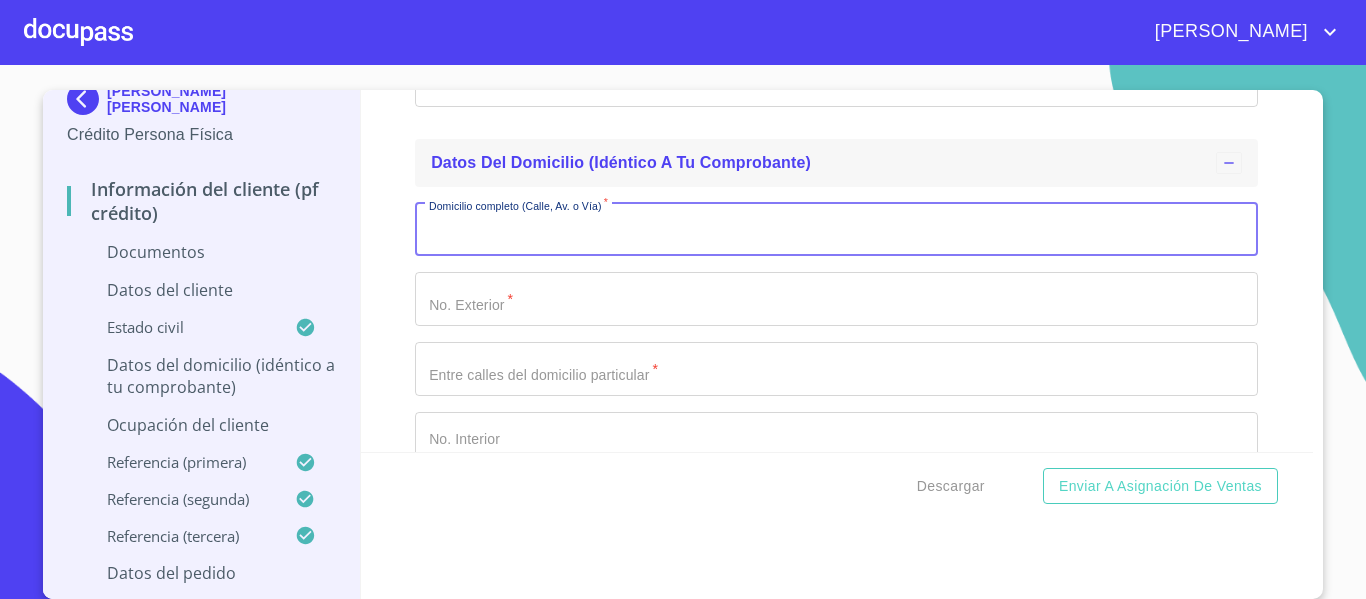 type 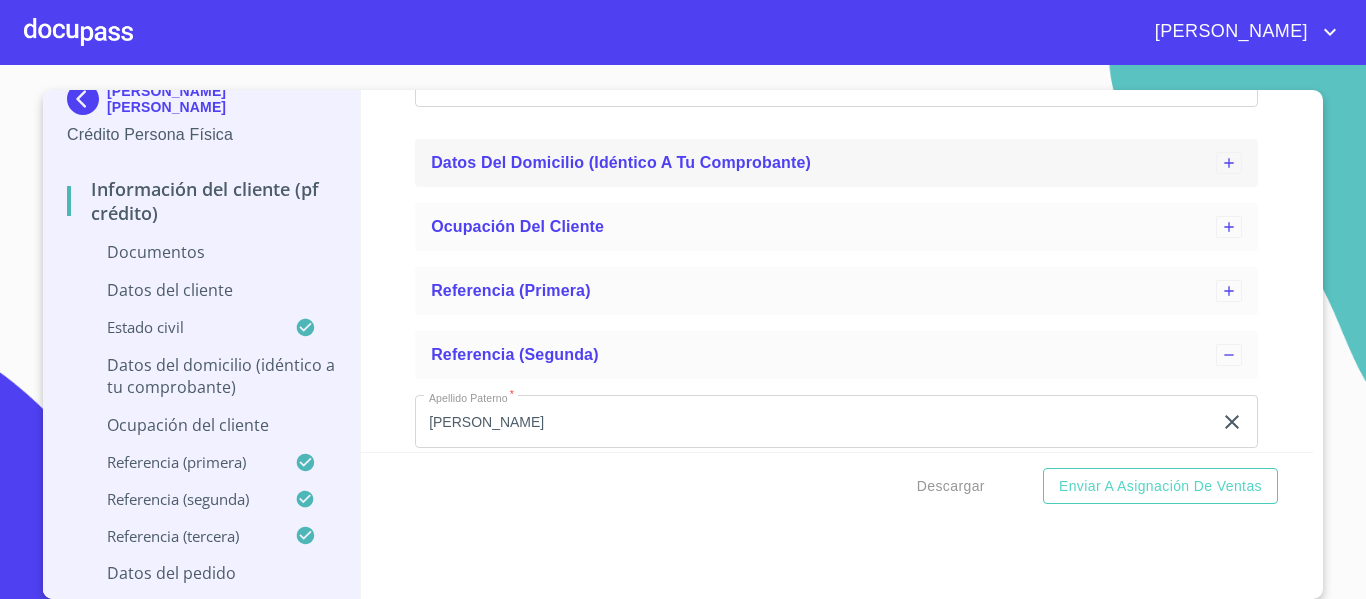 click on "Datos del domicilio (idéntico a tu comprobante)" at bounding box center (621, 162) 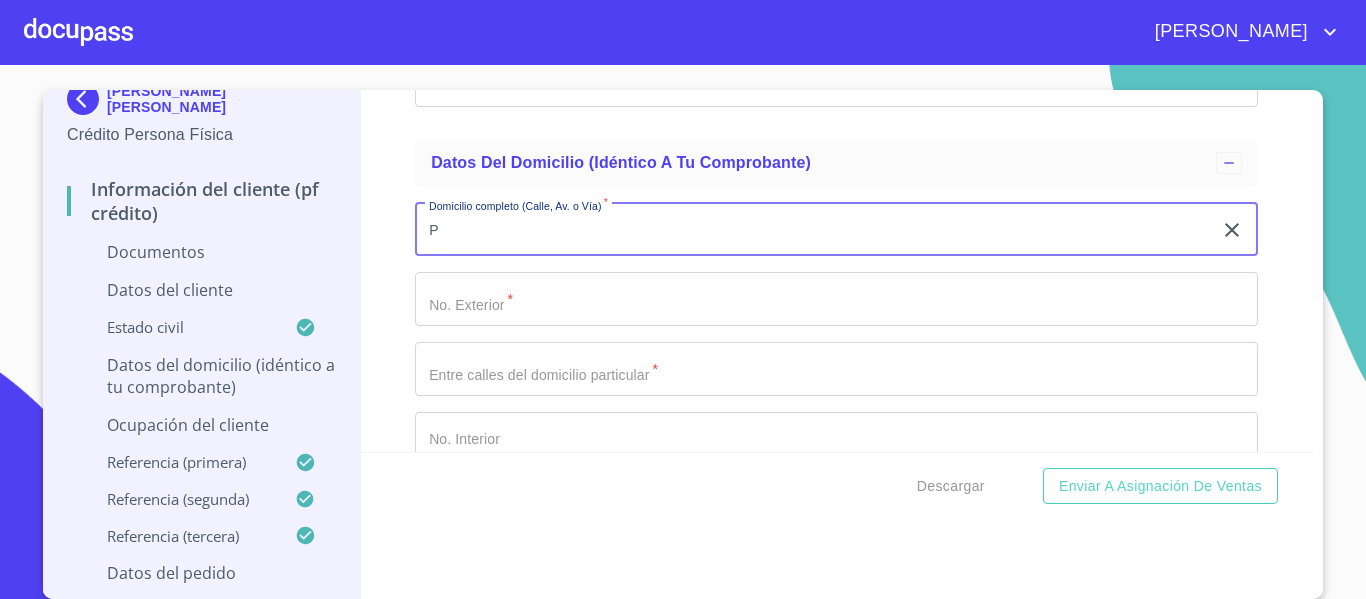 click on "P" at bounding box center [813, 230] 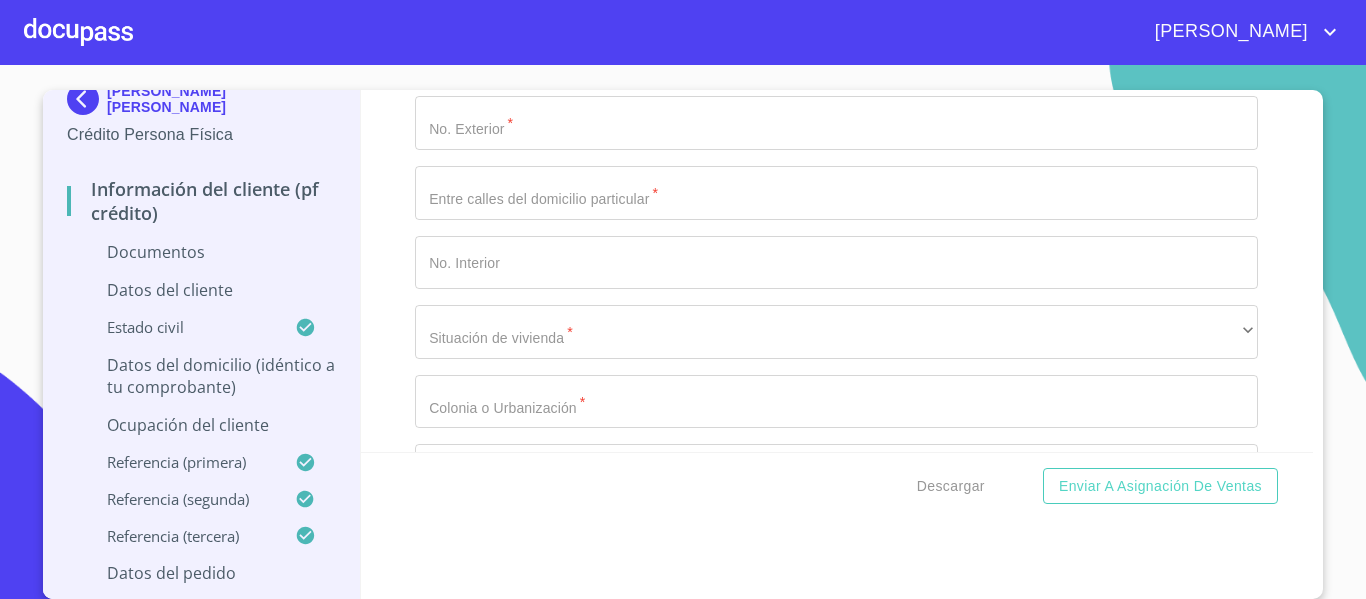 scroll, scrollTop: 5558, scrollLeft: 0, axis: vertical 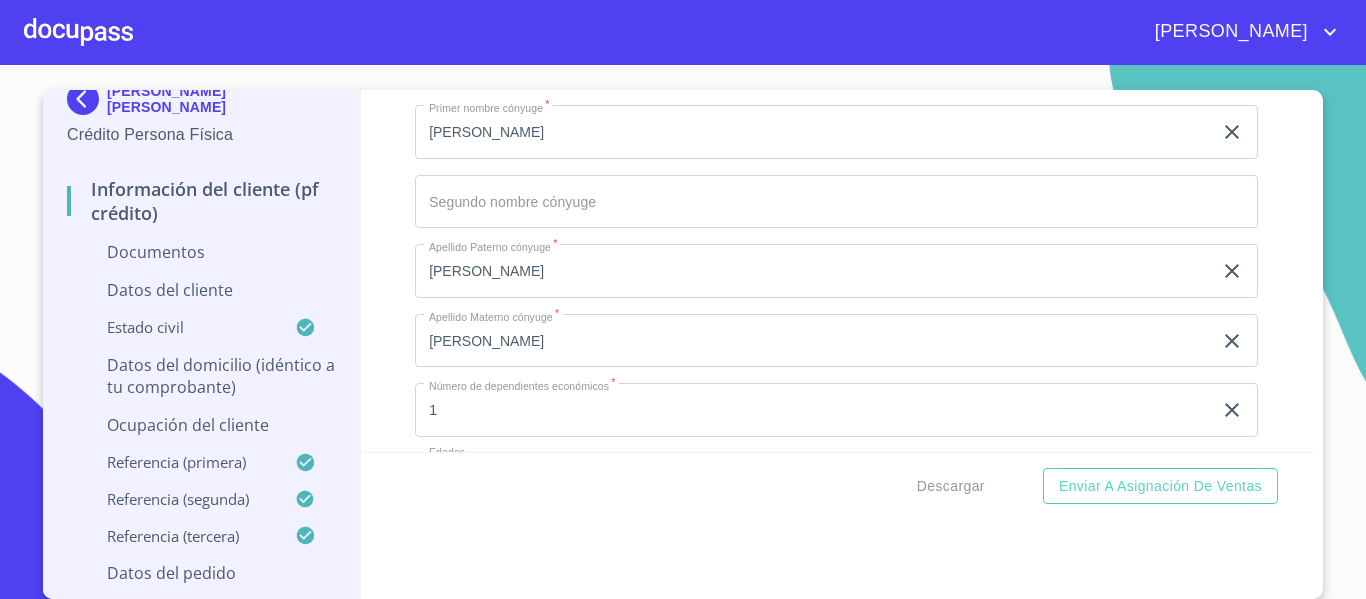 type on "O" 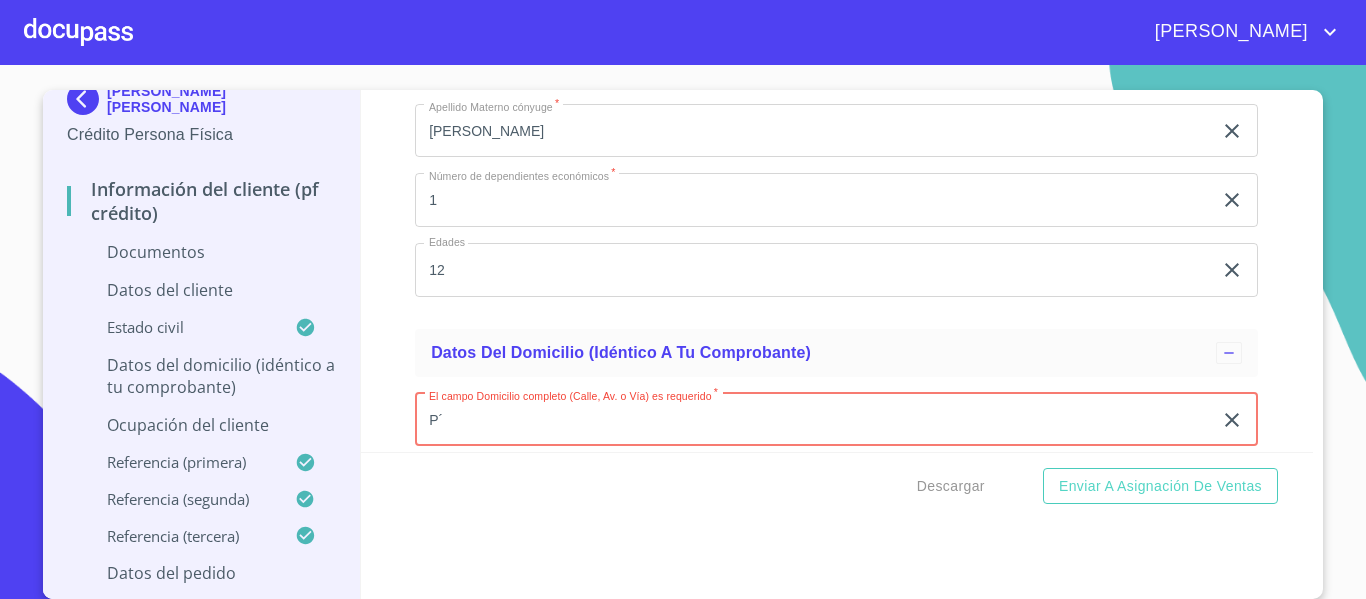 type on "P" 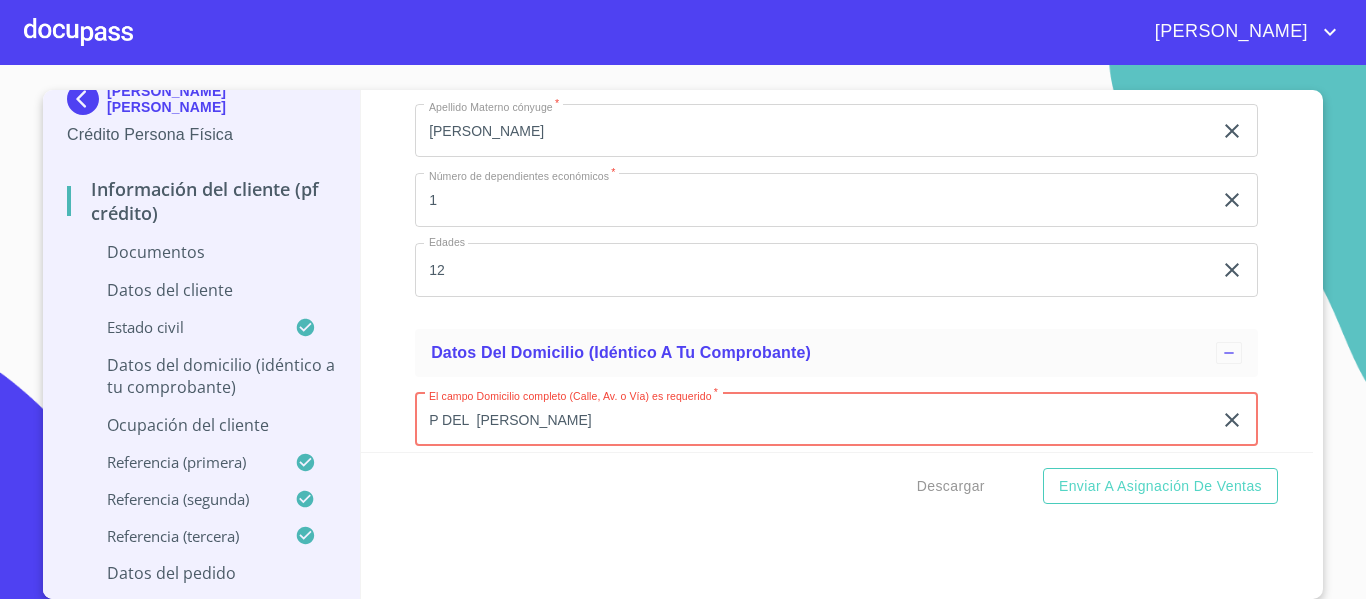 type on "P DEL  [PERSON_NAME]" 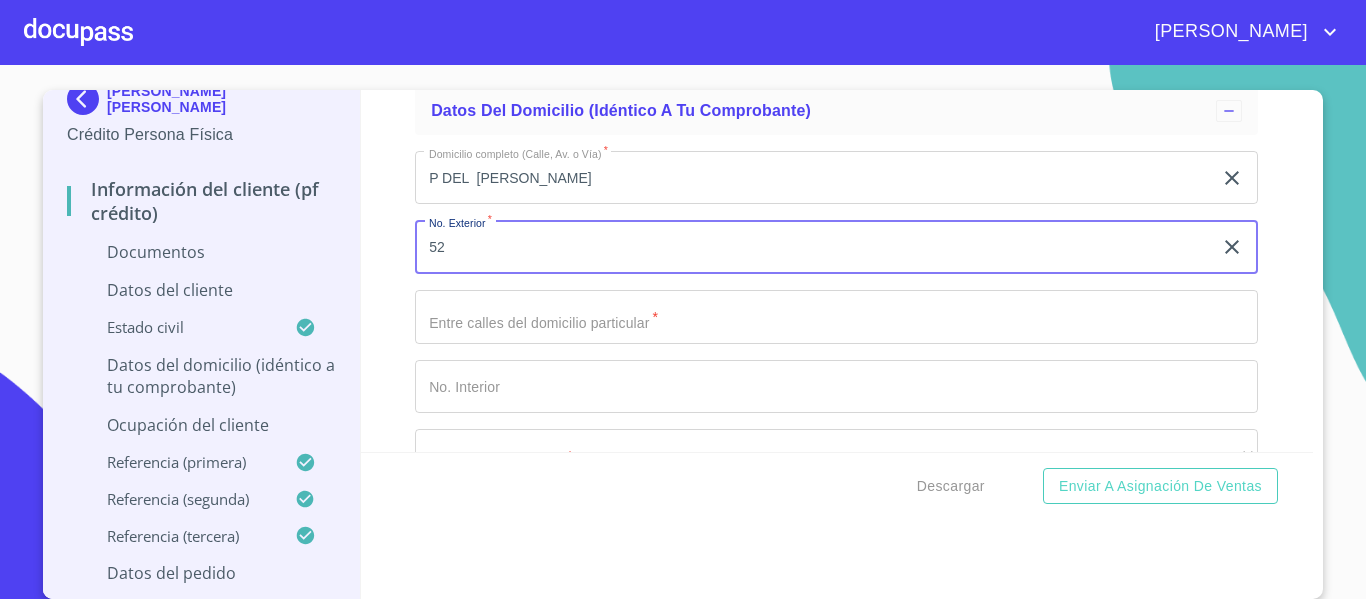 type on "52" 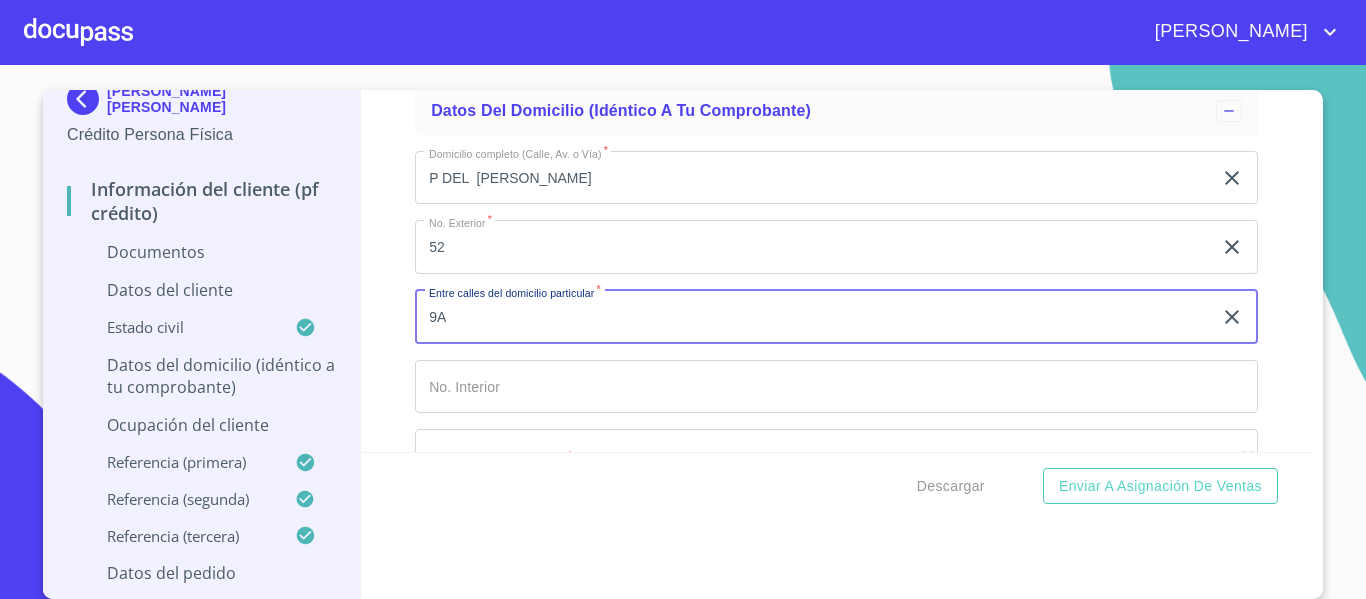 type on "9A" 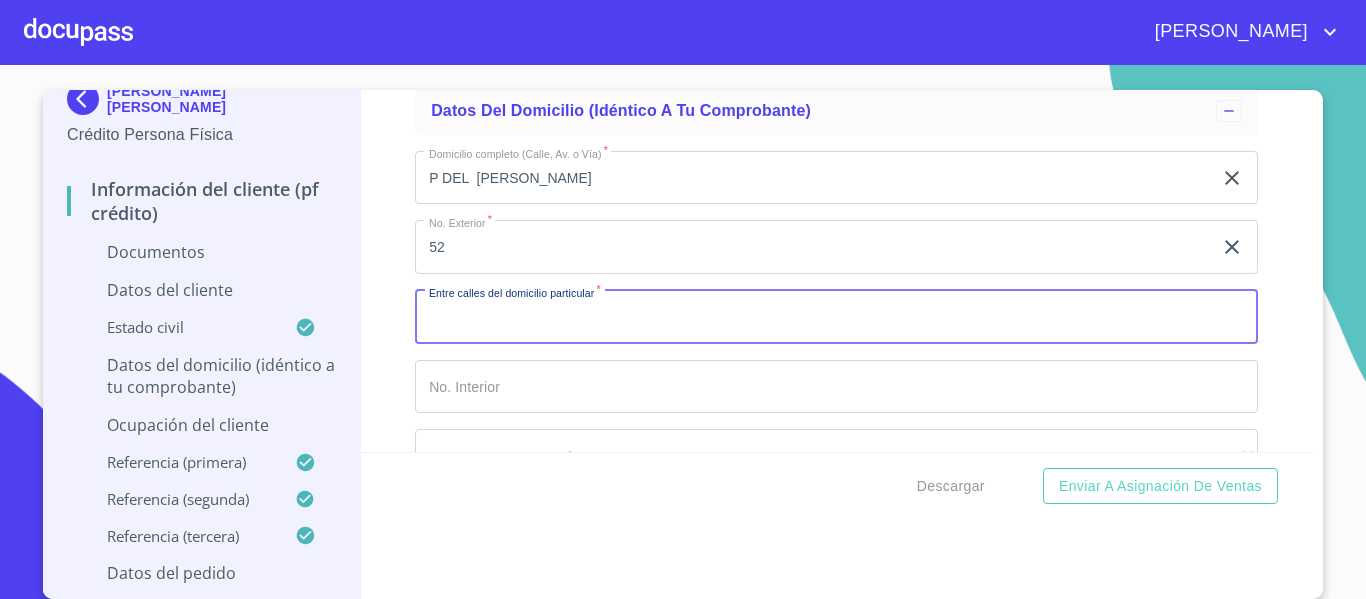 type 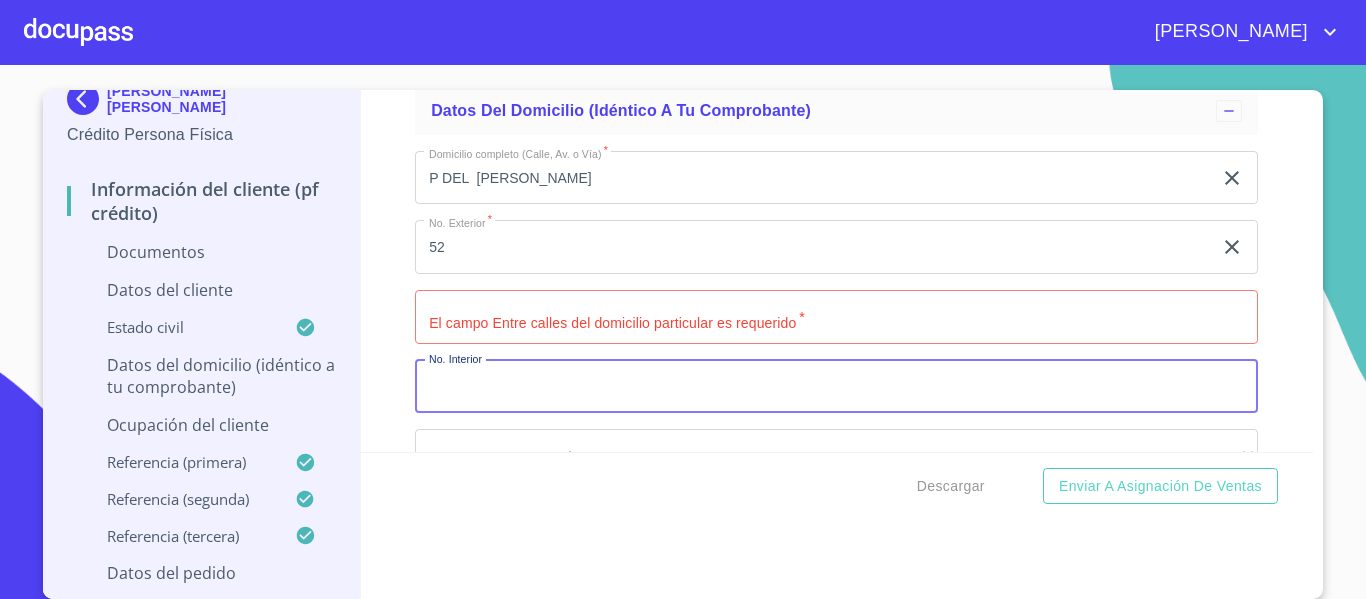 paste on "9A" 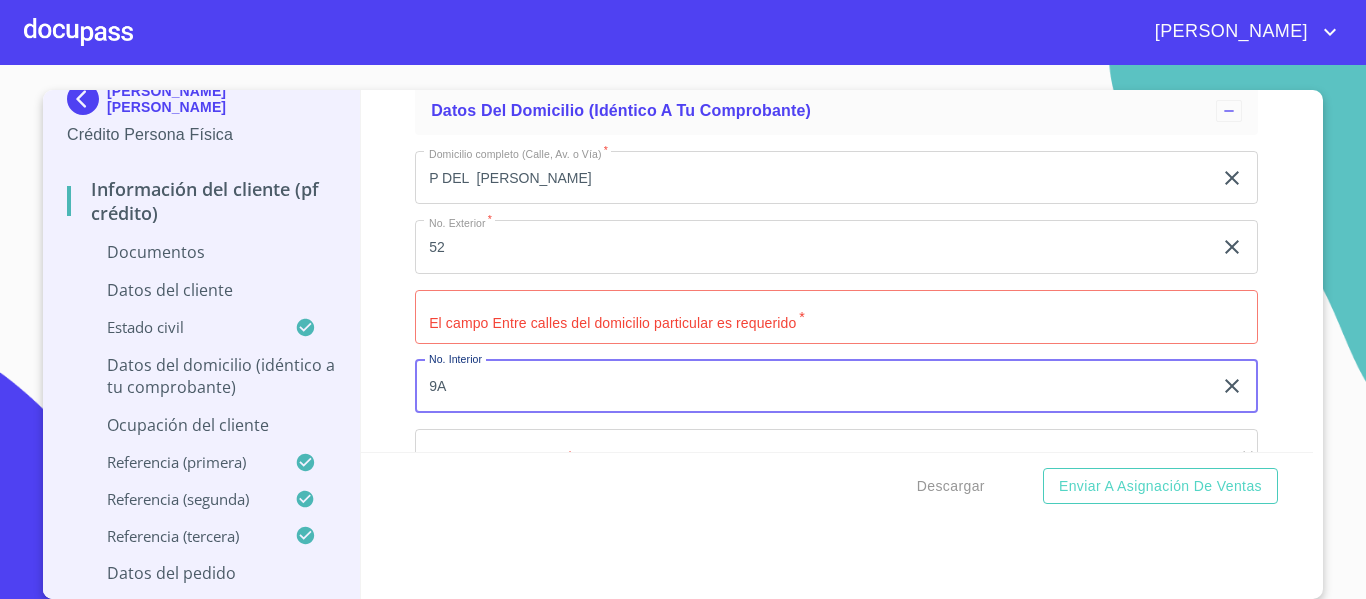 type on "9A" 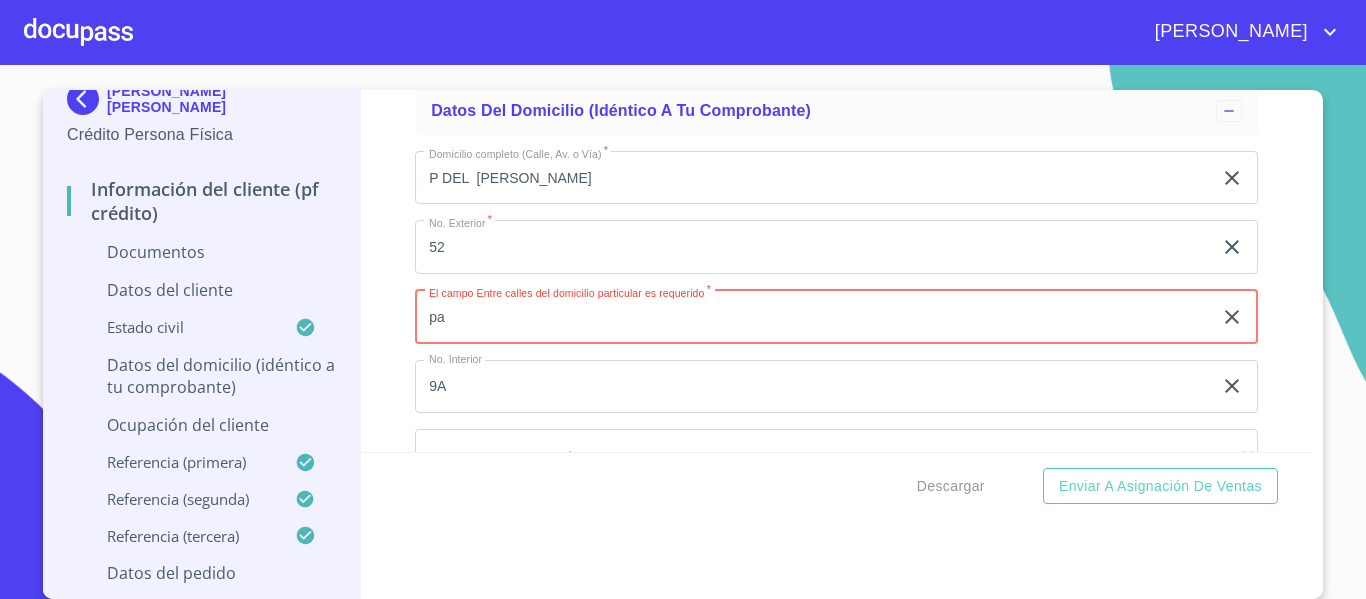 type on "p" 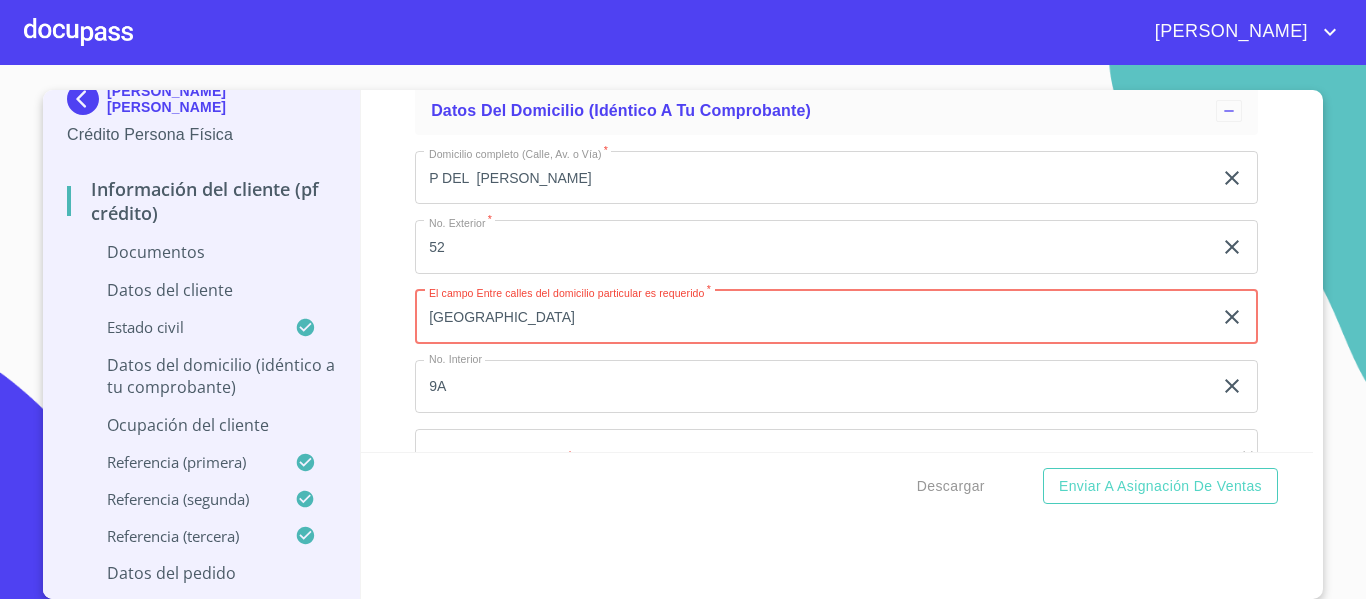 type on "[GEOGRAPHIC_DATA]" 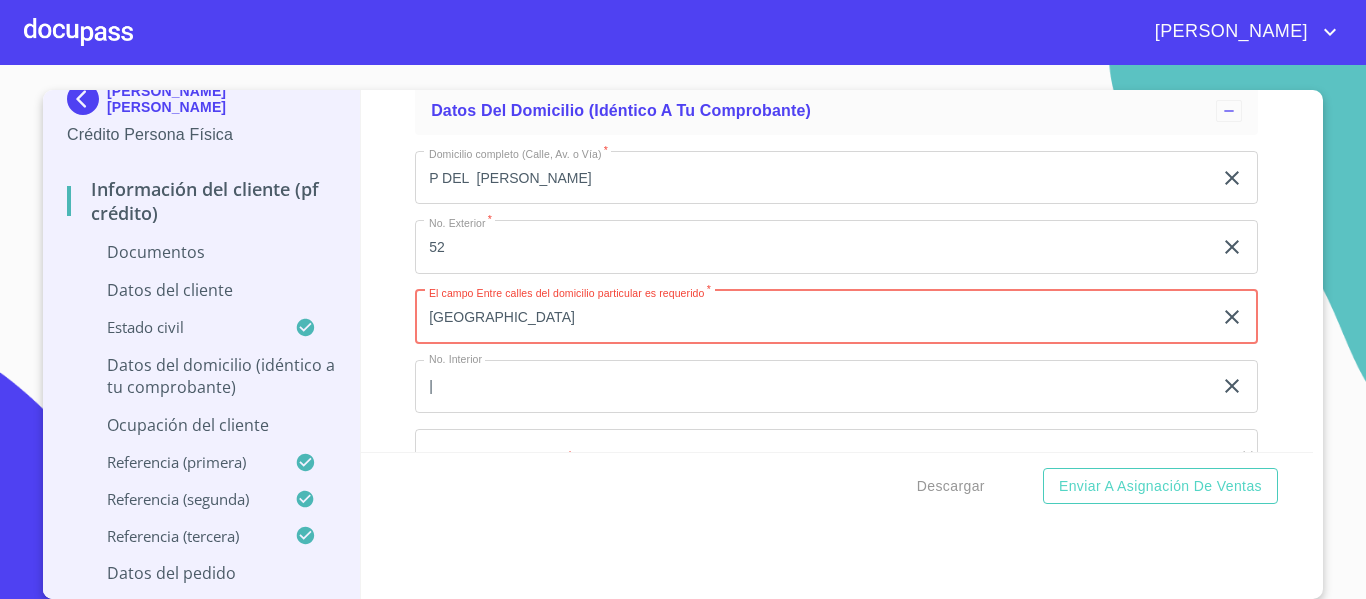 type on "|" 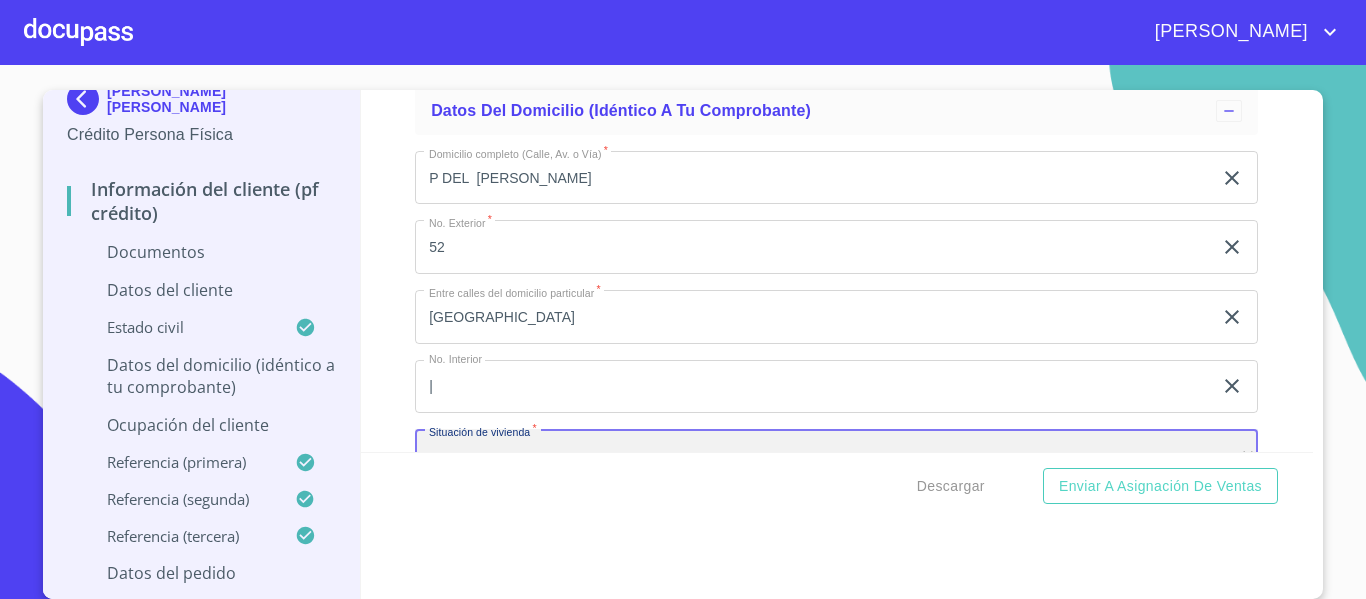 scroll, scrollTop: 5519, scrollLeft: 0, axis: vertical 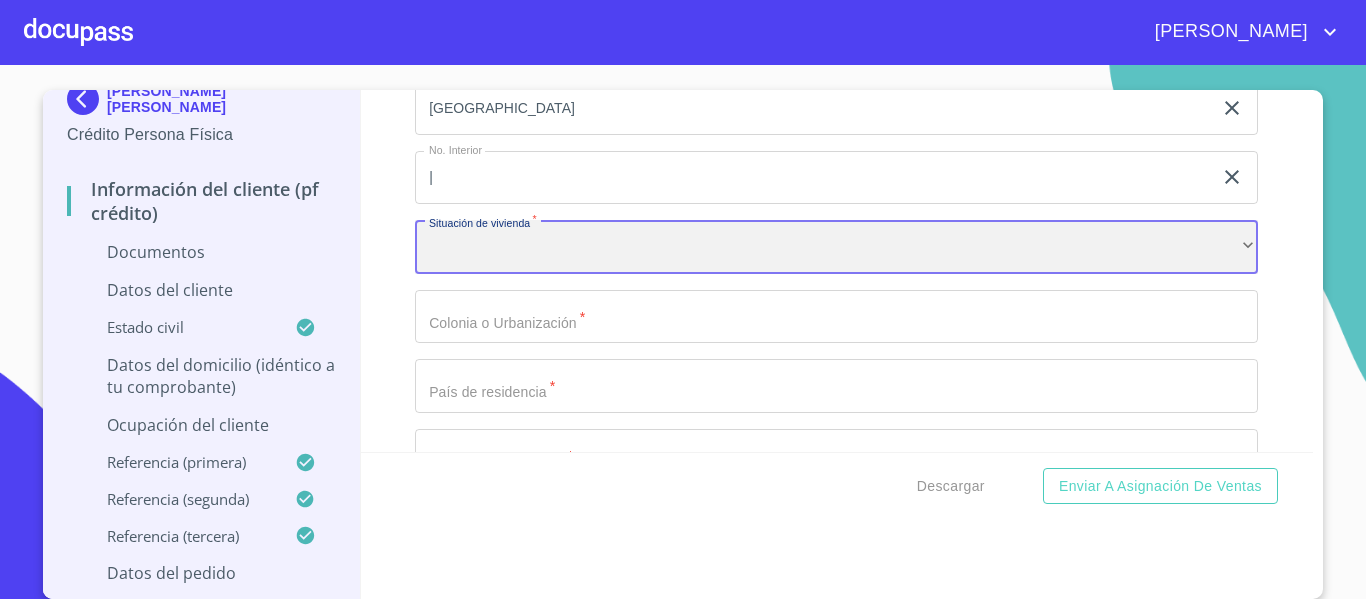 click on "​" at bounding box center [836, 247] 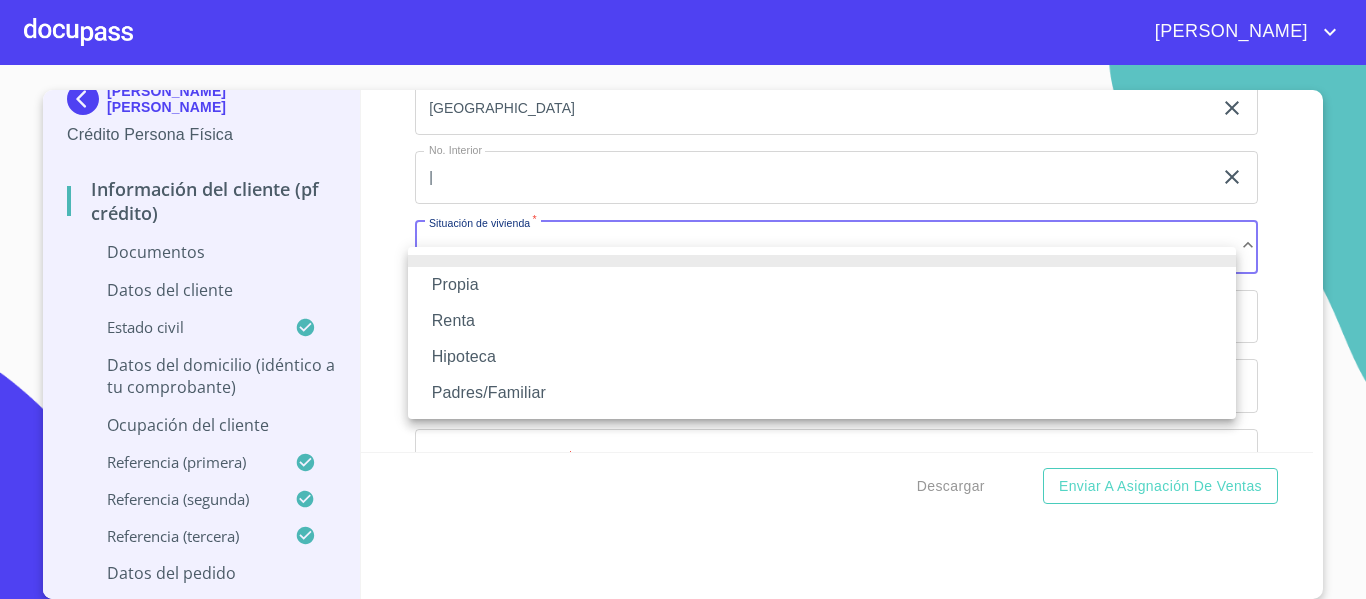 click on "Propia" at bounding box center [822, 285] 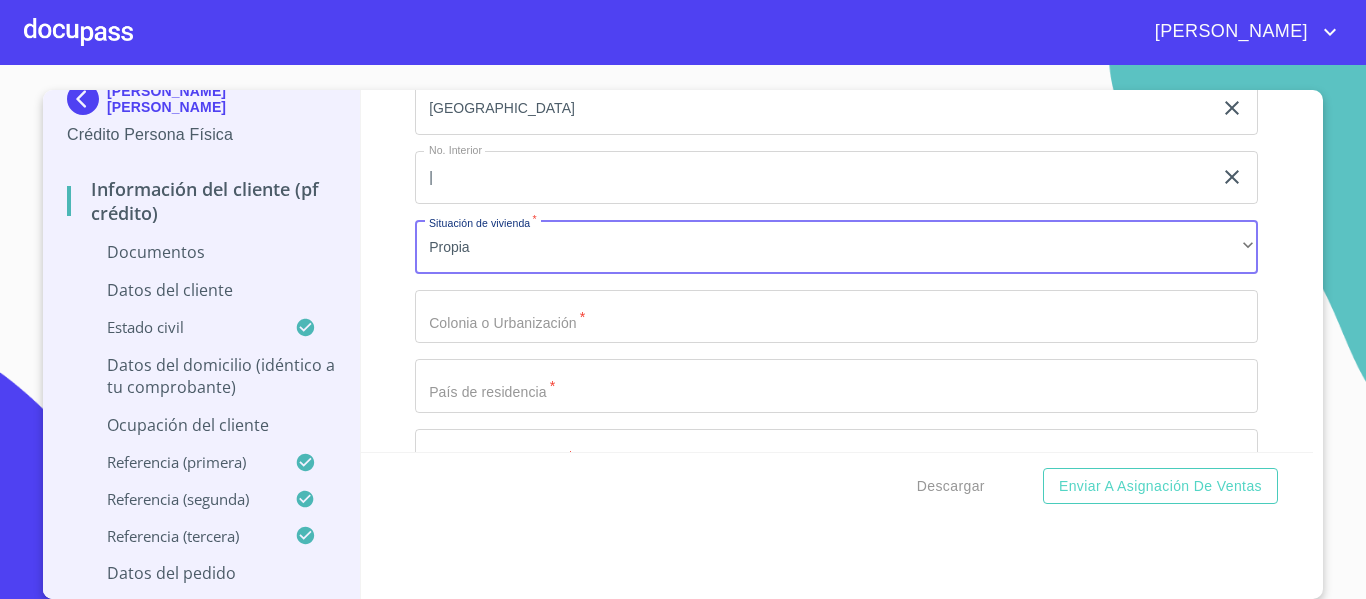 click on "|" at bounding box center [813, -529] 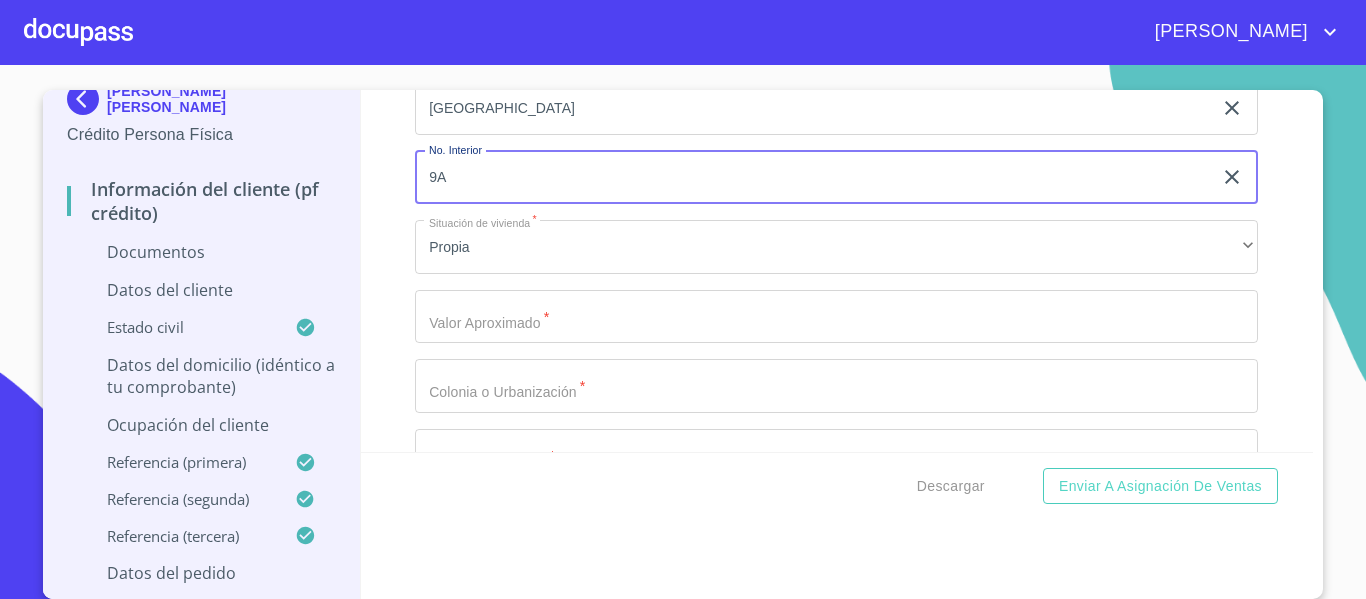 type on "9A" 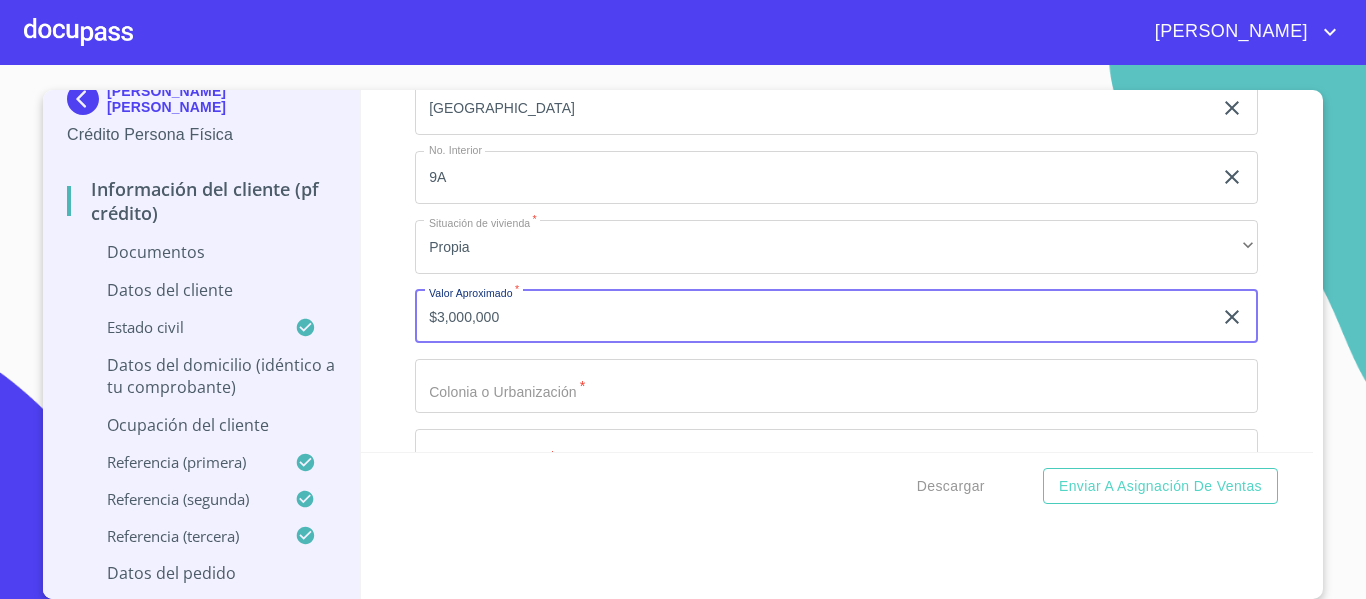 type on "$3,000,000" 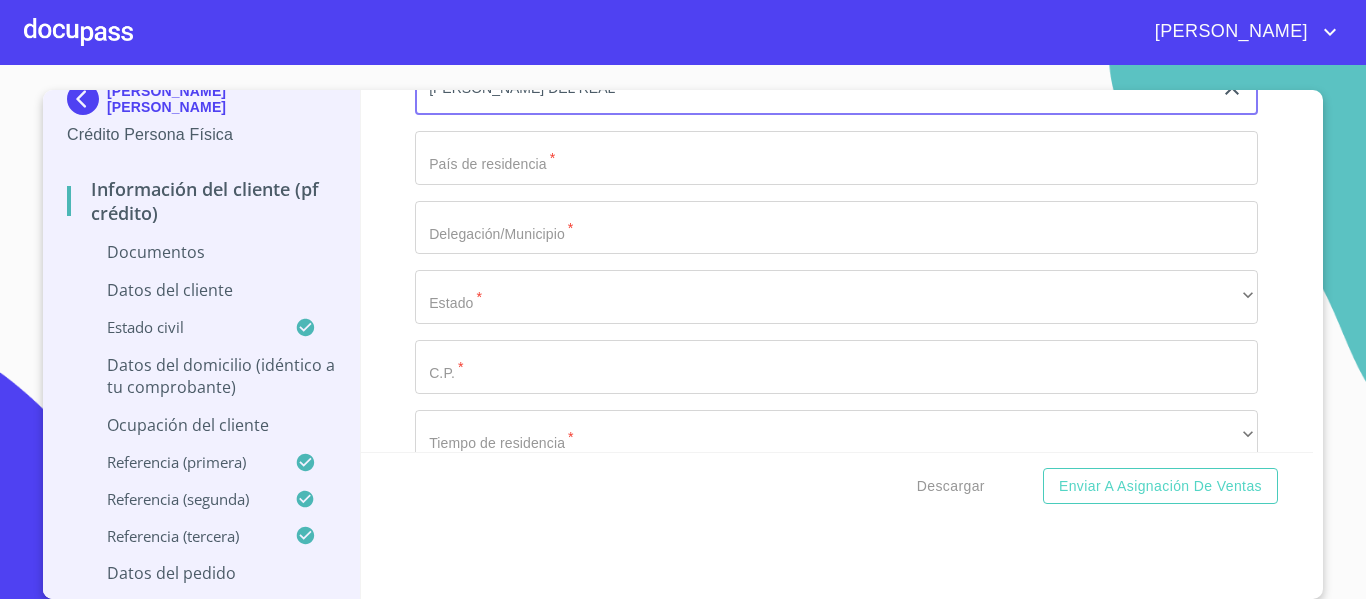 scroll, scrollTop: 5819, scrollLeft: 0, axis: vertical 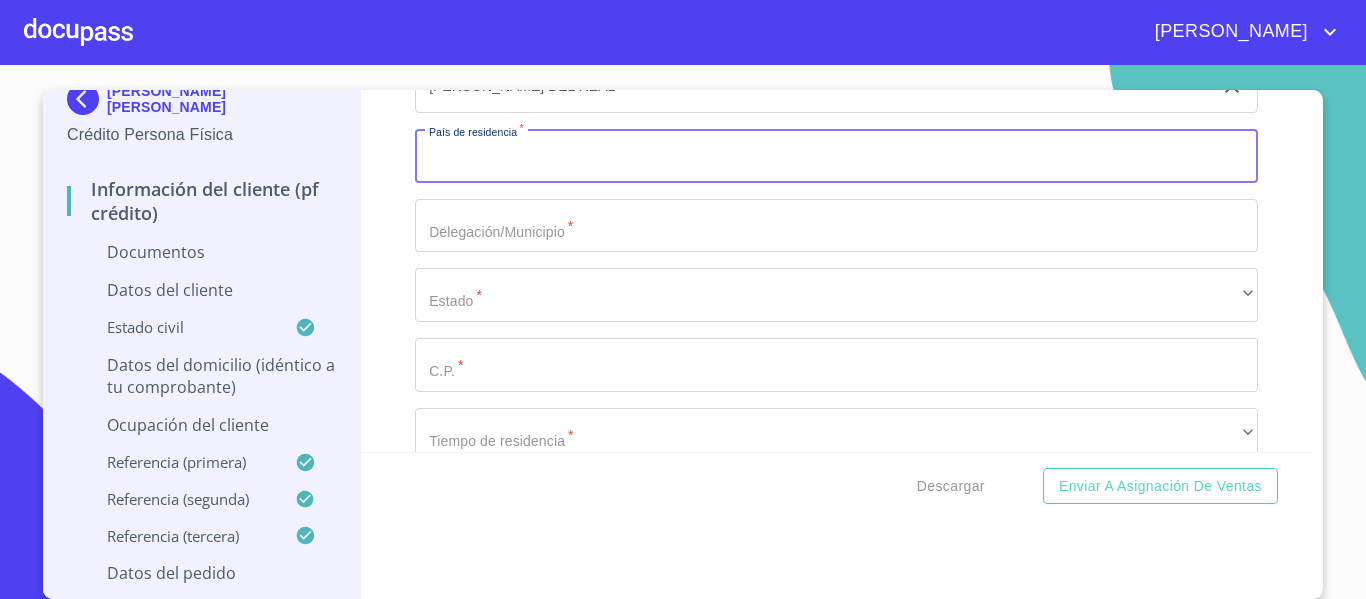click on "Documento de identificación.   *" at bounding box center [836, 156] 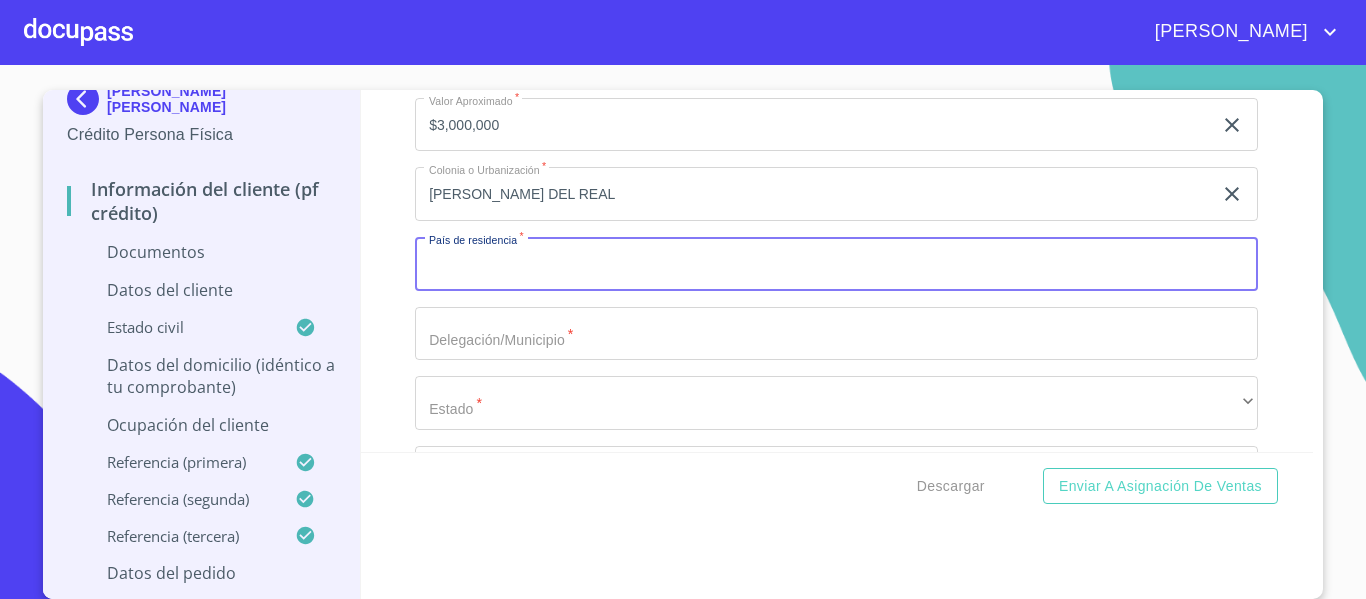 scroll, scrollTop: 5519, scrollLeft: 0, axis: vertical 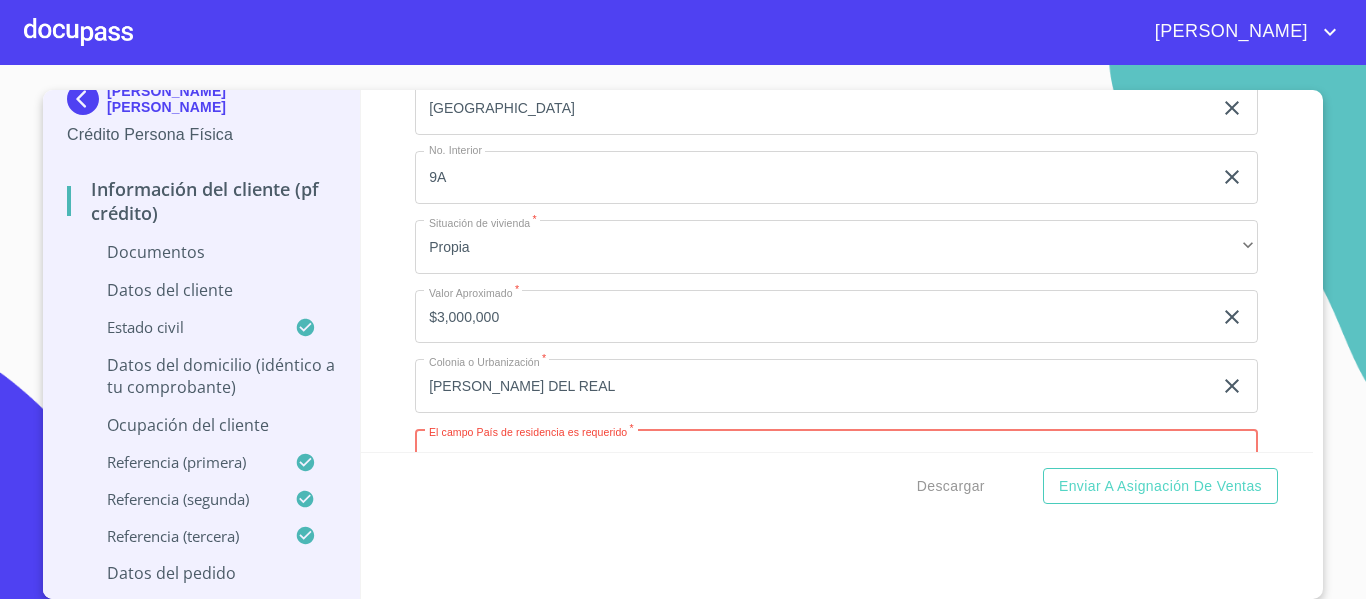 drag, startPoint x: 279, startPoint y: 416, endPoint x: 234, endPoint y: 440, distance: 51 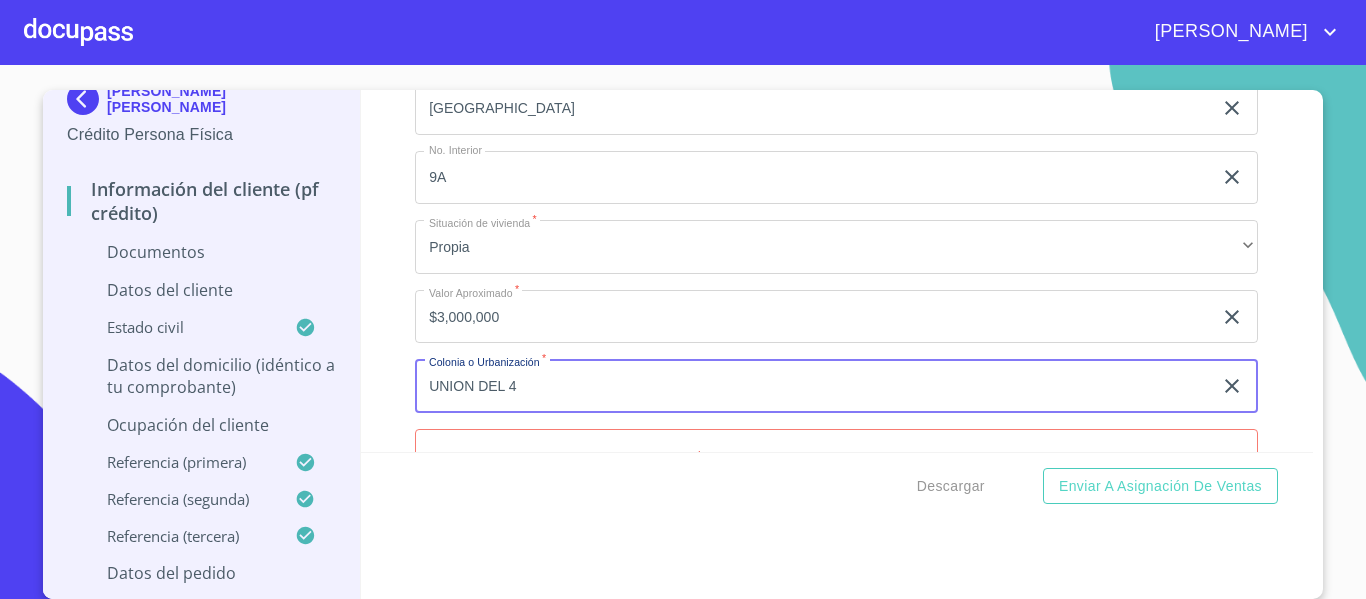 type on "UNION DEL 4" 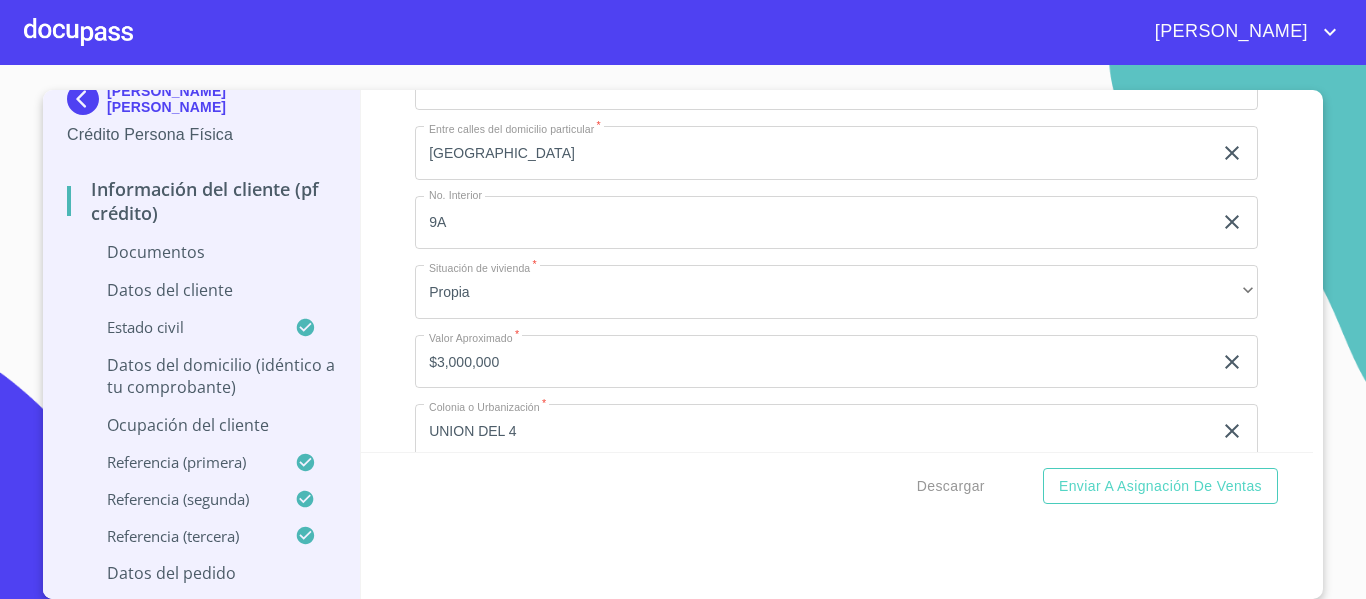 scroll, scrollTop: 5774, scrollLeft: 0, axis: vertical 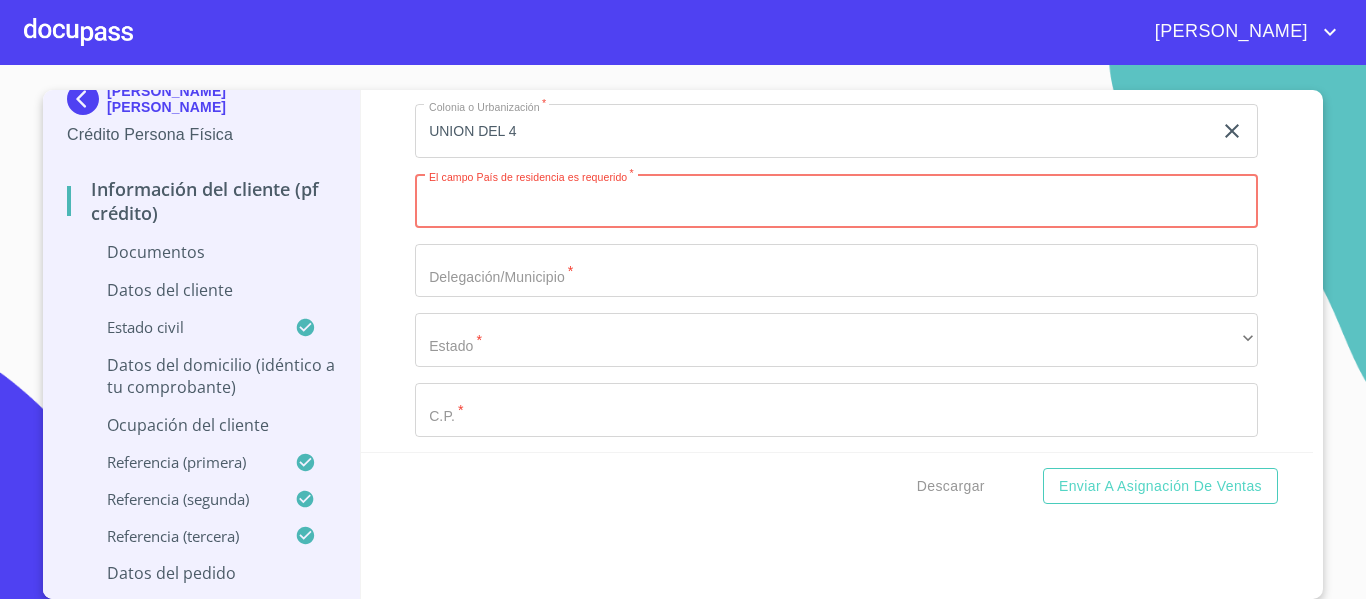 click on "Documento de identificación.   *" at bounding box center (836, 201) 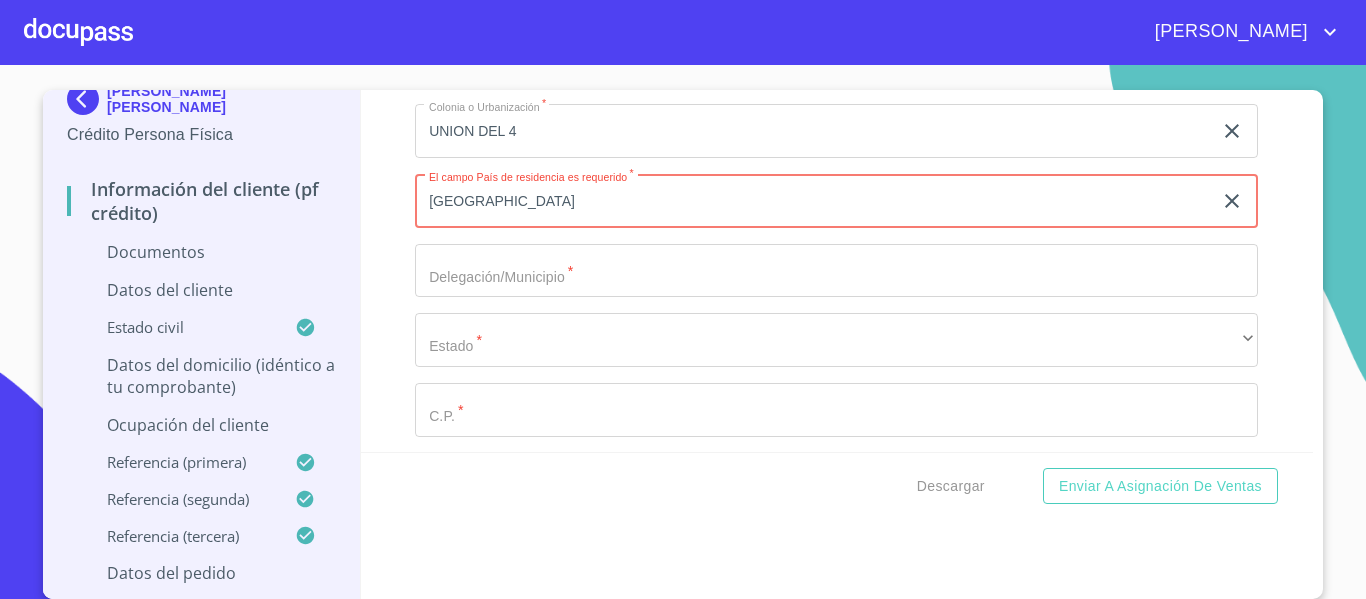 type on "[GEOGRAPHIC_DATA]" 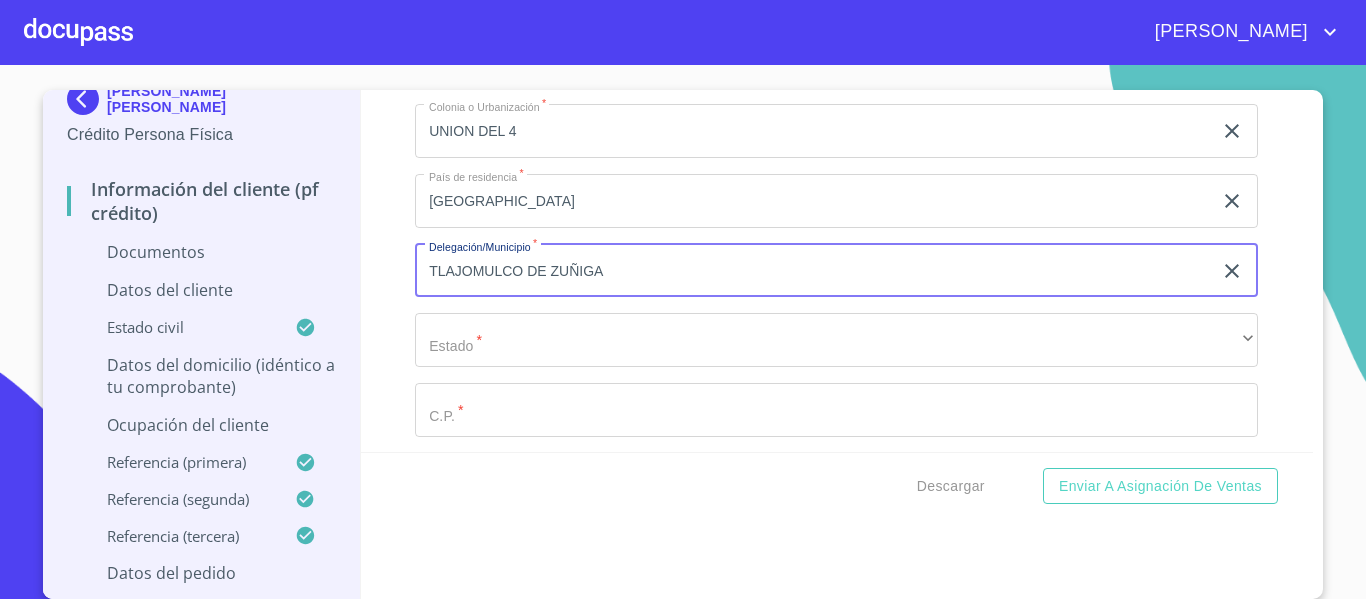 type on "TLAJOMULCO DE ZUÑIGA" 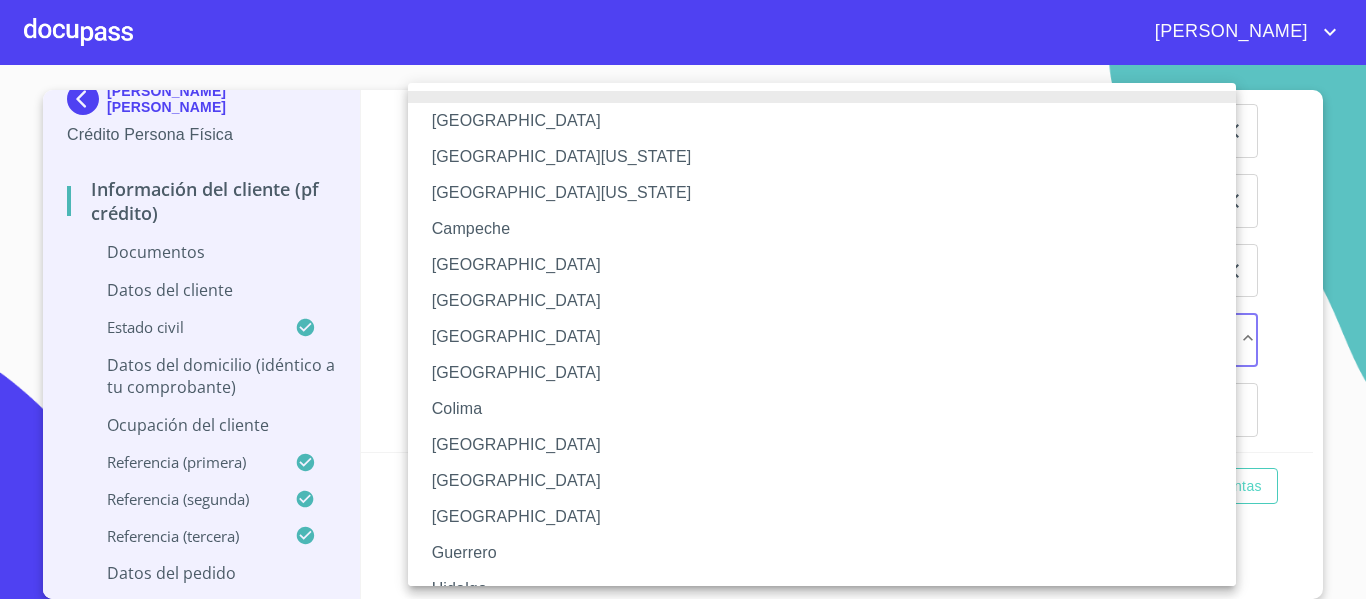 type 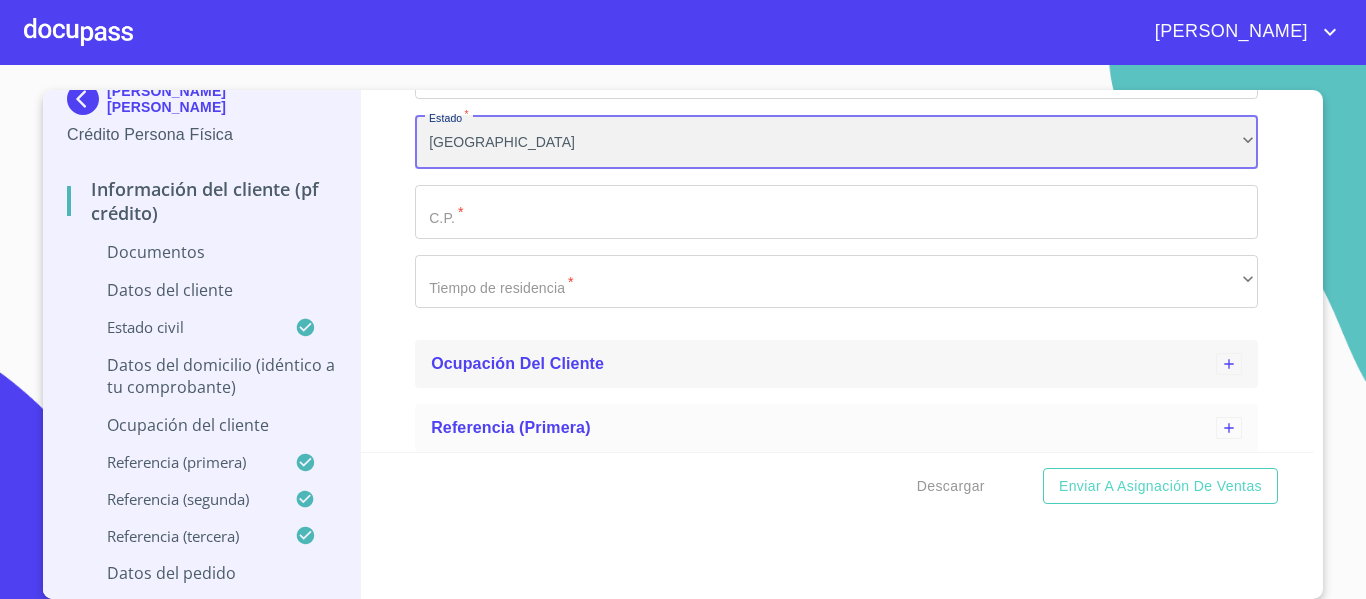 scroll, scrollTop: 5974, scrollLeft: 0, axis: vertical 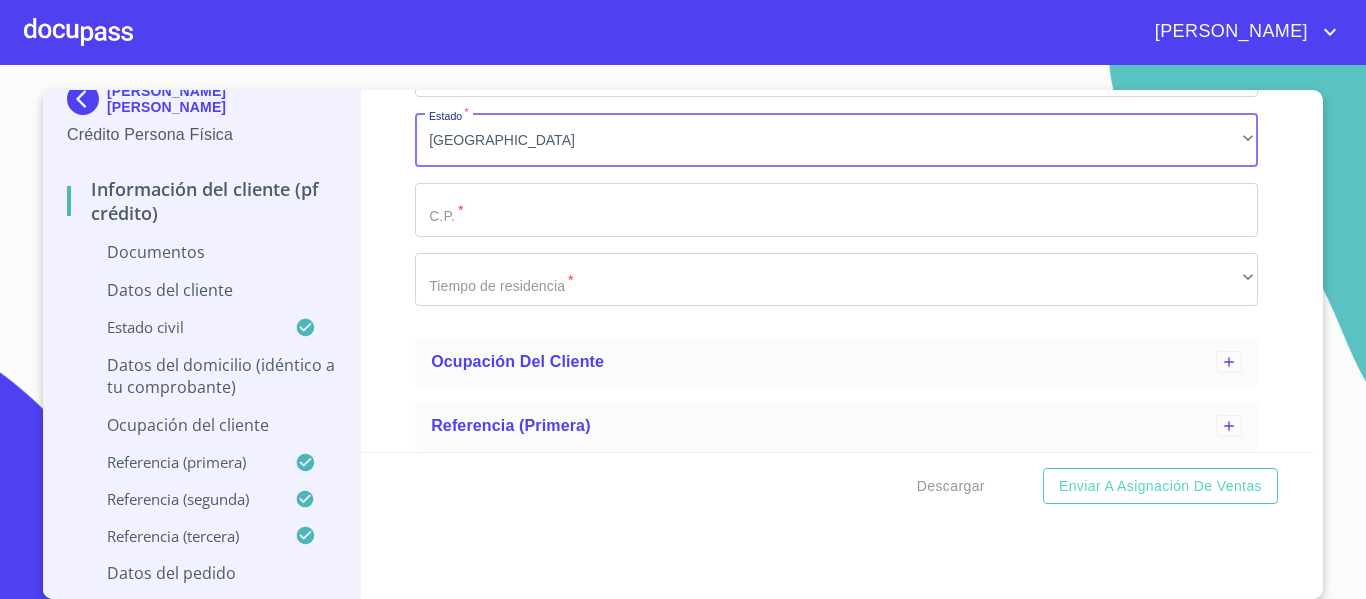 click on "Documento de identificación.   *" at bounding box center [813, -984] 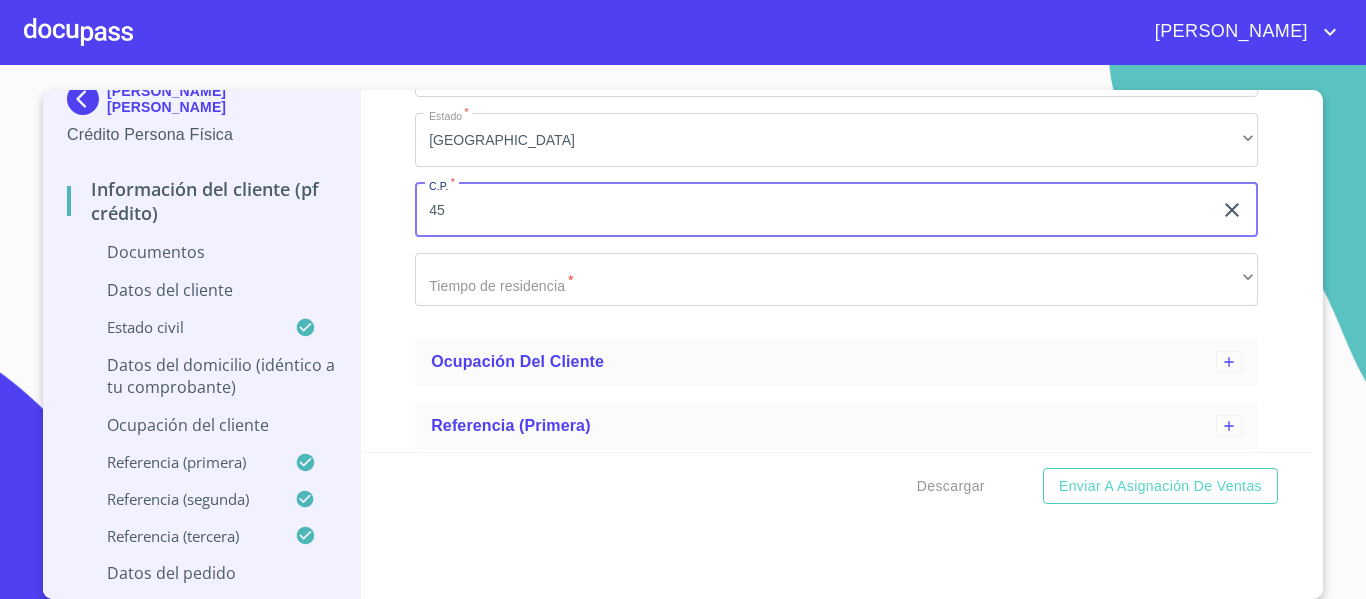 type on "4" 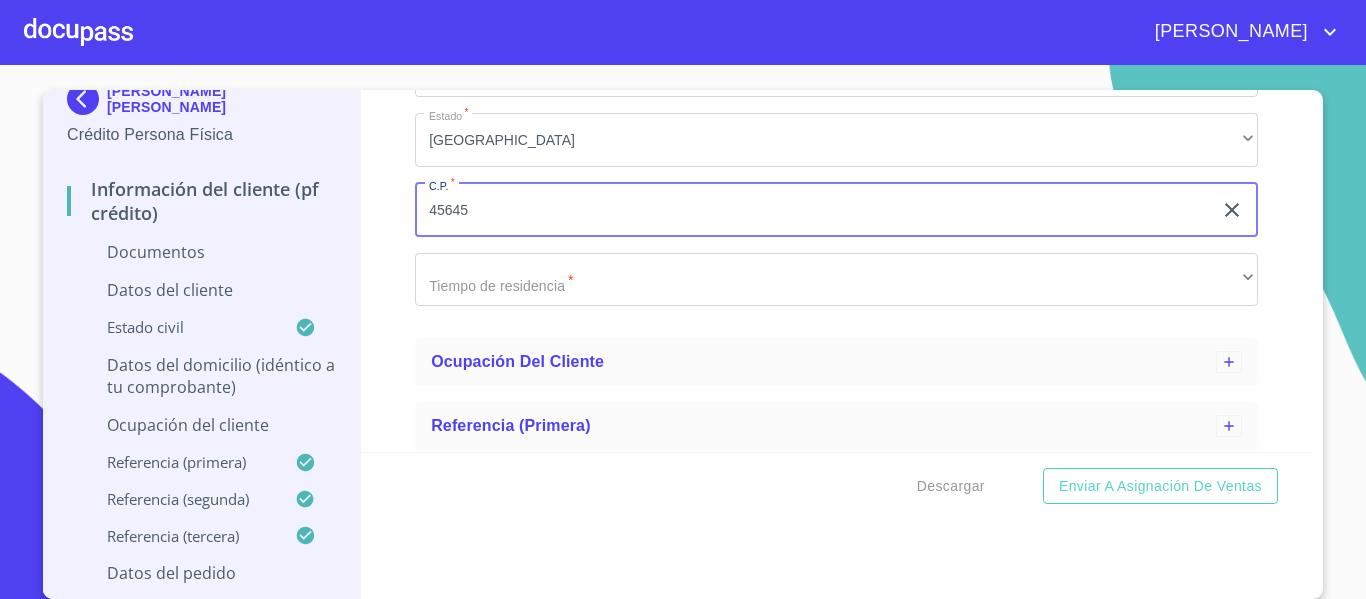 type on "45645" 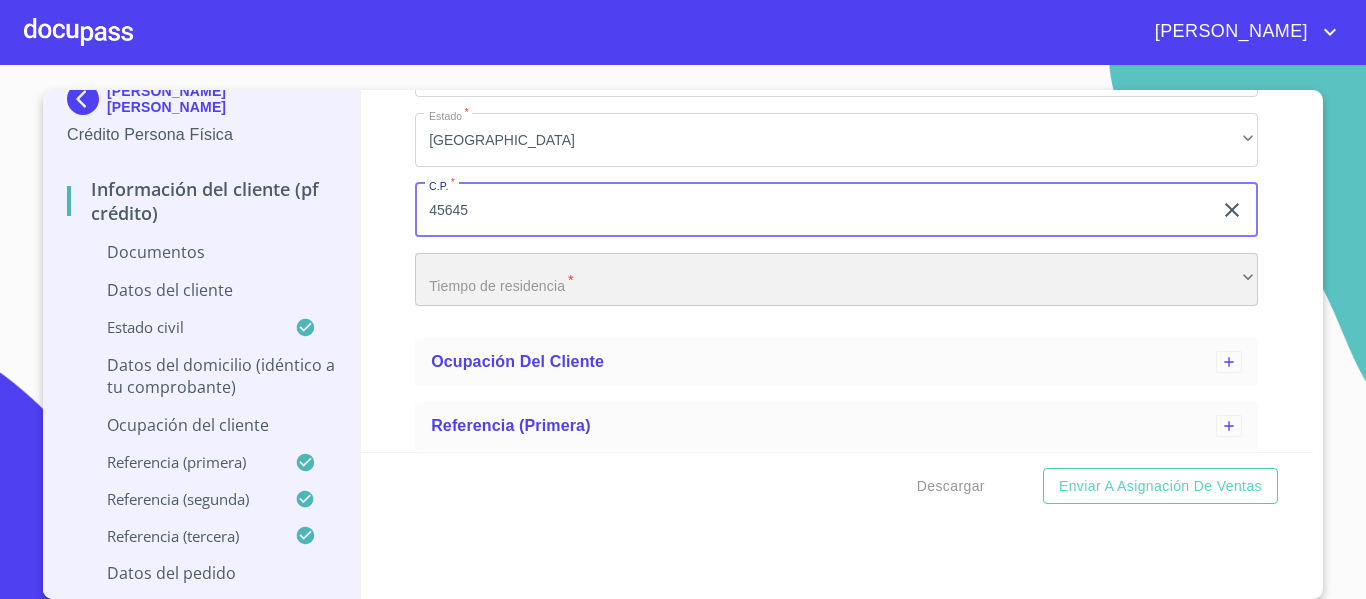 drag, startPoint x: 553, startPoint y: 327, endPoint x: 553, endPoint y: 316, distance: 11 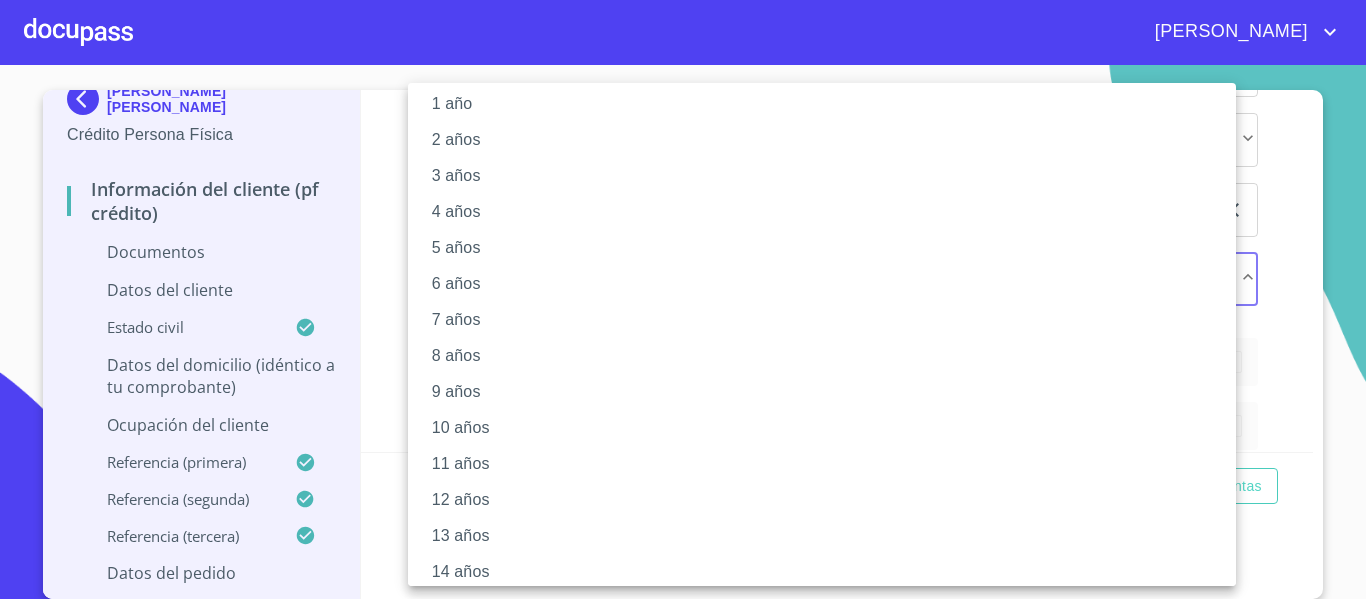 scroll, scrollTop: 100, scrollLeft: 0, axis: vertical 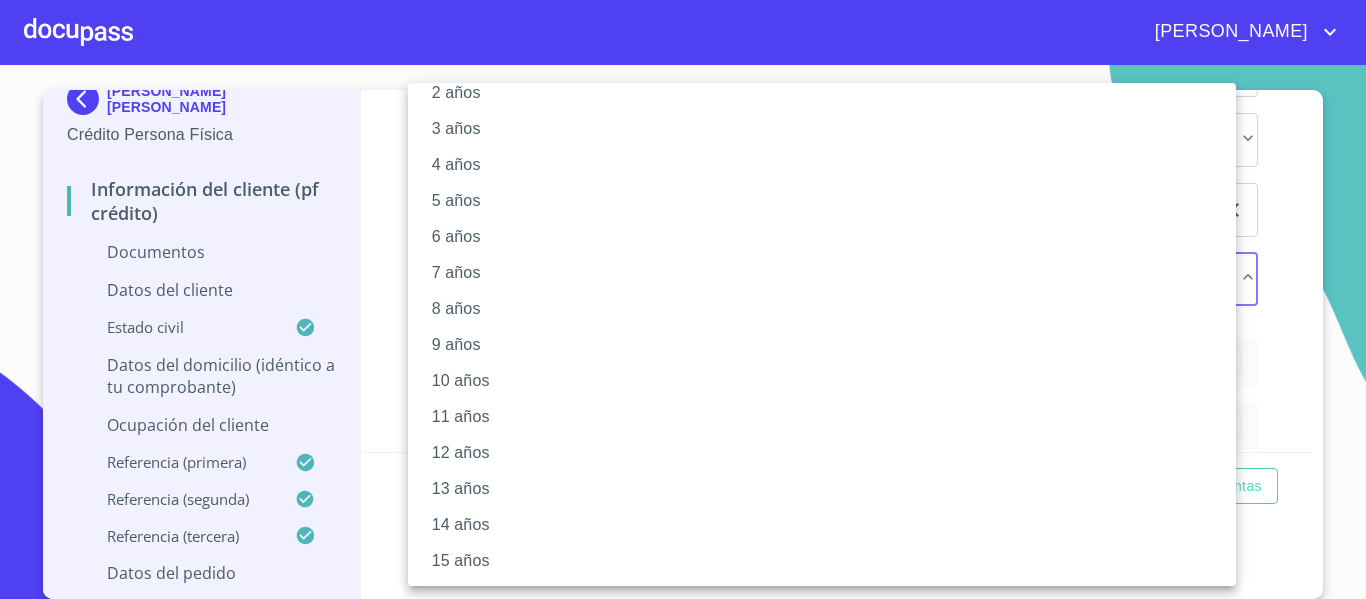 type 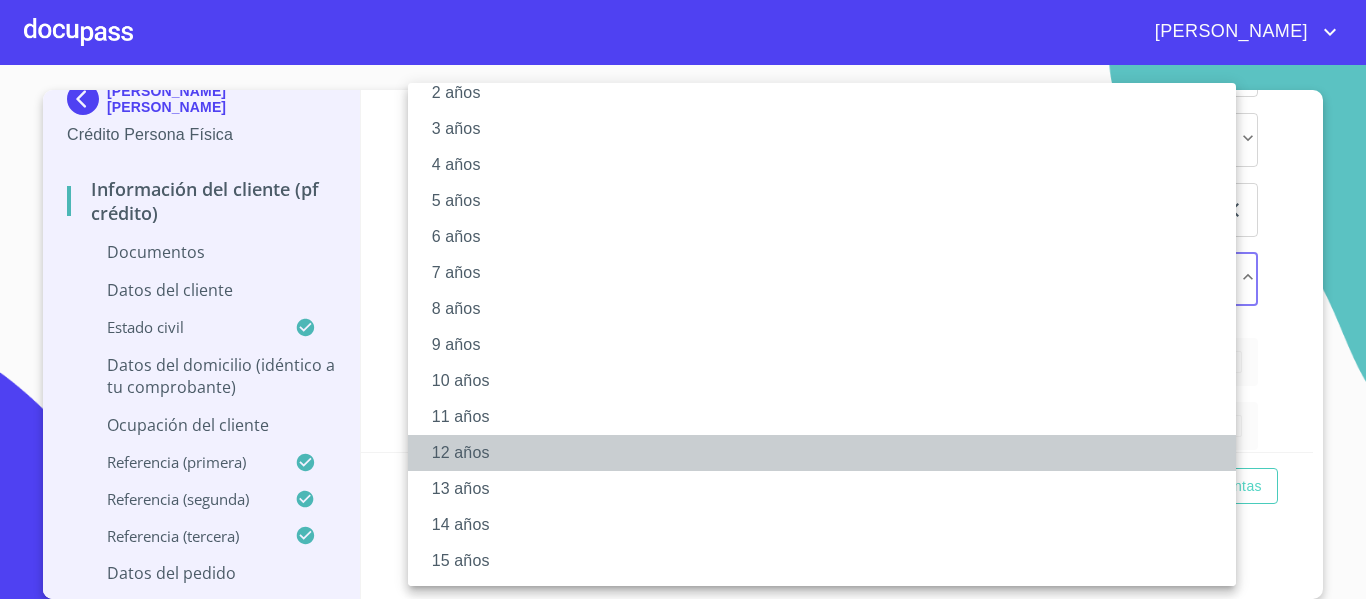 click on "12 años" at bounding box center [829, 453] 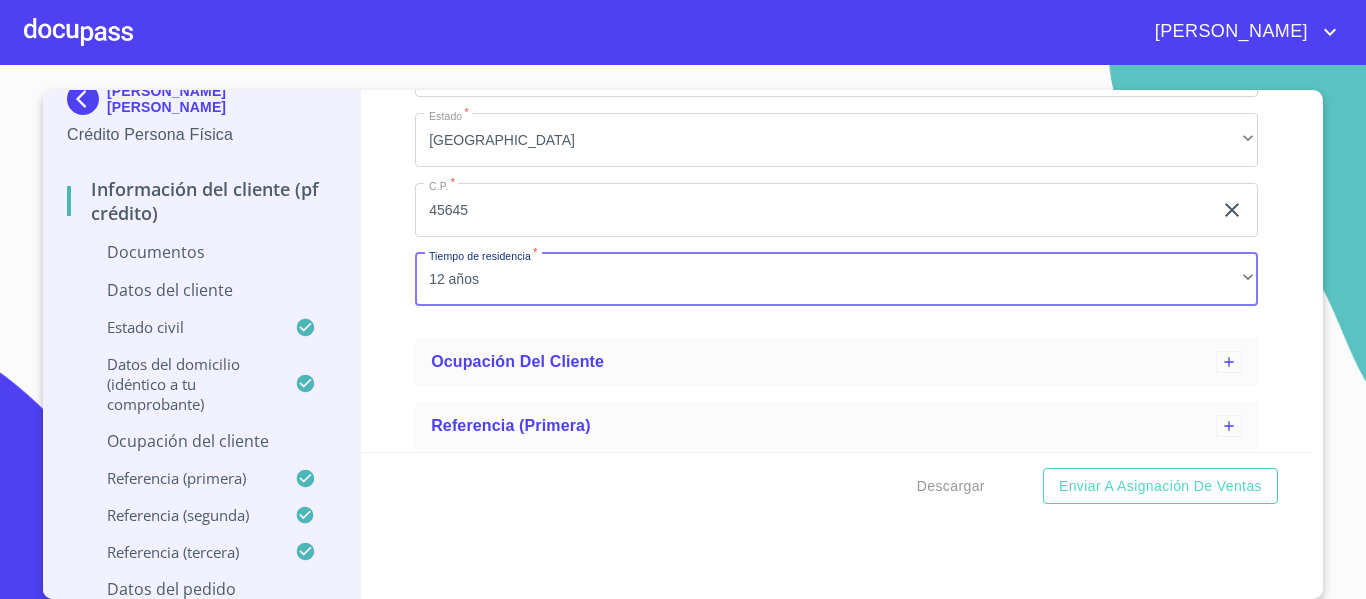 click on "Información del cliente (PF crédito)   Documentos Documento de identificación.   * INE ​ Identificación Oficial * Identificación Oficial Identificación Oficial Identificación Oficial Comprobante de Domicilio * Comprobante de Domicilio Comprobante de [PERSON_NAME] de ingresos   * Independiente/Dueño de negocio/Persona Moral ​ Comprobante de Ingresos mes 1 * Arrastra o selecciona el (los) documento(s) para agregar Comprobante de Ingresos mes 2 * [GEOGRAPHIC_DATA] o selecciona el (los) documento(s) para agregar Comprobante de Ingresos mes 3 * Arrastra o selecciona el (los) documento(s) para agregar CURP * CURP [PERSON_NAME] de situación fiscal [PERSON_NAME] de situación fiscal [PERSON_NAME] de situación fiscal Datos del cliente Estado Civil Estado Civil   * [PERSON_NAME] ​ Régimen matrimonial   * Sociedad conyugal ​ Primer nombre cónyuge   * [PERSON_NAME] ​ [PERSON_NAME] nombre cónyuge ​ Apellido [PERSON_NAME] cónyuge   * [PERSON_NAME] ​ Apellido Materno cónyuge   * [PERSON_NAME] ​   * 1 ​ Edades 12 ​   * *" at bounding box center (837, 271) 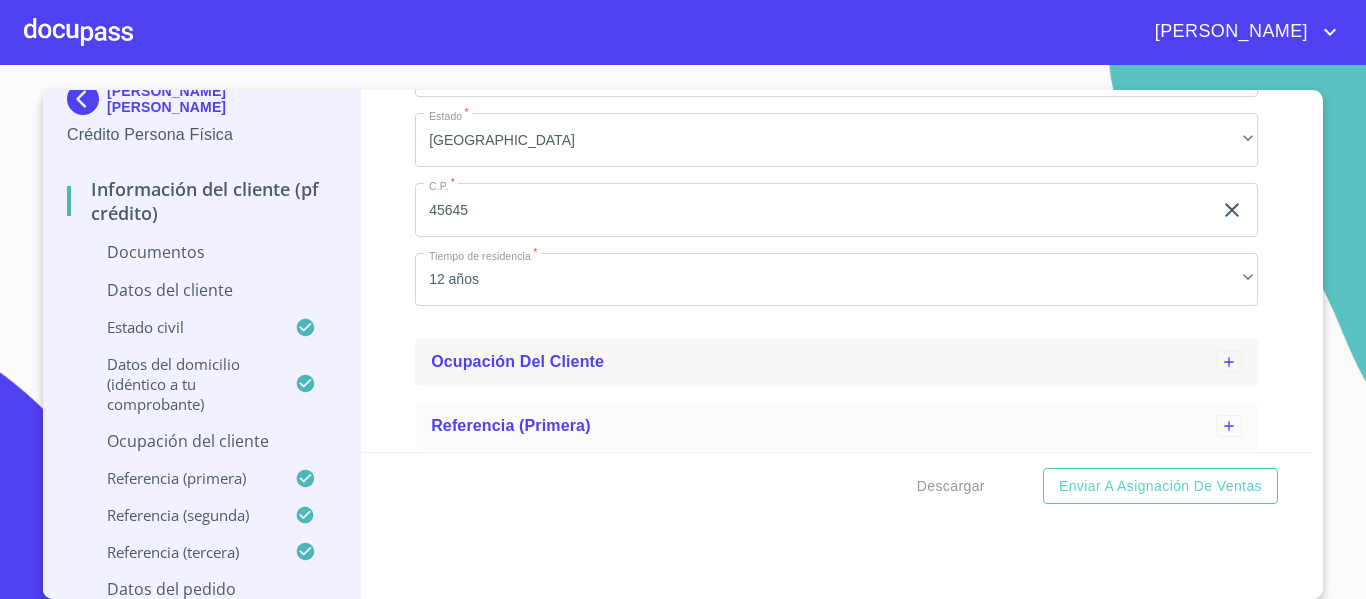 drag, startPoint x: 471, startPoint y: 383, endPoint x: 503, endPoint y: 386, distance: 32.140316 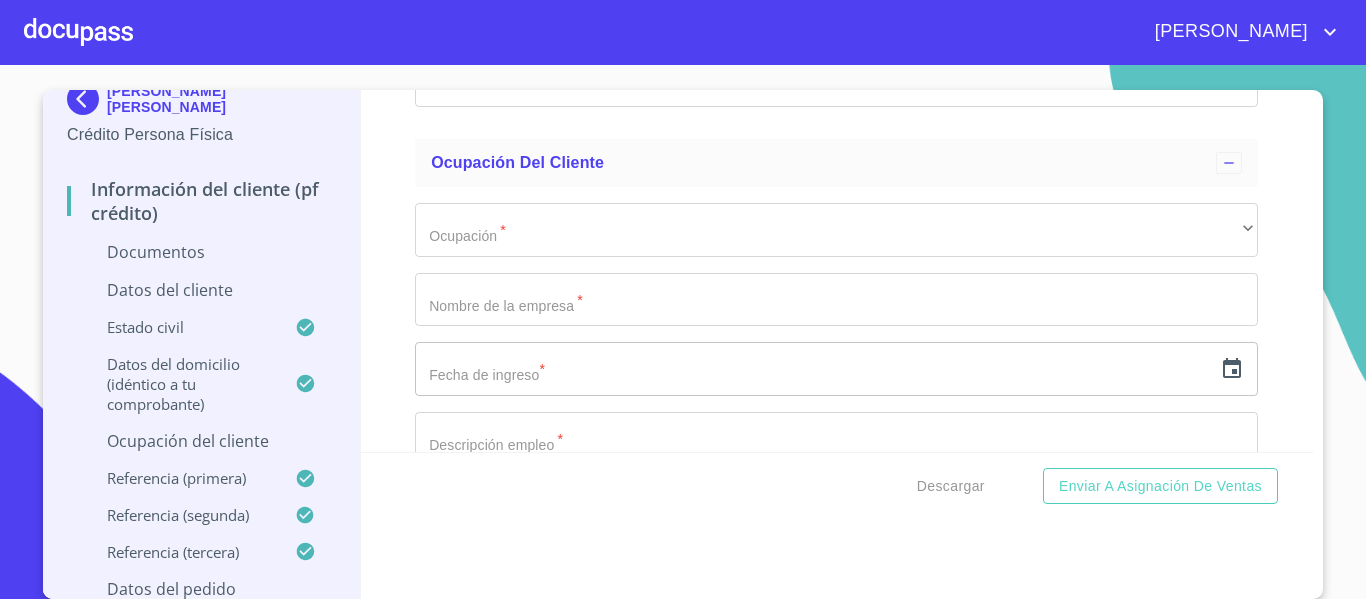 scroll, scrollTop: 6174, scrollLeft: 0, axis: vertical 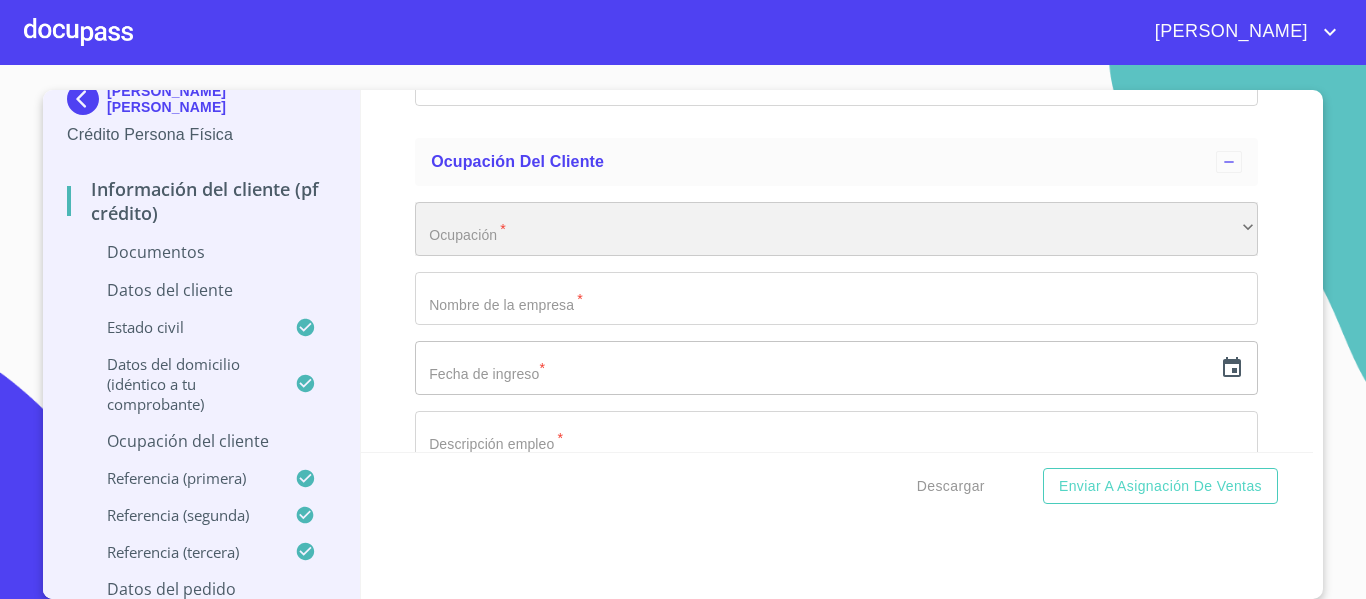 click on "​" at bounding box center [836, 229] 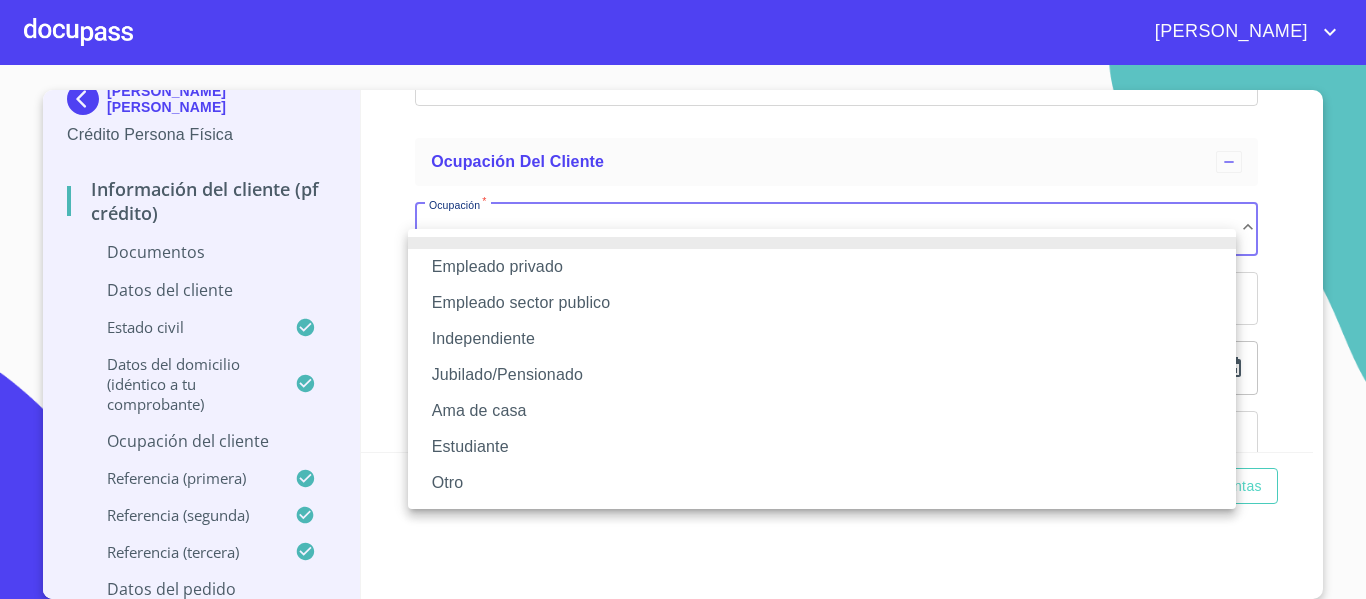 click on "Empleado privado" at bounding box center [822, 267] 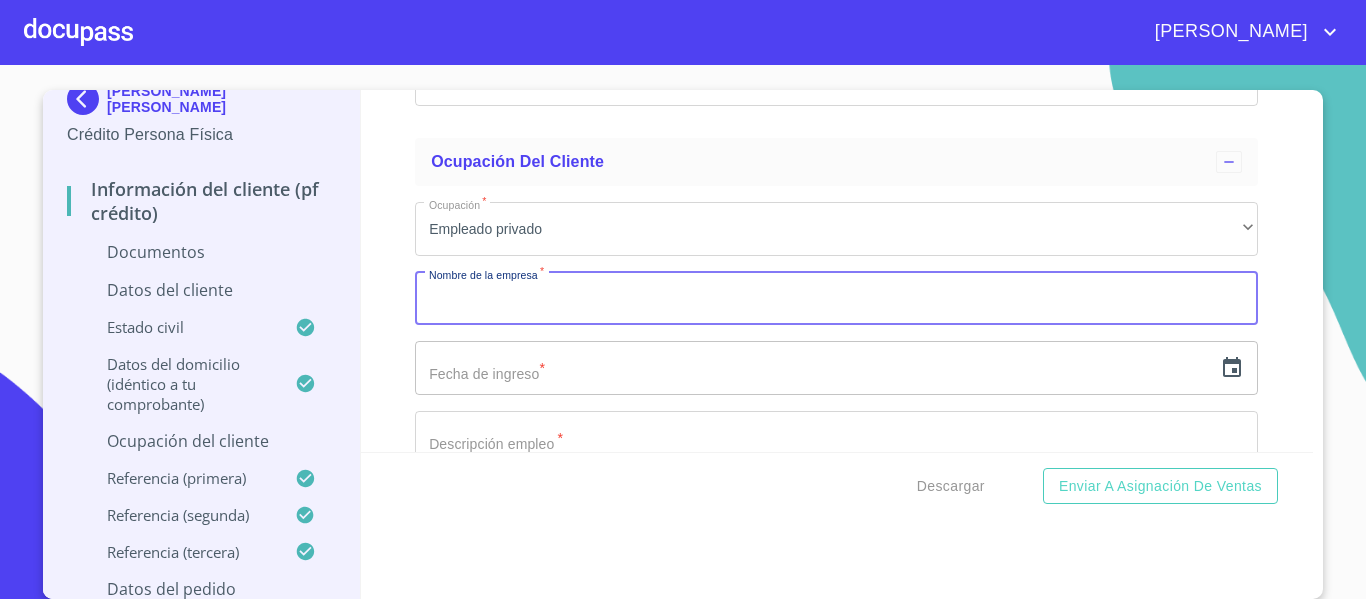 click on "Documento de identificación.   *" at bounding box center [836, 299] 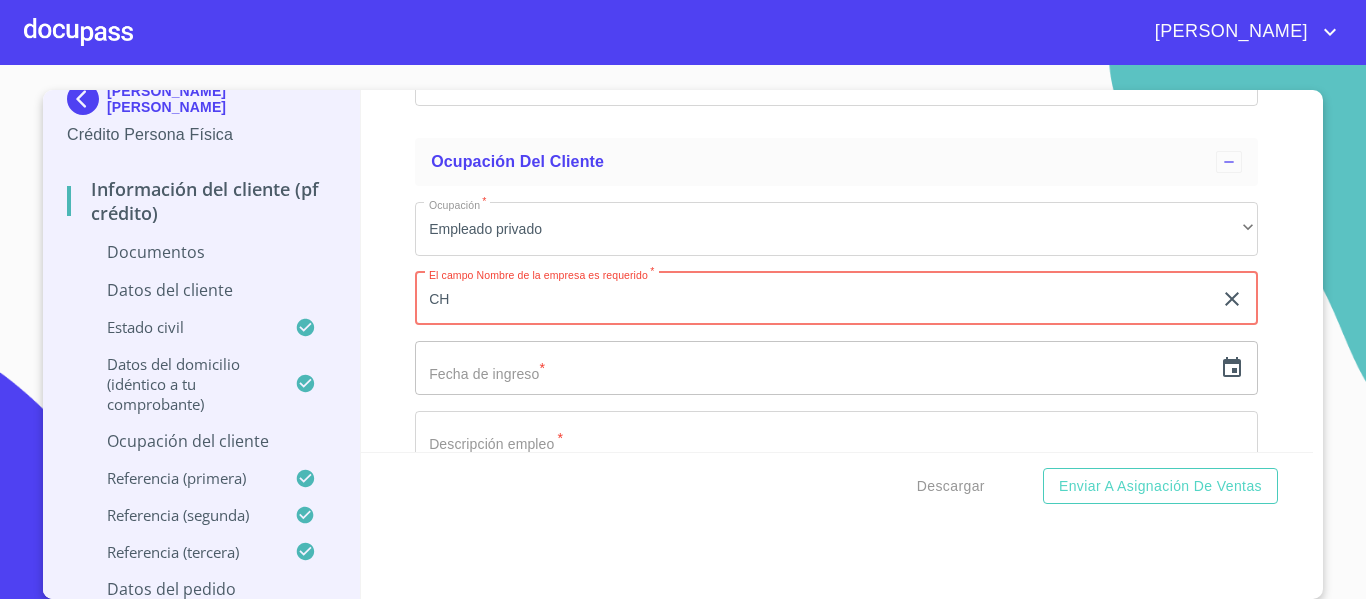 type on "C" 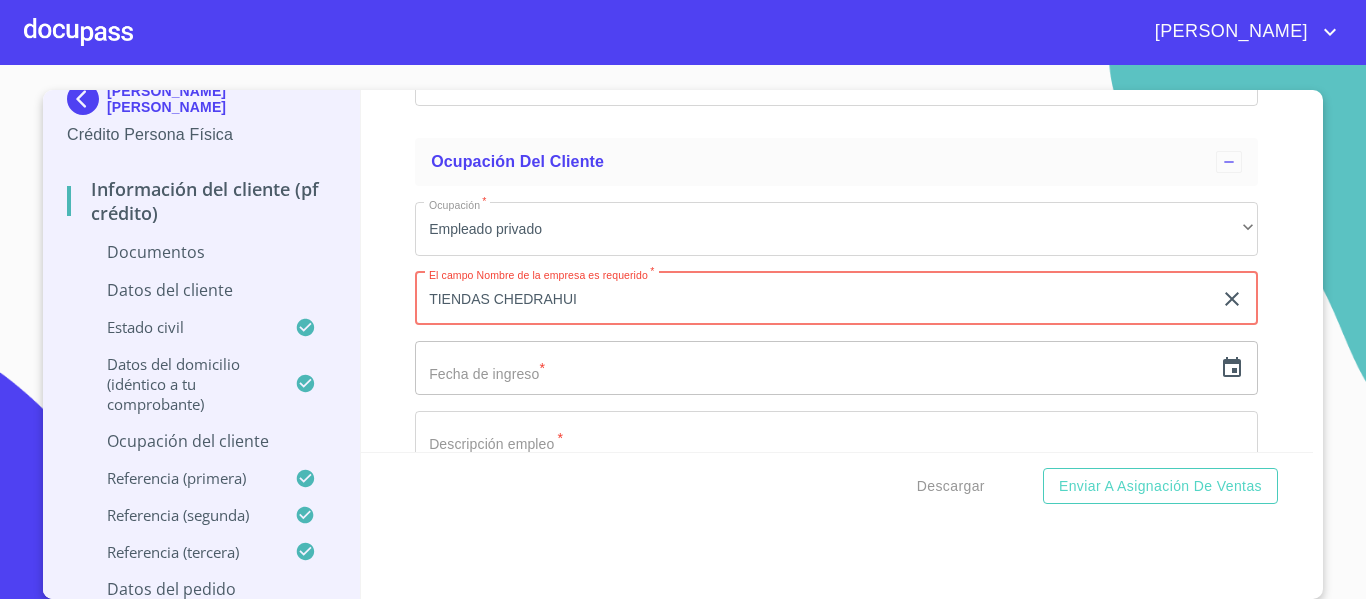 type on "TIENDAS CHEDRAHUI" 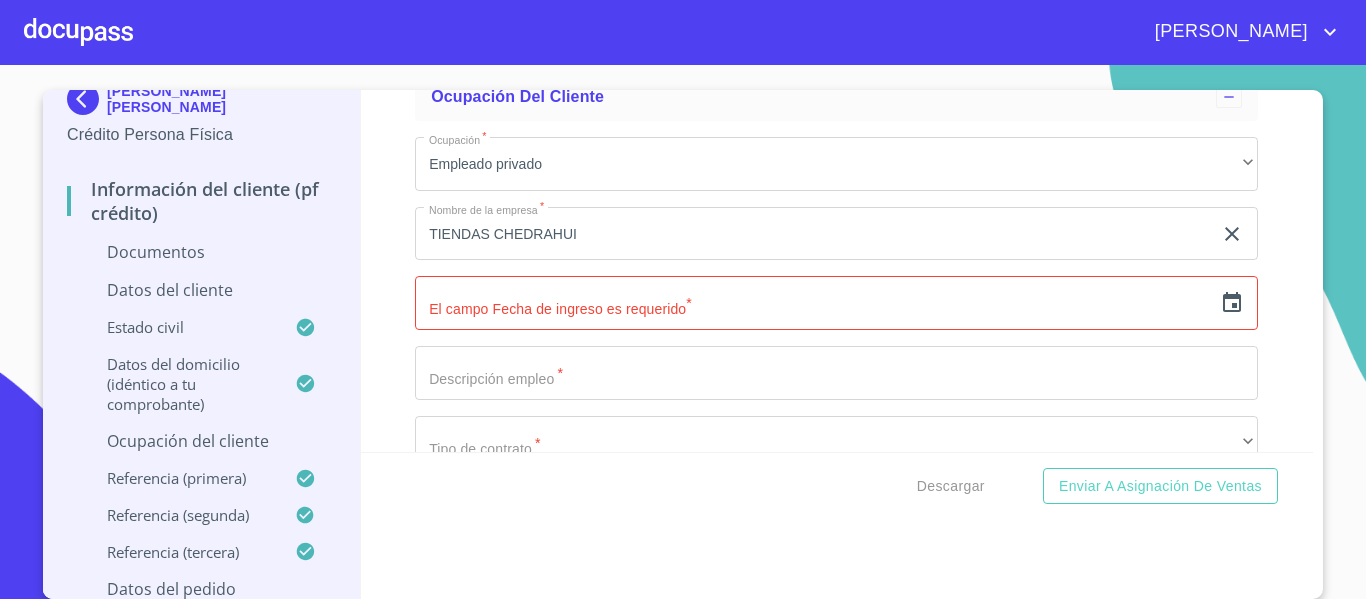 scroll, scrollTop: 6274, scrollLeft: 0, axis: vertical 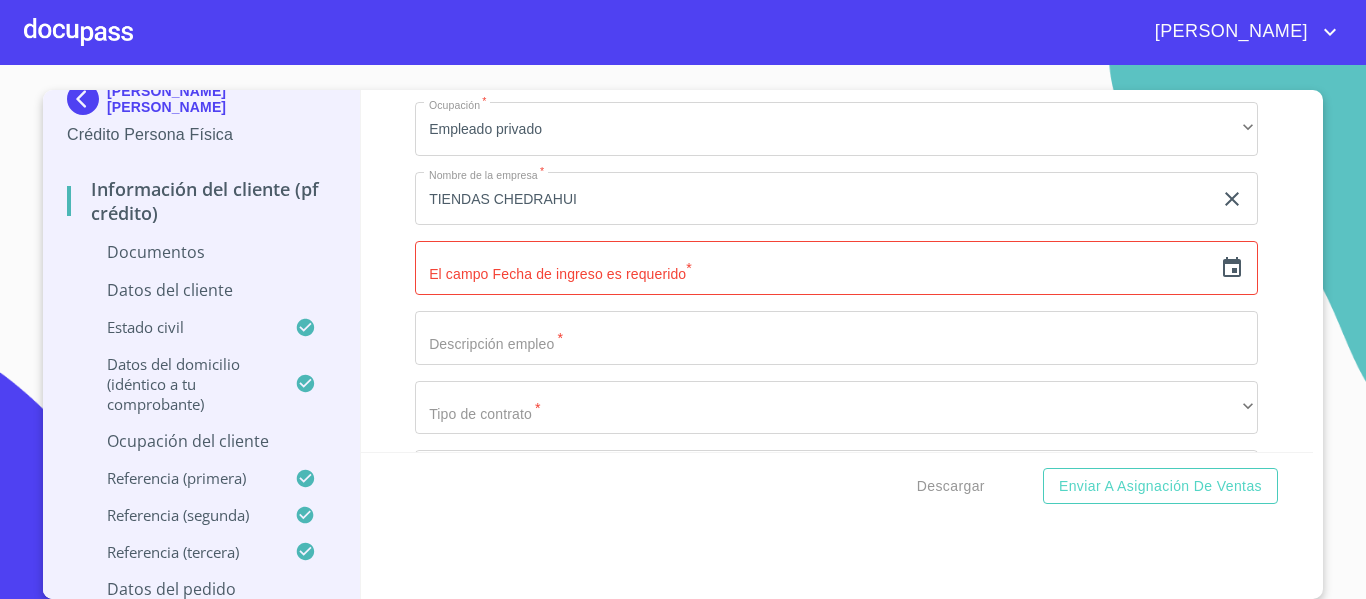 click 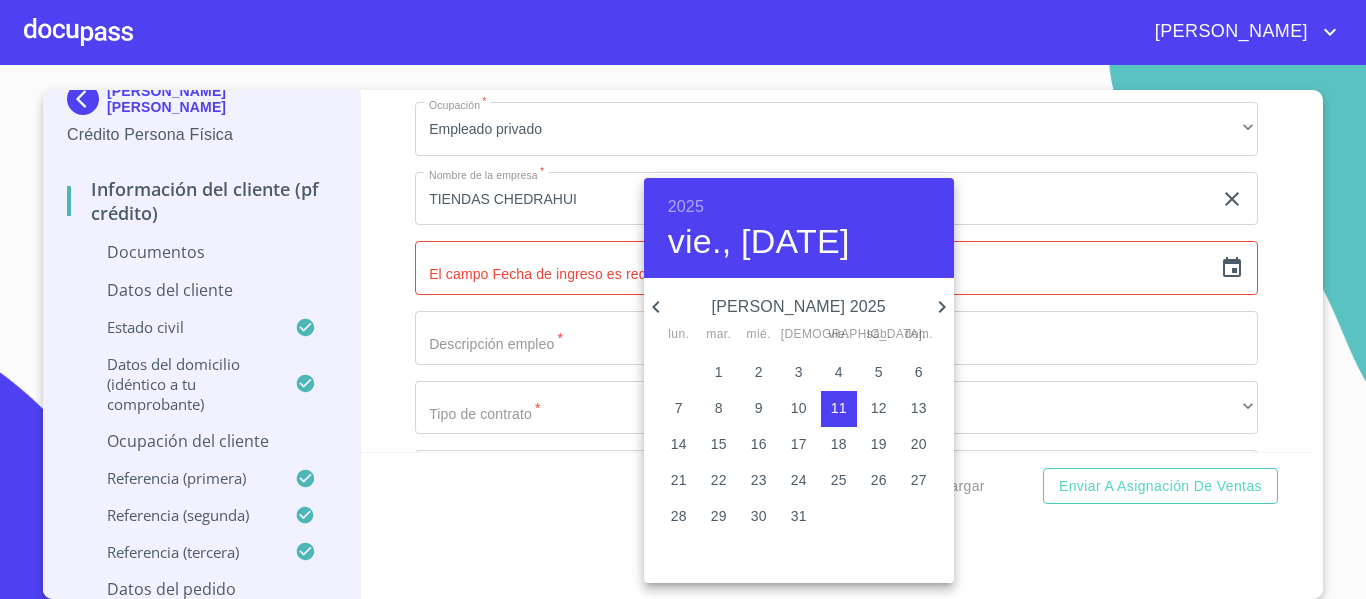 click on "2025" at bounding box center (686, 207) 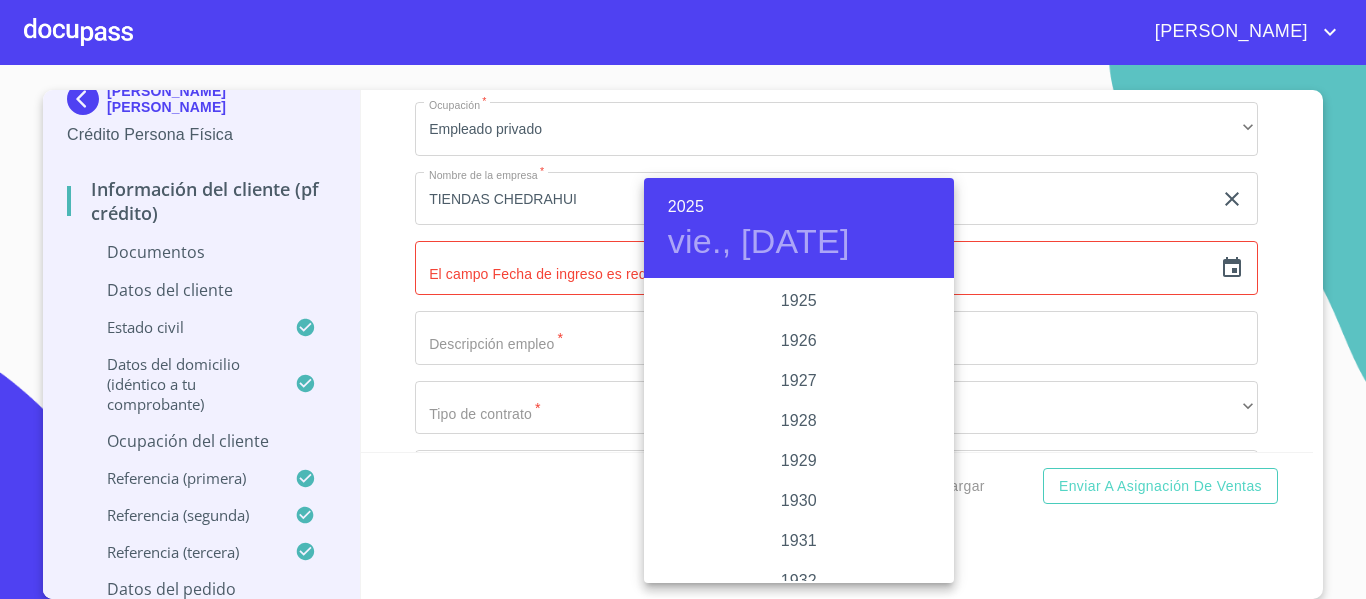 scroll, scrollTop: 3880, scrollLeft: 0, axis: vertical 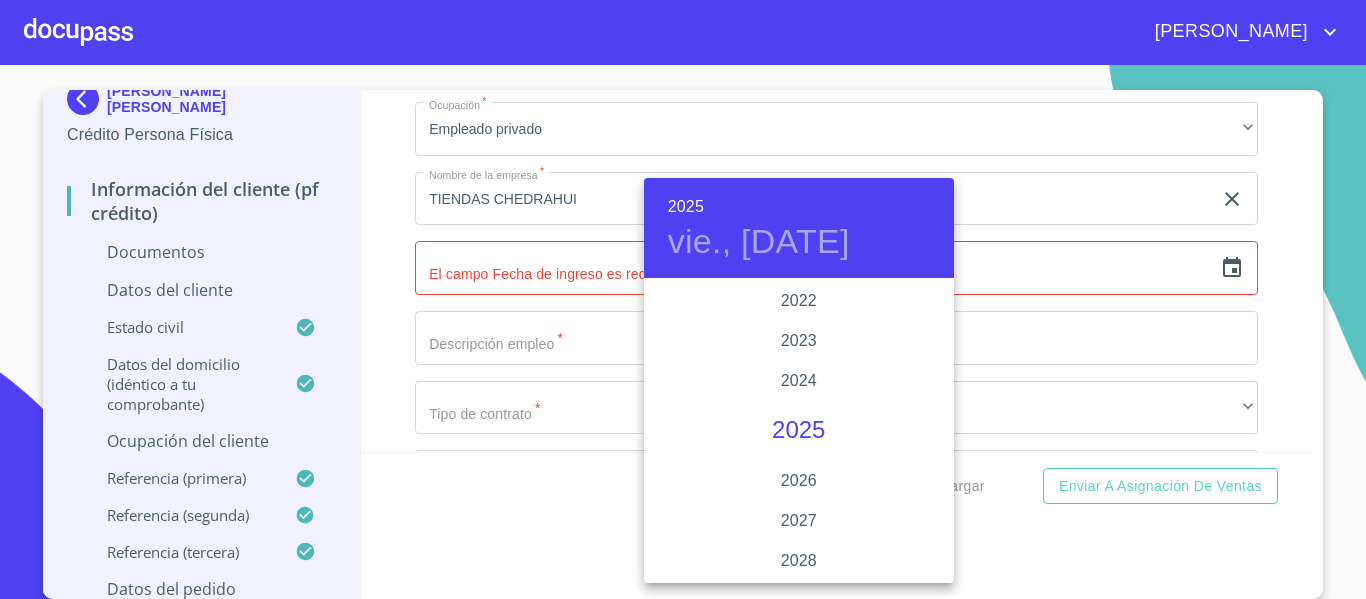 type 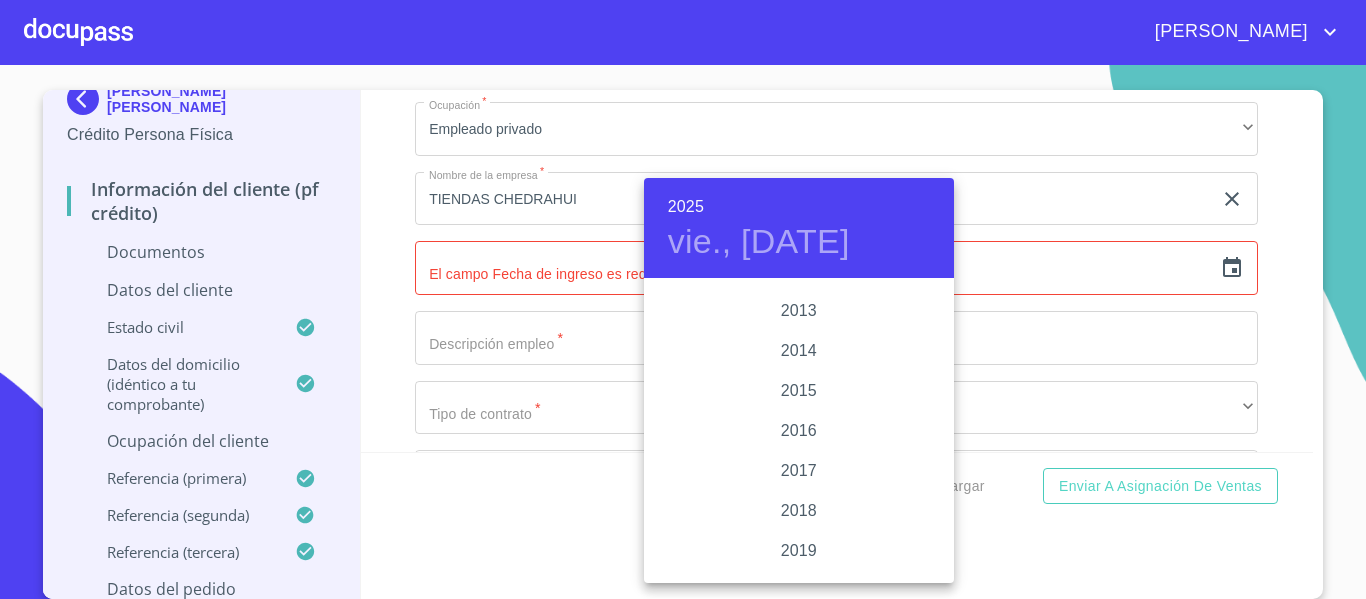 scroll, scrollTop: 3480, scrollLeft: 0, axis: vertical 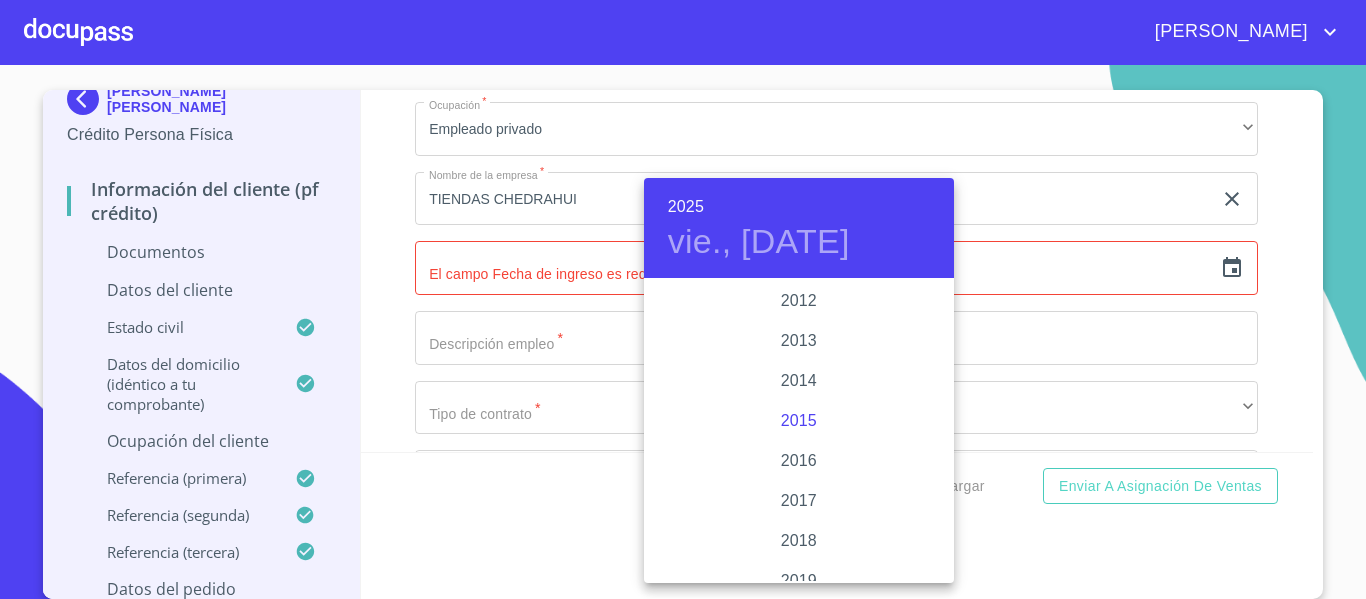 click on "2015" at bounding box center (799, 421) 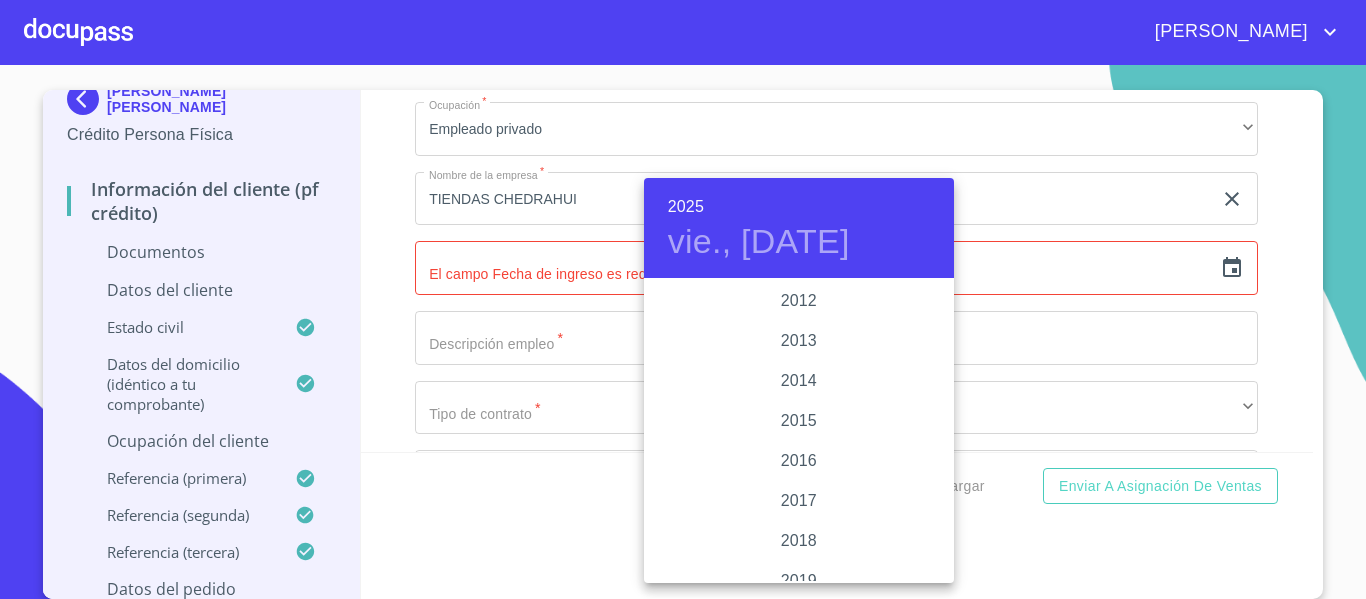type on "11 de [DATE]. de 2015" 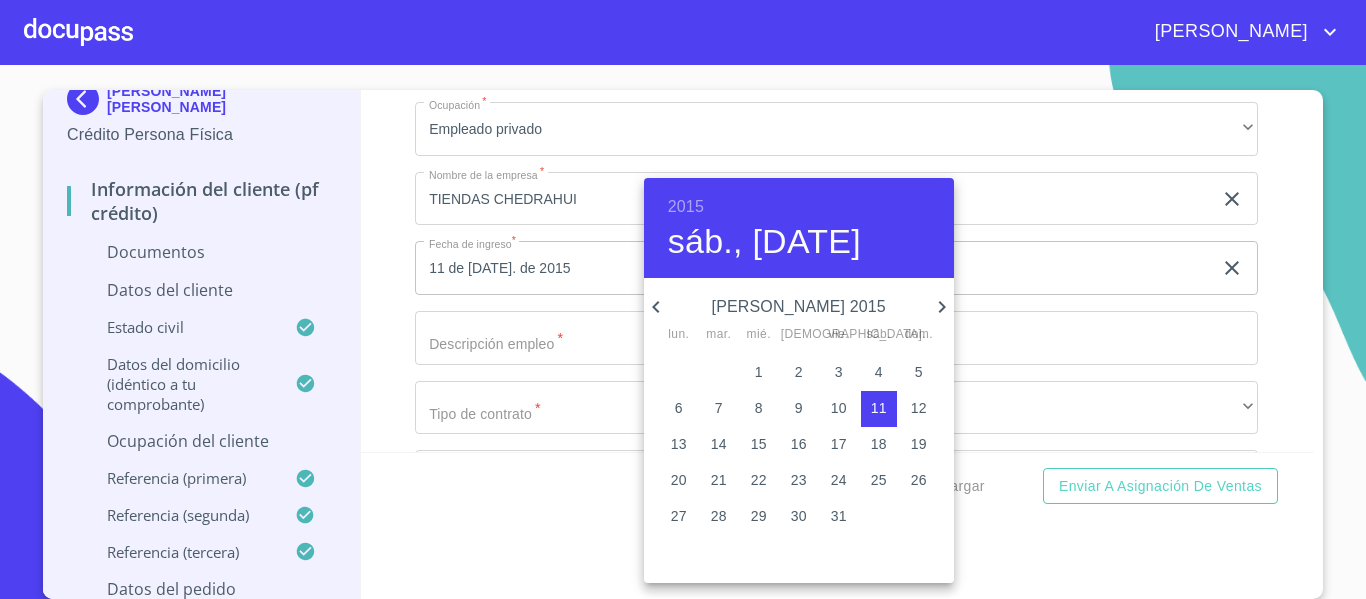 click 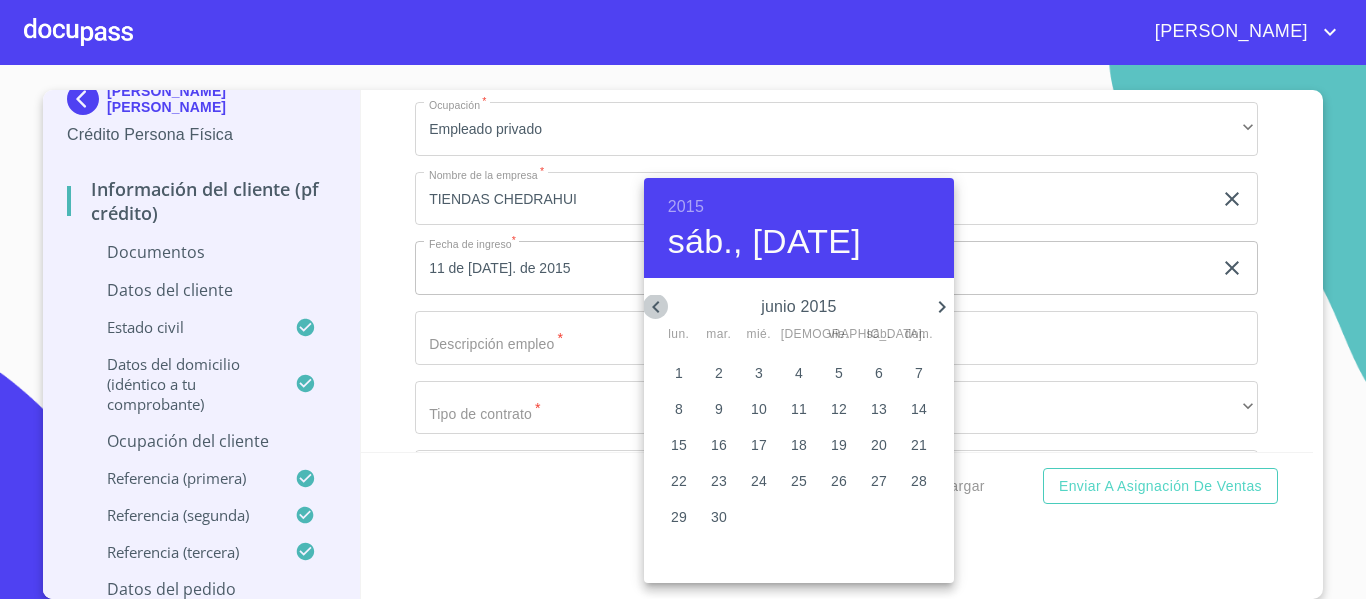 click 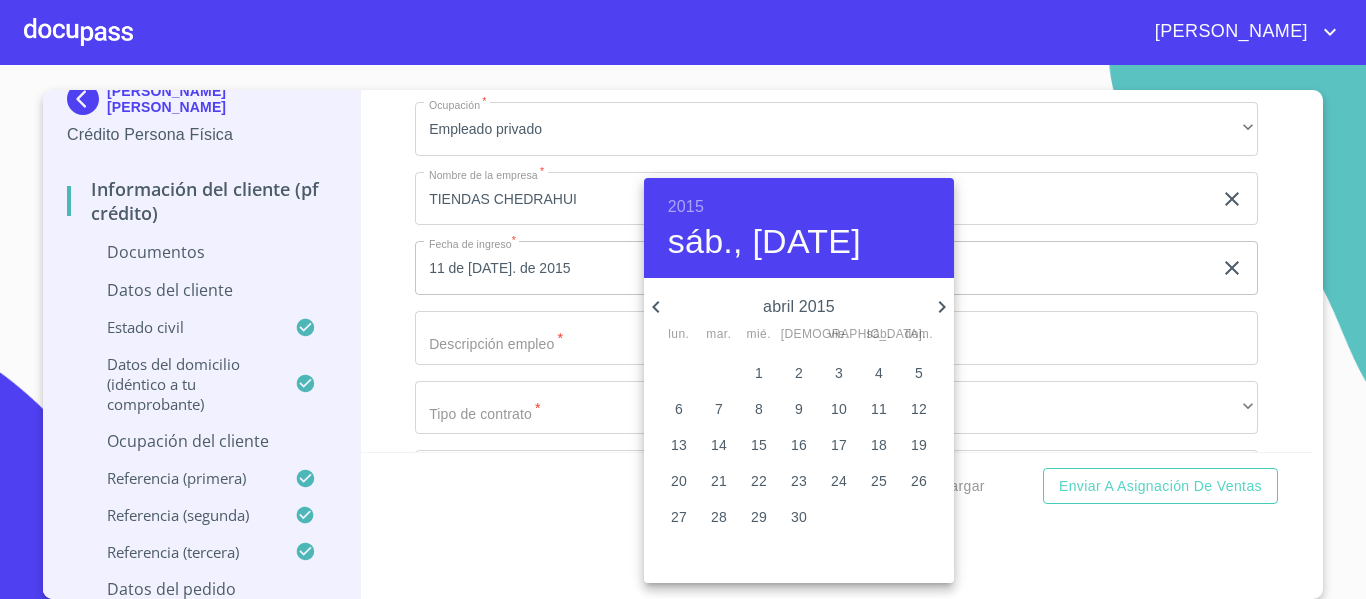 click 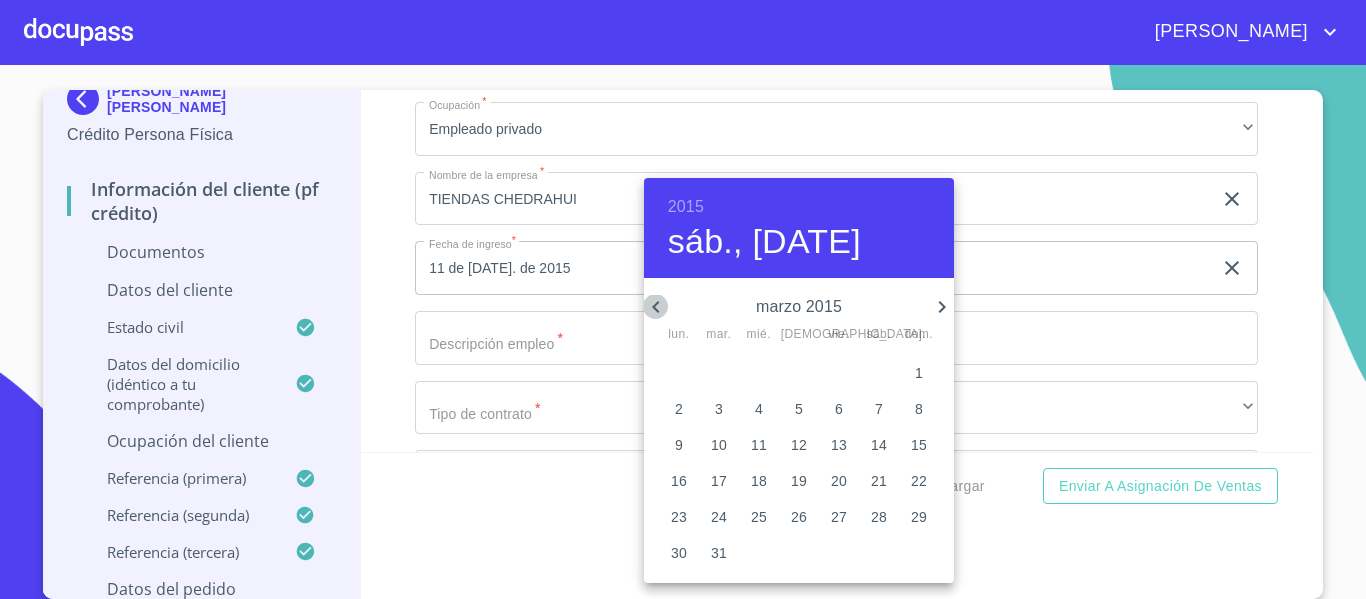 click 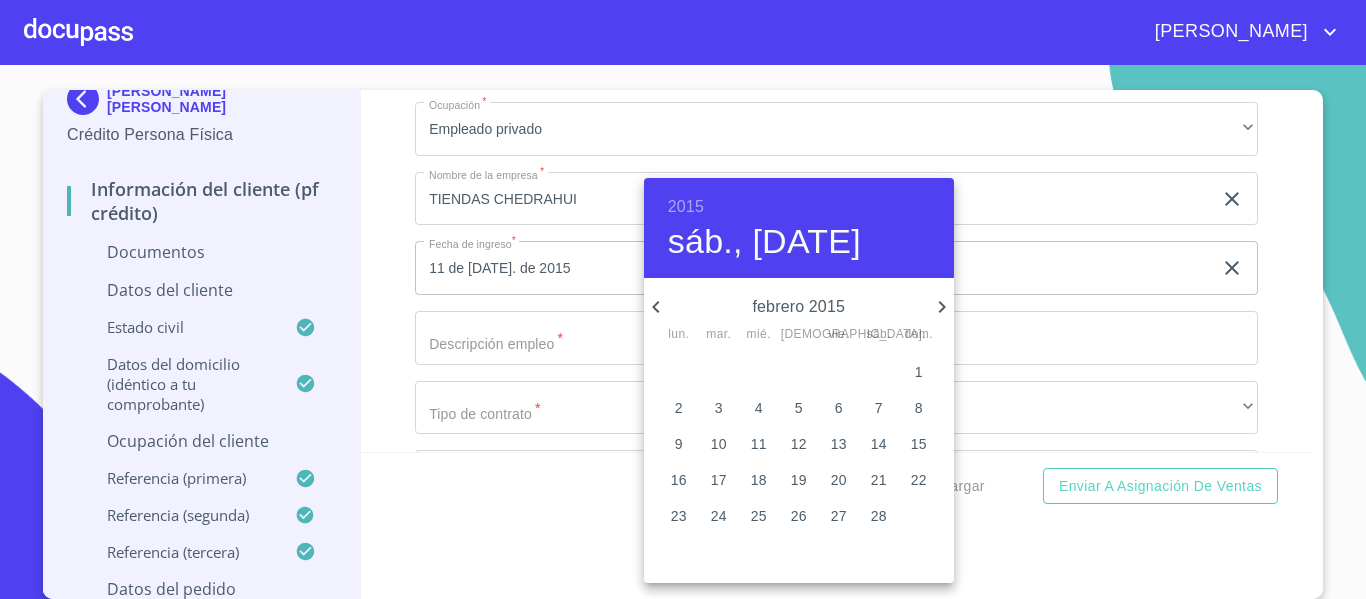 type 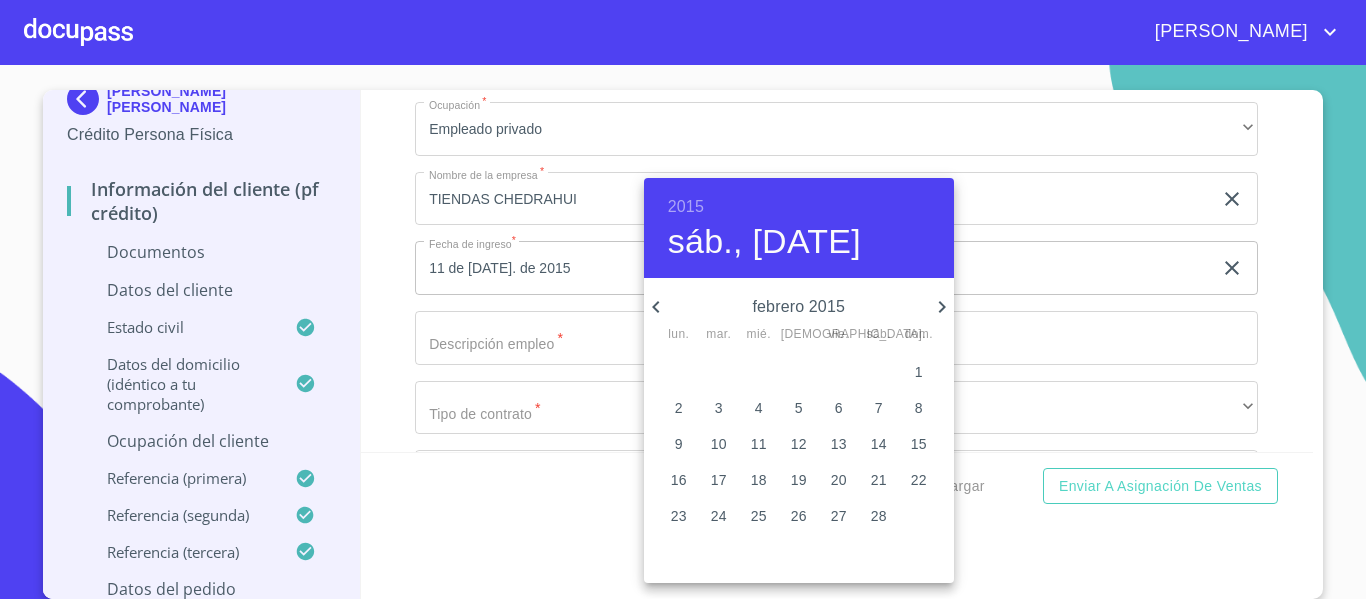 click on "3" at bounding box center [719, 408] 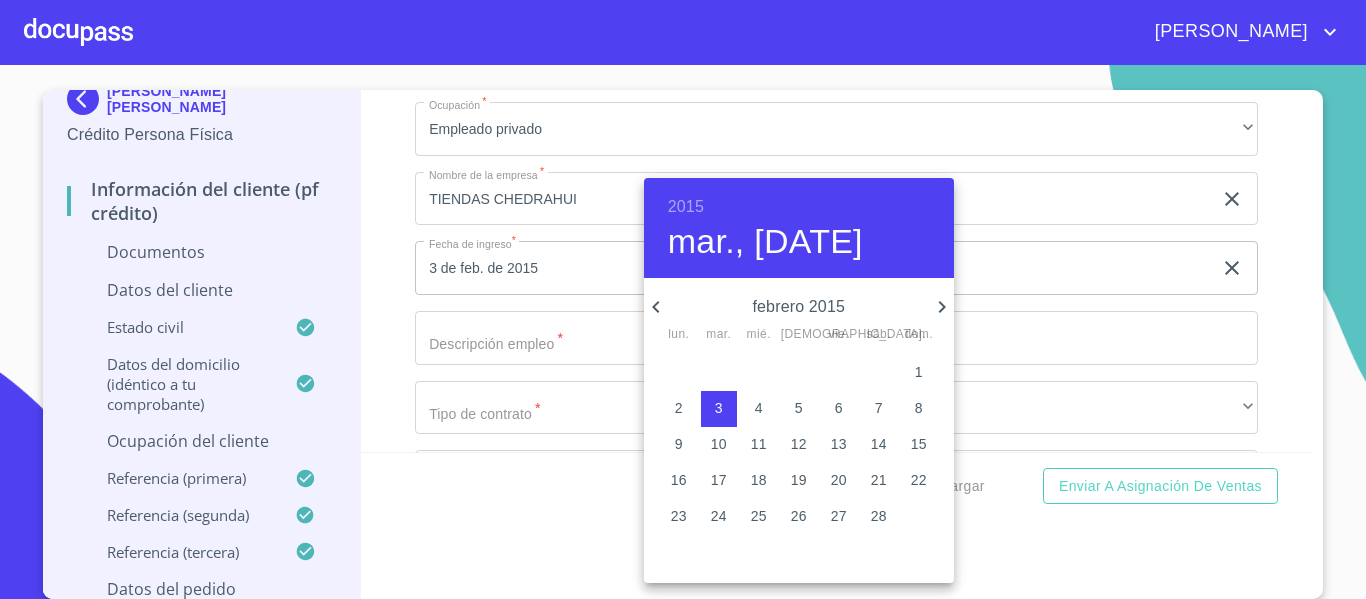 click at bounding box center [683, 299] 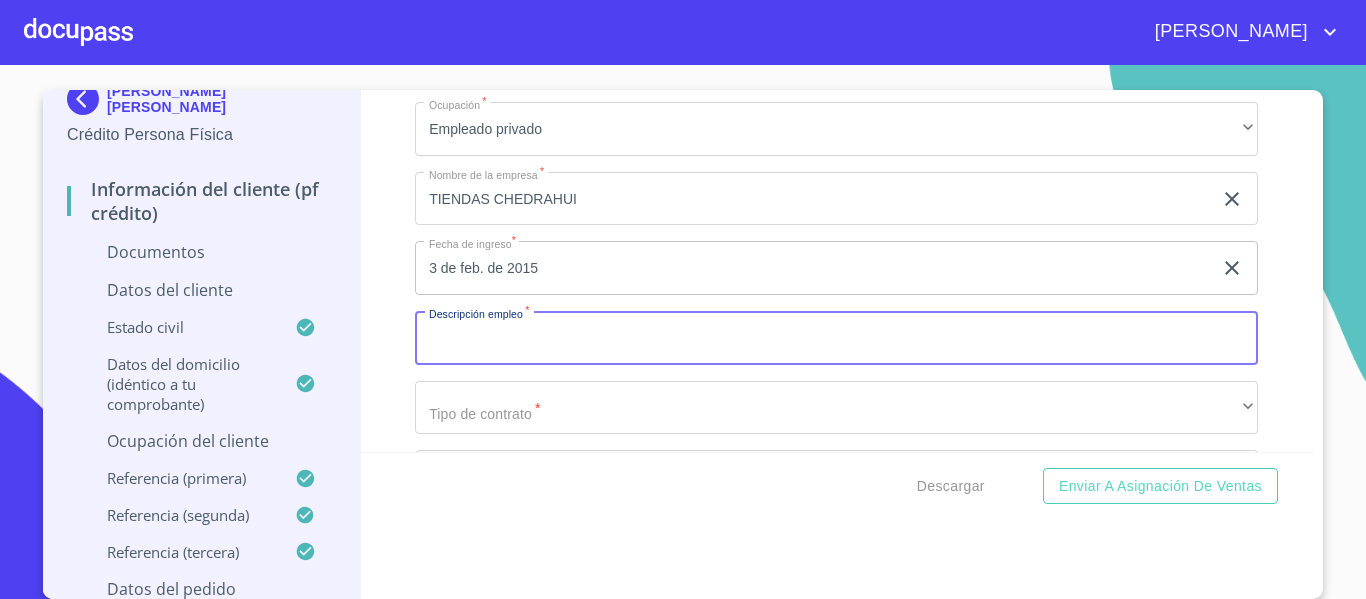 click on "Documento de identificación.   *" at bounding box center (836, 338) 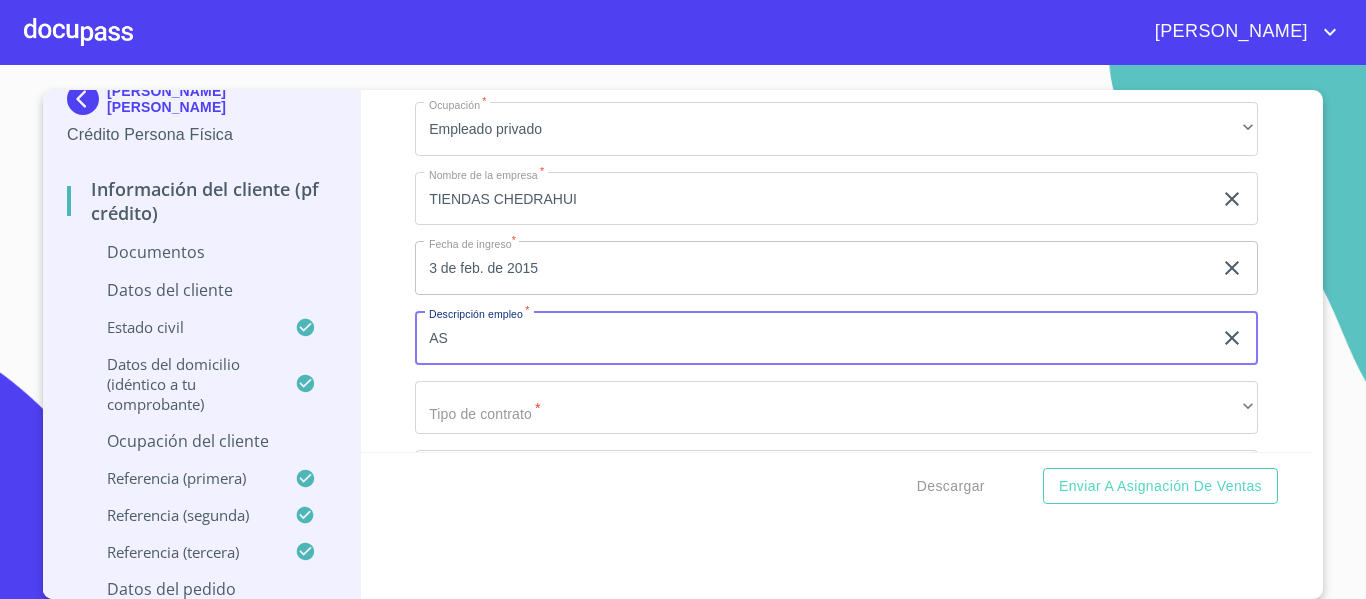 type on "A" 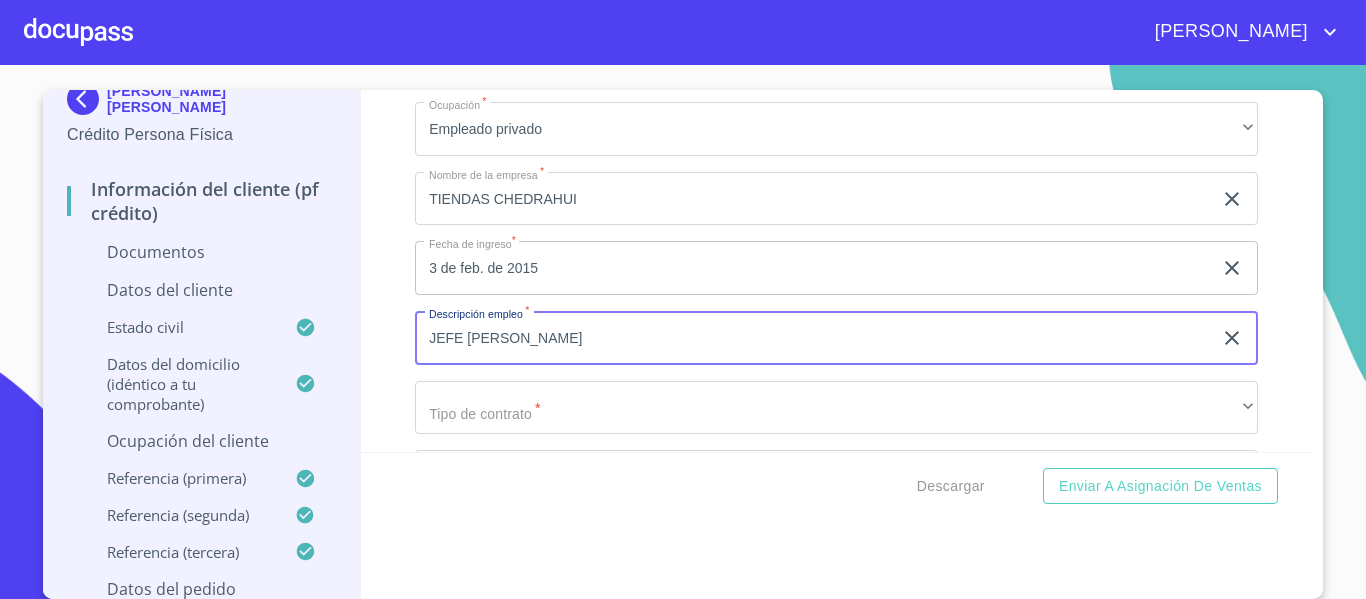 type on "JEFE [PERSON_NAME]" 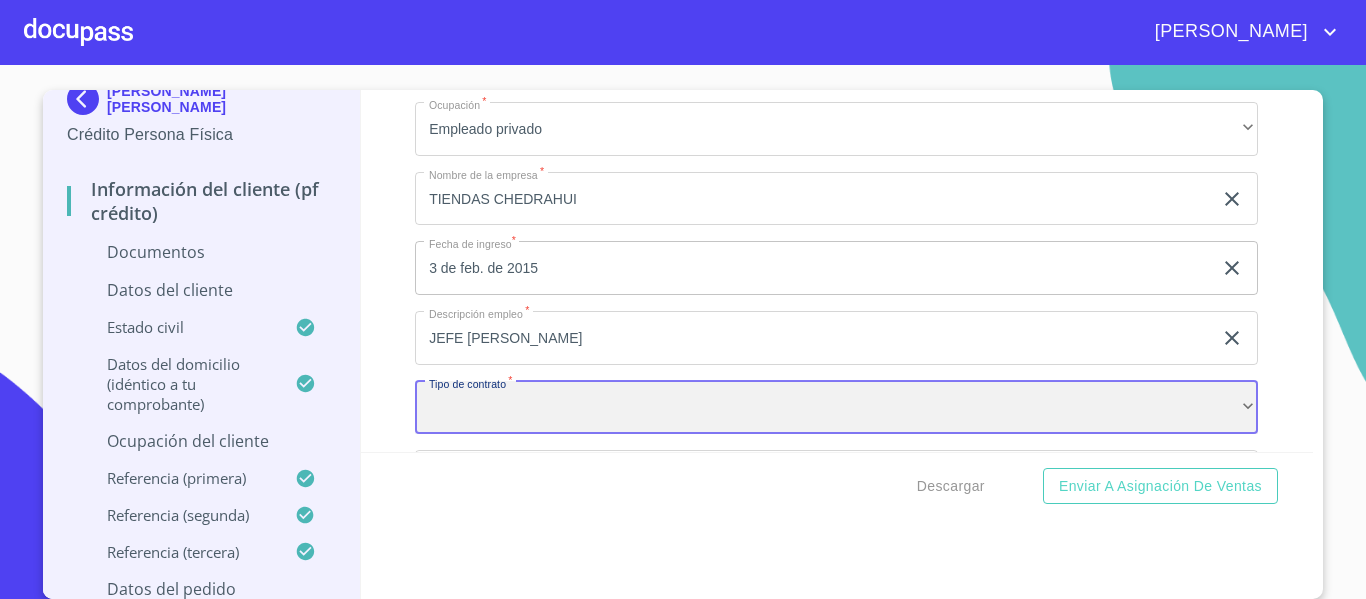 scroll, scrollTop: 6281, scrollLeft: 0, axis: vertical 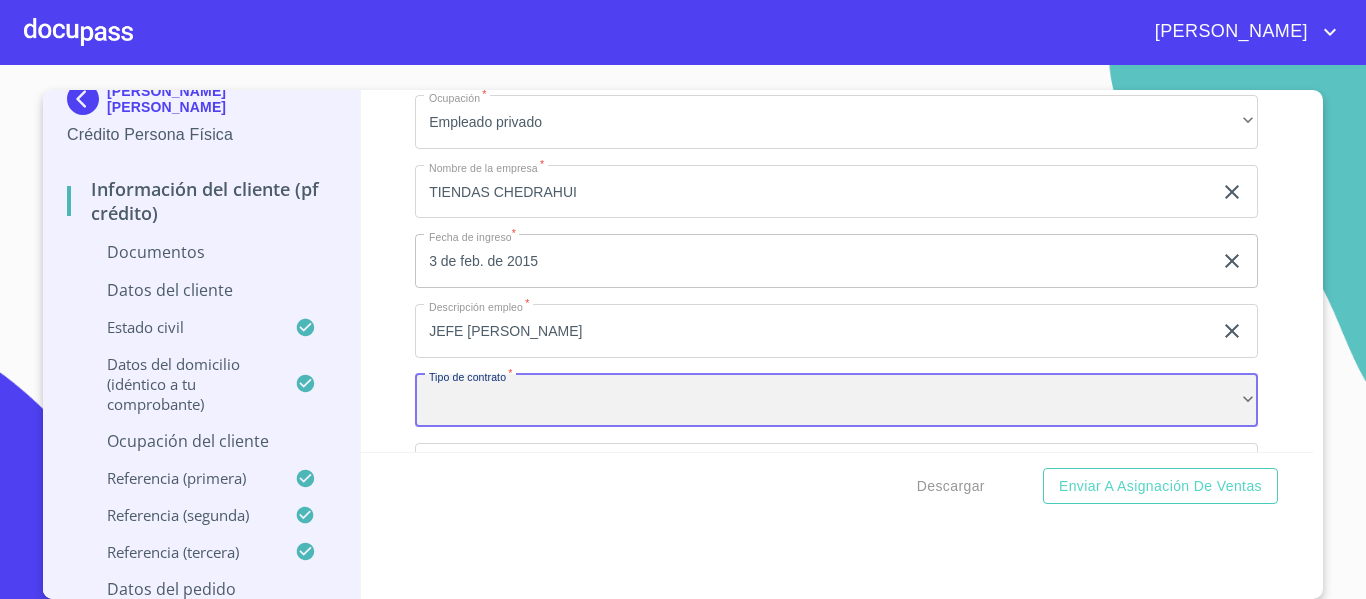 click on "​" at bounding box center [836, 401] 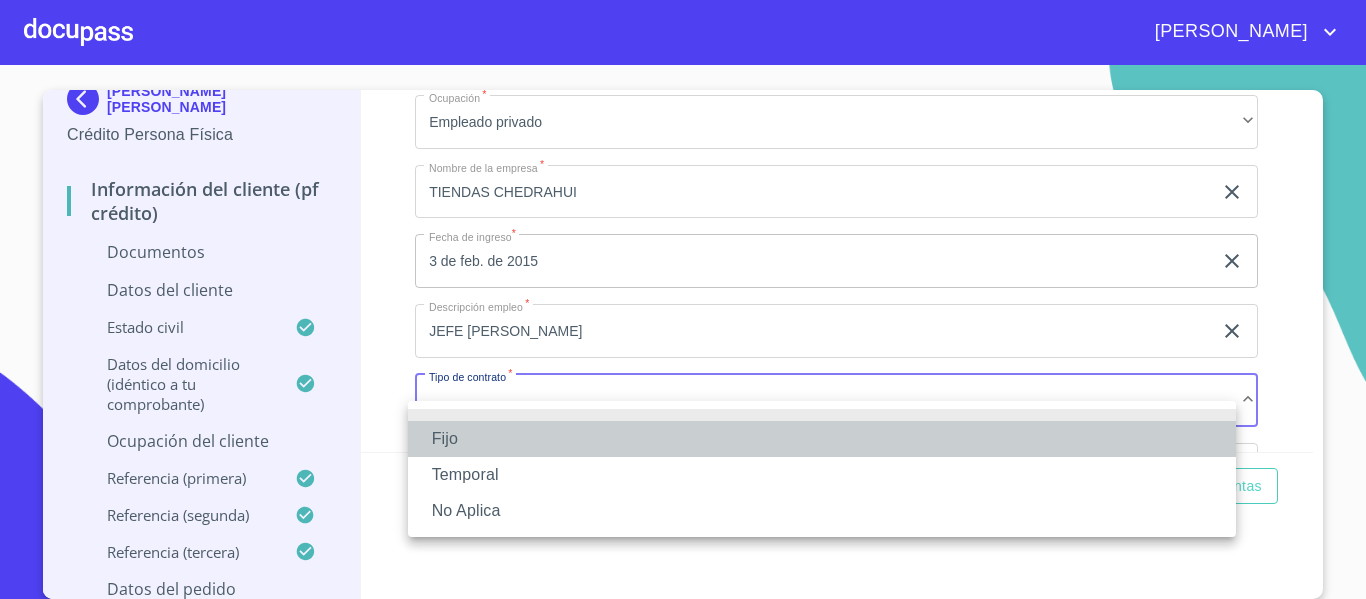 click on "Fijo" at bounding box center [822, 439] 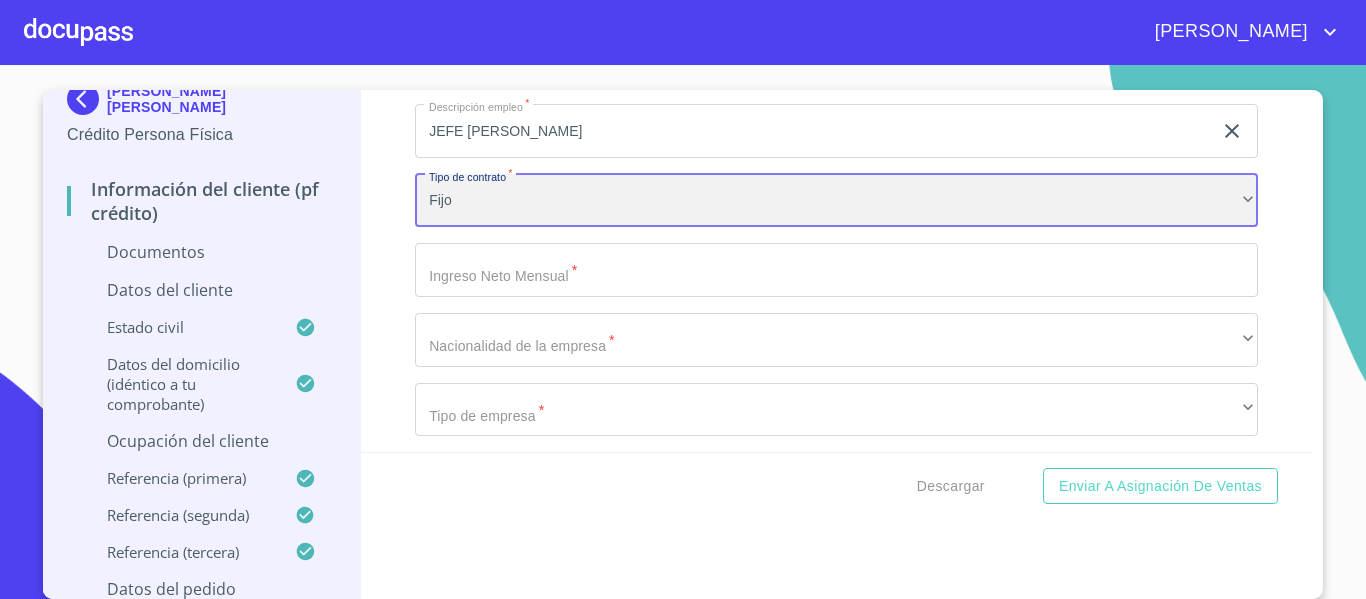 scroll, scrollTop: 6581, scrollLeft: 0, axis: vertical 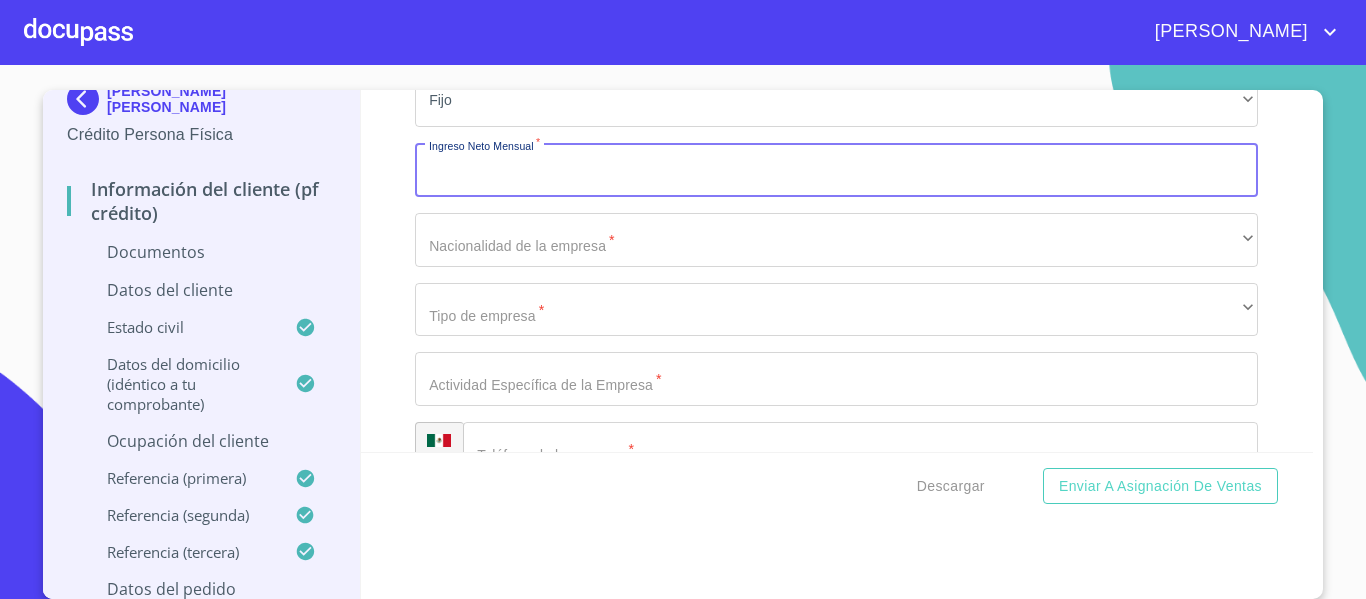 drag, startPoint x: 542, startPoint y: 210, endPoint x: 570, endPoint y: 210, distance: 28 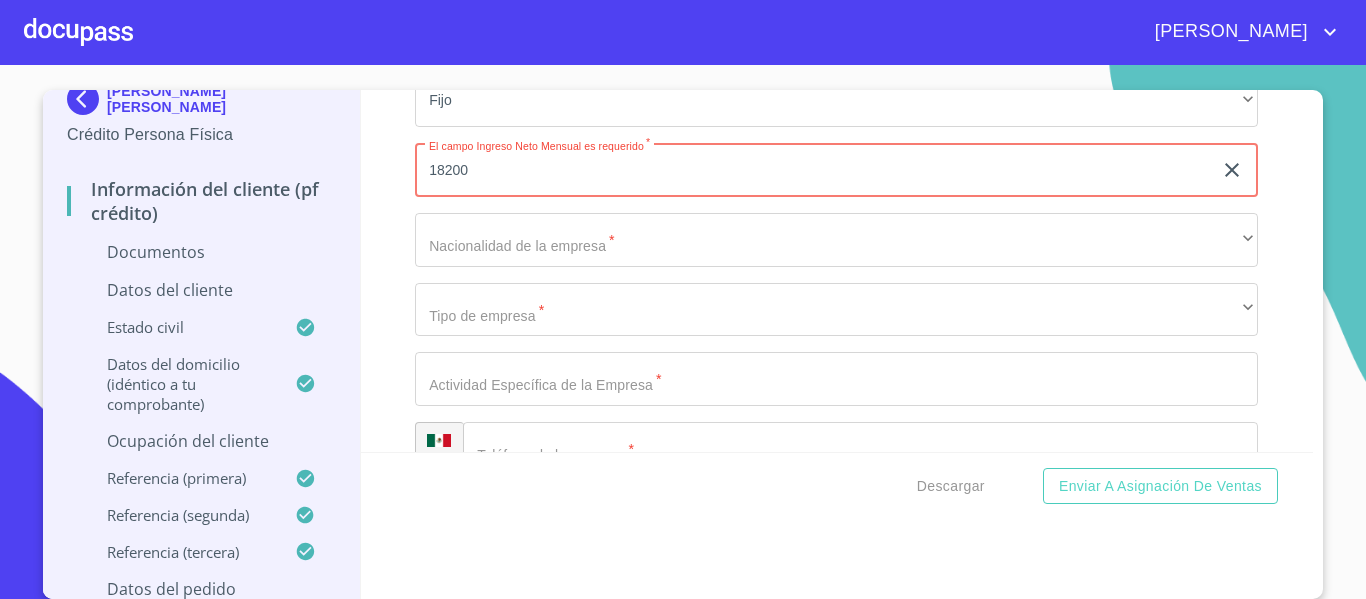type on "18200" 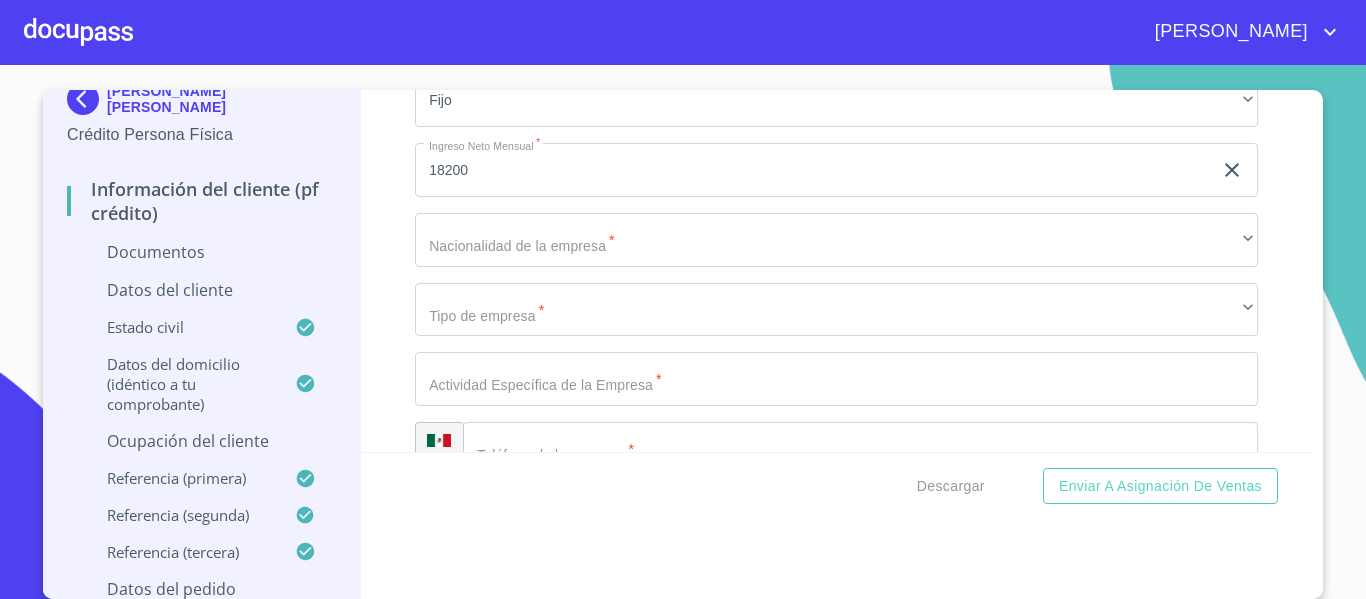 drag, startPoint x: 515, startPoint y: 303, endPoint x: 533, endPoint y: 290, distance: 22.203604 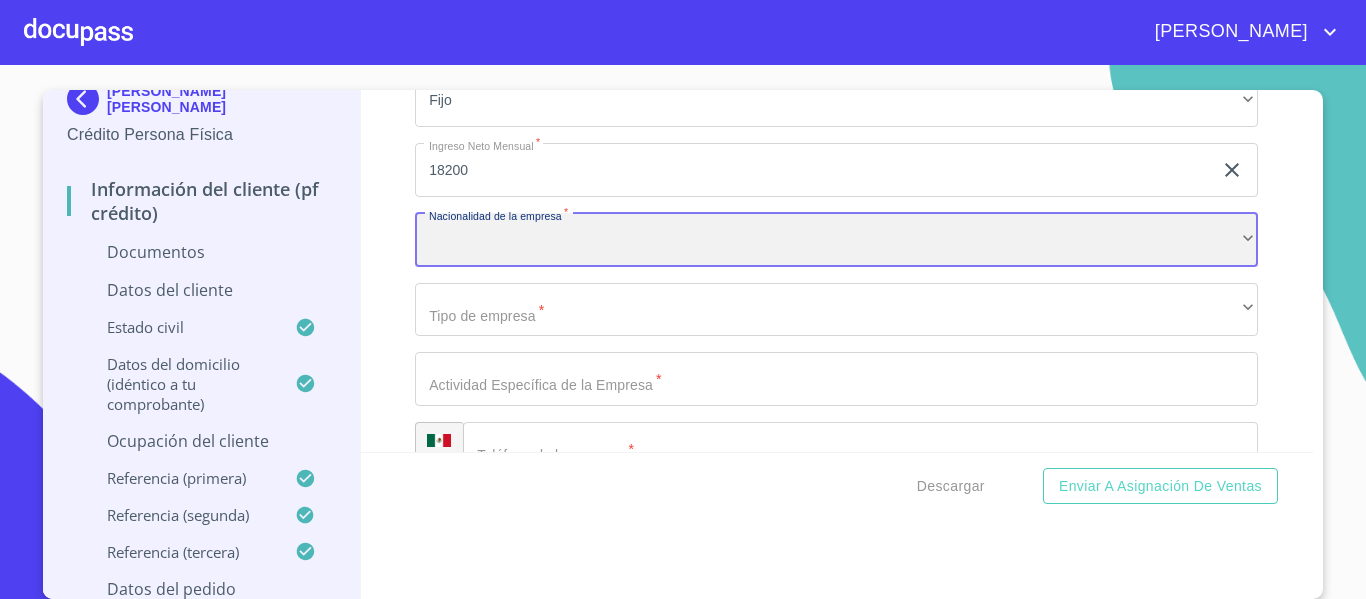 click on "​" at bounding box center (836, 240) 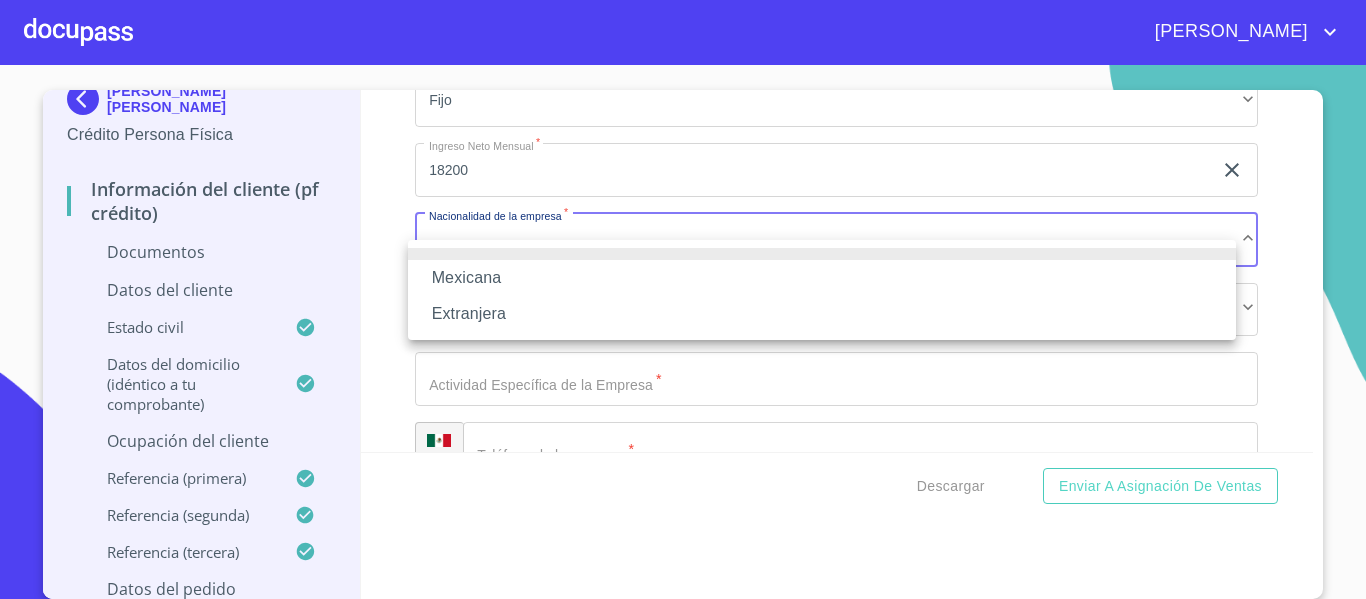 click on "Mexicana" at bounding box center [822, 278] 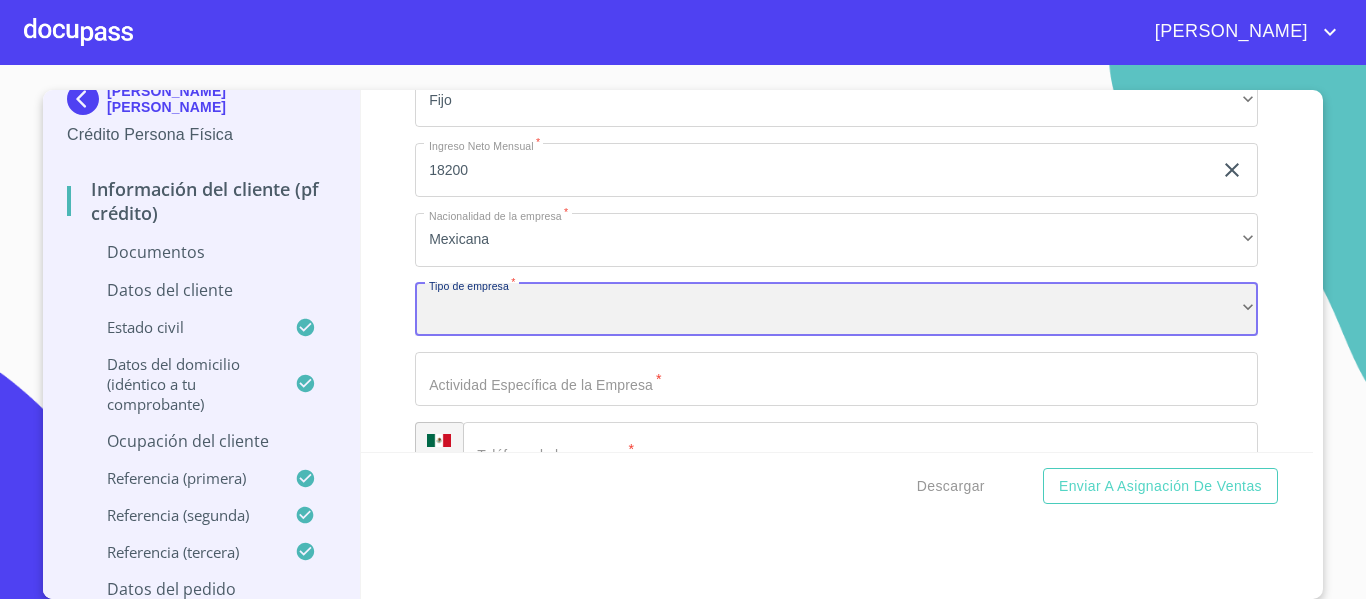 click on "​" at bounding box center [836, 310] 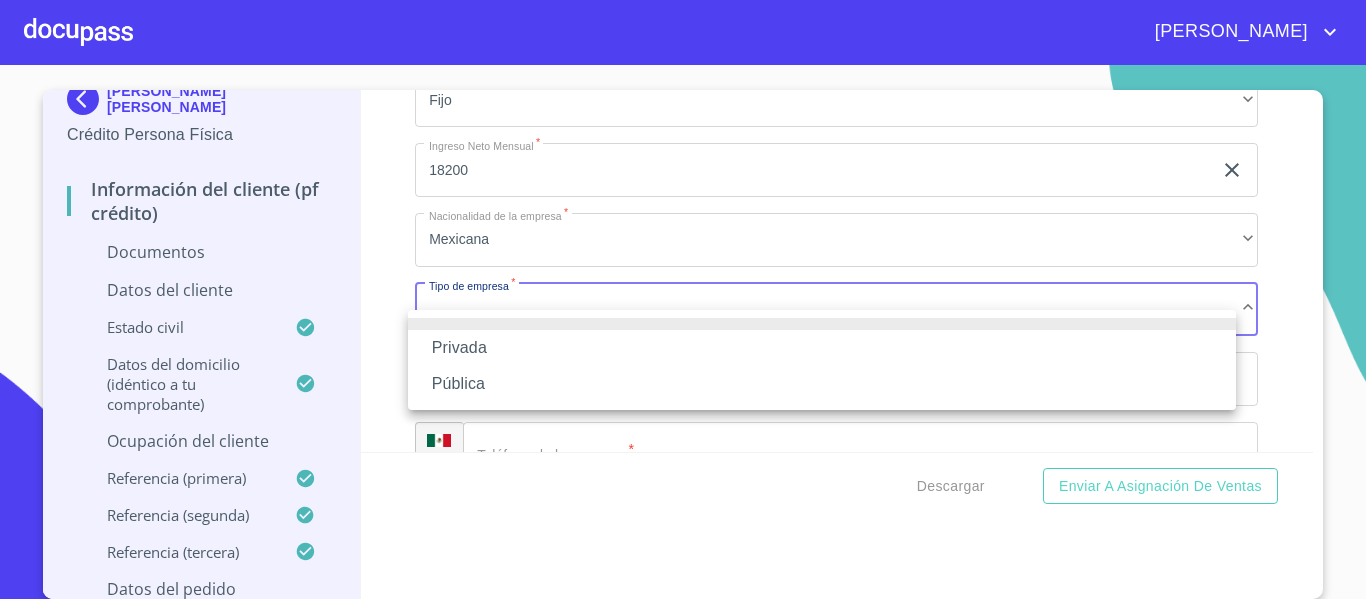 click on "Privada" at bounding box center (822, 348) 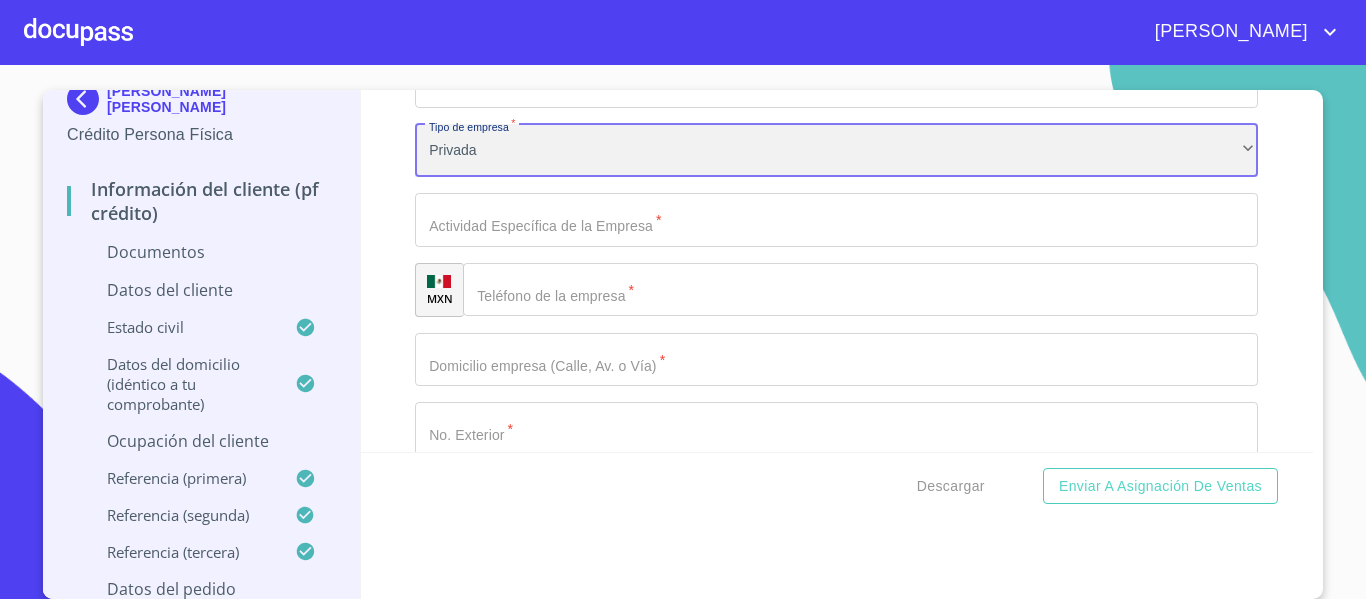 scroll, scrollTop: 6781, scrollLeft: 0, axis: vertical 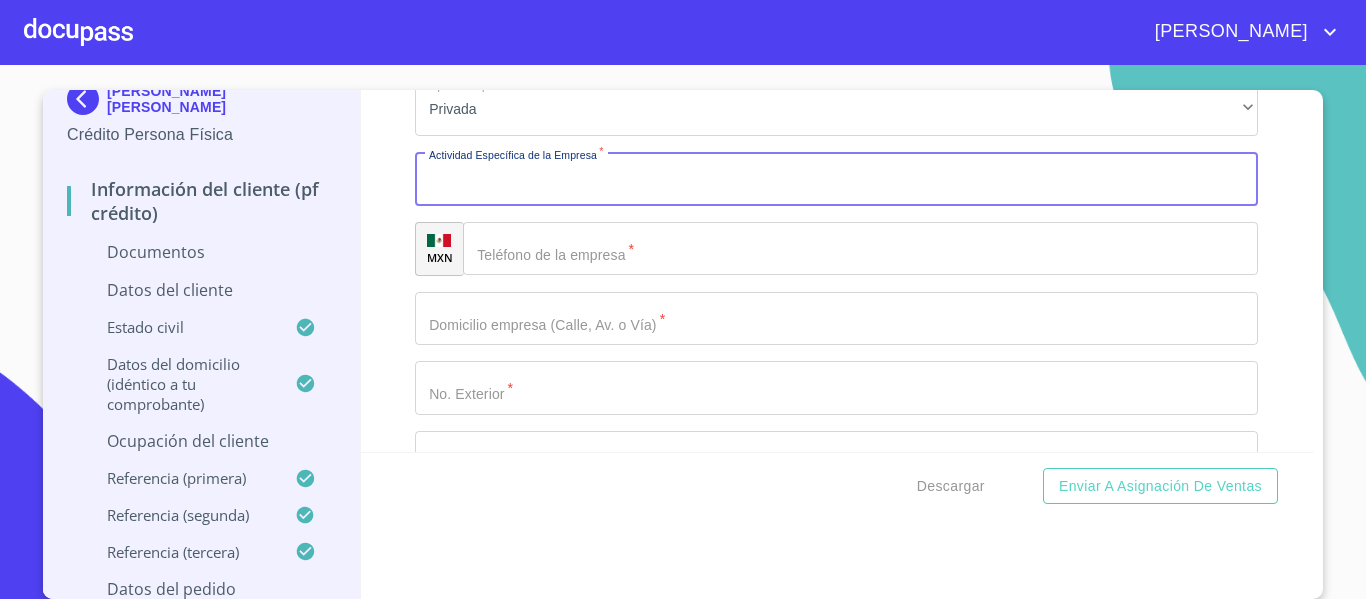 click on "Documento de identificación.   *" at bounding box center (836, 179) 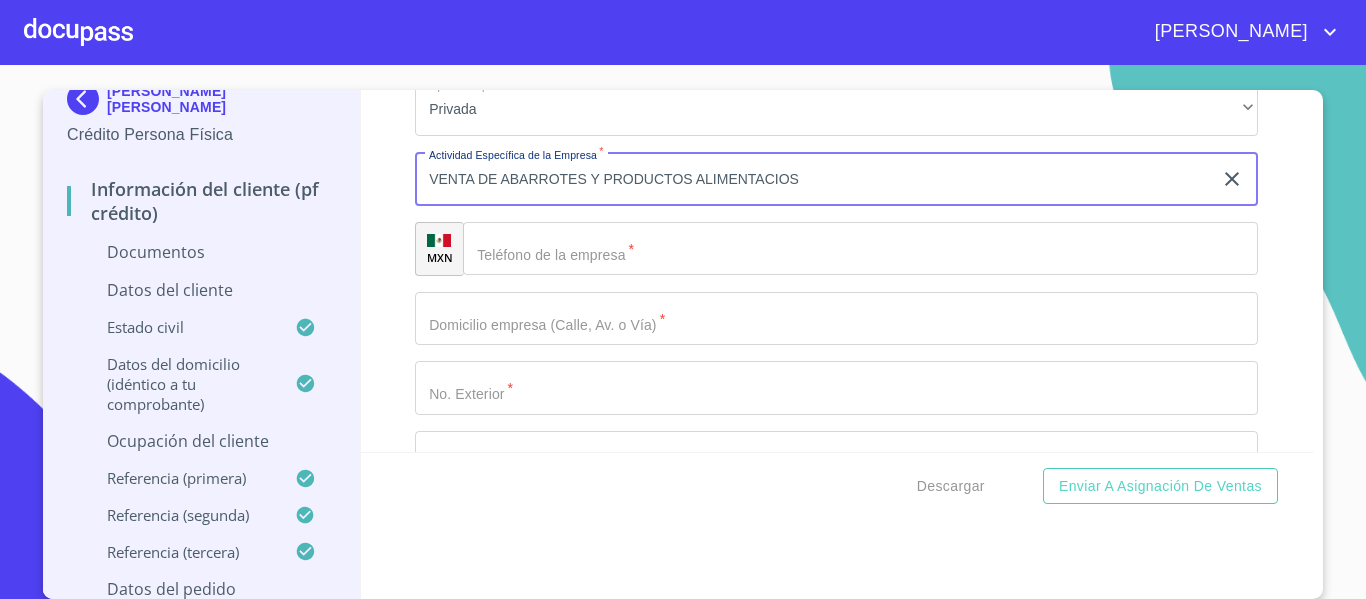 type on "VENTA DE ABARROTES Y PRODUCTOS ALIMENTACIOS" 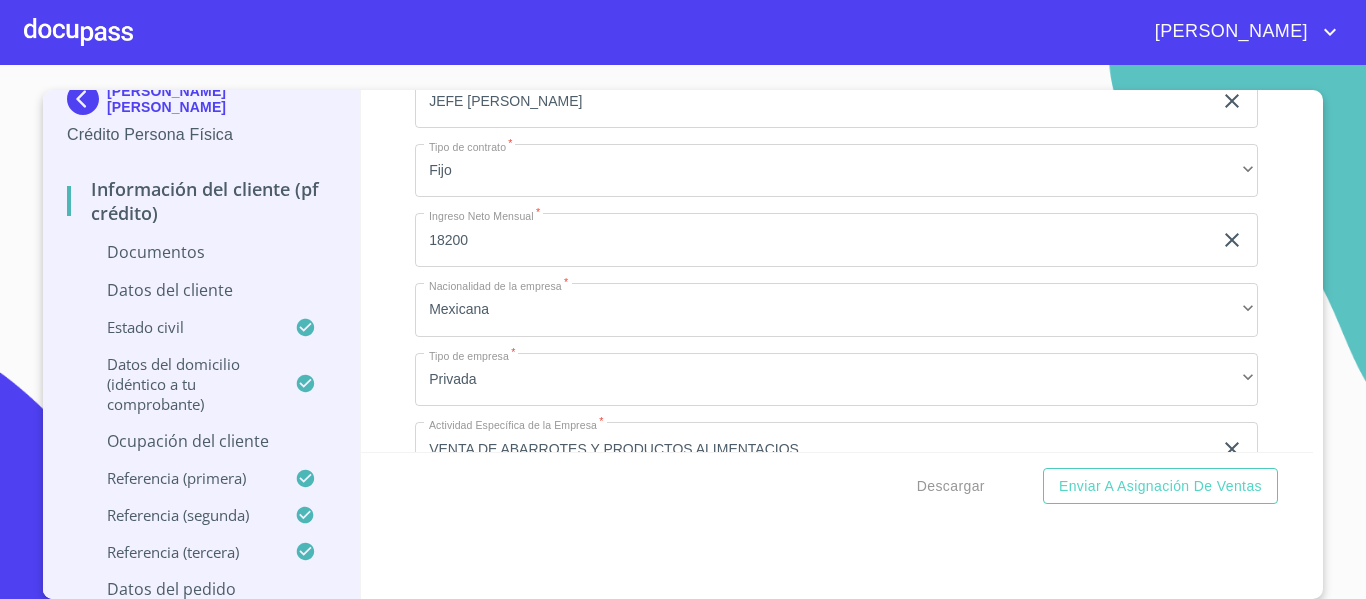 scroll, scrollTop: 6481, scrollLeft: 0, axis: vertical 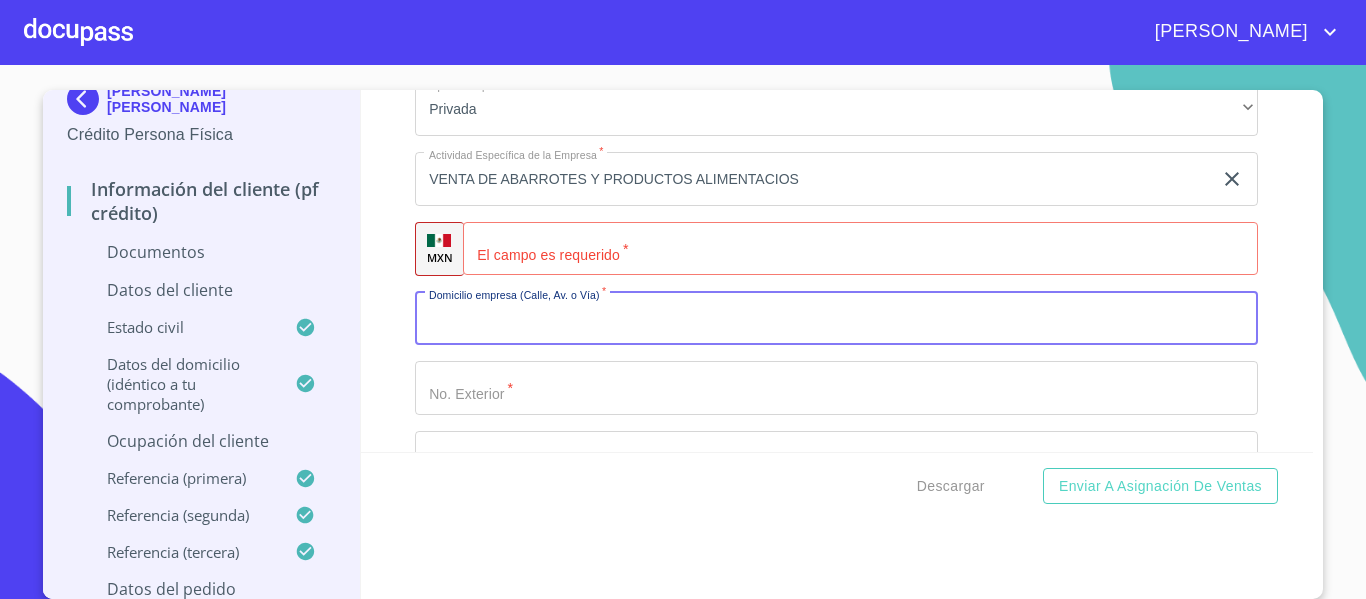 click on "Documento de identificación.   *" at bounding box center [836, 319] 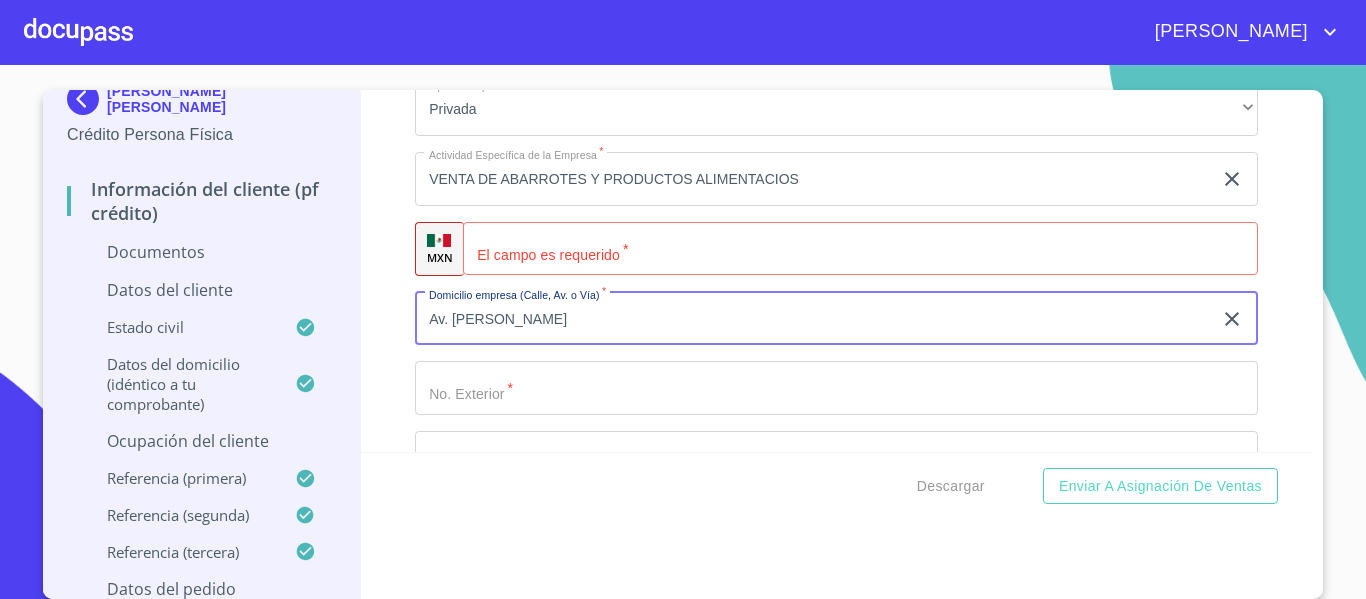 type on "Av. [PERSON_NAME]" 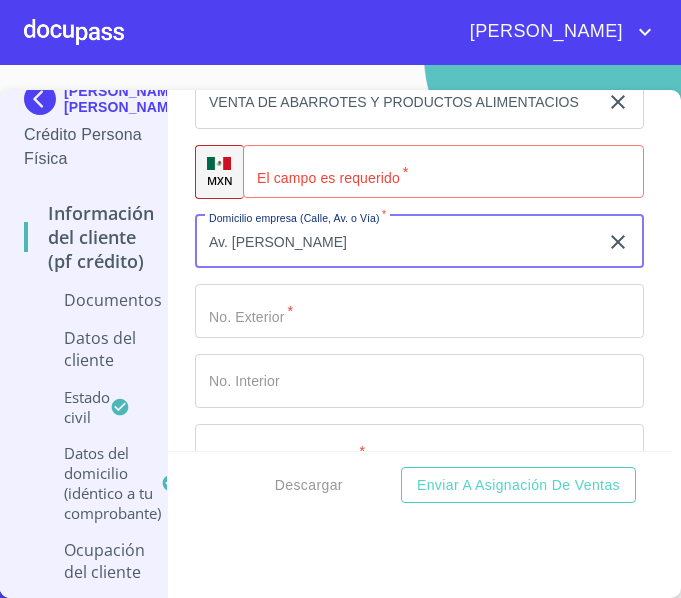 drag, startPoint x: 325, startPoint y: 334, endPoint x: 281, endPoint y: 355, distance: 48.754486 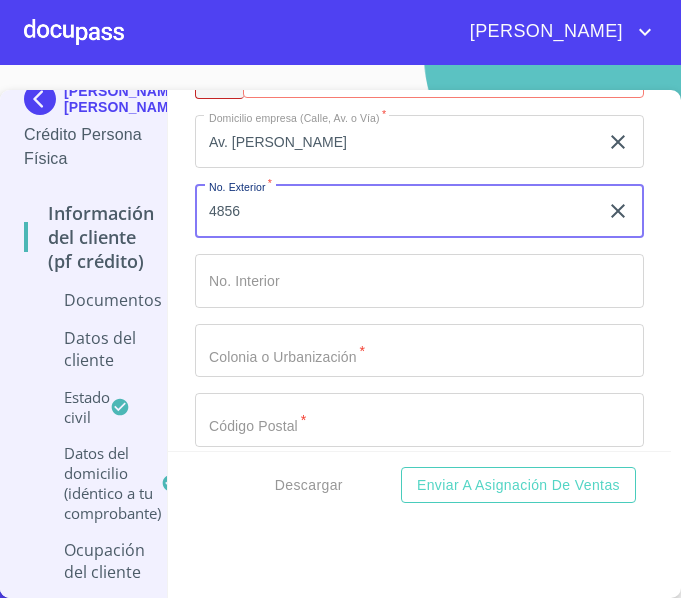 scroll, scrollTop: 6981, scrollLeft: 0, axis: vertical 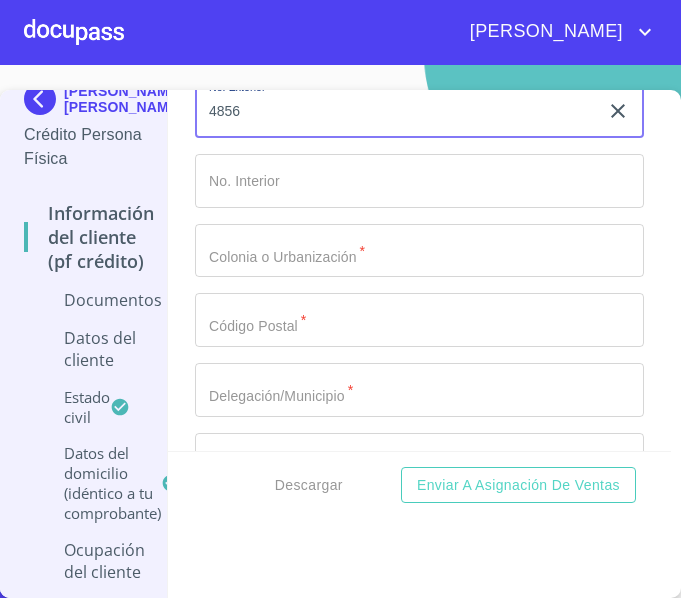 type on "4856" 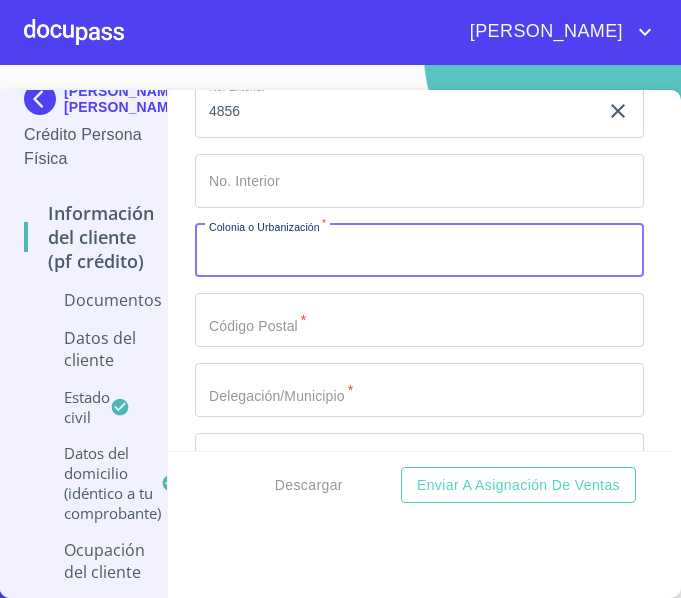 click on "Documento de identificación.   *" at bounding box center (419, 251) 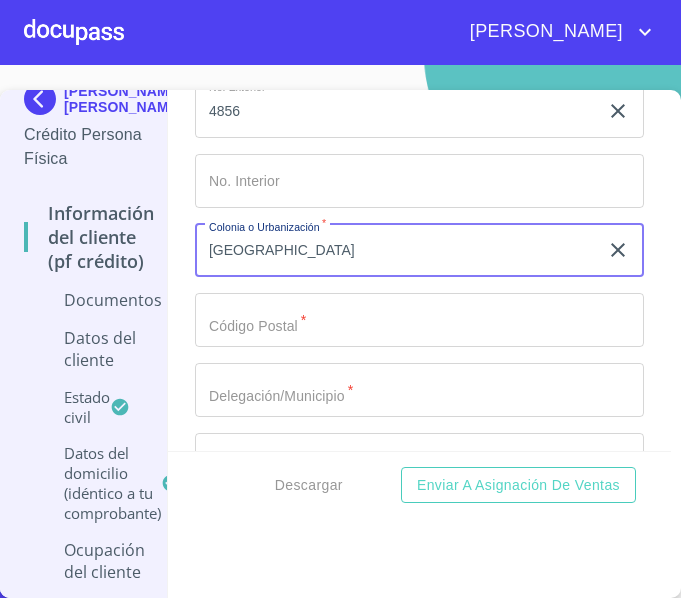 type on "[GEOGRAPHIC_DATA]" 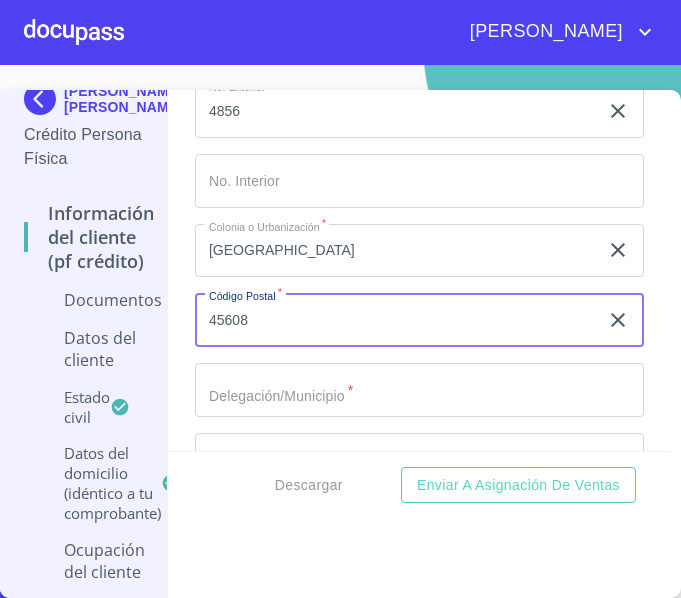 type on "45608" 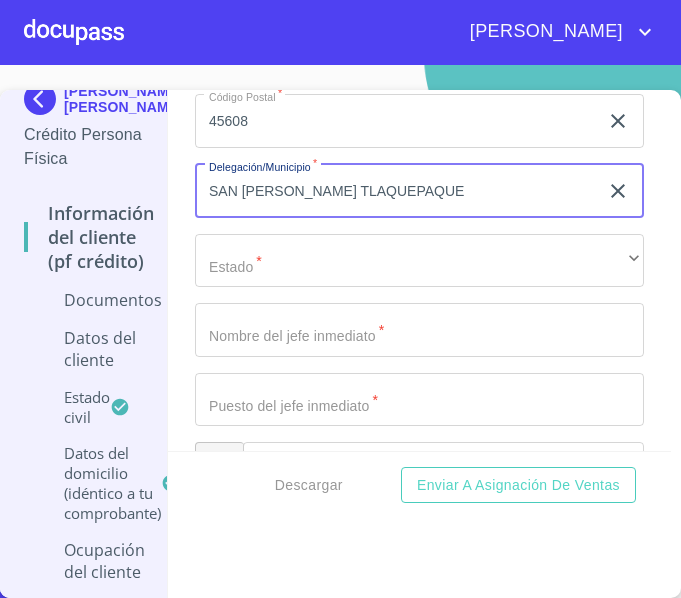 scroll, scrollTop: 7181, scrollLeft: 0, axis: vertical 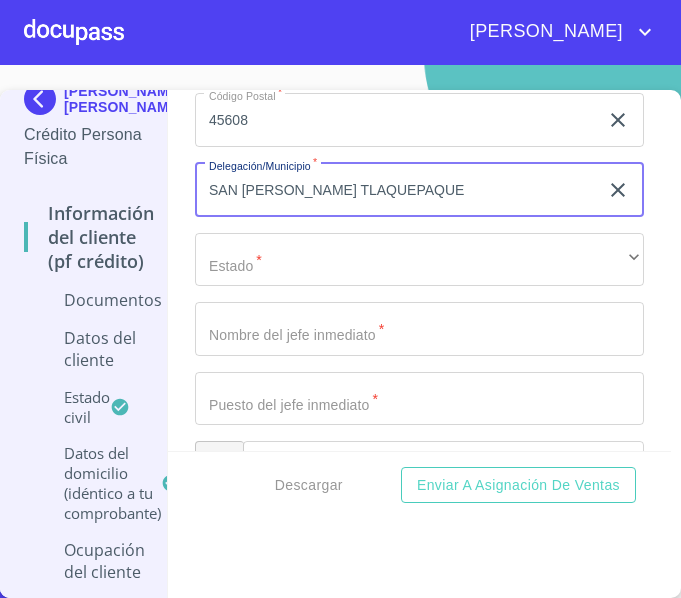 type on "SAN [PERSON_NAME] TLAQUEPAQUE" 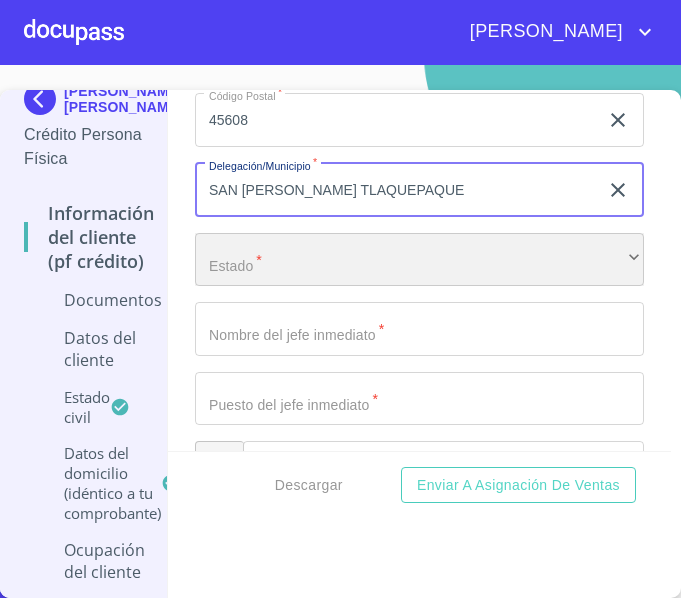 click on "​" at bounding box center [419, 260] 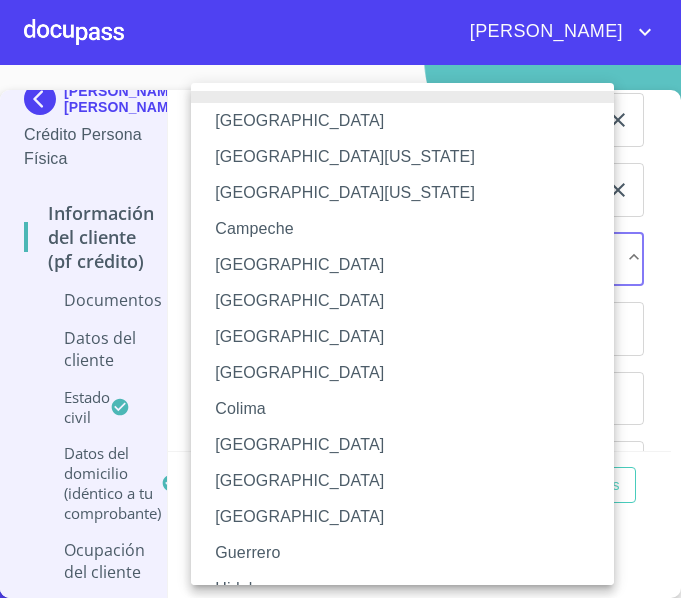type 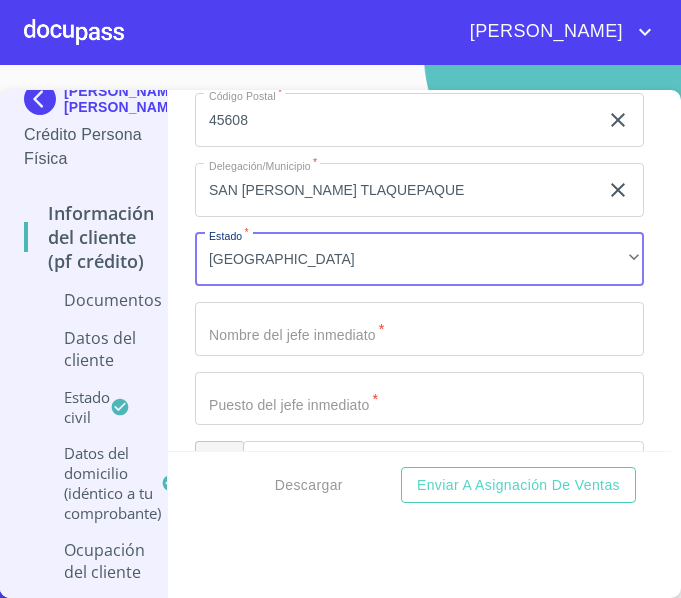 drag, startPoint x: 367, startPoint y: 364, endPoint x: 378, endPoint y: 360, distance: 11.7046995 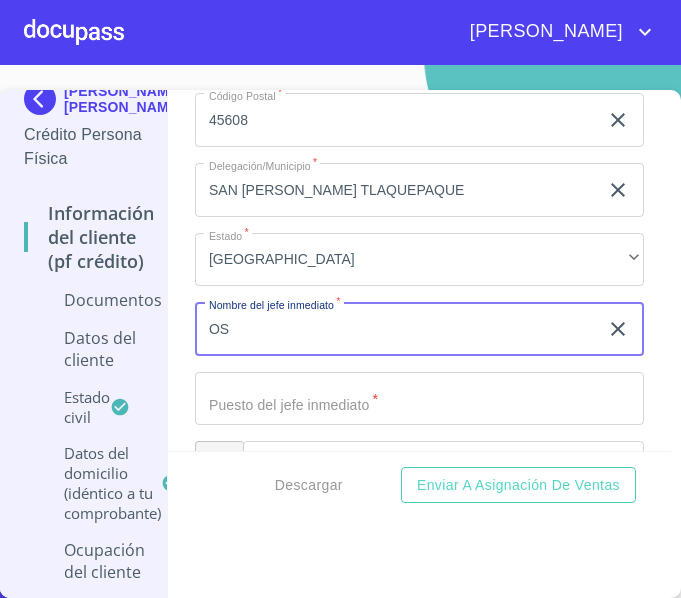 type on "O" 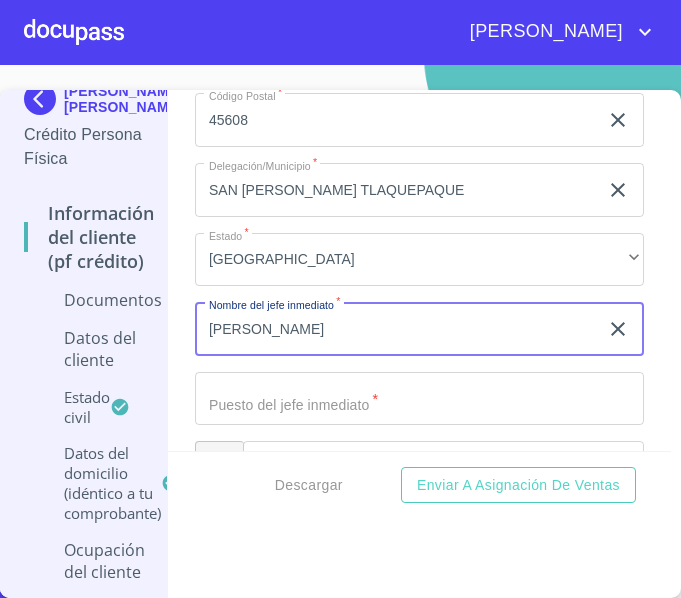 type on "[PERSON_NAME]" 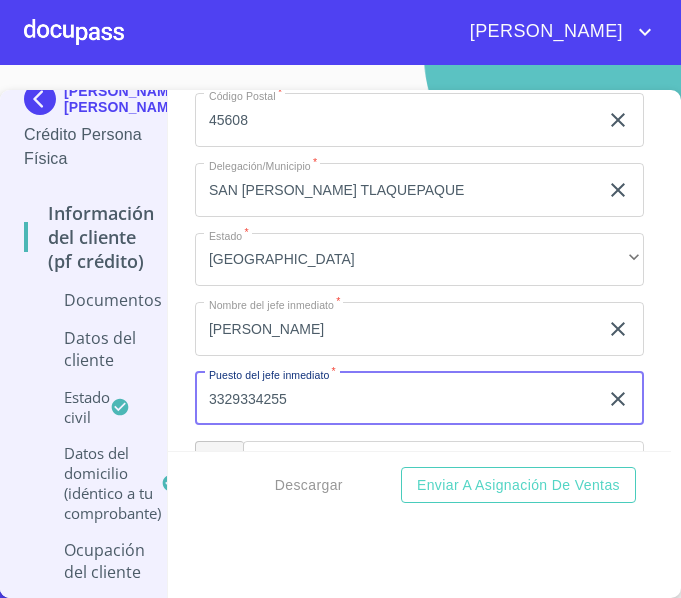 type on "3329334255" 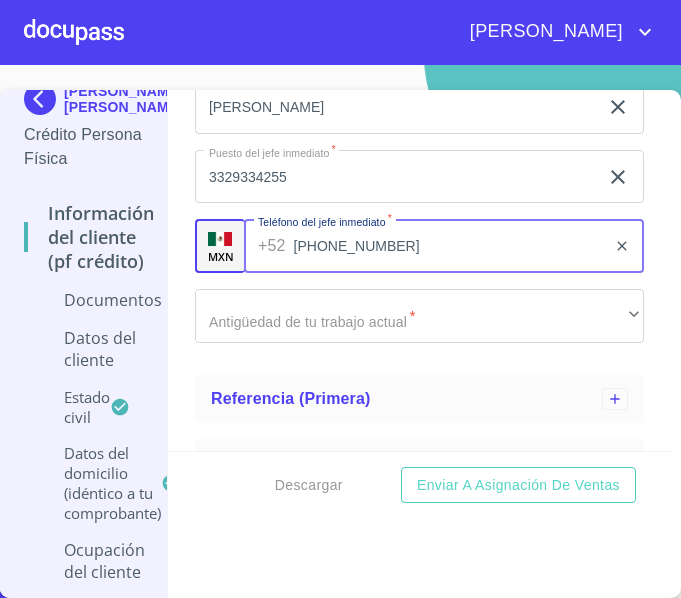 type on "[PHONE_NUMBER]" 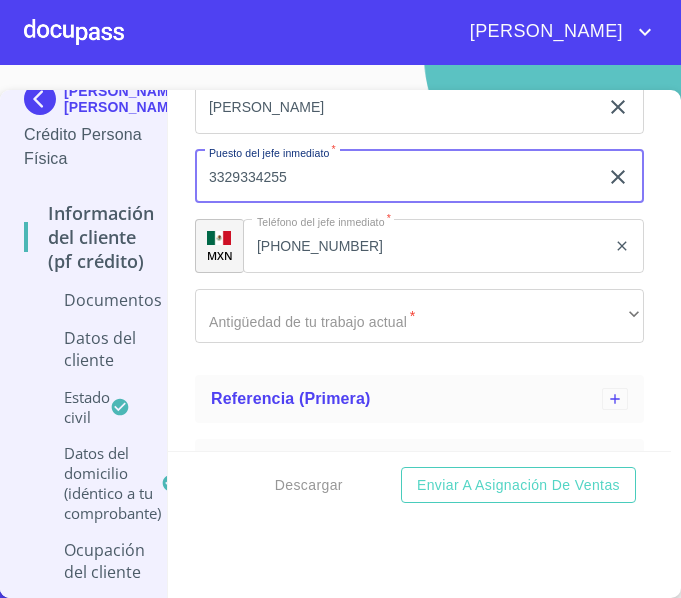 click on "3329334255" at bounding box center (396, 177) 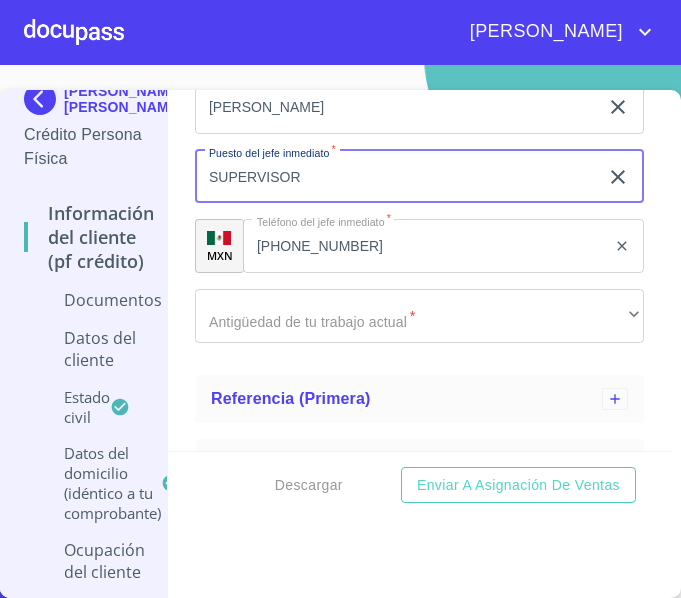 type on "SUPERVISOR" 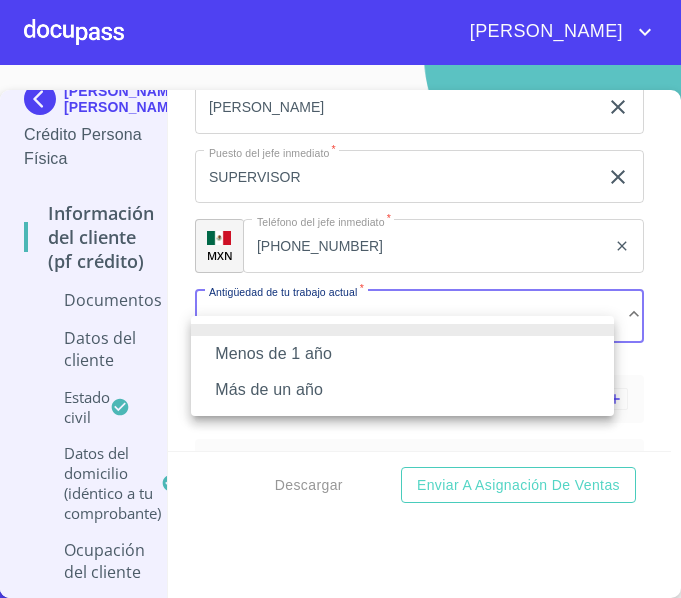 type 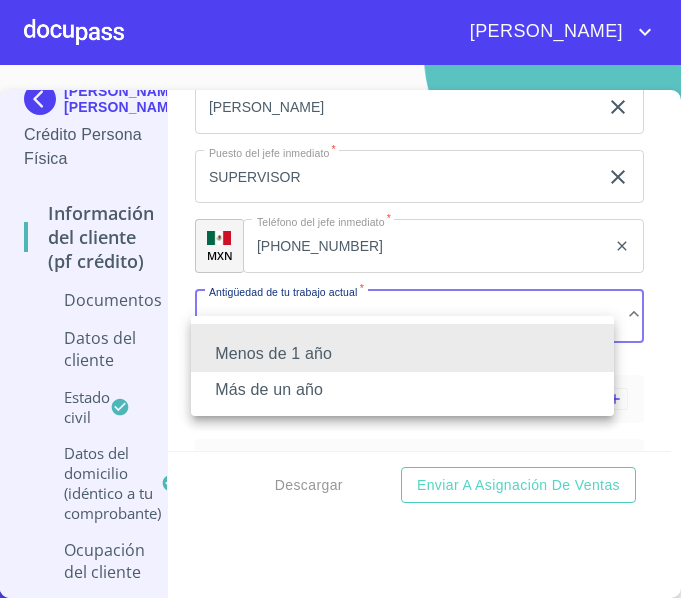 type 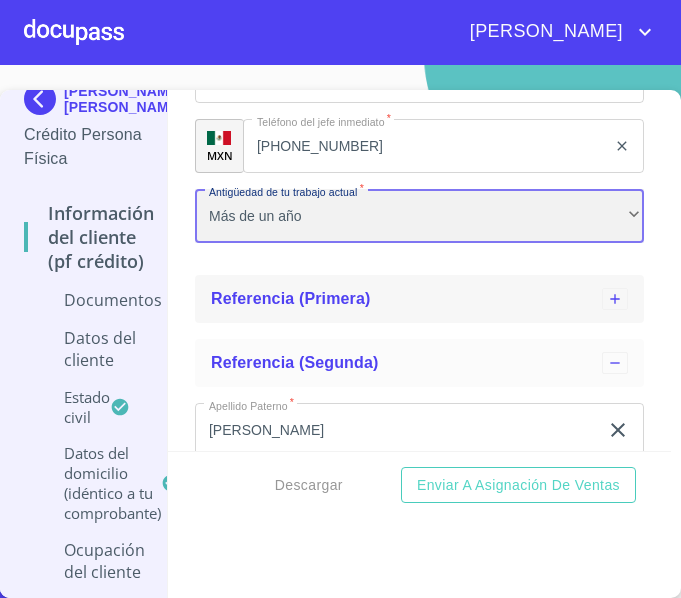 scroll, scrollTop: 7603, scrollLeft: 0, axis: vertical 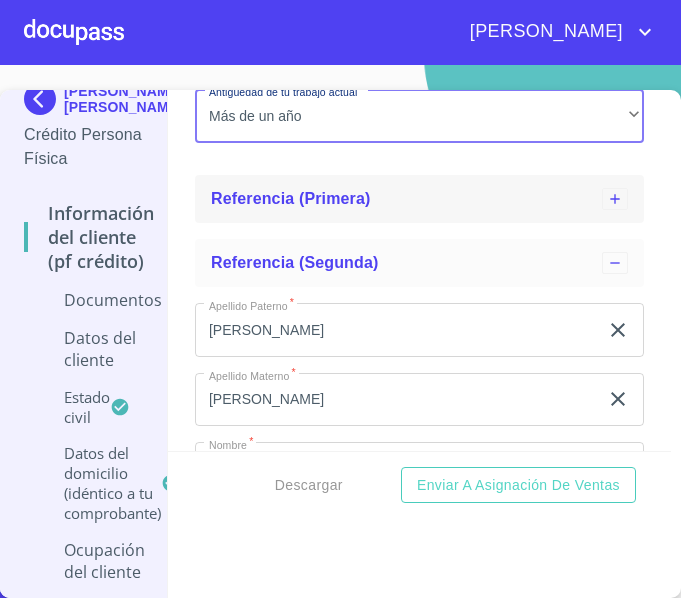 click on "Referencia (primera)" at bounding box center (291, 198) 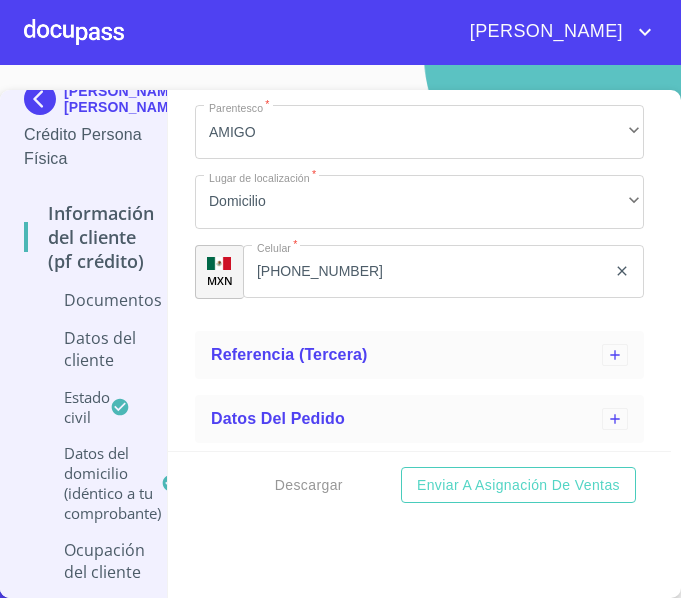 scroll, scrollTop: 8607, scrollLeft: 0, axis: vertical 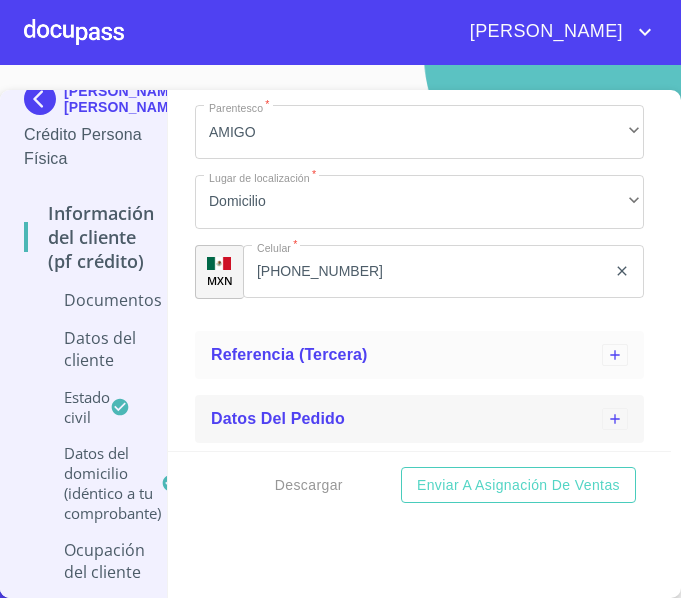 click on "Datos del pedido" at bounding box center (278, 418) 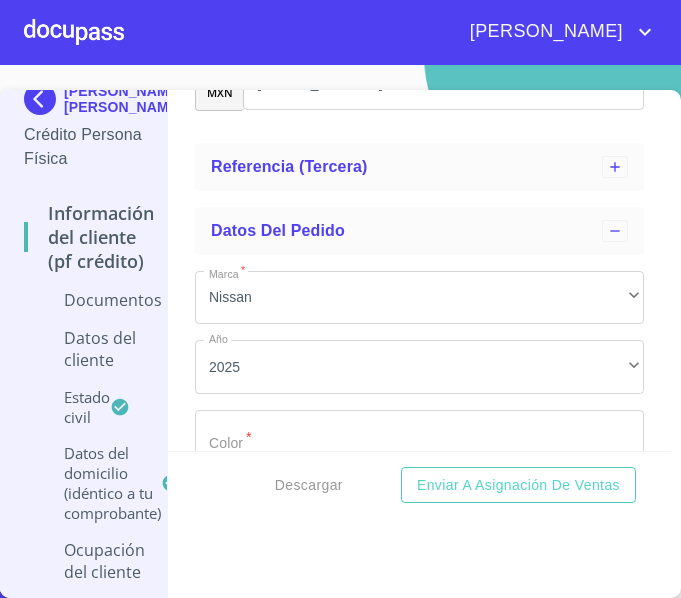 scroll, scrollTop: 8871, scrollLeft: 0, axis: vertical 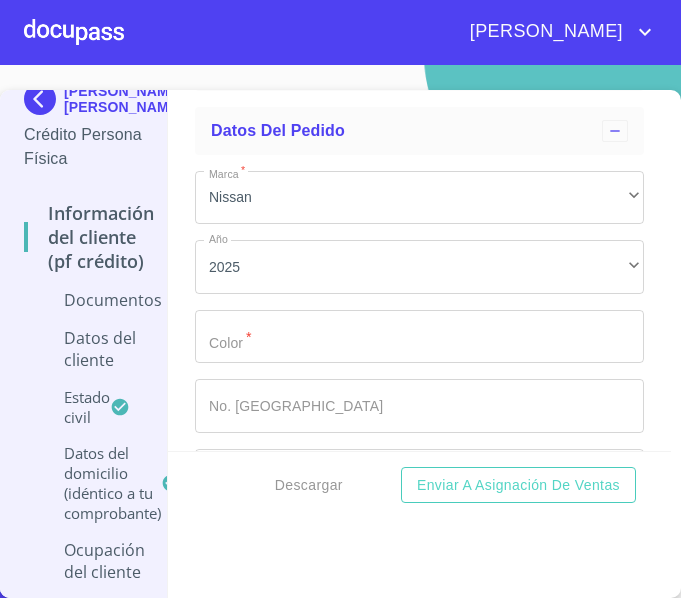 click on "Documento de identificación.   *" at bounding box center [396, -3958] 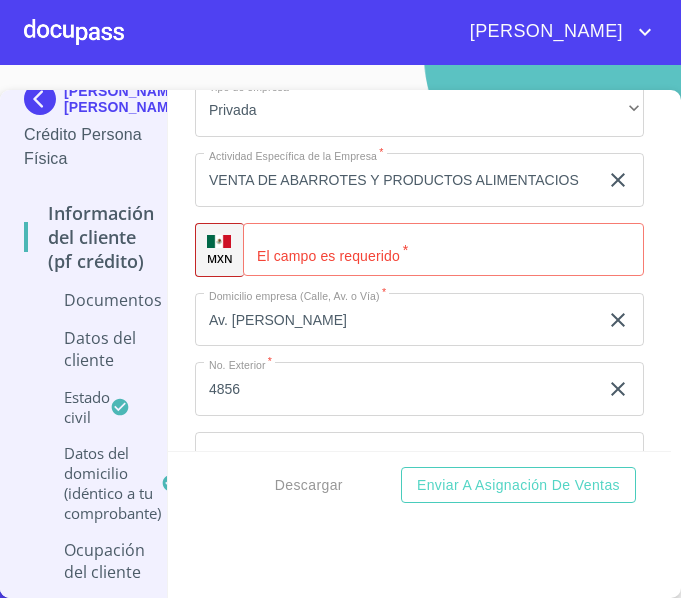 scroll, scrollTop: 6671, scrollLeft: 0, axis: vertical 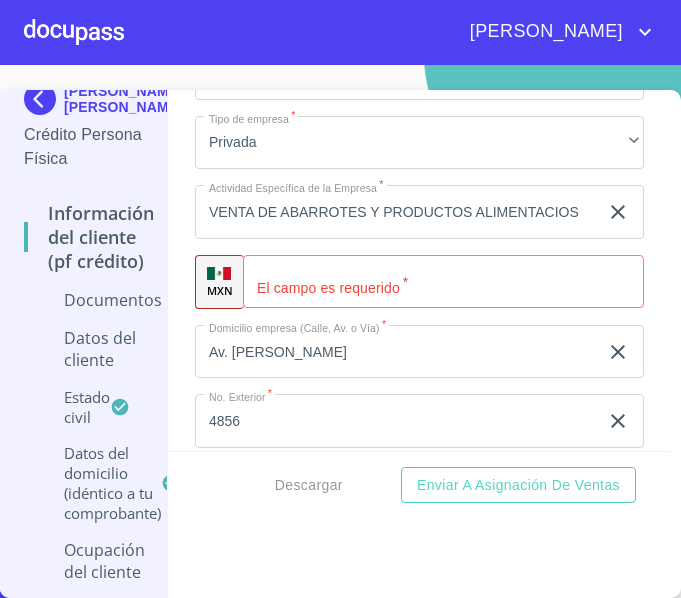 type on "GRIS [GEOGRAPHIC_DATA]" 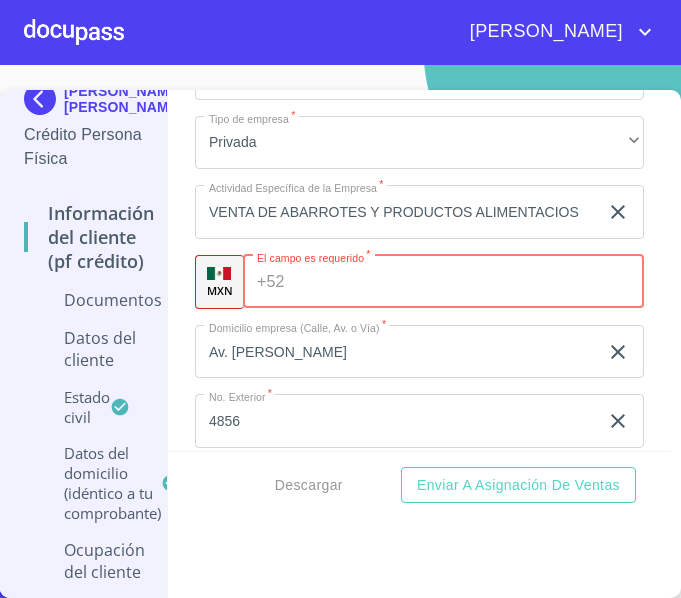 click on "Documento de identificación.   *" at bounding box center [468, 282] 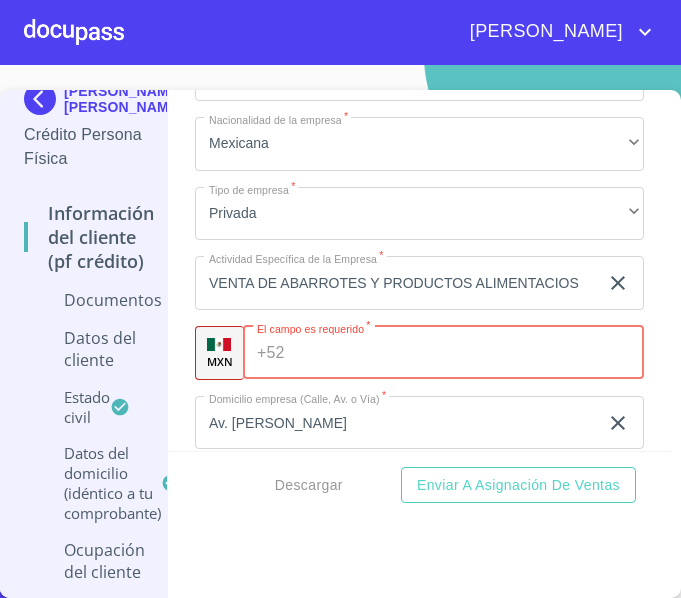 scroll, scrollTop: 6571, scrollLeft: 0, axis: vertical 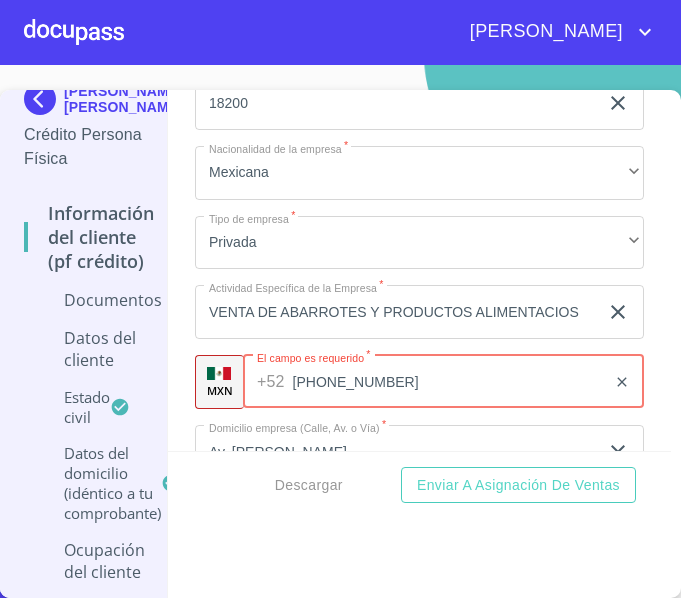 click on "Ocupación   * Empleado privado ​ Nombre de la empresa   * TIENDAS CHEDRAHUI ​ Fecha de ingreso * 3 de feb. de 2015 ​ Descripción empleo   * JEFE [PERSON_NAME] ​ Tipo de contrato   * Fijo ​ Ingreso Neto Mensual   * 18200 ​ Nacionalidad de la empresa   * Mexicana ​ Tipo de empresa   * Privada ​ Actividad Específica de la Empresa   * VENTA DE ABARROTES Y PRODUCTOS ALIMENTACIOS ​ MXN El campo es requerido   * [PHONE_NUMBER] ​ Domicilio empresa (Calle, Av. o Vía)   * Av. [PERSON_NAME] ​ No. Exterior   * 4856 ​ No. Interior ​ Colonia o Urbanización   * [GEOGRAPHIC_DATA] ​ Código Postal   * 45608 ​ Delegación/Municipio   * [GEOGRAPHIC_DATA][PERSON_NAME] ​ Estado   * Jalisco ​ Nombre del jefe inmediato   * [PERSON_NAME] del jefe inmediato   * SUPERVISOR ​ MXN Teléfono del jefe inmediato   * [PHONE_NUMBER] ​ Antigüedad de tu trabajo actual   * Más de un año ​" at bounding box center [419, 451] 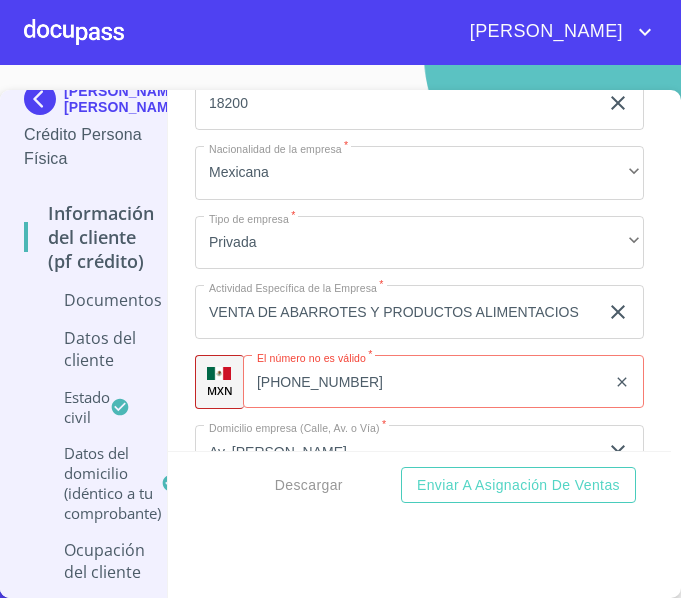 click on "Ocupación   * Empleado privado ​ Nombre de la empresa   * TIENDAS CHEDRAHUI ​ Fecha de ingreso * 3 de feb. de 2015 ​ Descripción empleo   * JEFE [PERSON_NAME] ​ Tipo de contrato   * Fijo ​ Ingreso Neto Mensual   * 18200 ​ Nacionalidad de la empresa   * Mexicana ​ Tipo de empresa   * Privada ​ Actividad Específica de la Empresa   * VENTA DE ABARROTES Y PRODUCTOS ALIMENTACIOS ​ MXN El número no [PERSON_NAME]   * [PHONE_NUMBER] ​ Domicilio empresa (Calle, Av. o Vía)   * Av. [PERSON_NAME] ​ No. Exterior   * 4856 ​ No. Interior ​ Colonia o Urbanización   * [GEOGRAPHIC_DATA] ​ Código Postal   * 45608 ​ Delegación/Municipio   * [GEOGRAPHIC_DATA][PERSON_NAME] ​ Estado   * Jalisco ​ Nombre del jefe inmediato   * [PERSON_NAME] del jefe inmediato   * SUPERVISOR ​ MXN Teléfono del jefe inmediato   * [PHONE_NUMBER] ​ Antigüedad de tu trabajo actual   * Más de un año ​" at bounding box center (419, 451) 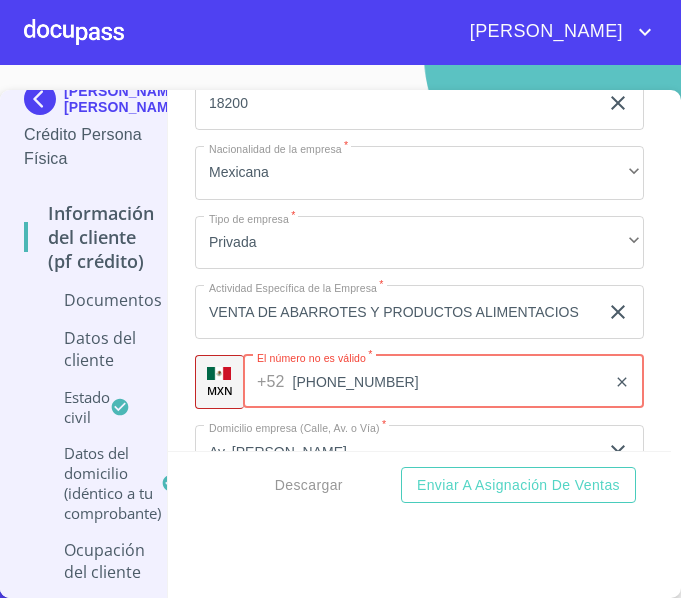 drag, startPoint x: 386, startPoint y: 405, endPoint x: 153, endPoint y: 442, distance: 235.91948 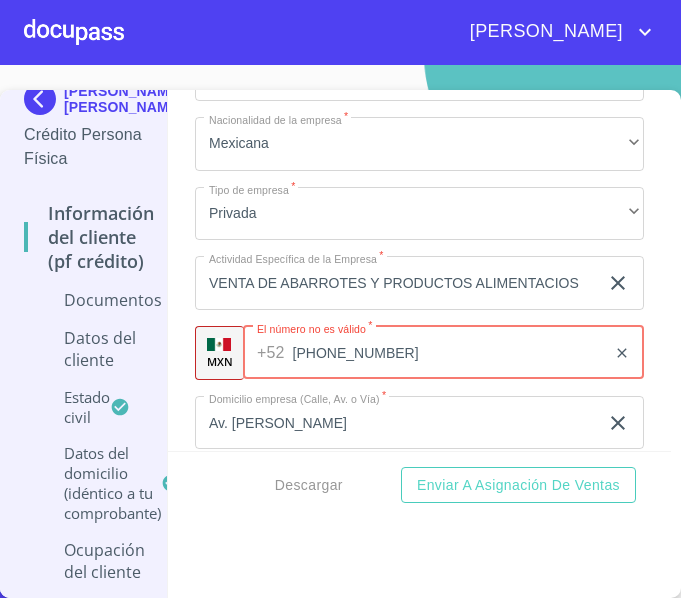 type on "[PHONE_NUMBER]" 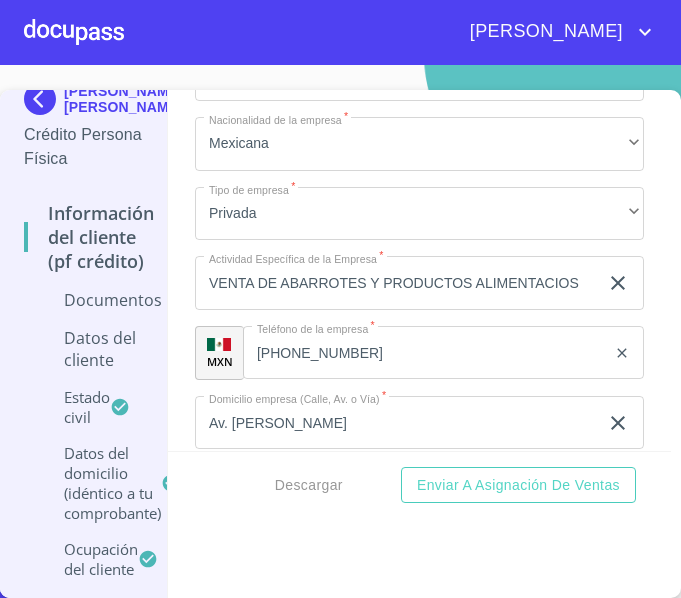 click on "Información del cliente (PF crédito)   Documentos Documento de identificación.   * INE ​ Identificación Oficial * Identificación Oficial Identificación Oficial Identificación Oficial Comprobante de Domicilio * Comprobante de Domicilio Comprobante de [PERSON_NAME] de ingresos   * Independiente/Dueño de negocio/Persona Moral ​ Comprobante de Ingresos mes 1 * Arrastra o selecciona el (los) documento(s) para agregar Comprobante de Ingresos mes 2 * [GEOGRAPHIC_DATA] o selecciona el (los) documento(s) para agregar Comprobante de Ingresos mes 3 * Arrastra o selecciona el (los) documento(s) para agregar CURP * CURP [PERSON_NAME] de situación fiscal [PERSON_NAME] de situación fiscal [PERSON_NAME] de situación fiscal Datos del cliente Estado Civil Estado Civil   * [PERSON_NAME] ​ Régimen matrimonial   * Sociedad conyugal ​ Primer nombre cónyuge   * [PERSON_NAME] ​ [PERSON_NAME] nombre cónyuge ​ Apellido [PERSON_NAME] cónyuge   * [PERSON_NAME] ​ Apellido Materno cónyuge   * [PERSON_NAME] ​   * 1 ​ Edades 12 ​   * *" at bounding box center [419, 270] 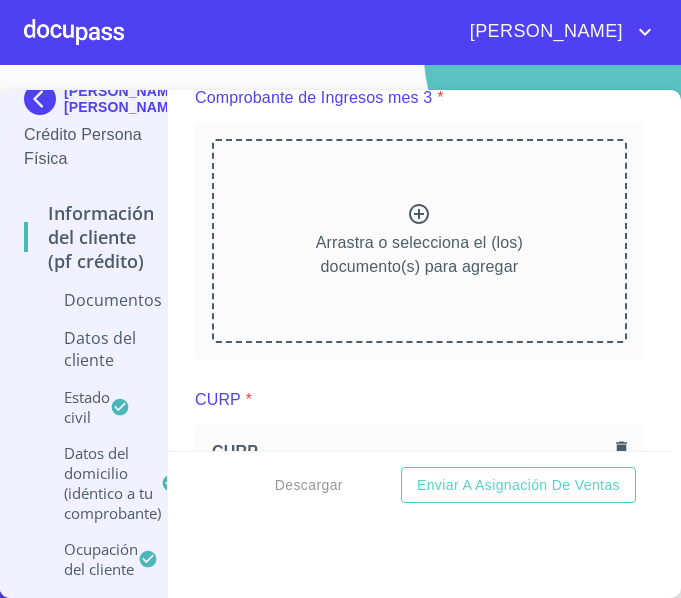 scroll, scrollTop: 2700, scrollLeft: 0, axis: vertical 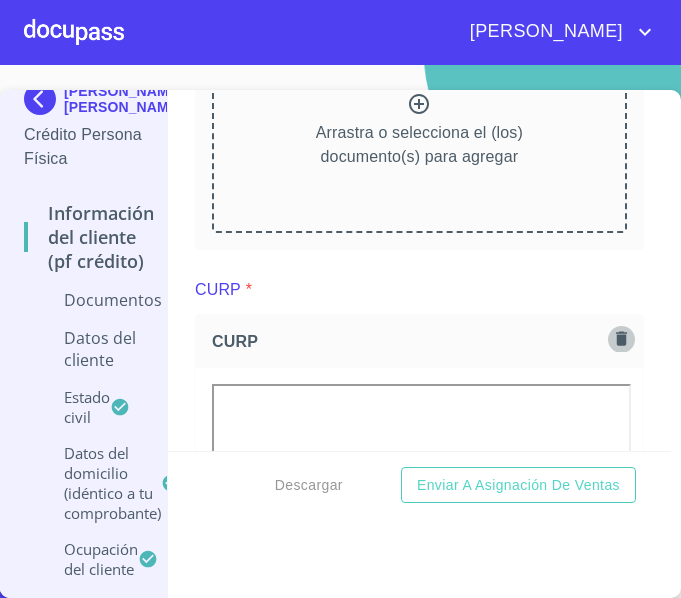 click 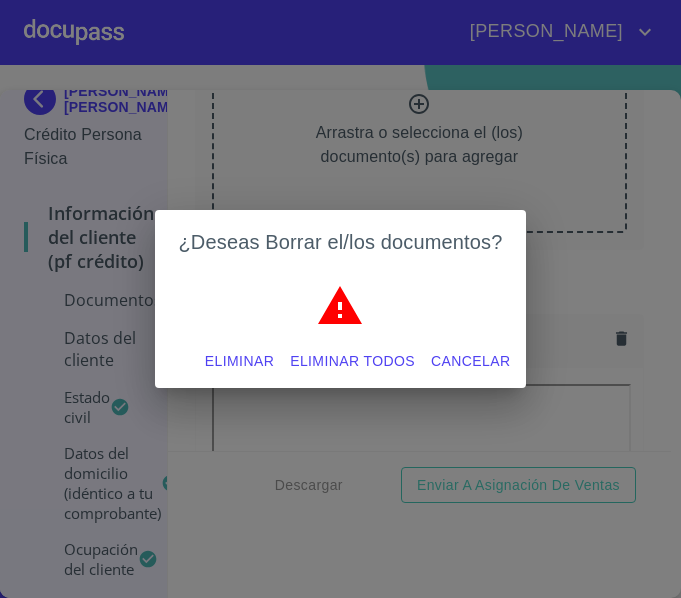 click on "Eliminar todos" at bounding box center [352, 361] 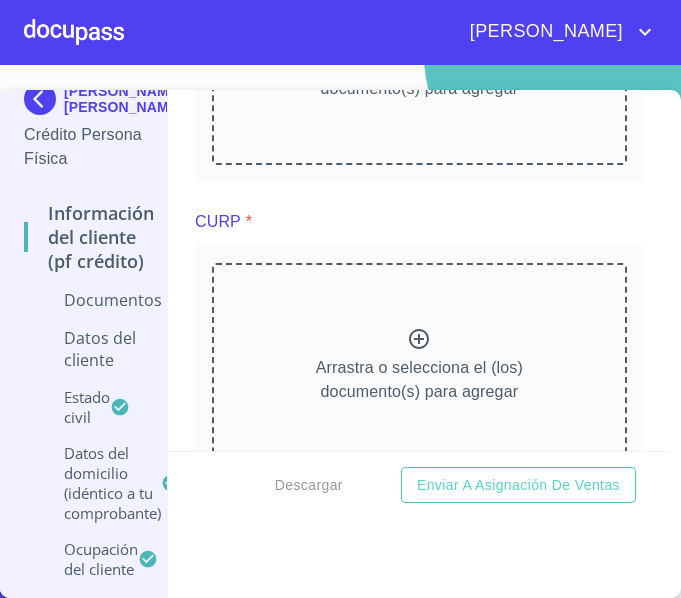 scroll, scrollTop: 2800, scrollLeft: 0, axis: vertical 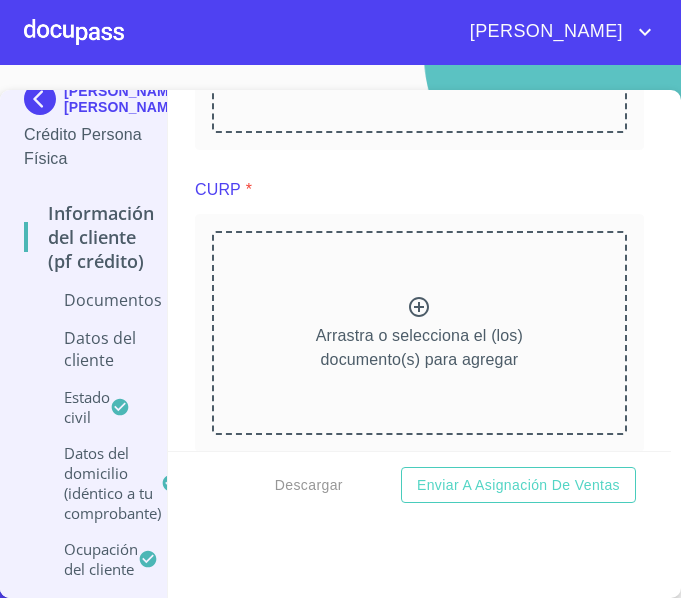 click on "Arrastra o selecciona el (los) documento(s) para agregar" at bounding box center (419, 348) 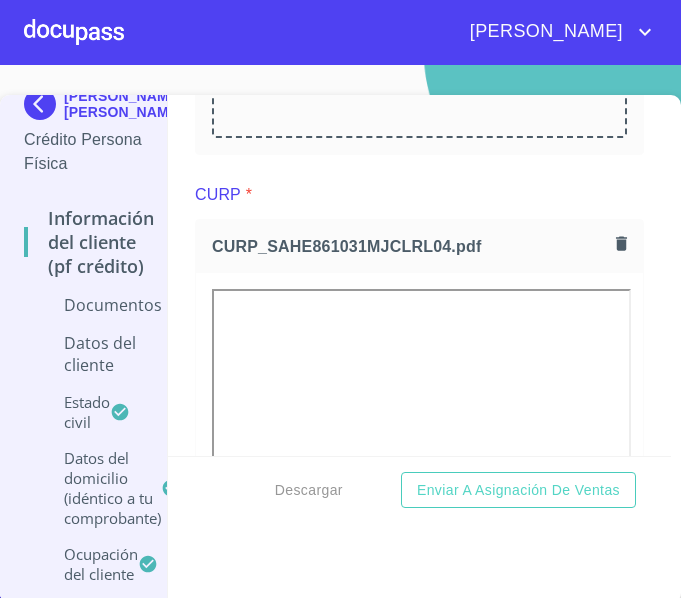scroll, scrollTop: 23, scrollLeft: 0, axis: vertical 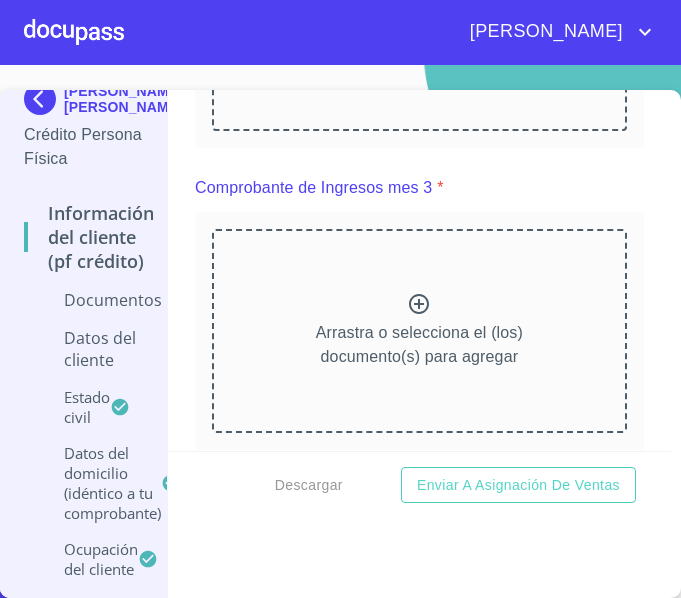 click 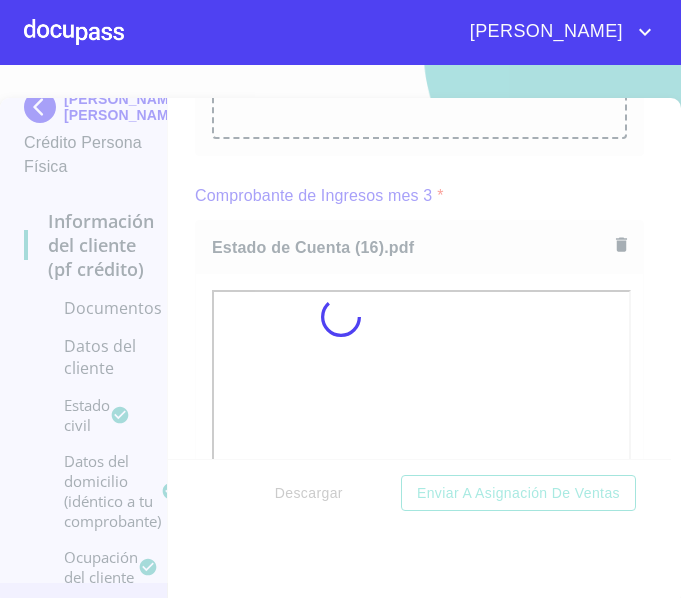 scroll, scrollTop: 23, scrollLeft: 0, axis: vertical 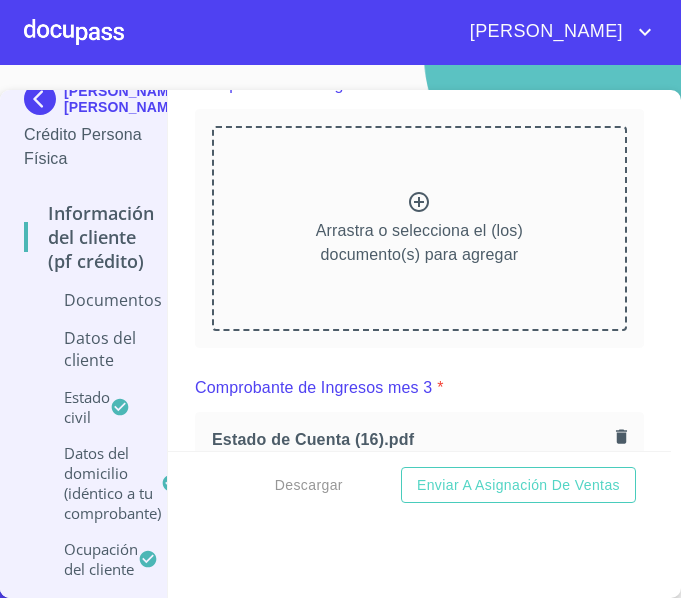 click on "Arrastra o selecciona el (los) documento(s) para agregar" at bounding box center (419, 243) 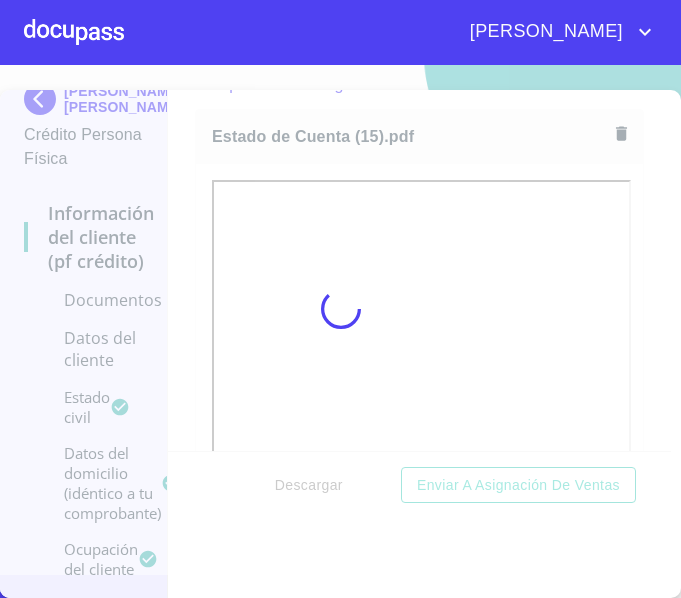 scroll, scrollTop: 0, scrollLeft: 0, axis: both 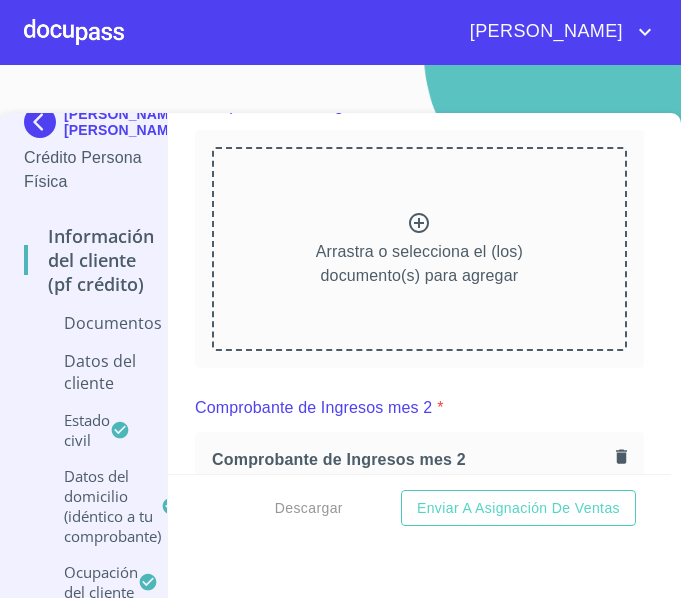 click on "Arrastra o selecciona el (los) documento(s) para agregar" at bounding box center (419, 249) 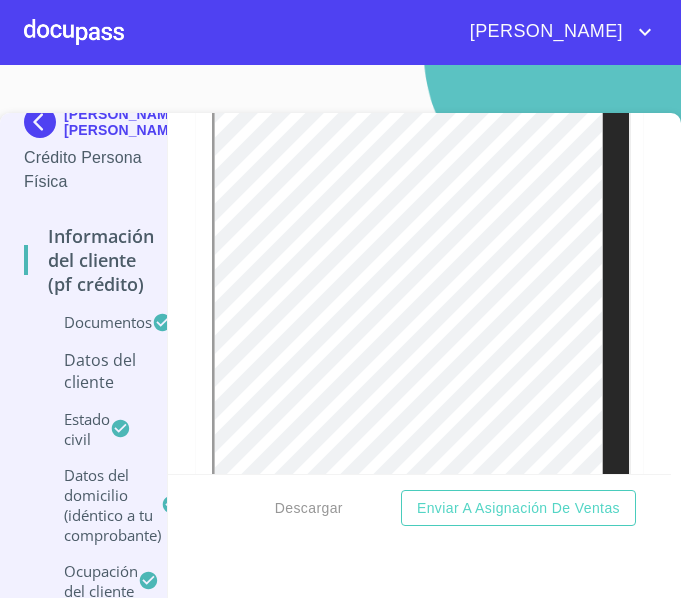 scroll, scrollTop: 500, scrollLeft: 0, axis: vertical 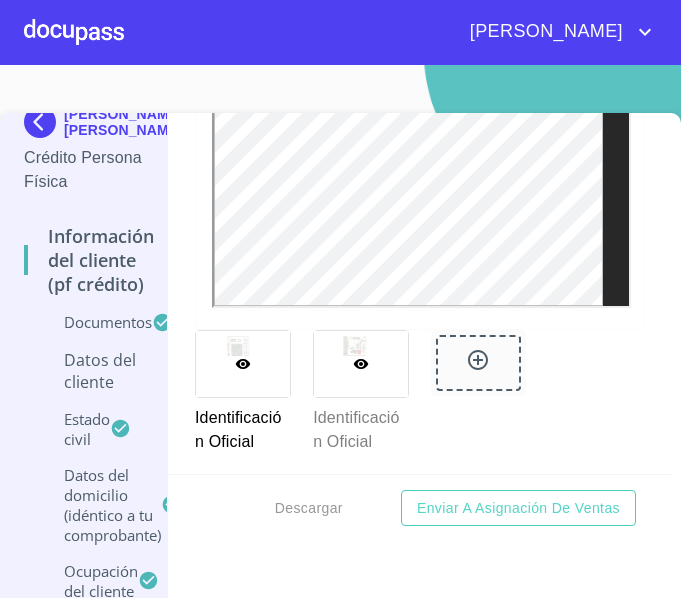click at bounding box center [361, 364] 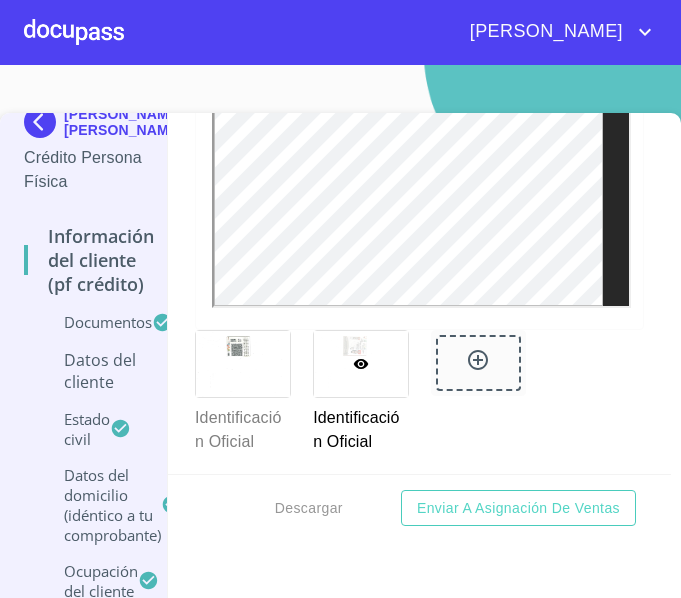 scroll, scrollTop: 239, scrollLeft: 0, axis: vertical 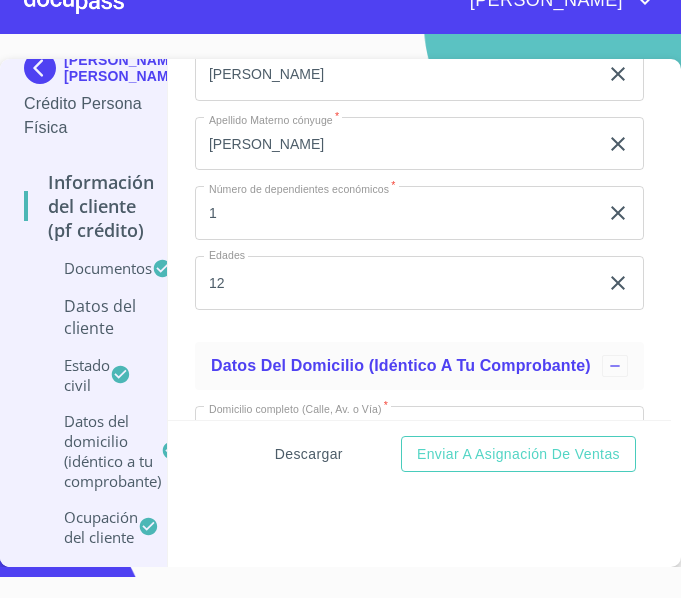 click on "Descargar" at bounding box center [309, 454] 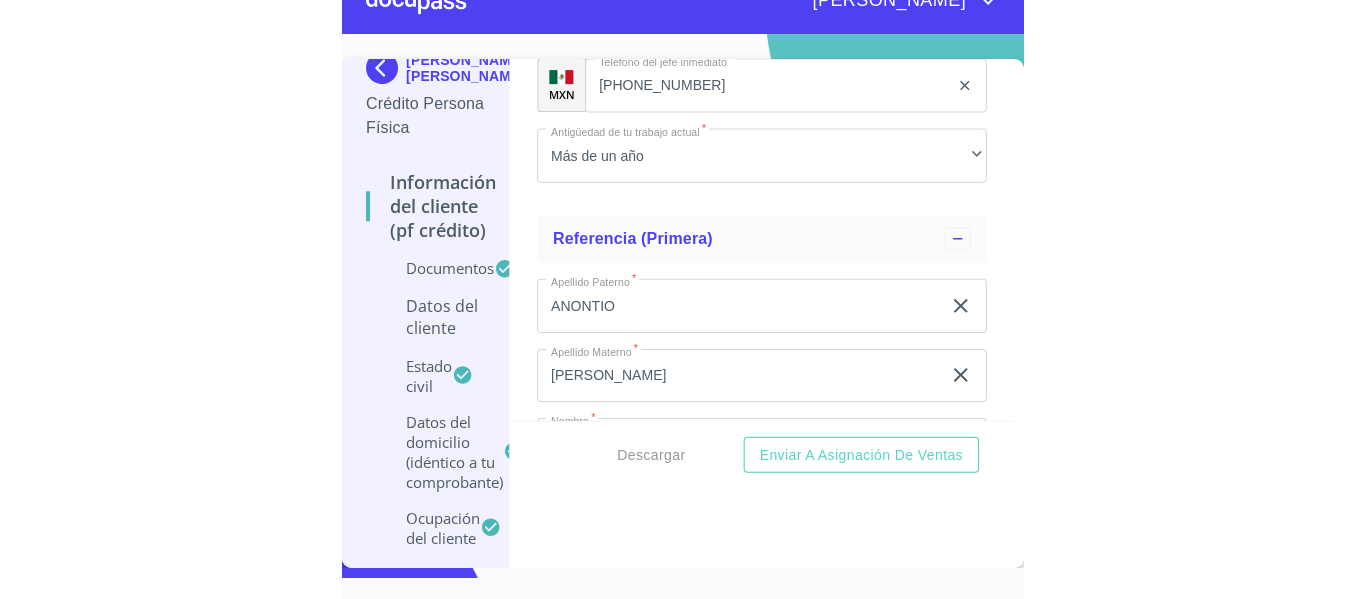 scroll, scrollTop: 9339, scrollLeft: 0, axis: vertical 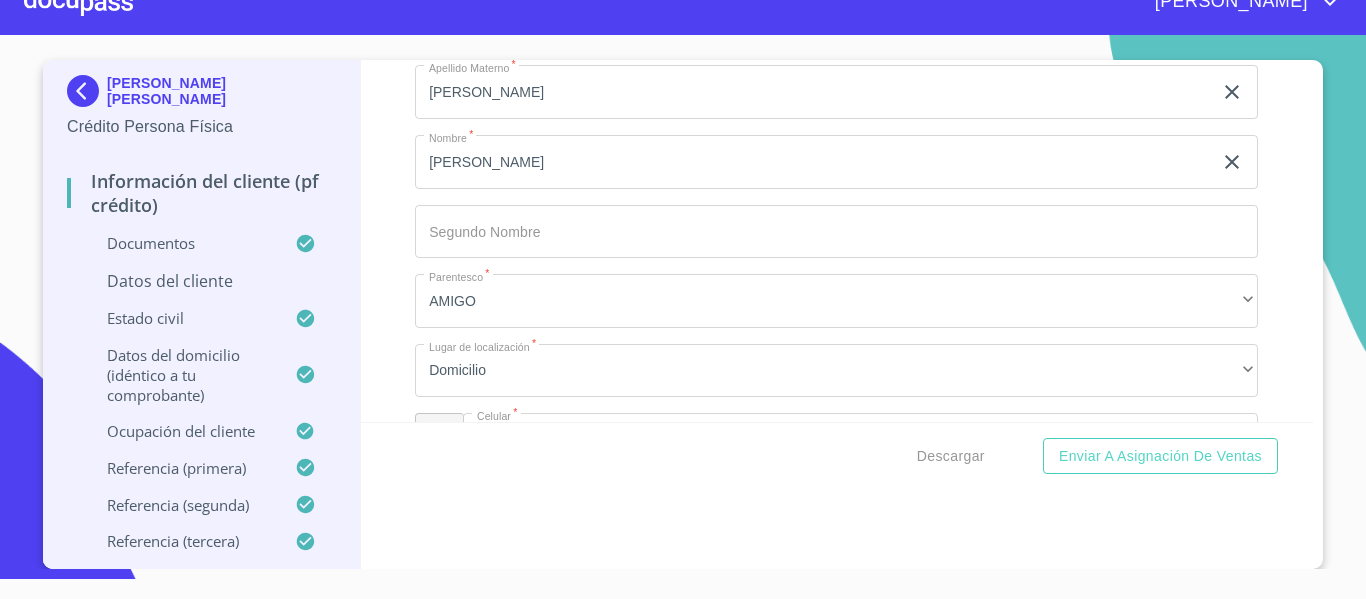 click on "Datos del cliente" at bounding box center [201, 281] 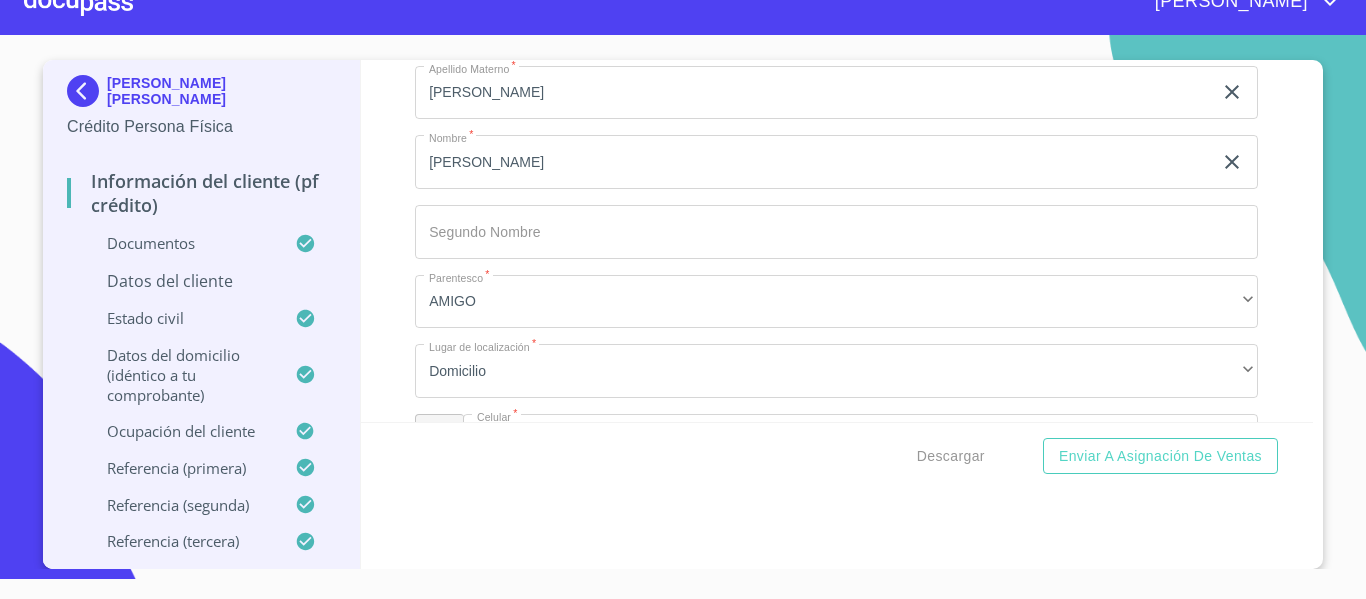 click on "Datos del cliente" at bounding box center [201, 281] 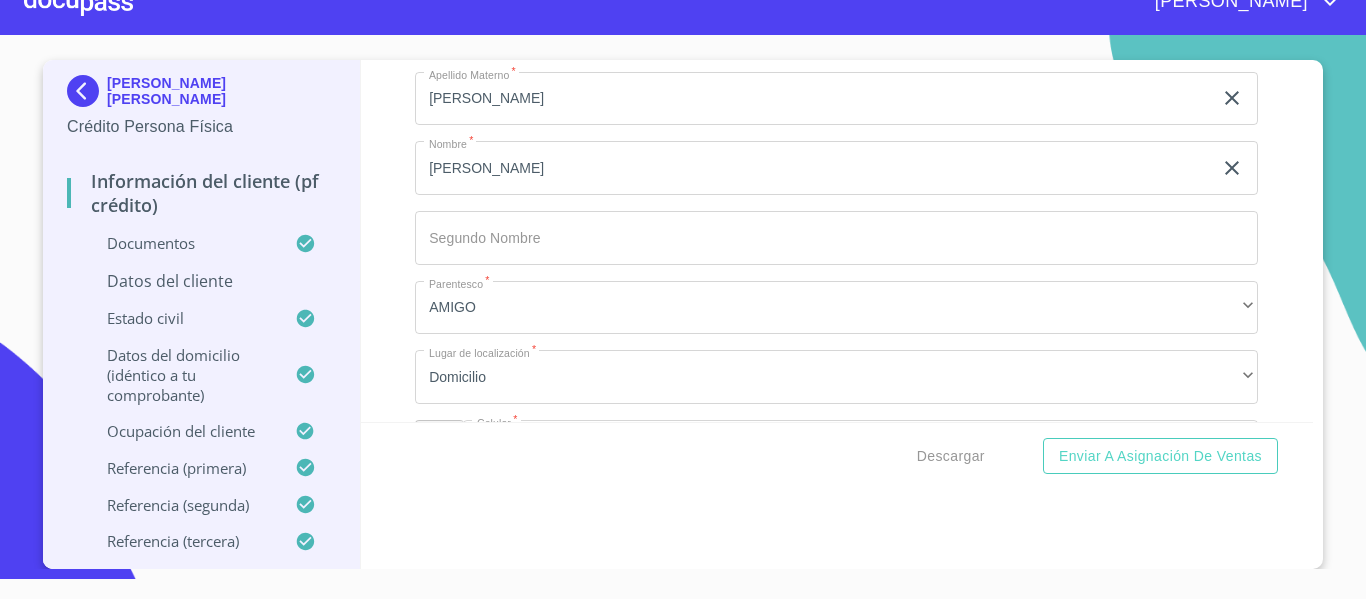 scroll, scrollTop: 10039, scrollLeft: 0, axis: vertical 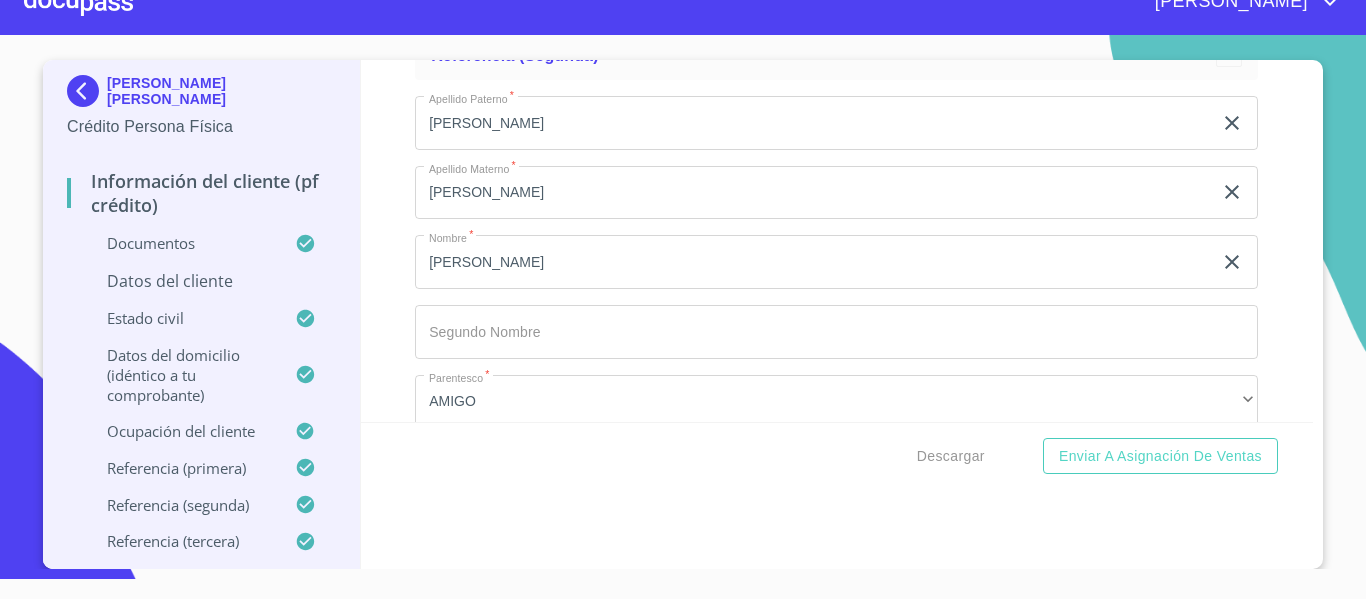 click on "[PERSON_NAME]" at bounding box center [813, -3604] 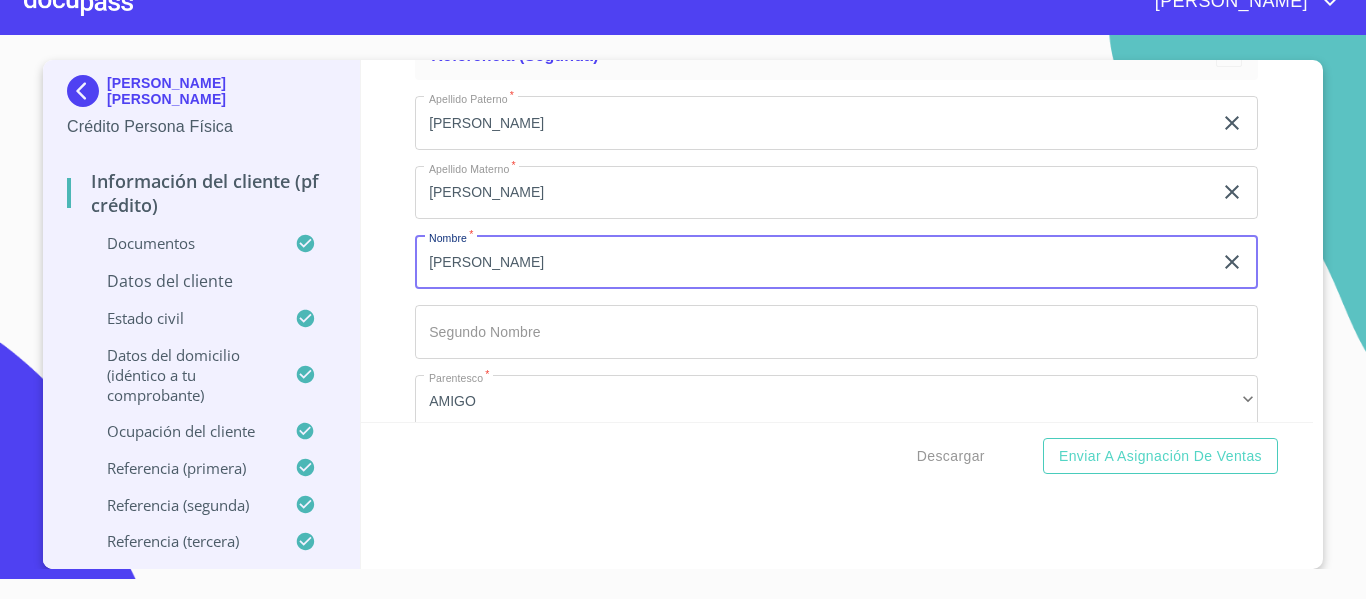 scroll, scrollTop: 35, scrollLeft: 0, axis: vertical 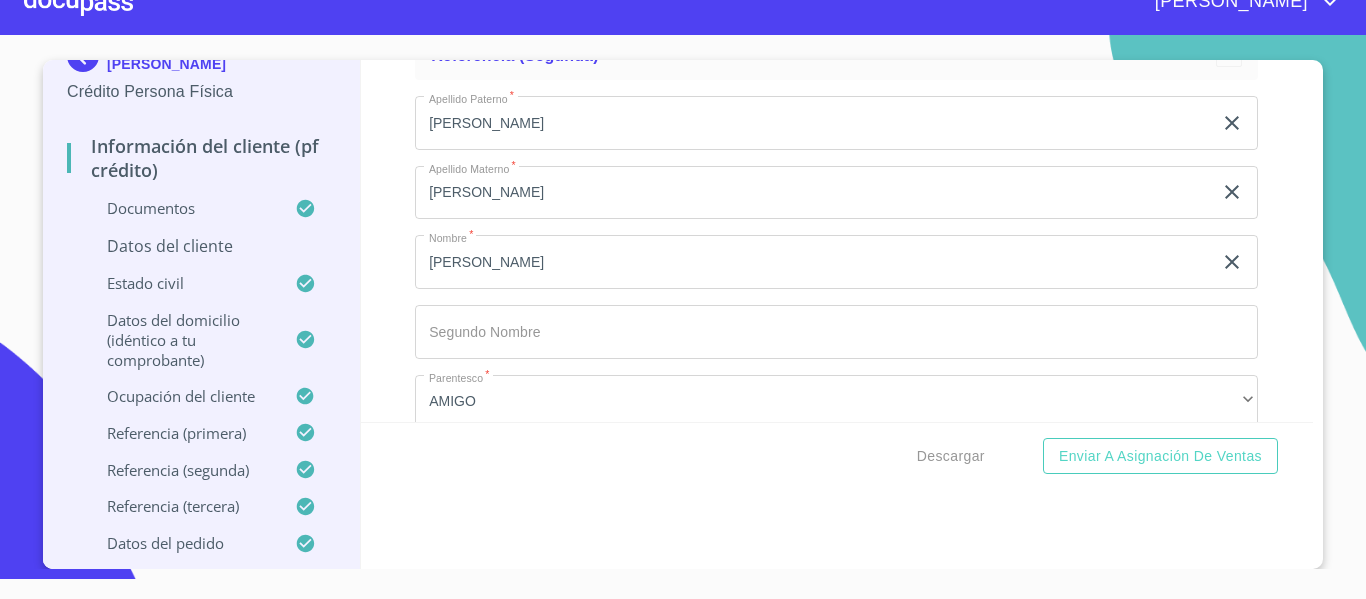 click on "Datos del cliente" at bounding box center [201, 246] 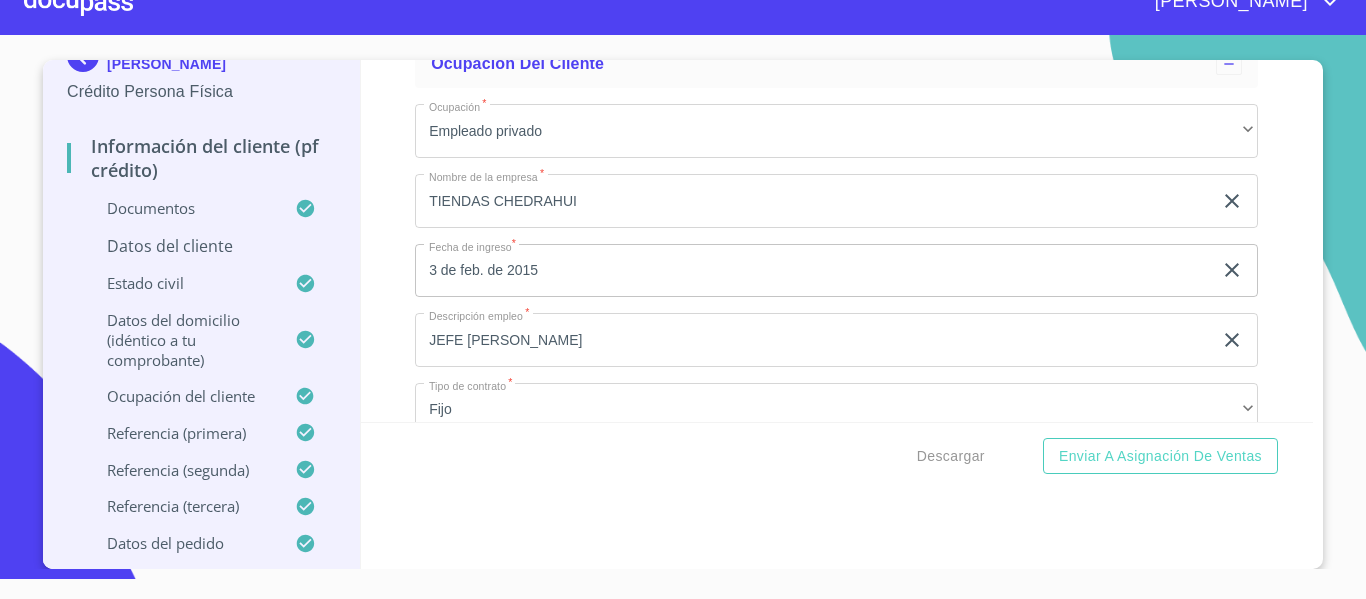 scroll, scrollTop: 7639, scrollLeft: 0, axis: vertical 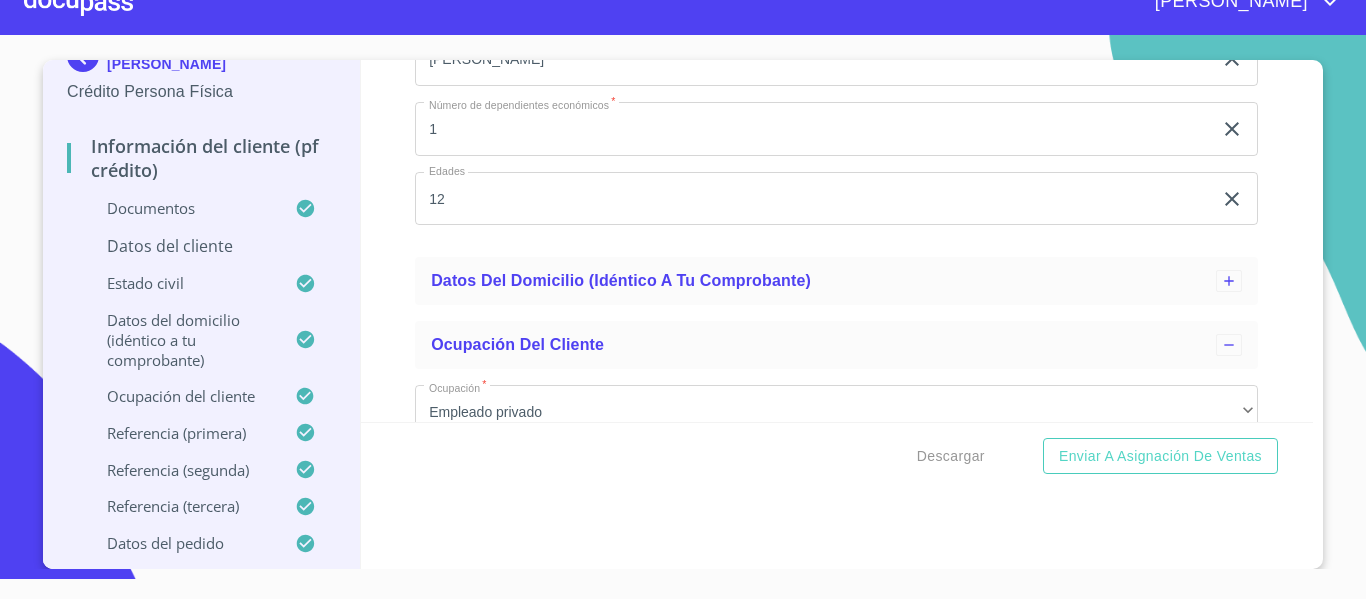 click on "Estado Civil" at bounding box center (181, 283) 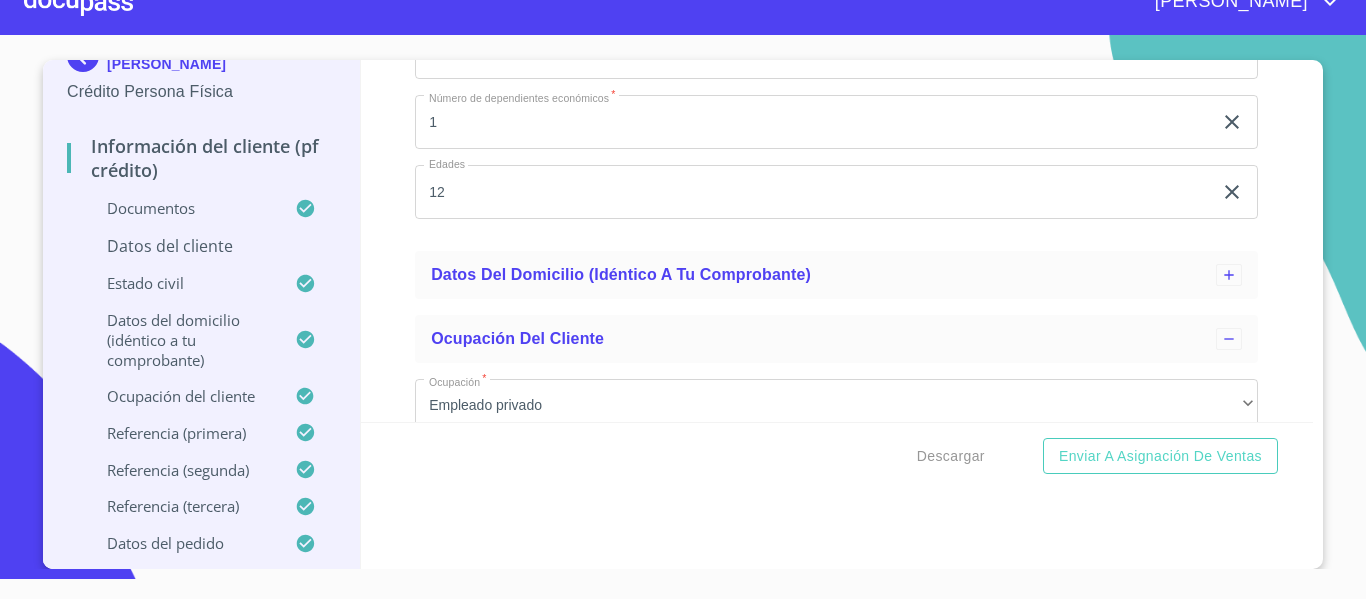 scroll, scrollTop: 6787, scrollLeft: 0, axis: vertical 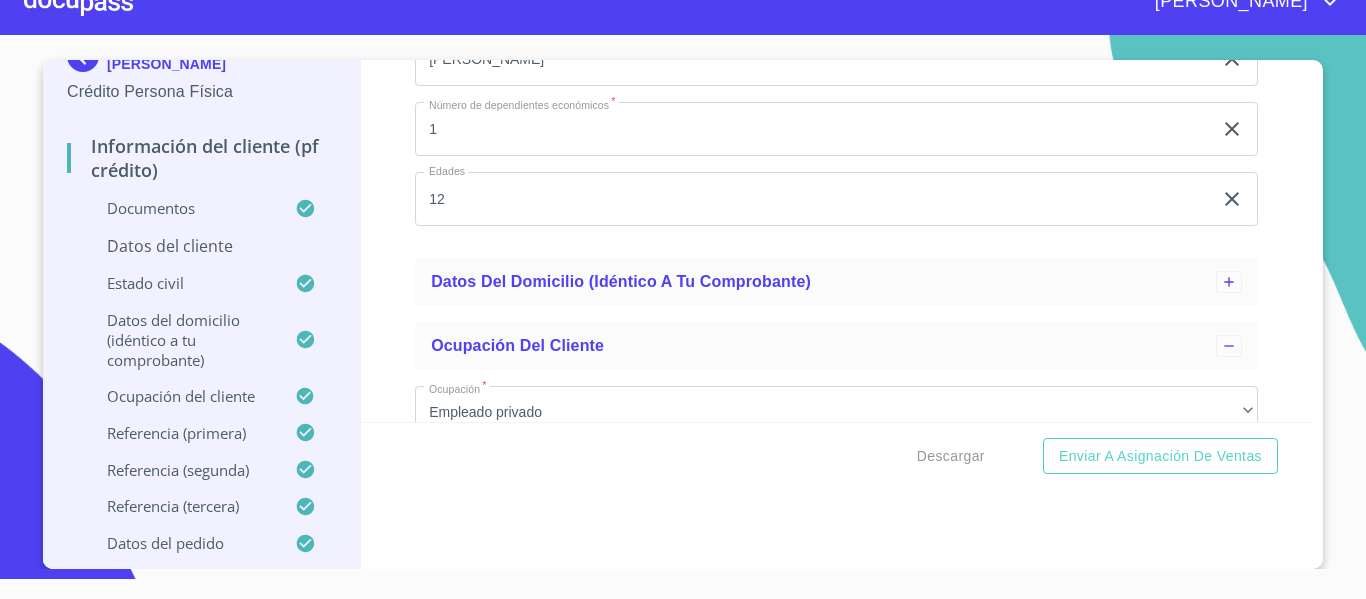 click on "Datos del cliente" at bounding box center [201, 246] 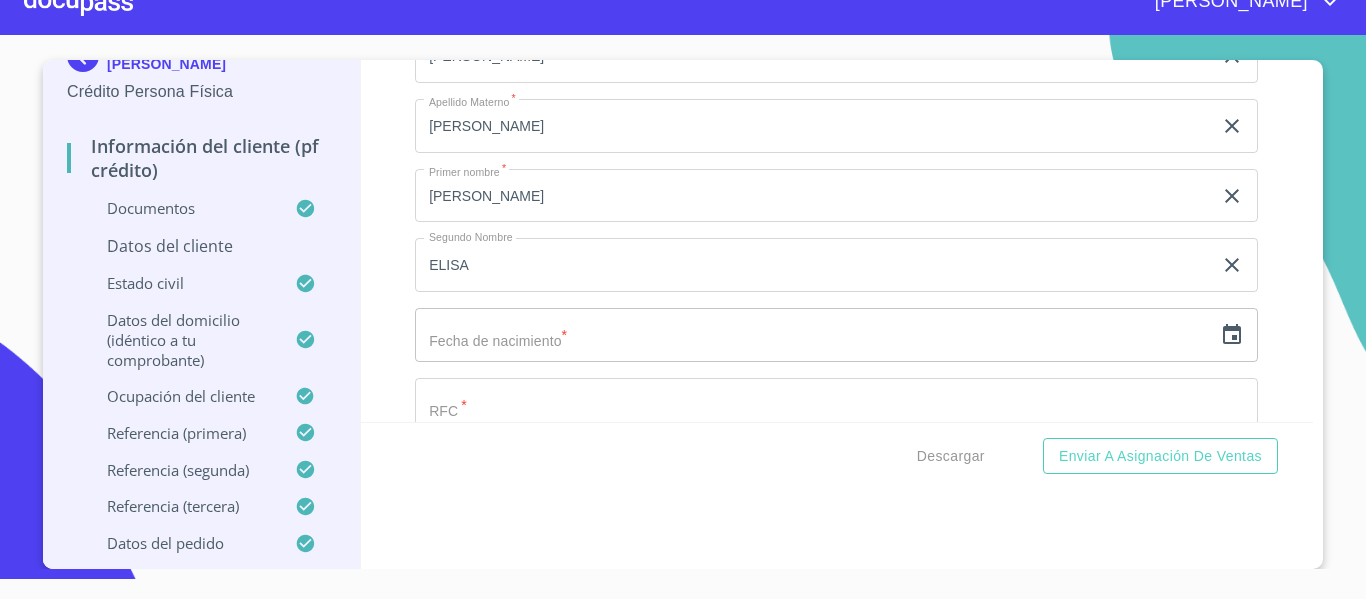 scroll, scrollTop: 6487, scrollLeft: 0, axis: vertical 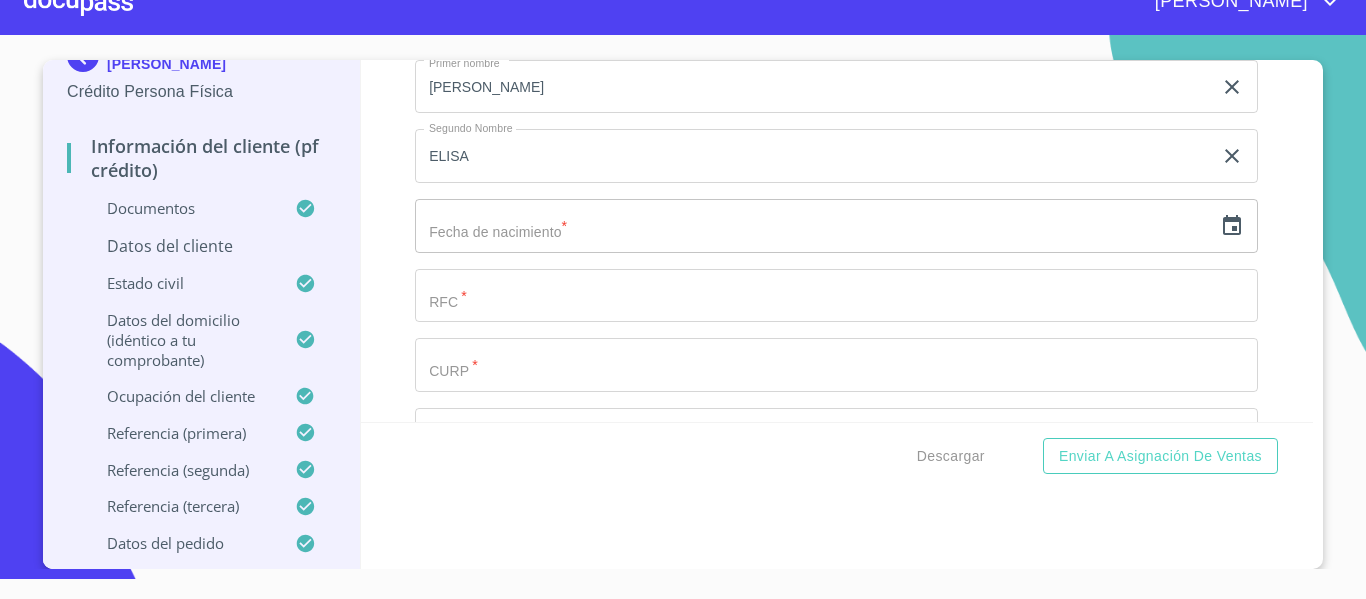 click at bounding box center (813, 226) 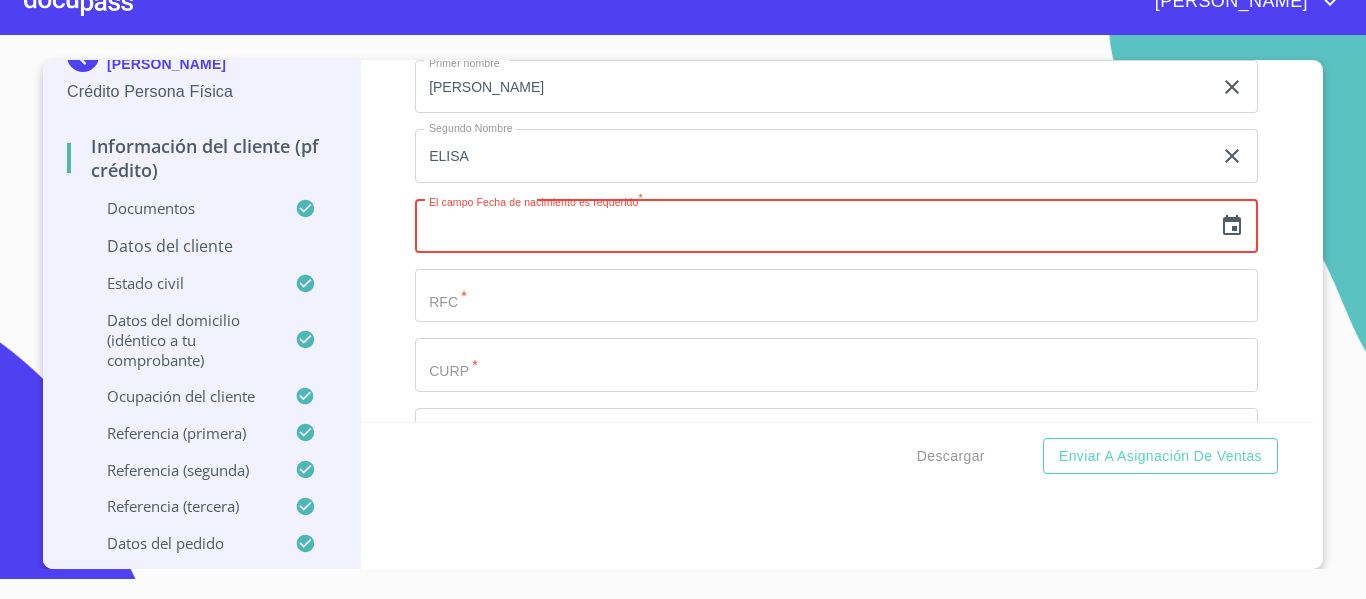 click at bounding box center [813, 226] 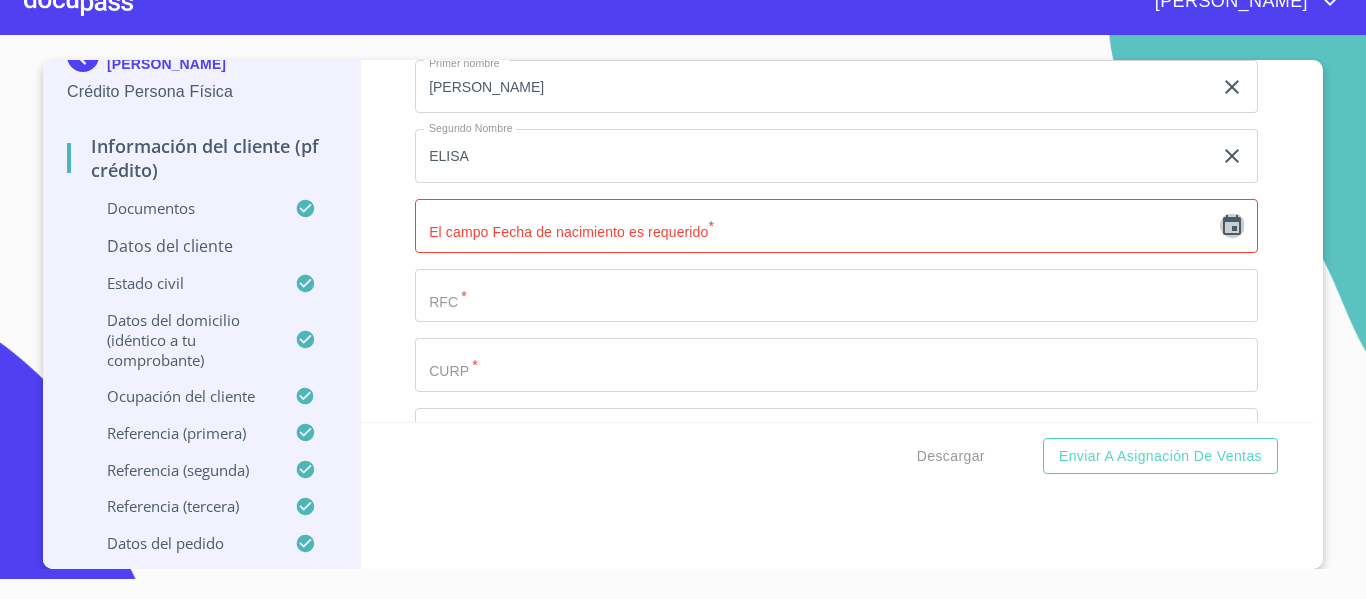 click 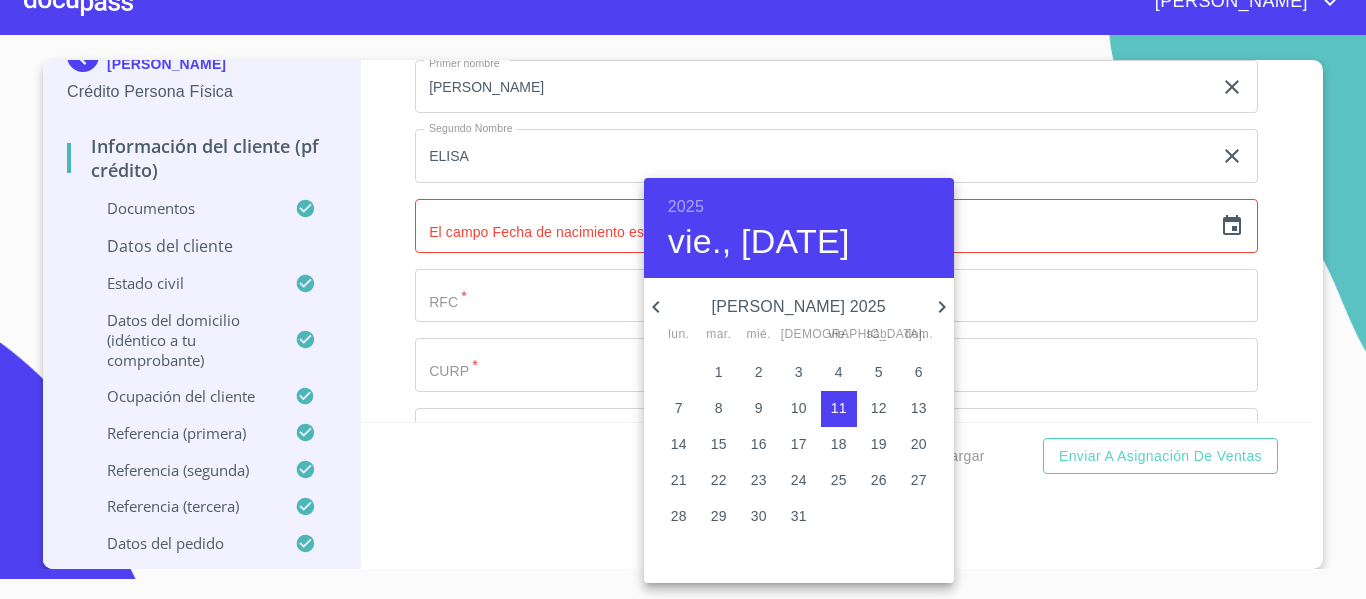 click on "vie., [DATE]" at bounding box center [759, 242] 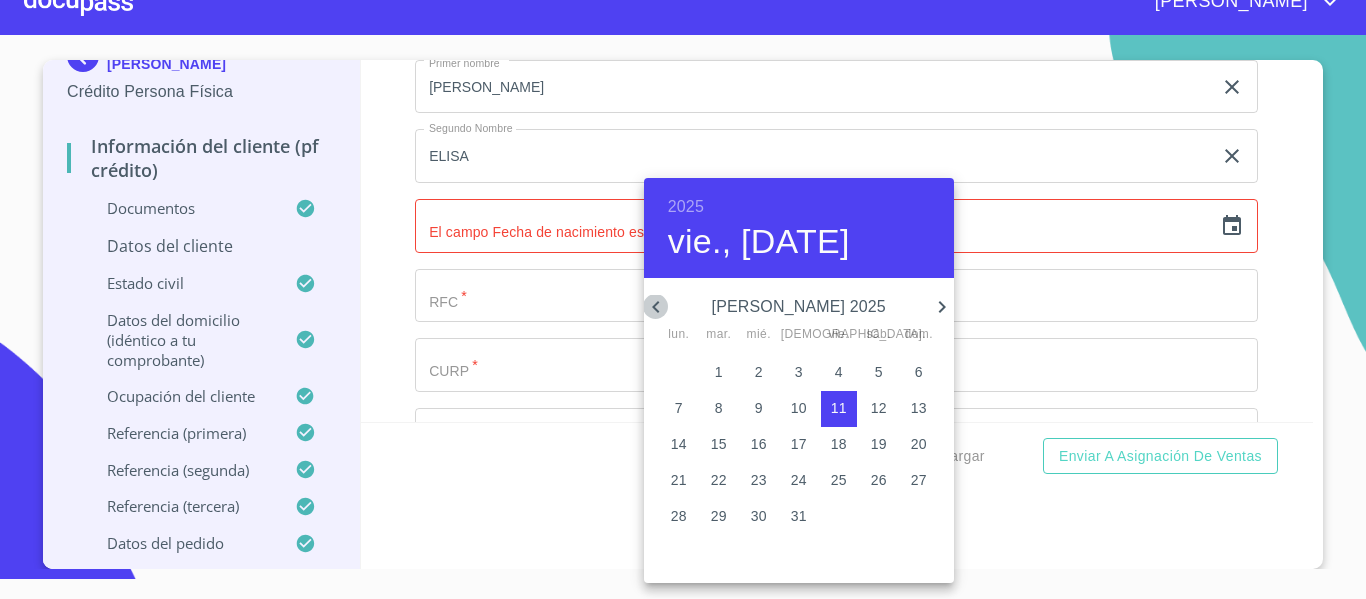 click 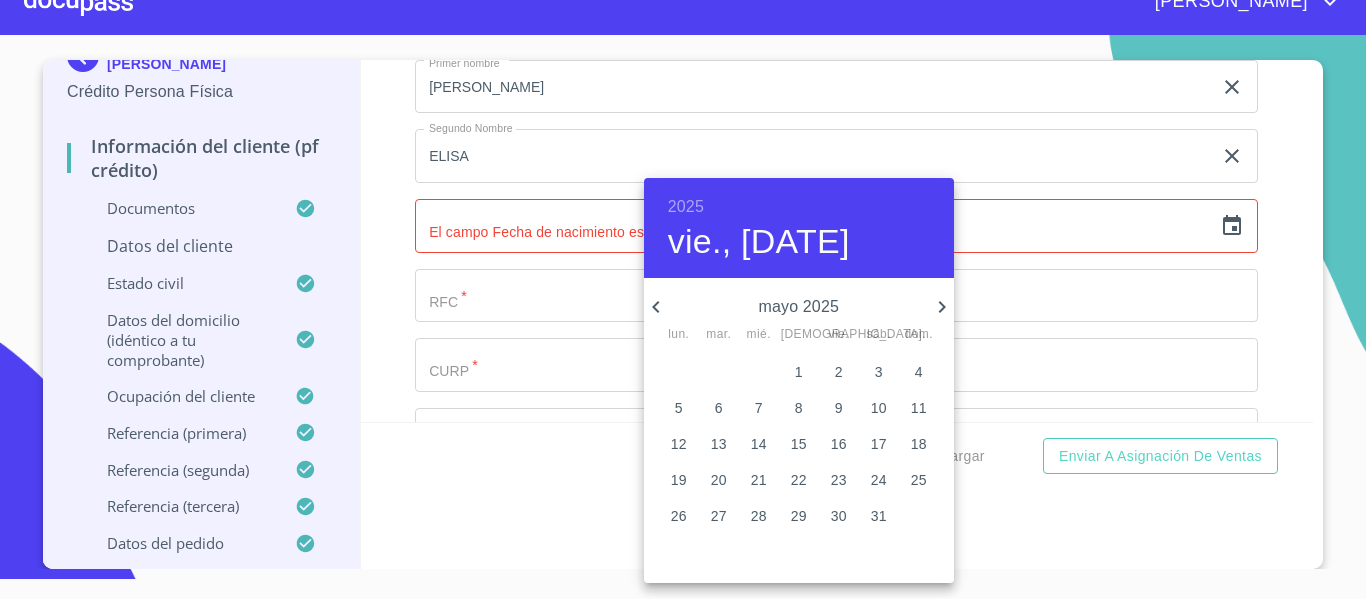 click 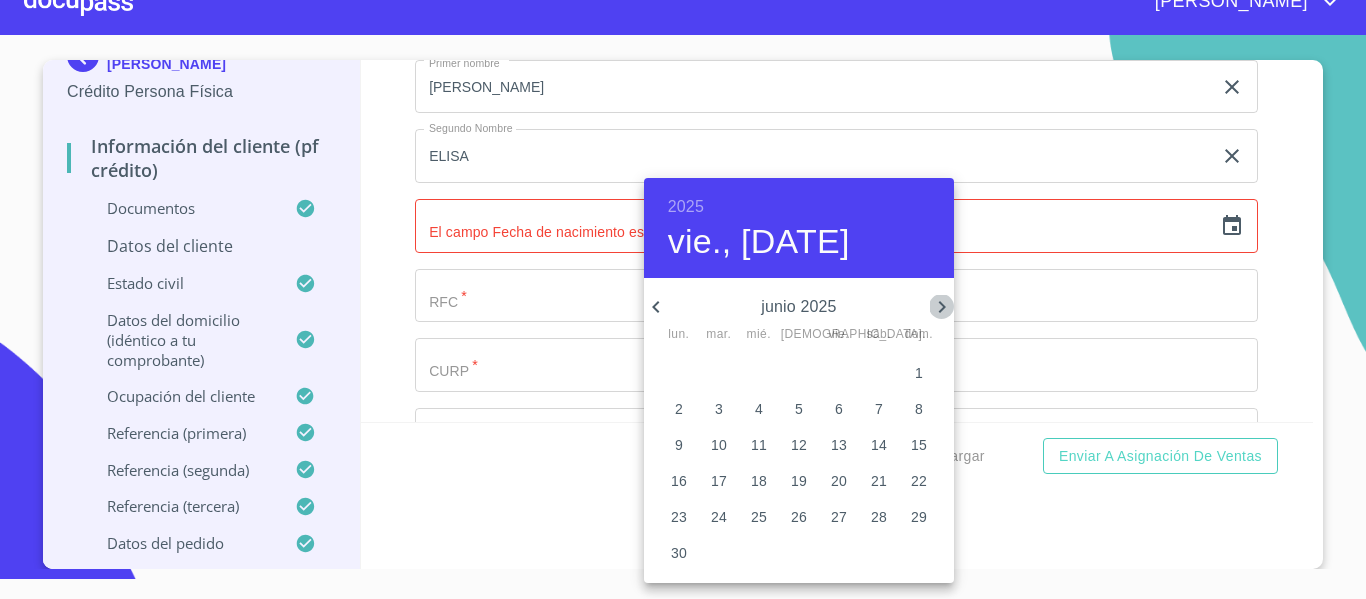 click 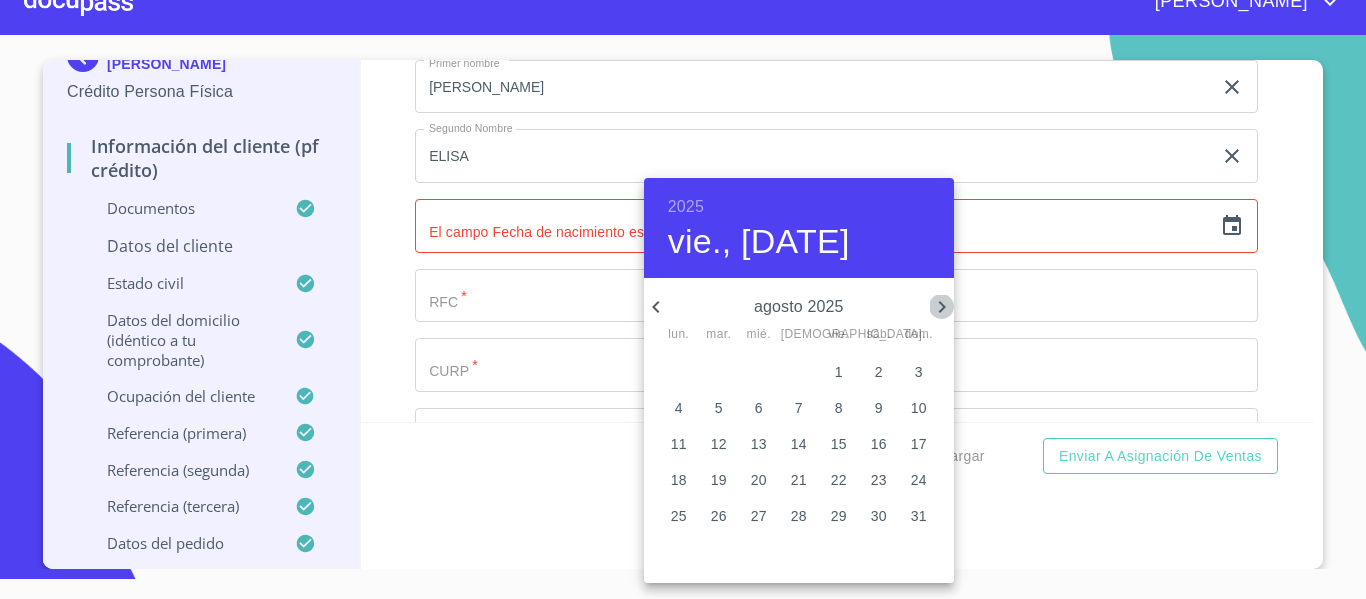 click 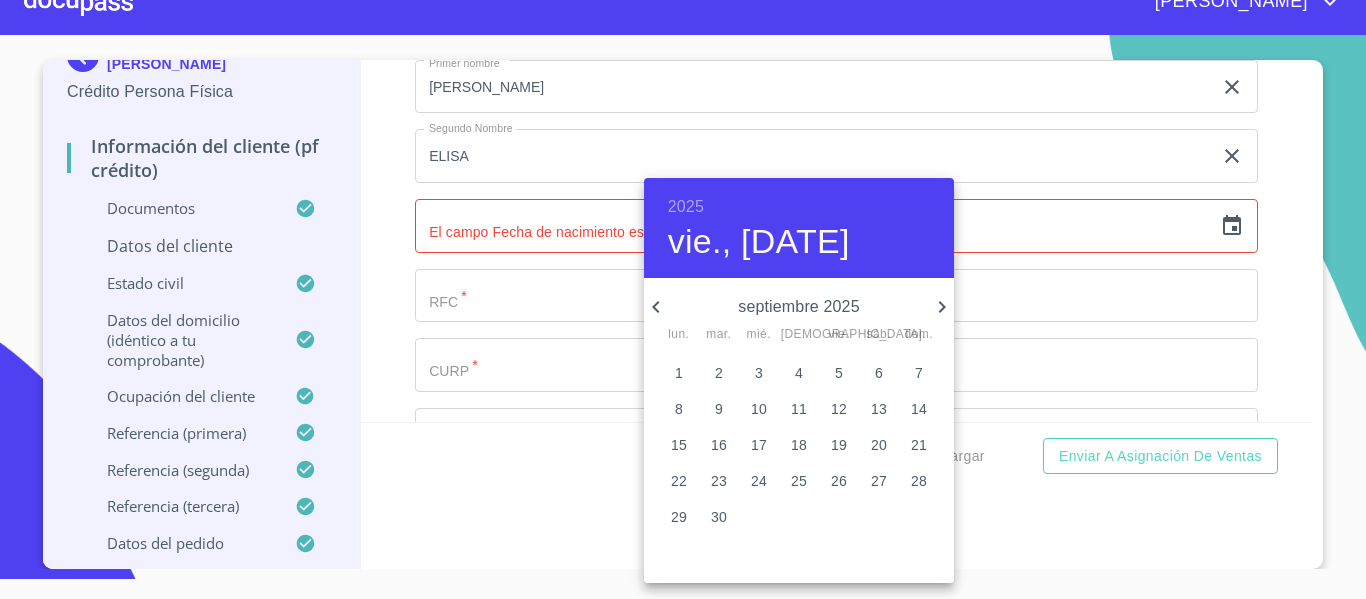 click 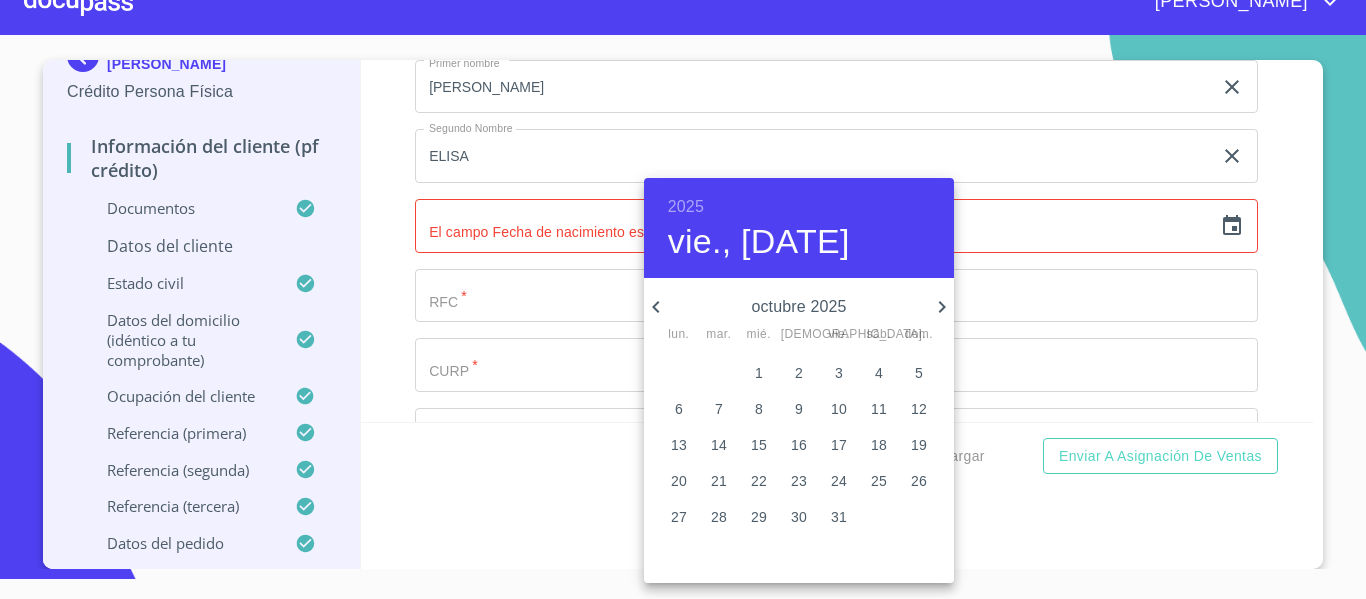 click 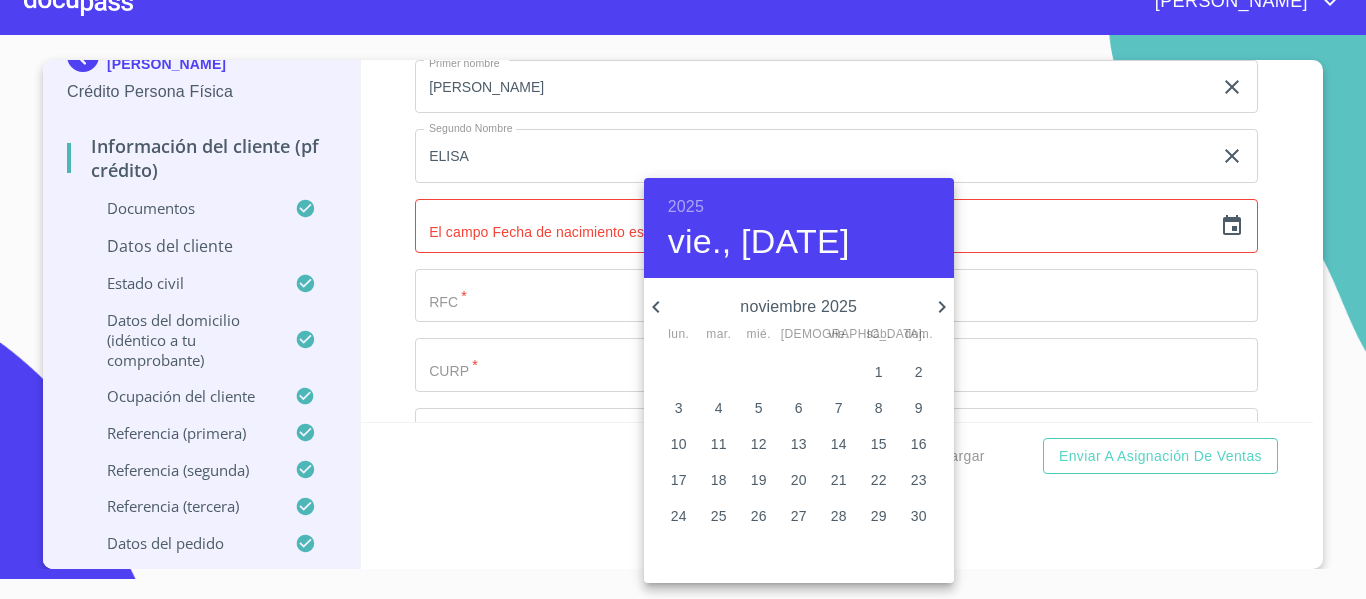 click 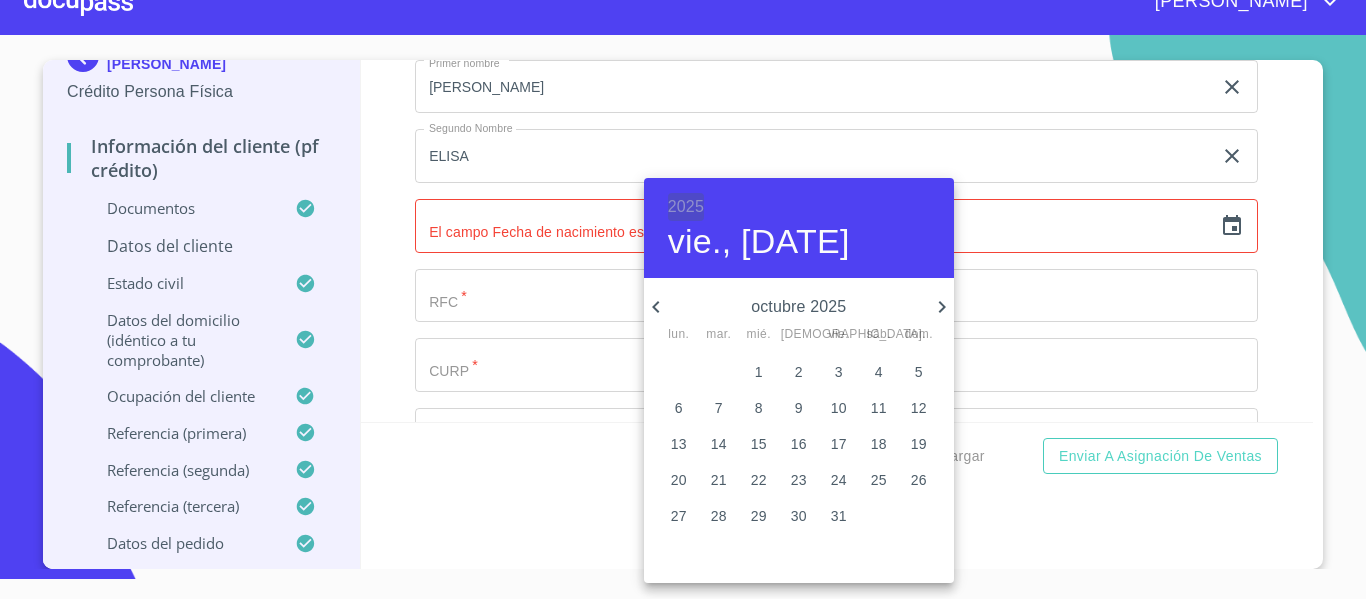 click on "2025" at bounding box center (686, 207) 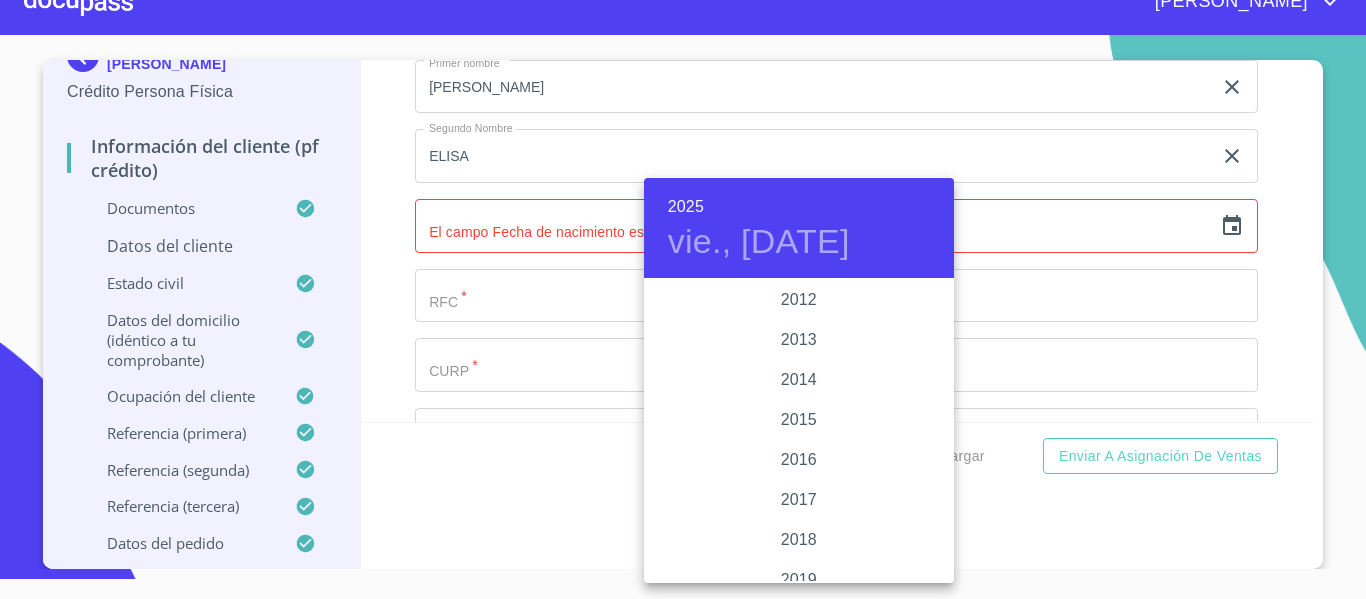 scroll, scrollTop: 3480, scrollLeft: 0, axis: vertical 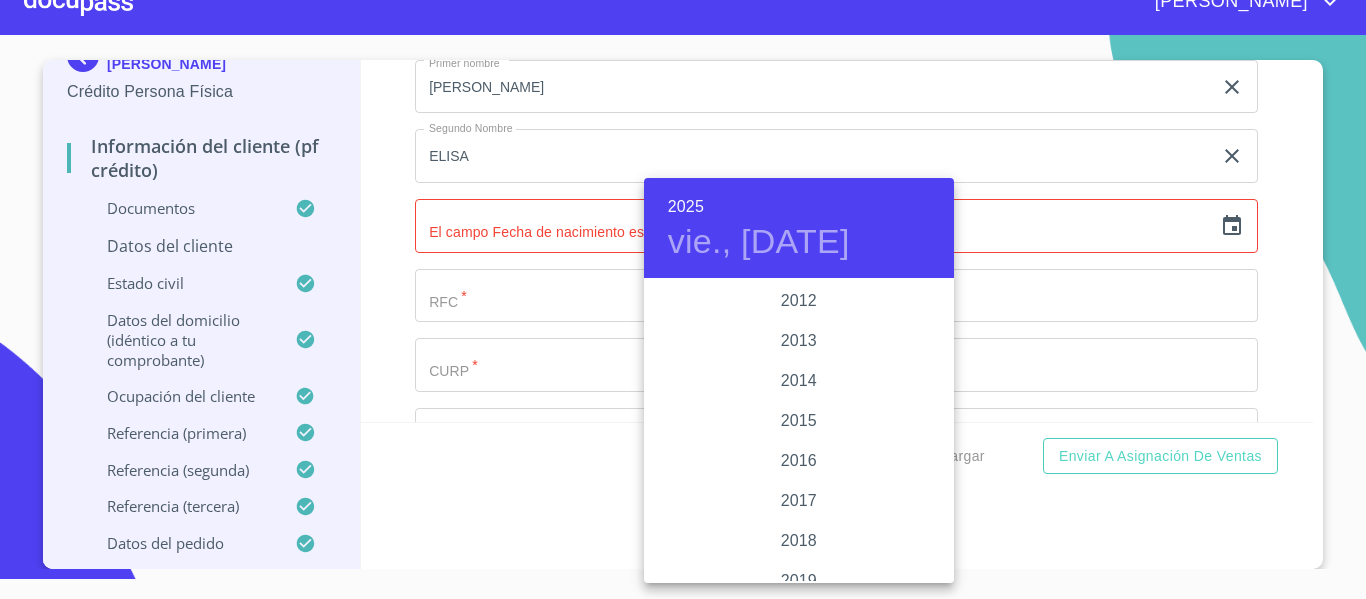 type 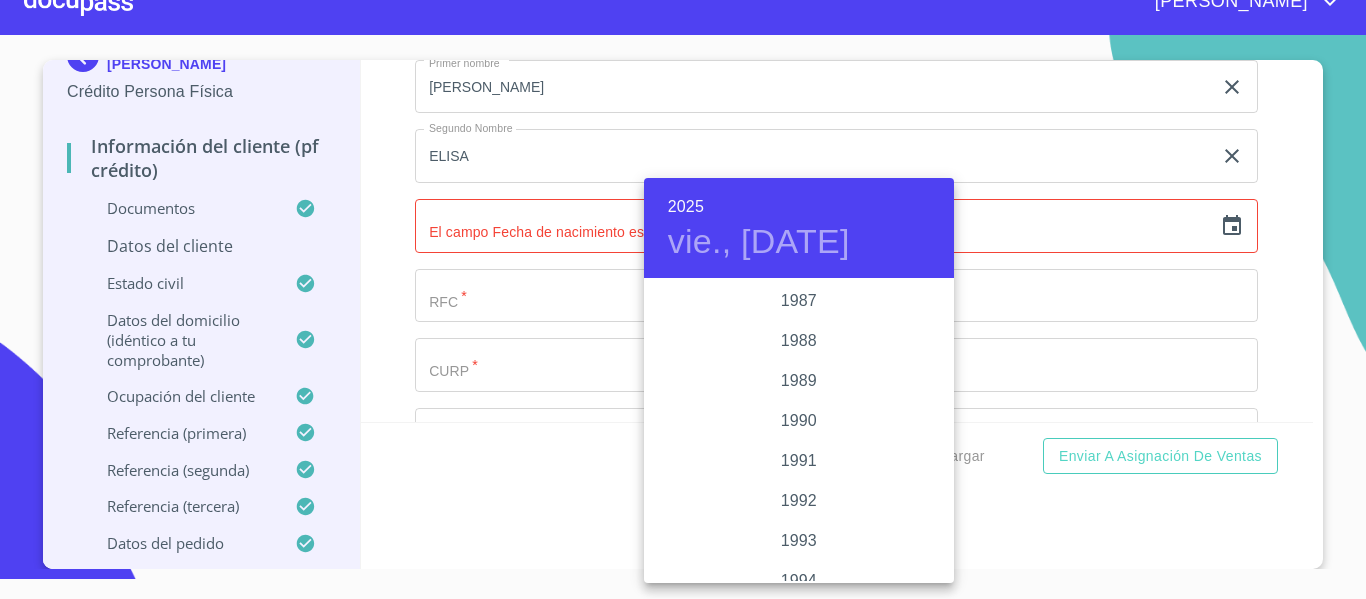 scroll, scrollTop: 2380, scrollLeft: 0, axis: vertical 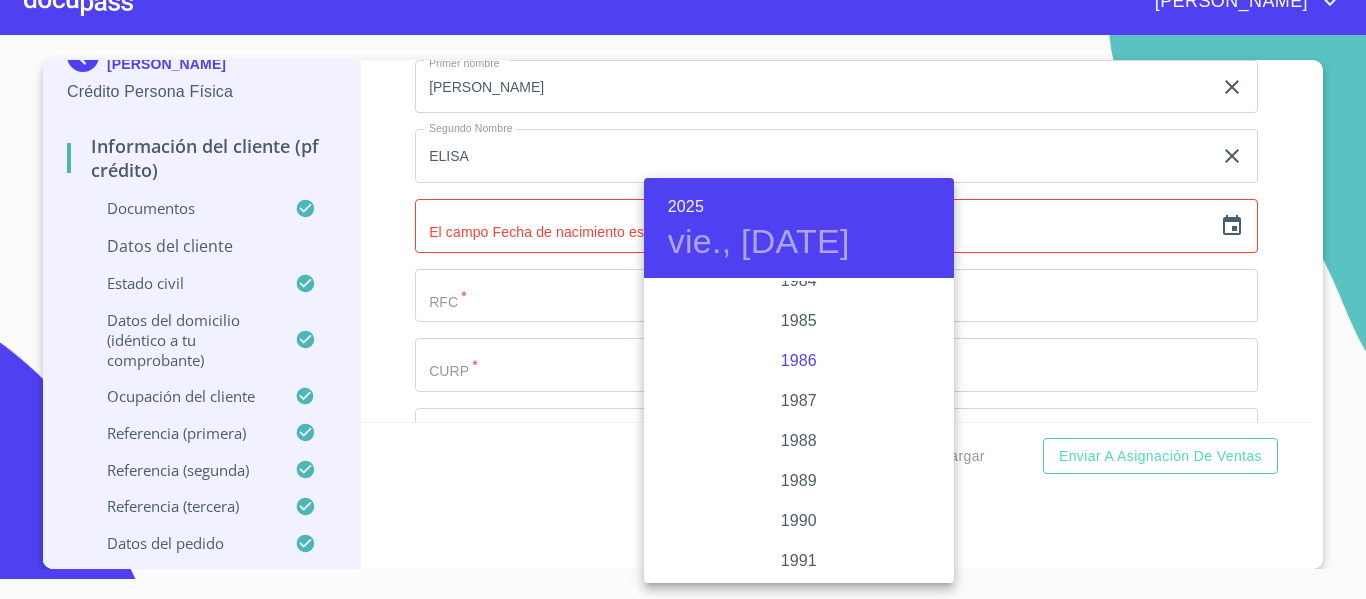 click on "1986" at bounding box center [799, 361] 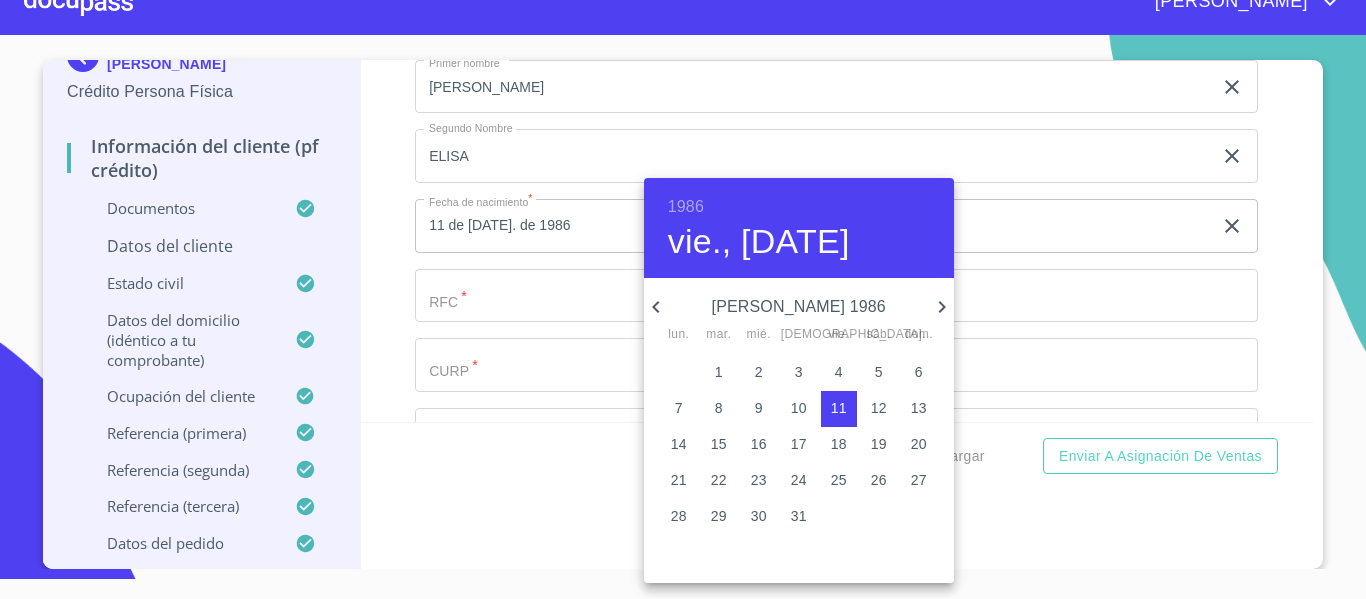 click on "[PERSON_NAME] 1986" at bounding box center [799, 307] 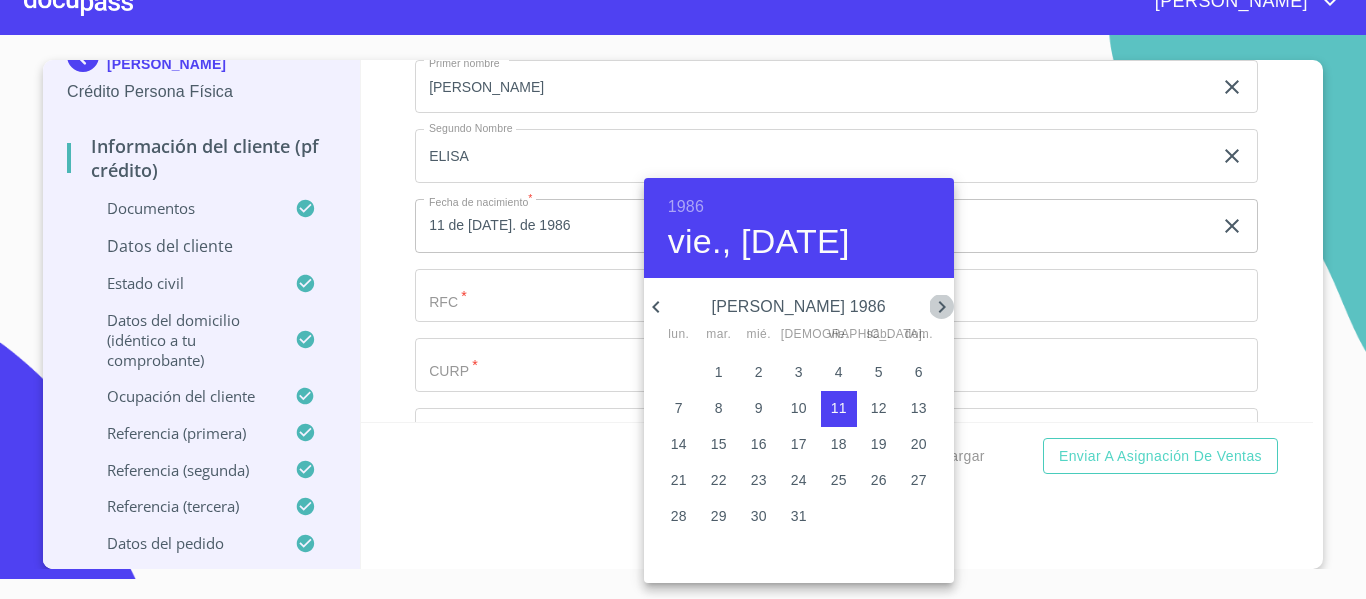 click 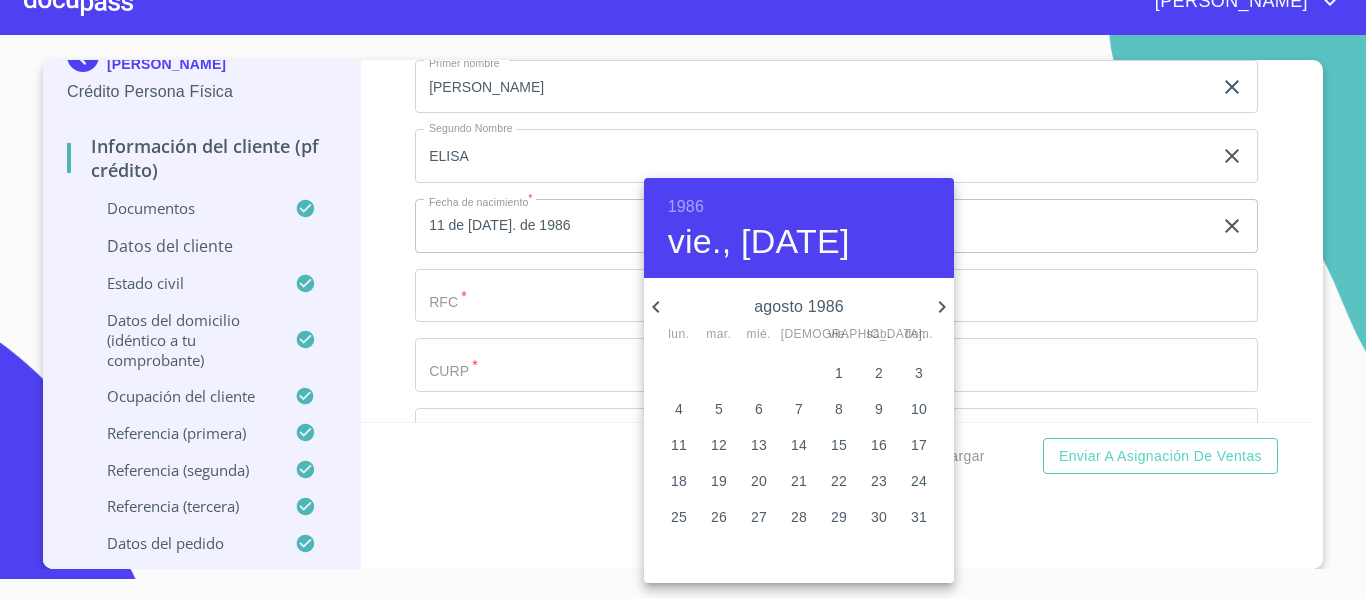 click 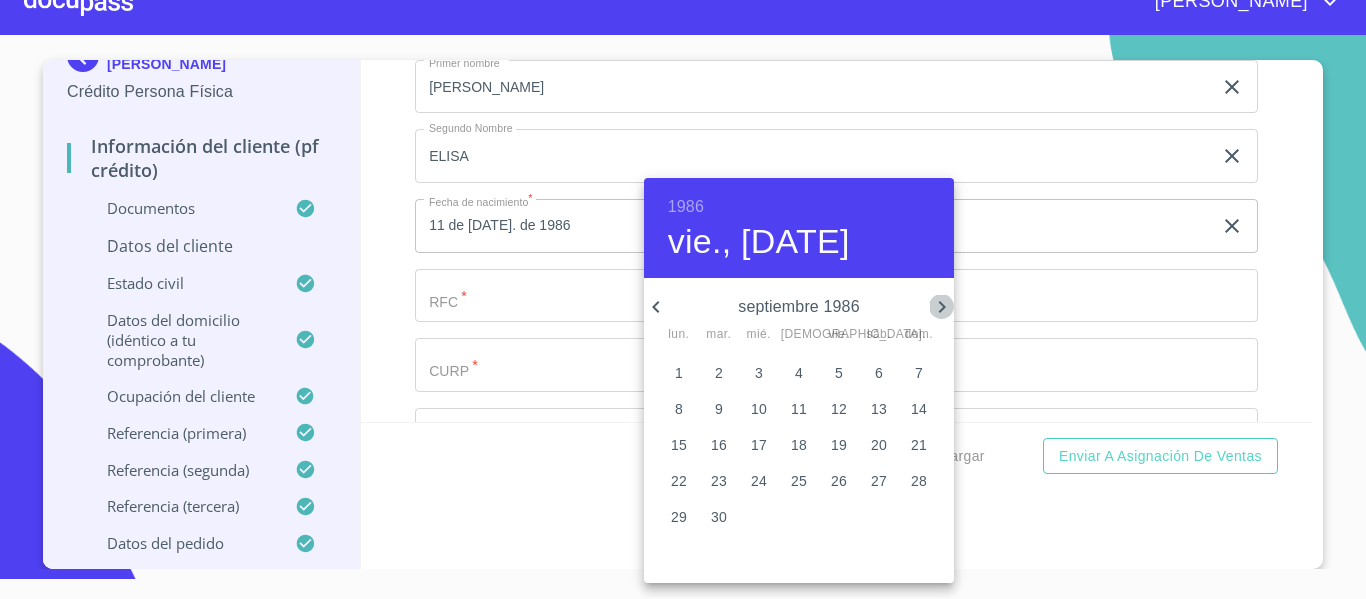 click 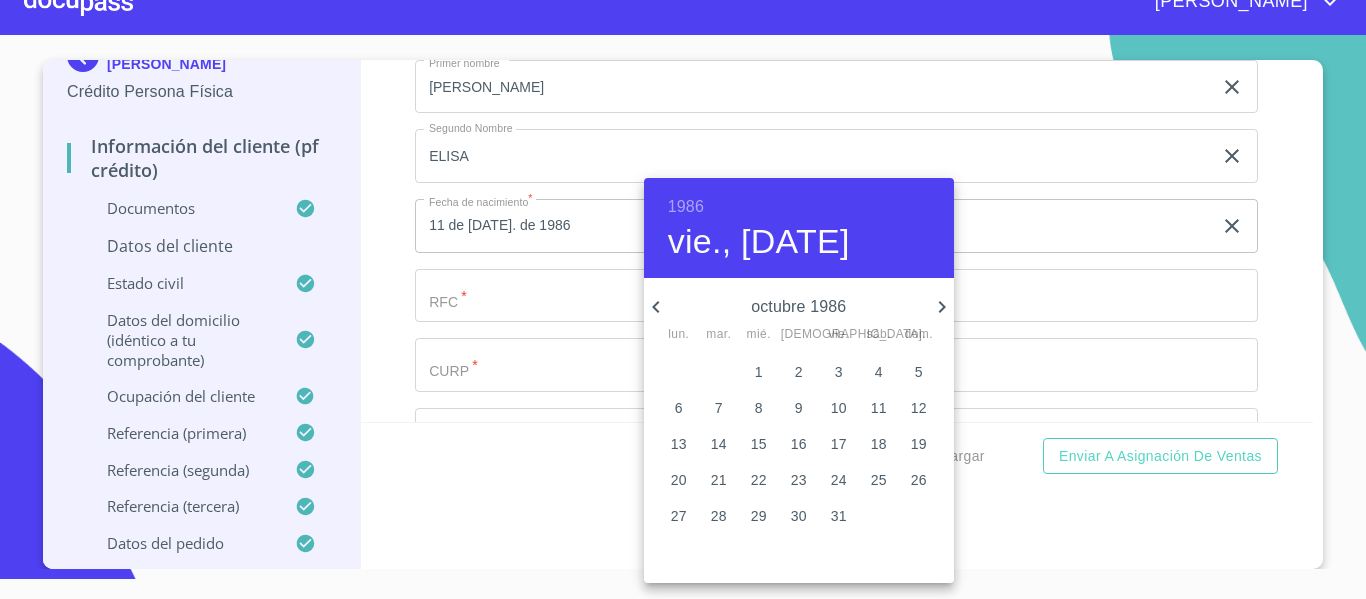 click on "31" at bounding box center [839, 516] 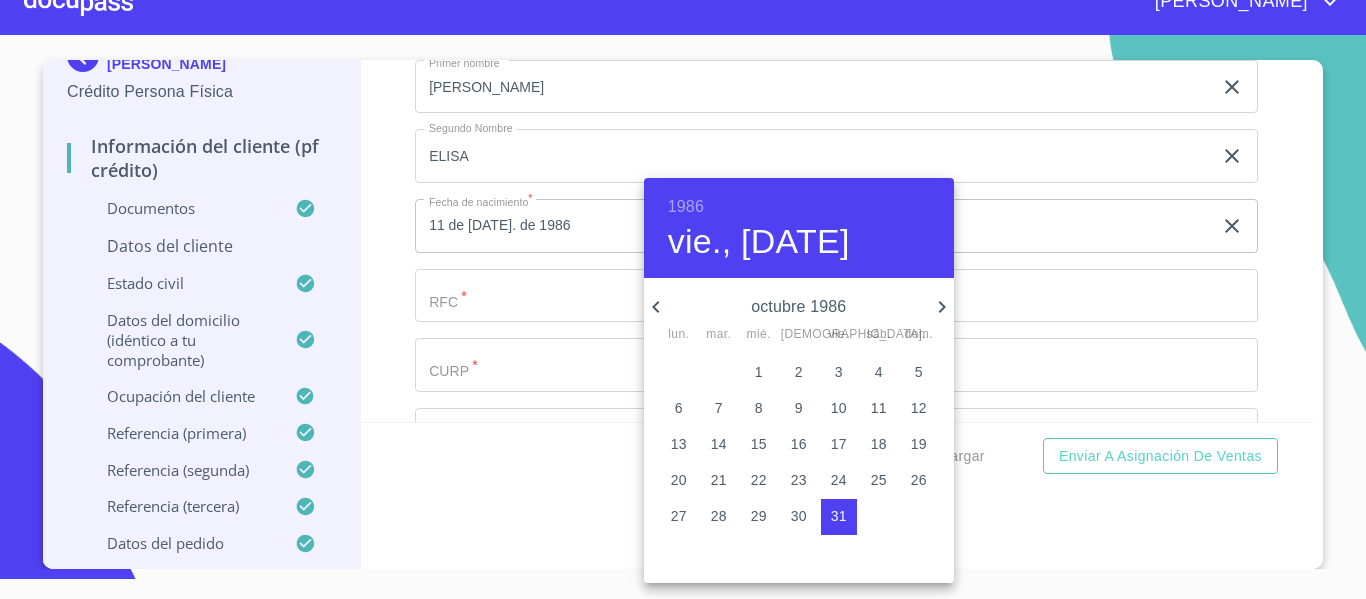 type on "31 de oct. de 1986" 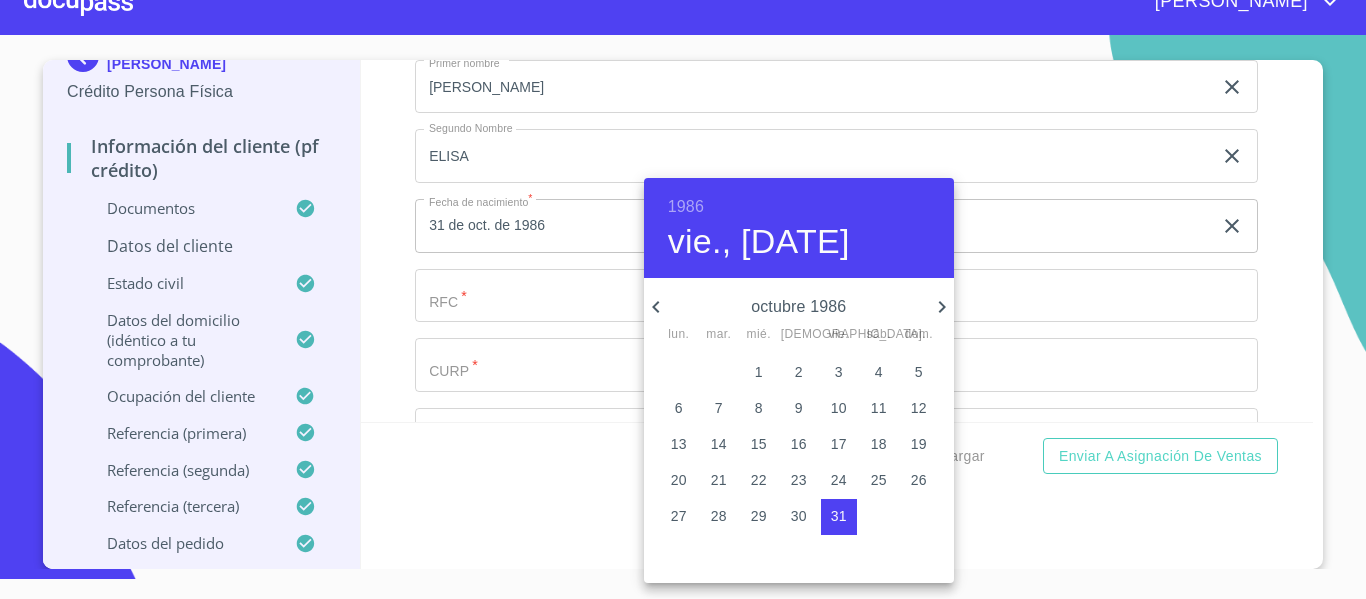 click at bounding box center (683, 299) 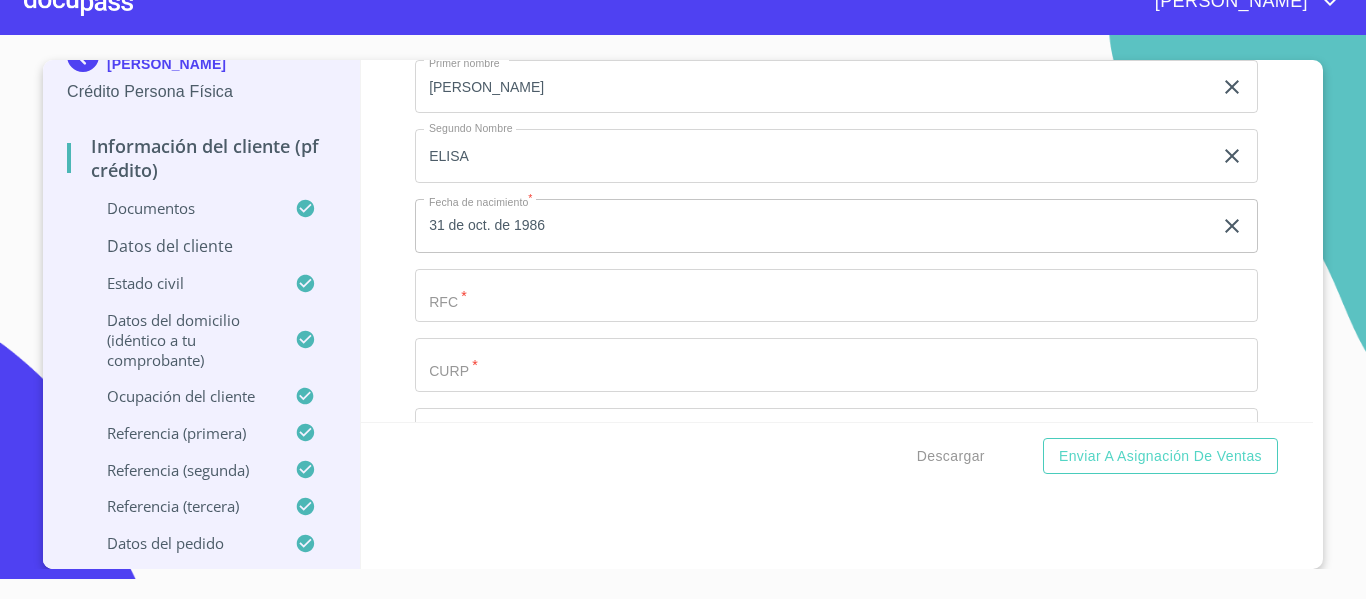 click on "Documento de identificación.   *" at bounding box center (813, -52) 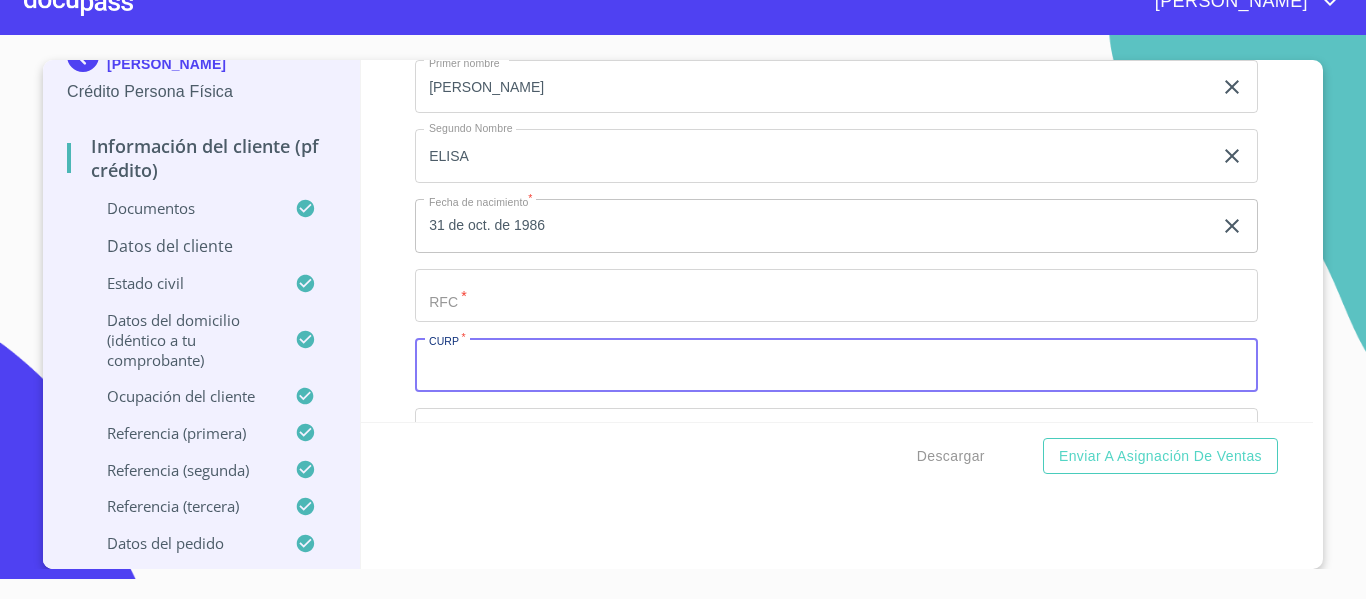 paste on "SAHE861031MJCLRL04" 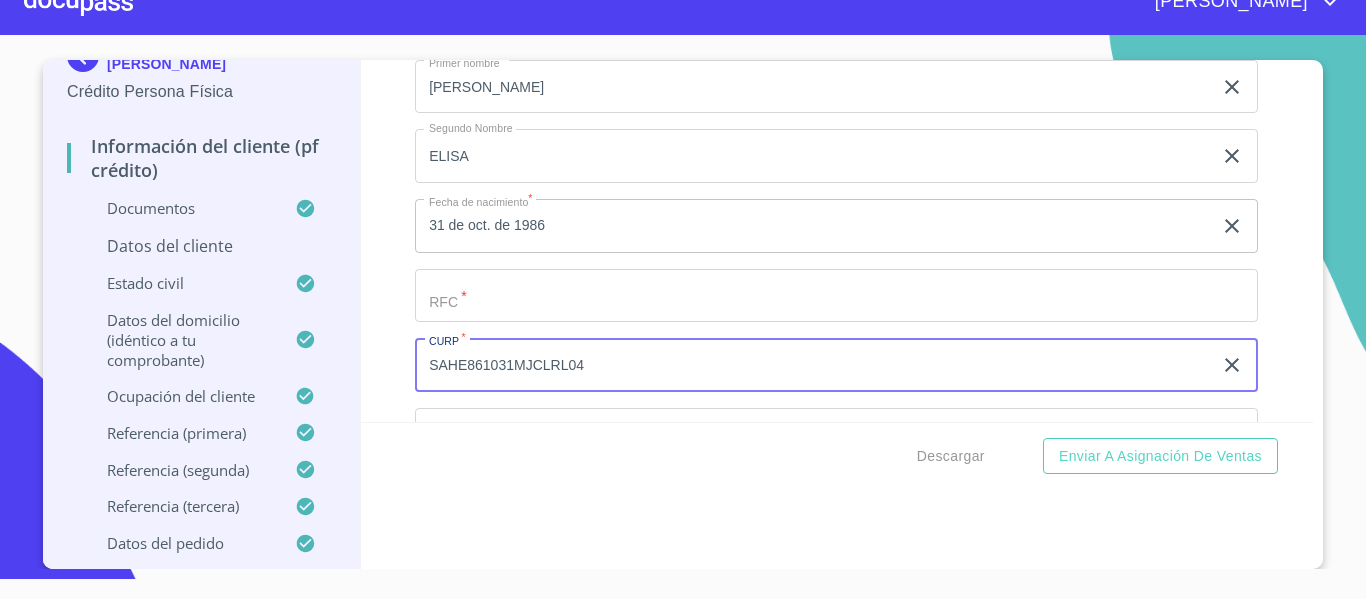 type on "SAHE861031MJCLRL04" 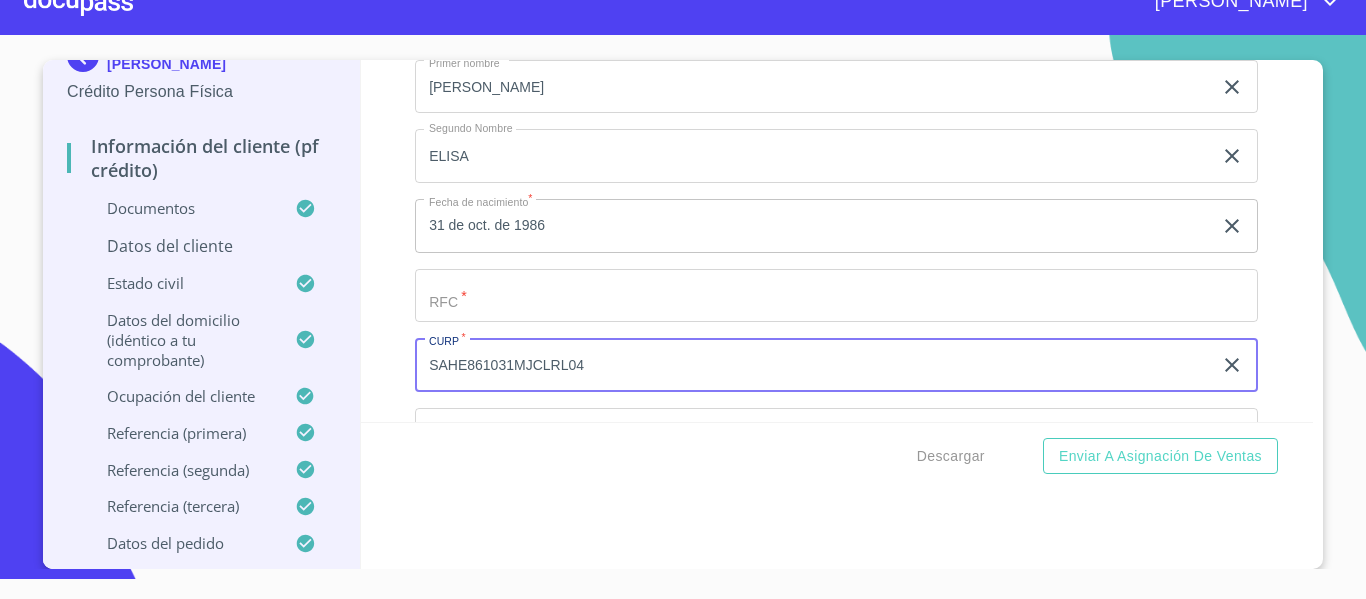click on "Documento de identificación.   *" at bounding box center (813, -52) 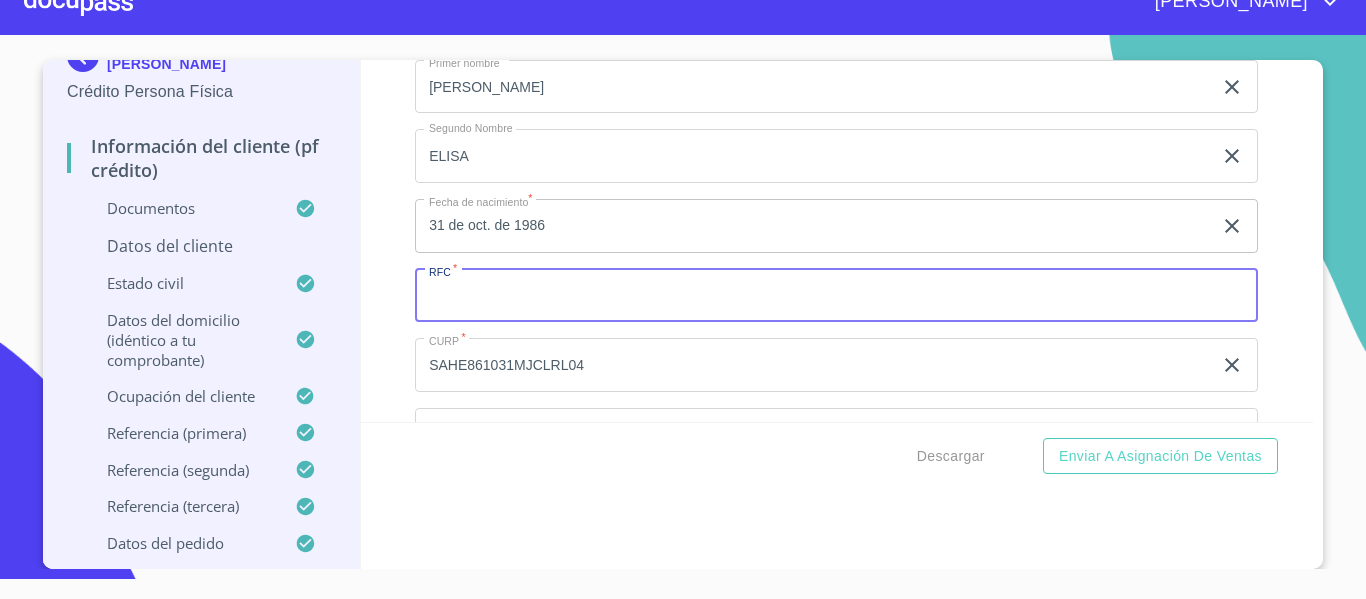 paste on "SAHE861031" 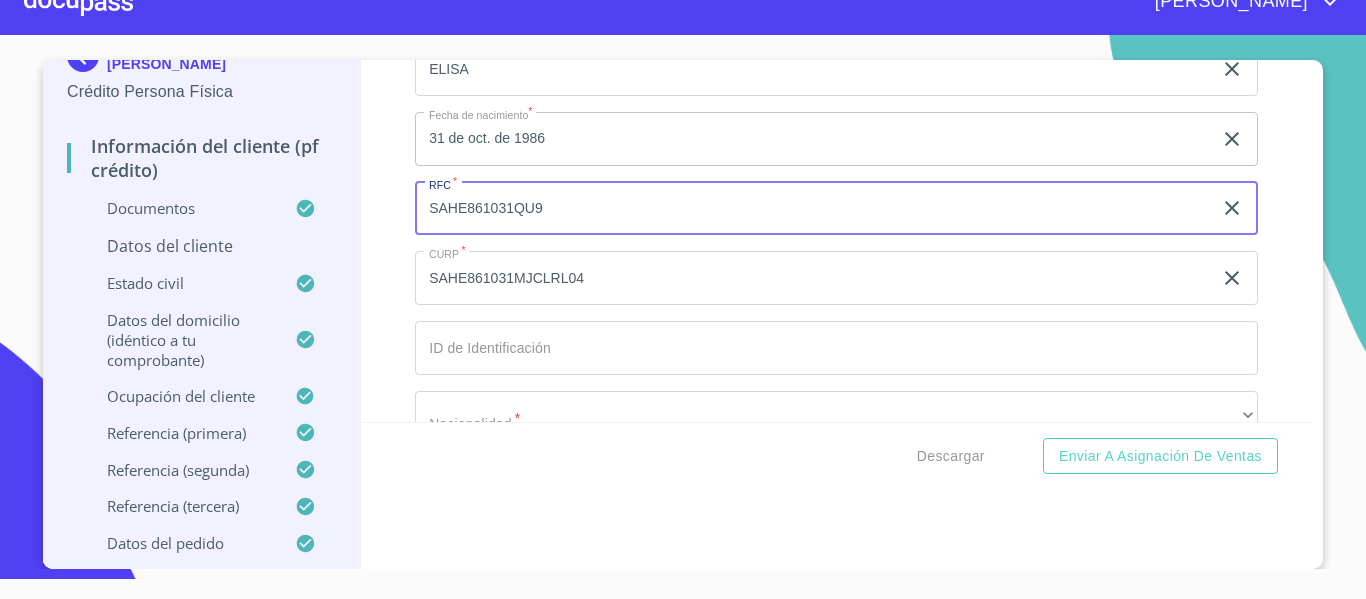 scroll, scrollTop: 6687, scrollLeft: 0, axis: vertical 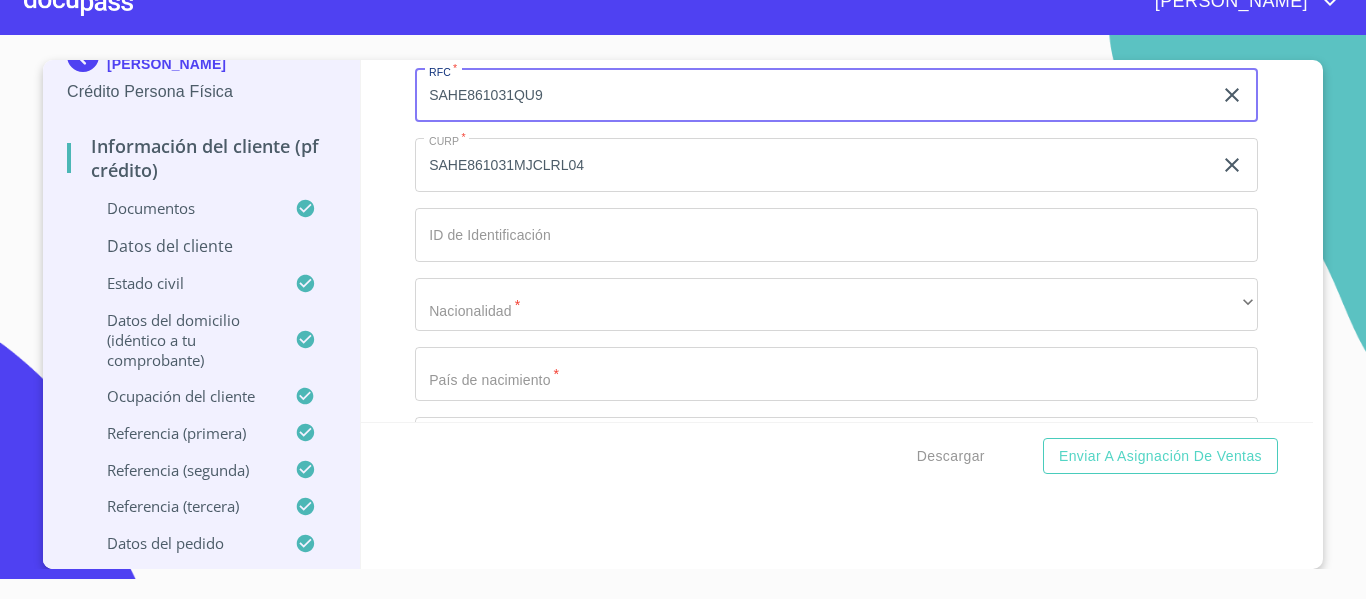 type on "SAHE861031QU9" 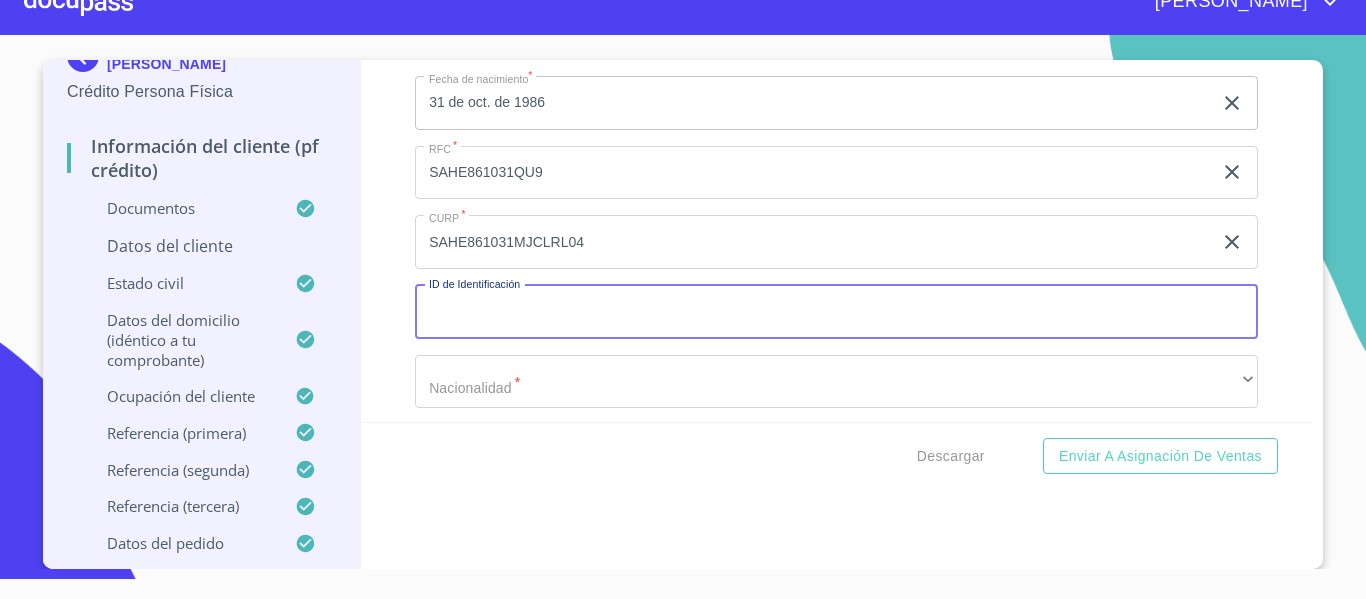 scroll, scrollTop: 6787, scrollLeft: 0, axis: vertical 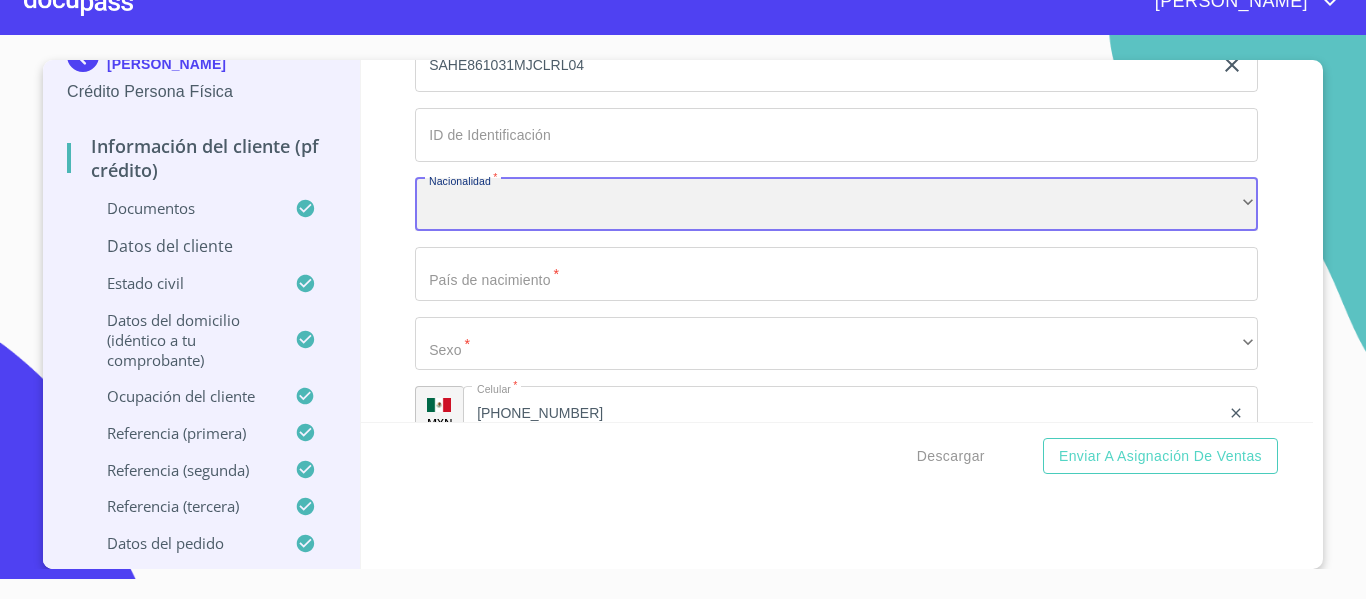 click on "​" at bounding box center (836, 205) 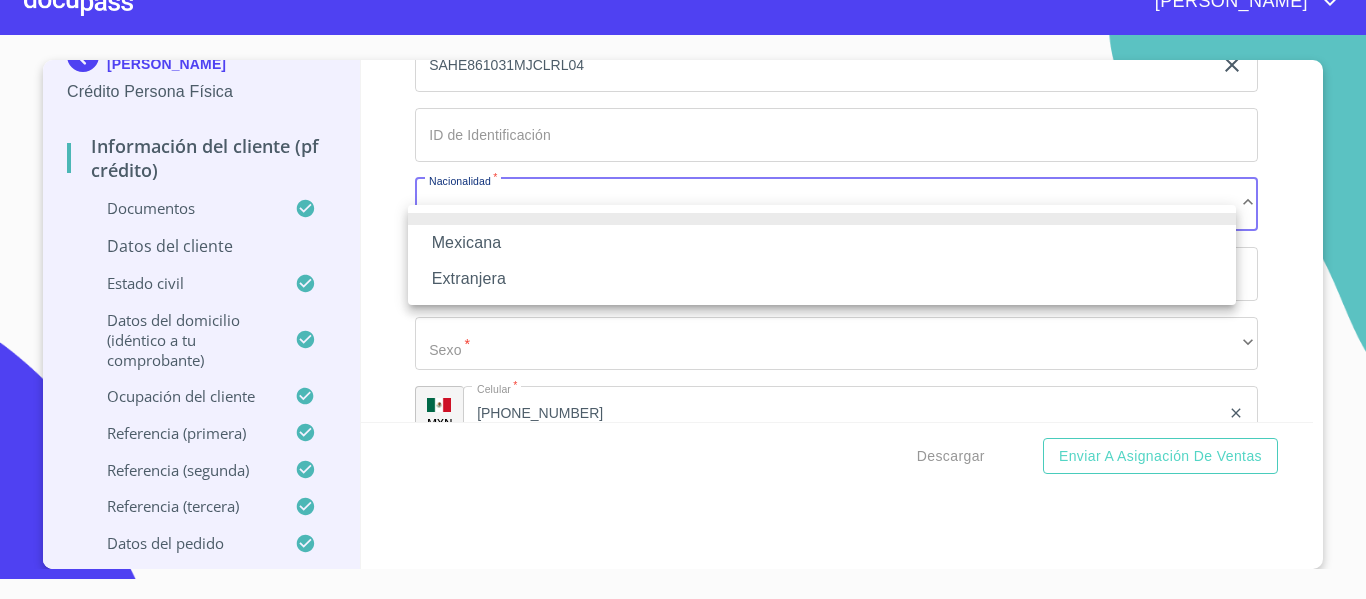 drag, startPoint x: 479, startPoint y: 232, endPoint x: 661, endPoint y: 266, distance: 185.14859 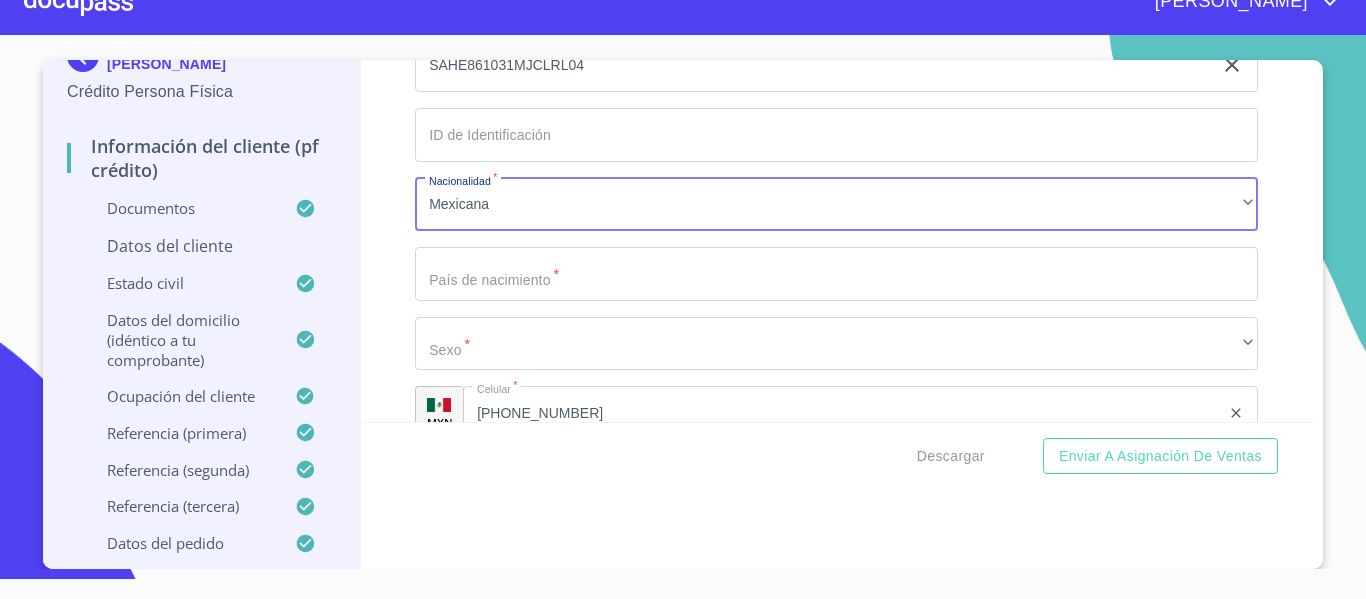click on "Documento de identificación.   *" at bounding box center [813, -352] 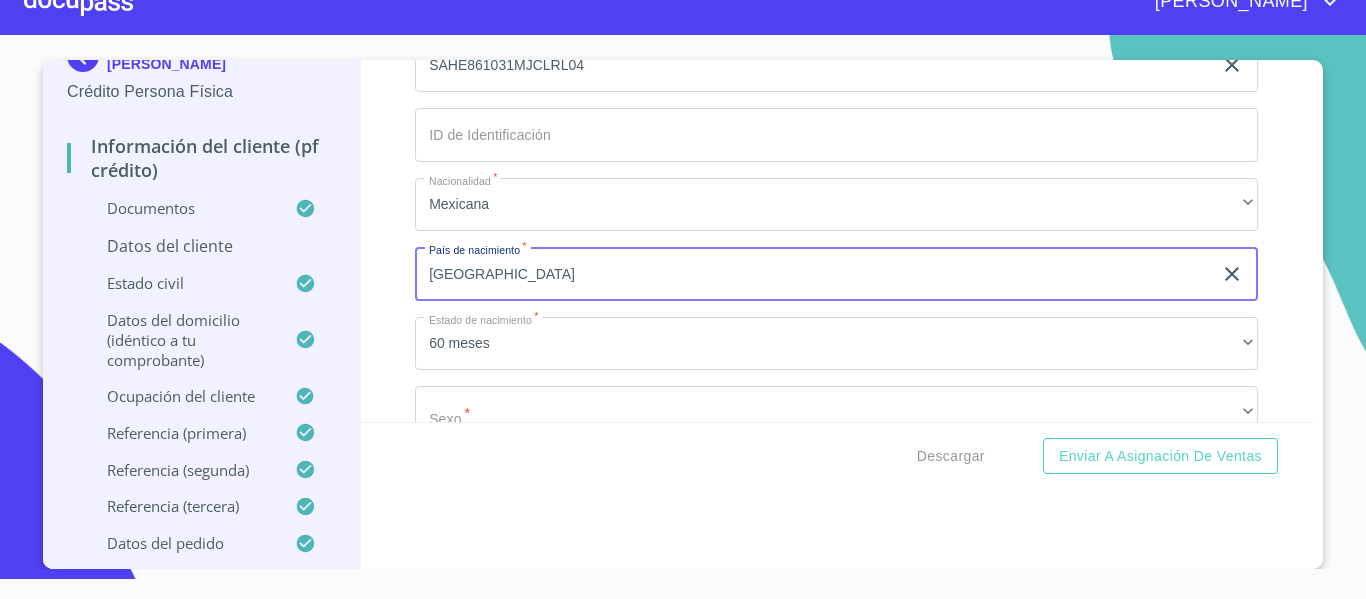 type on "[GEOGRAPHIC_DATA]" 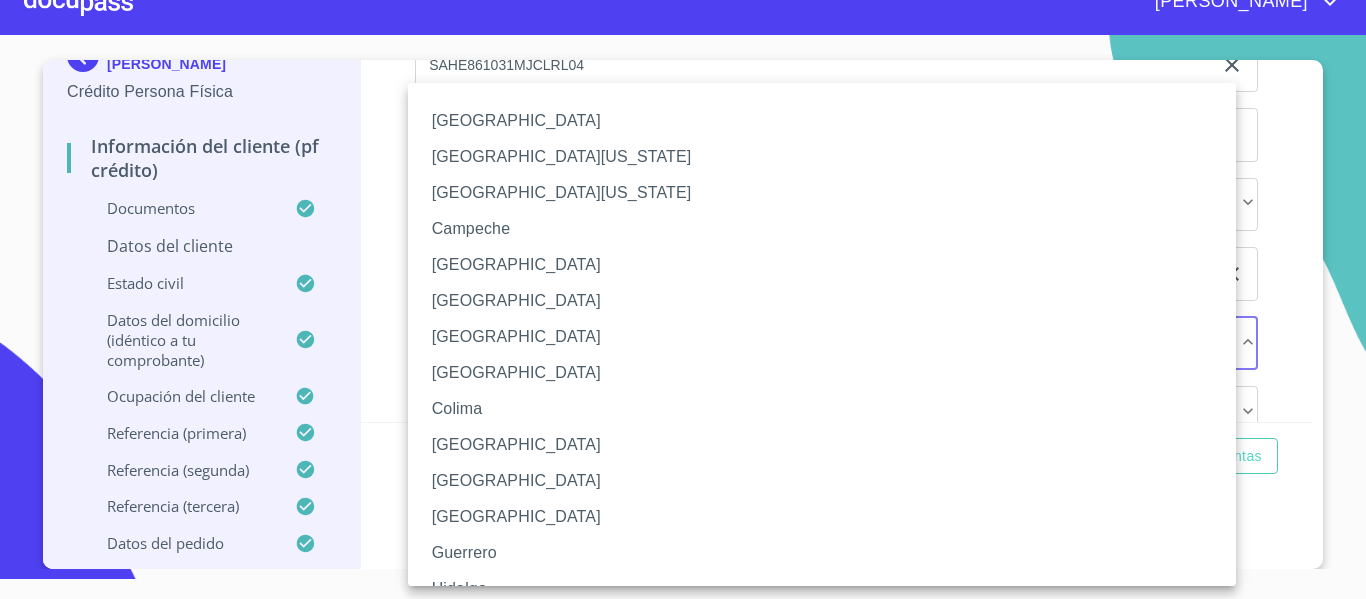 type 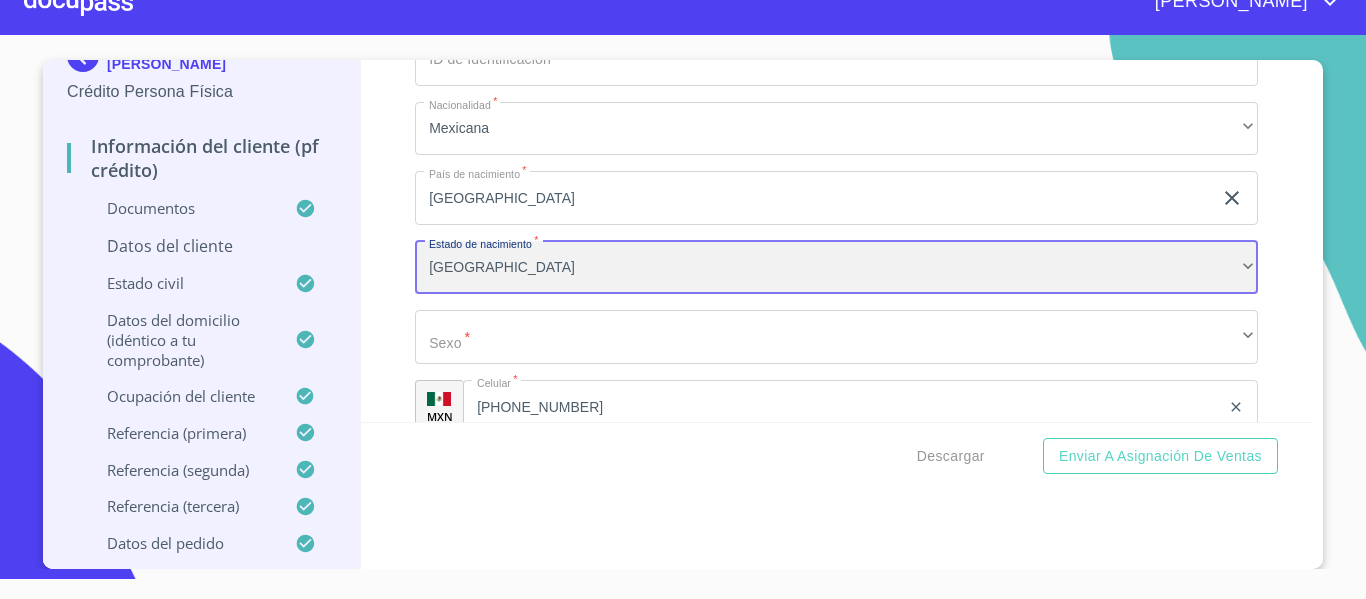 scroll, scrollTop: 6987, scrollLeft: 0, axis: vertical 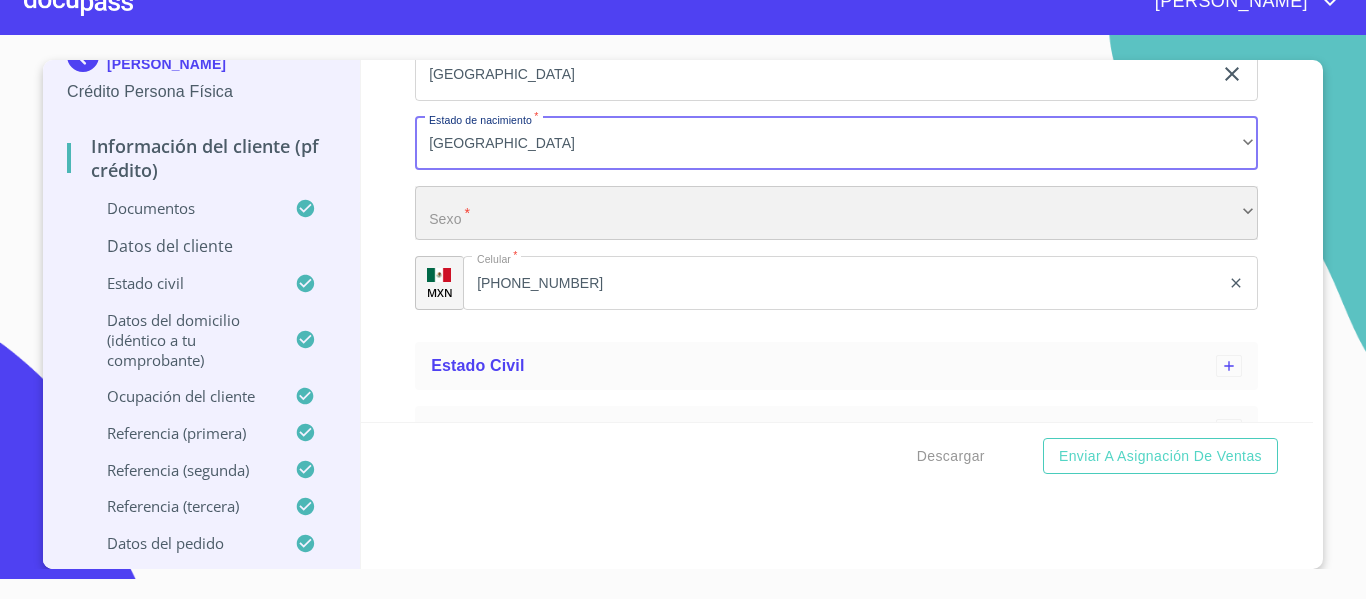 click on "​" at bounding box center (836, 213) 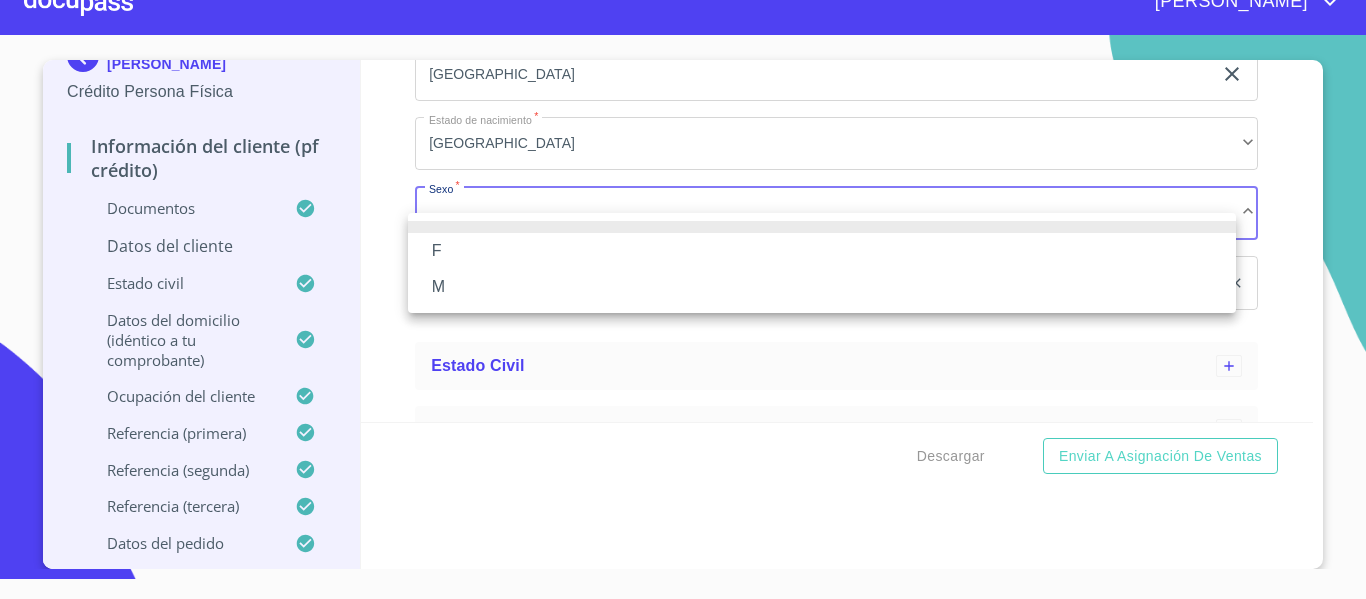 click on "F" at bounding box center [822, 251] 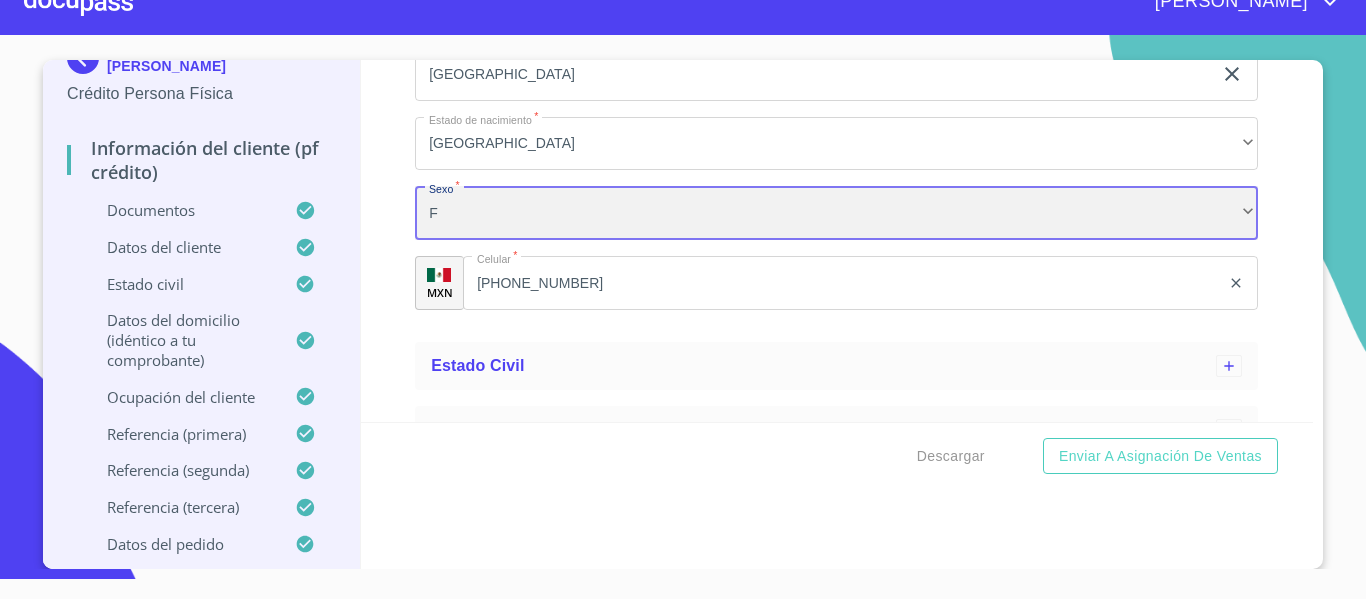 scroll, scrollTop: 33, scrollLeft: 0, axis: vertical 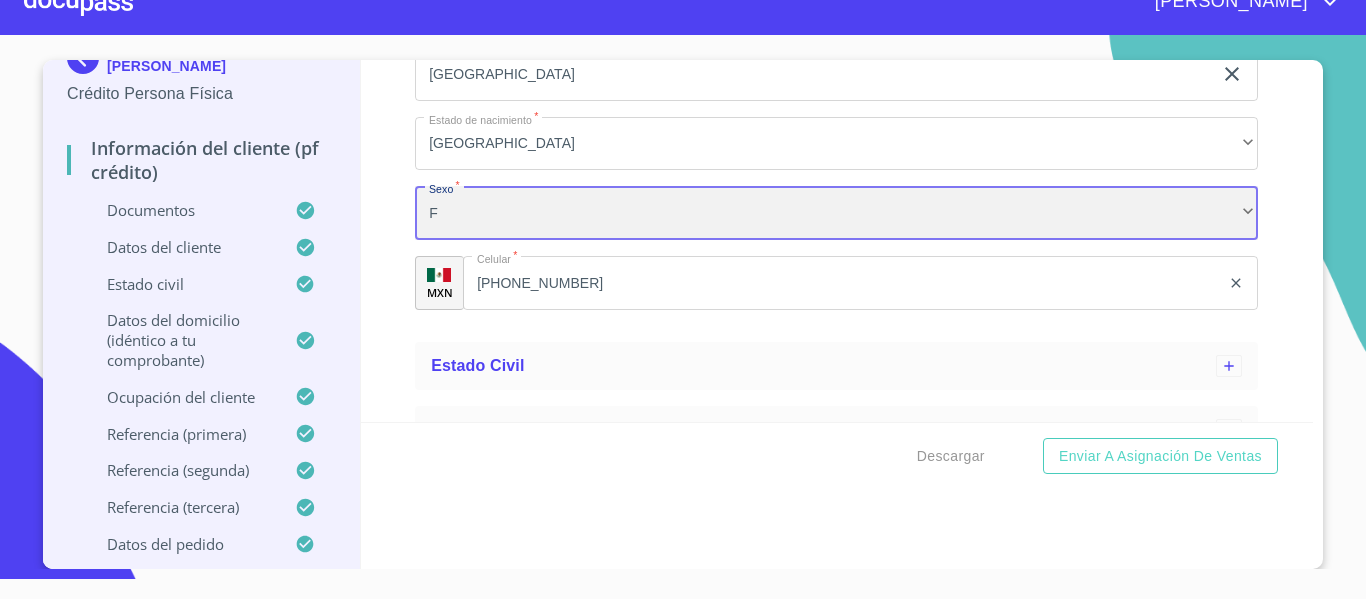click on "F" at bounding box center (836, 213) 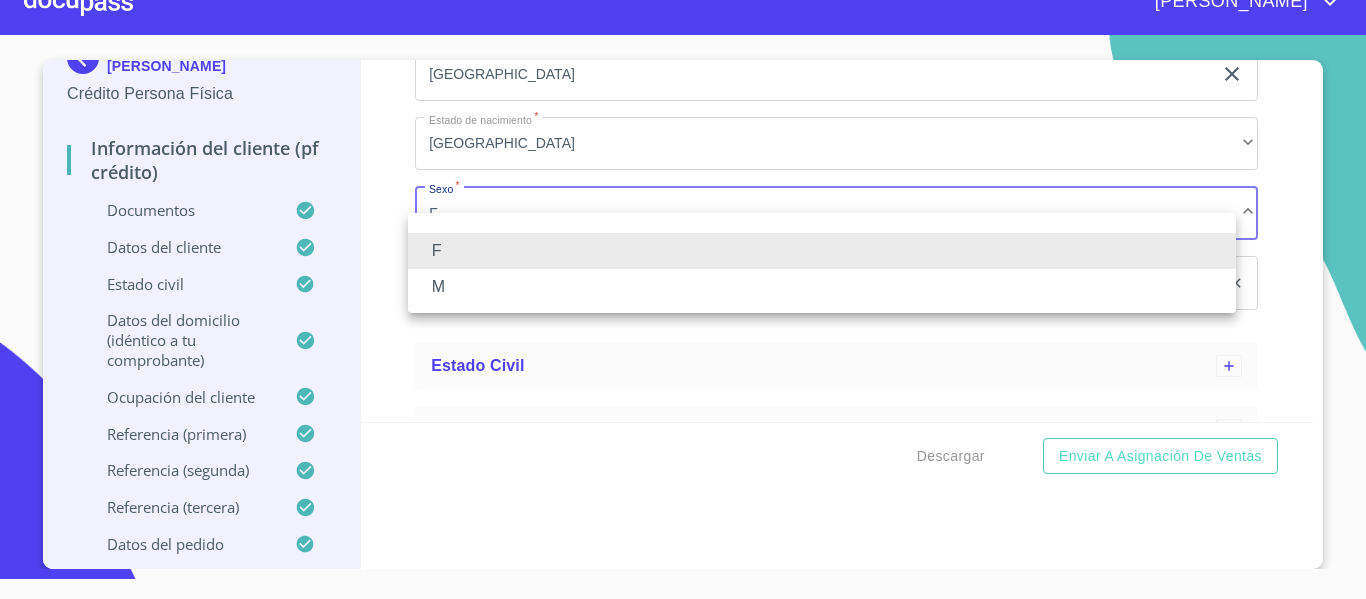 click on "F" at bounding box center (822, 251) 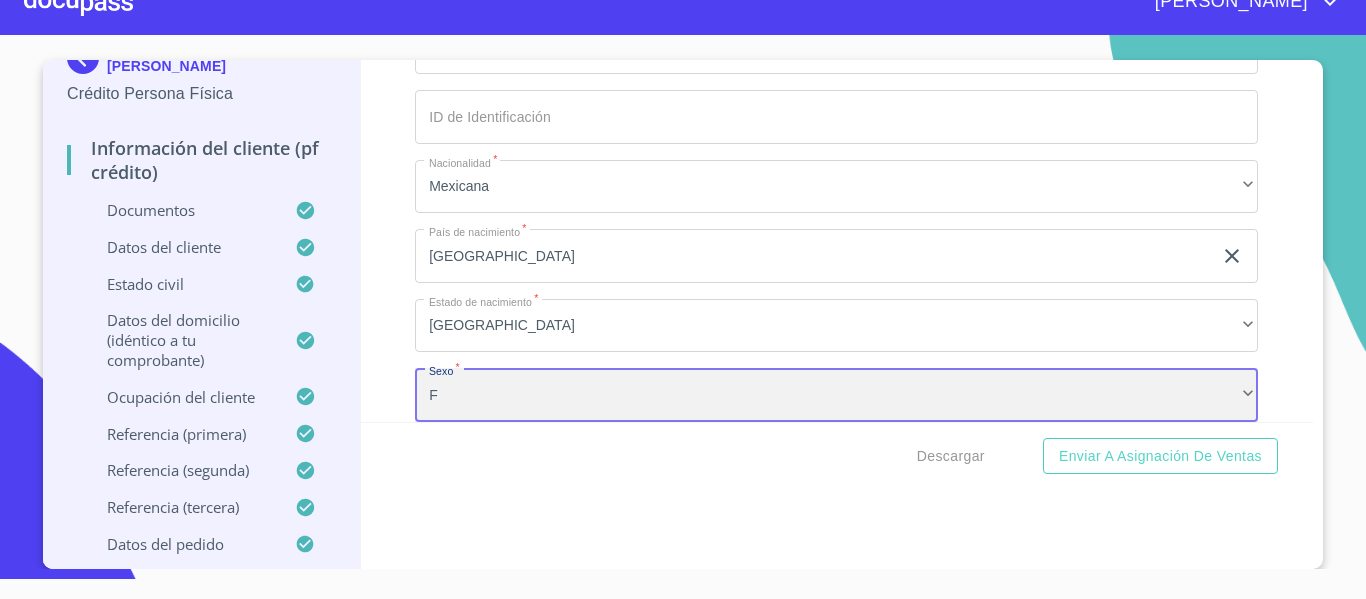 scroll, scrollTop: 6687, scrollLeft: 0, axis: vertical 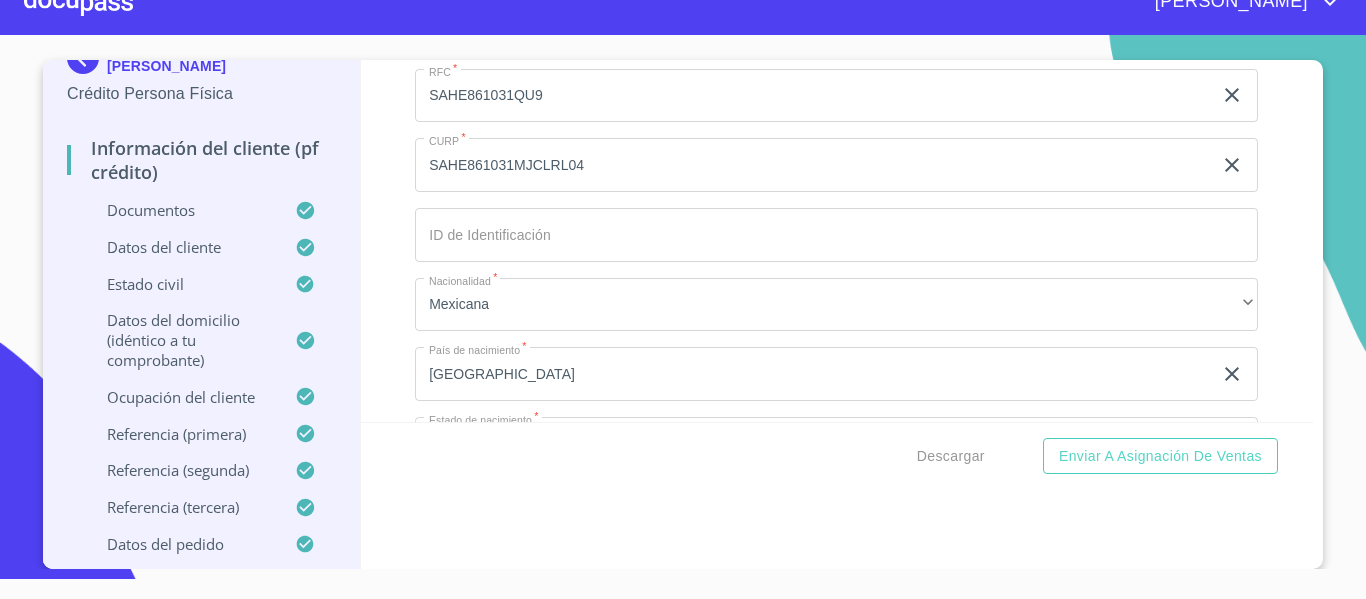 click on "Documento de identificación.   *" at bounding box center (813, -252) 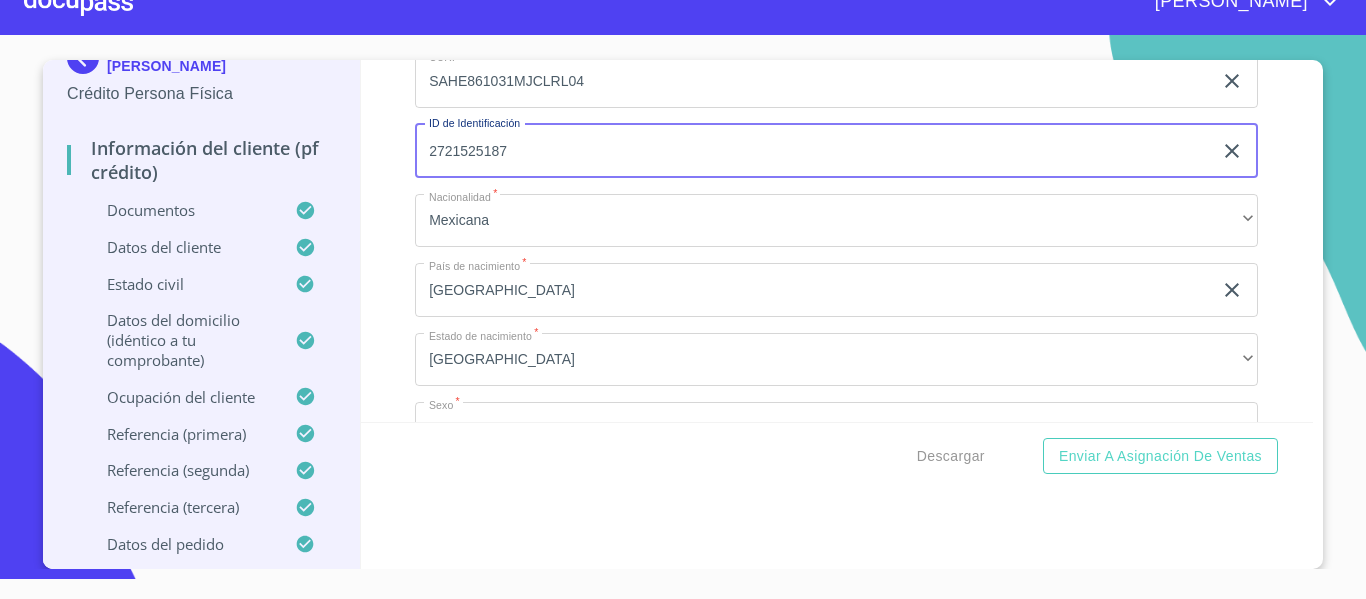 scroll, scrollTop: 7187, scrollLeft: 0, axis: vertical 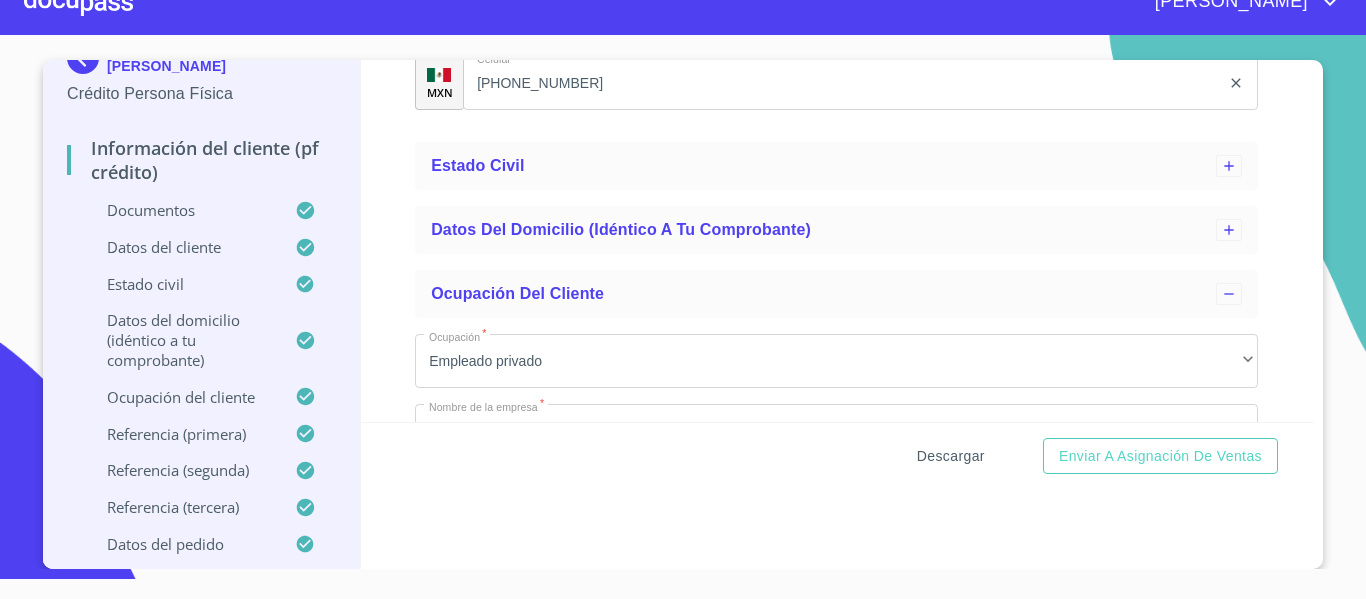 type on "2721525187" 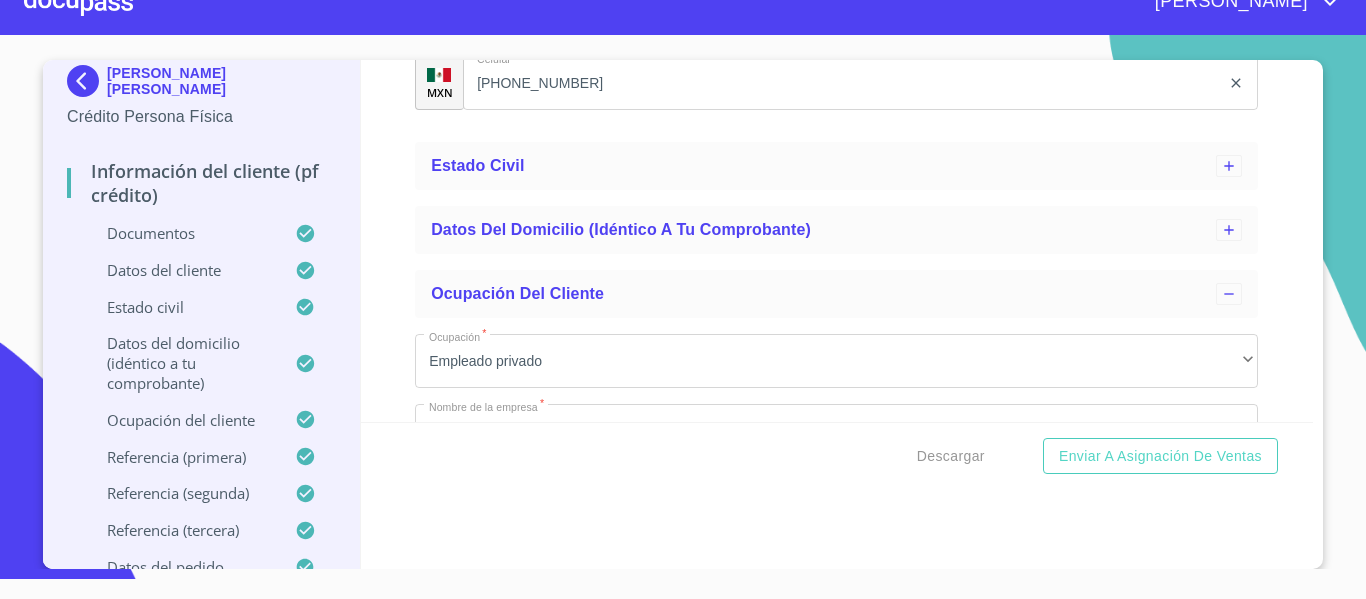scroll, scrollTop: 0, scrollLeft: 0, axis: both 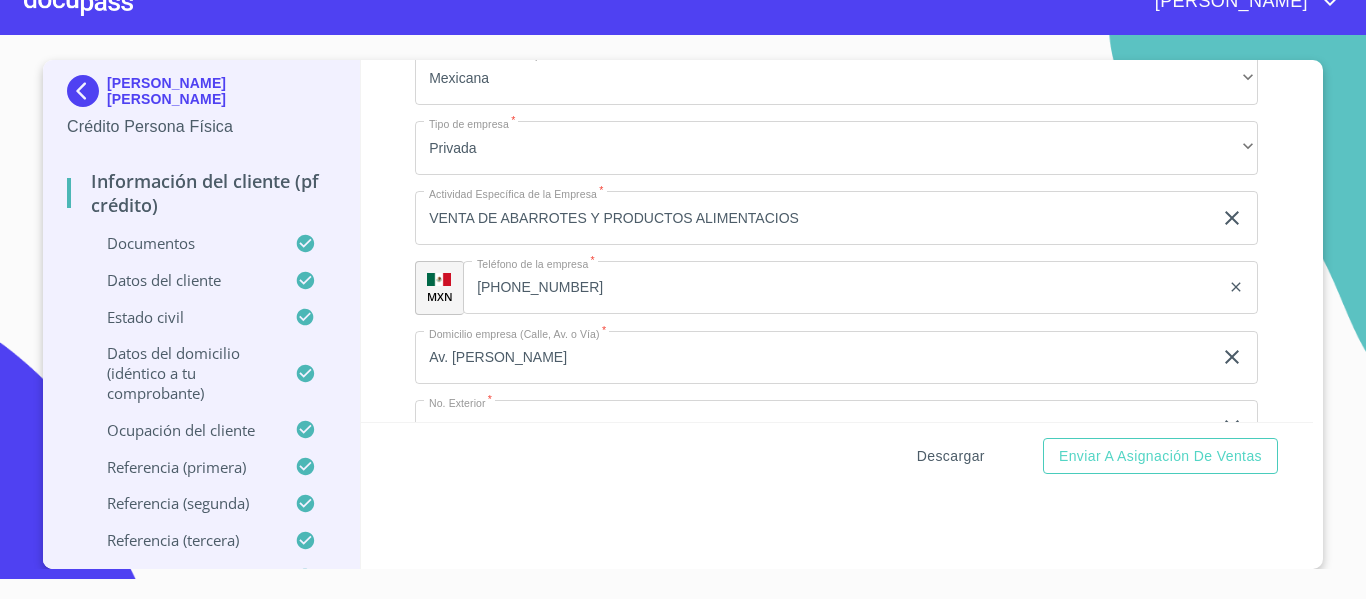 click on "Descargar" at bounding box center (951, 456) 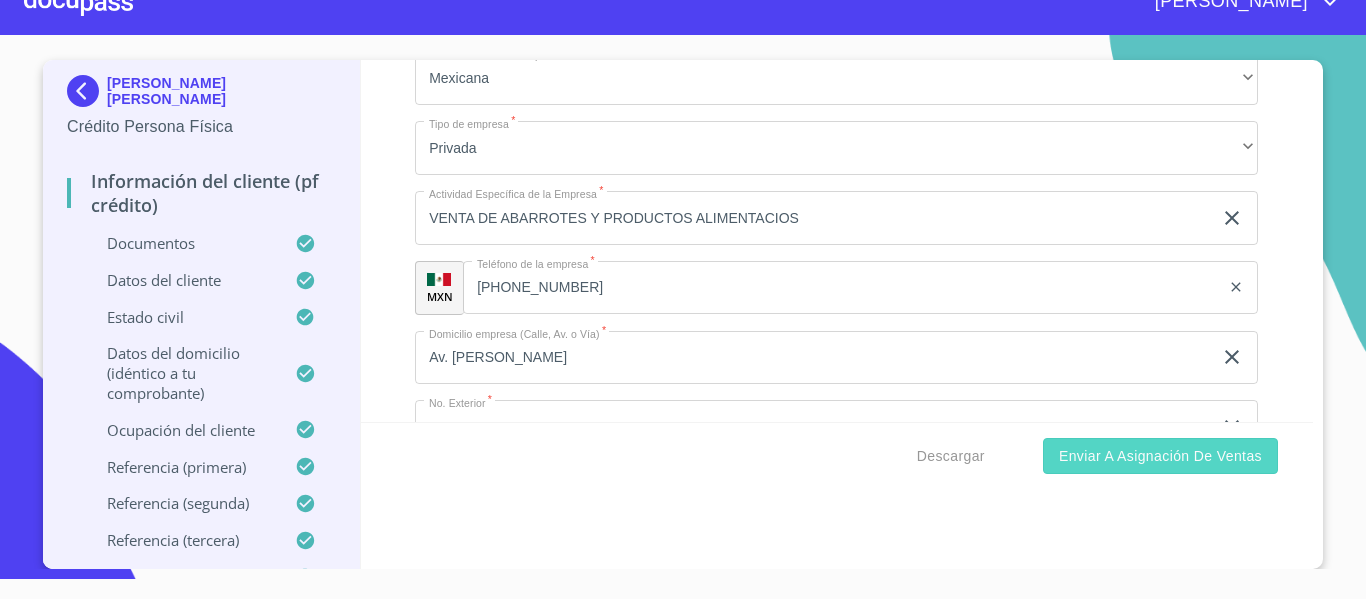 click on "Enviar a Asignación de Ventas" at bounding box center (1160, 456) 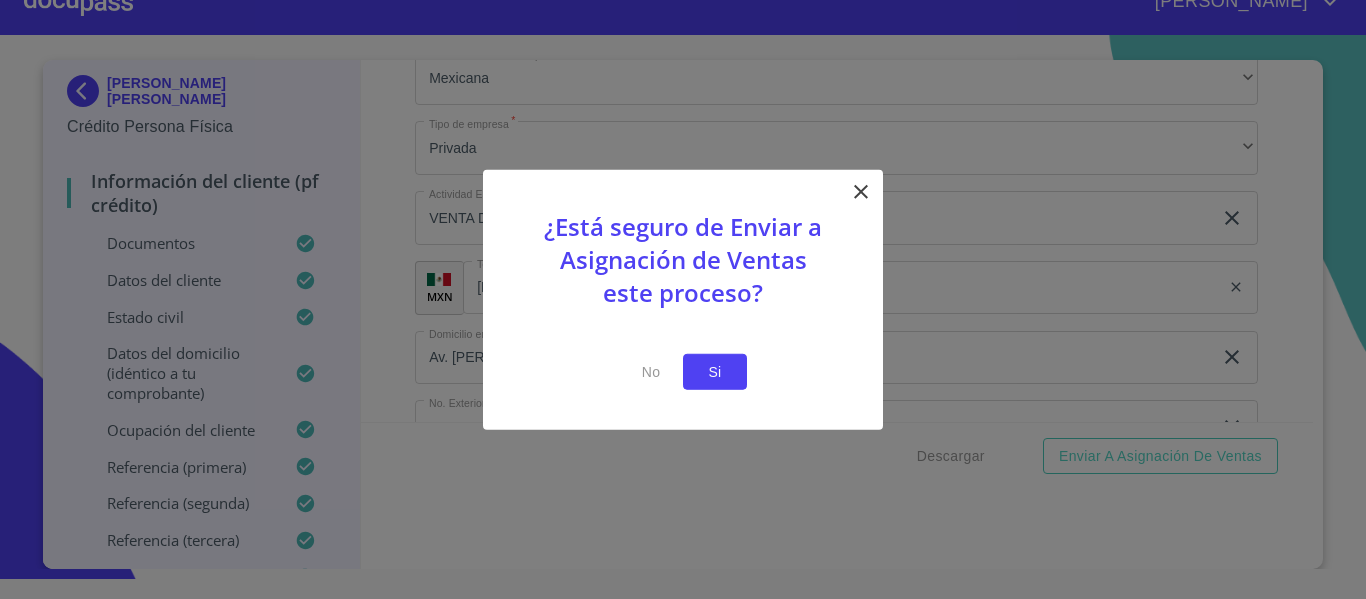 click on "Si" at bounding box center (715, 371) 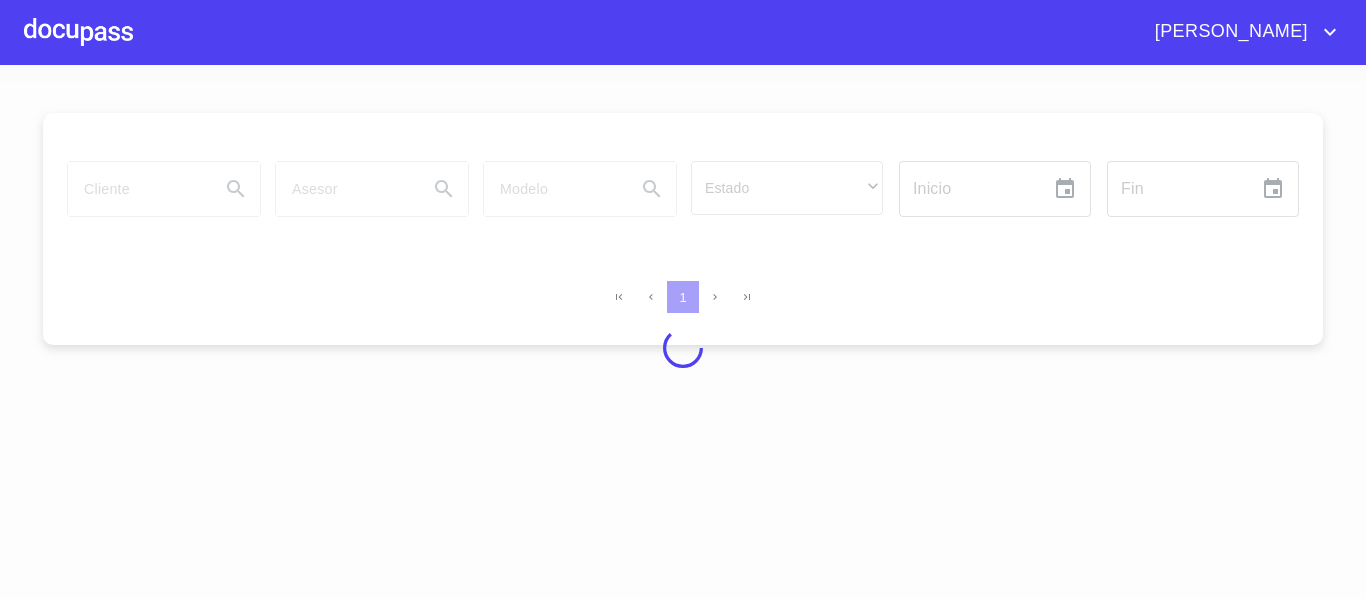 scroll, scrollTop: 0, scrollLeft: 0, axis: both 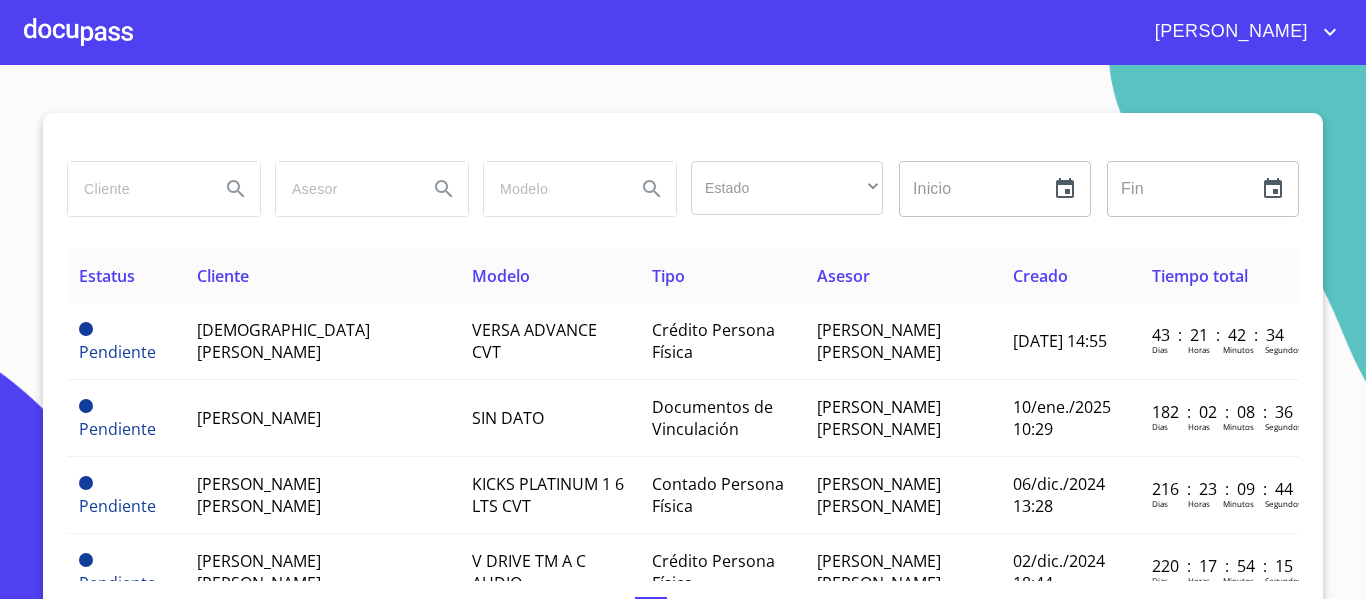 click on "Tipo" at bounding box center [722, 276] 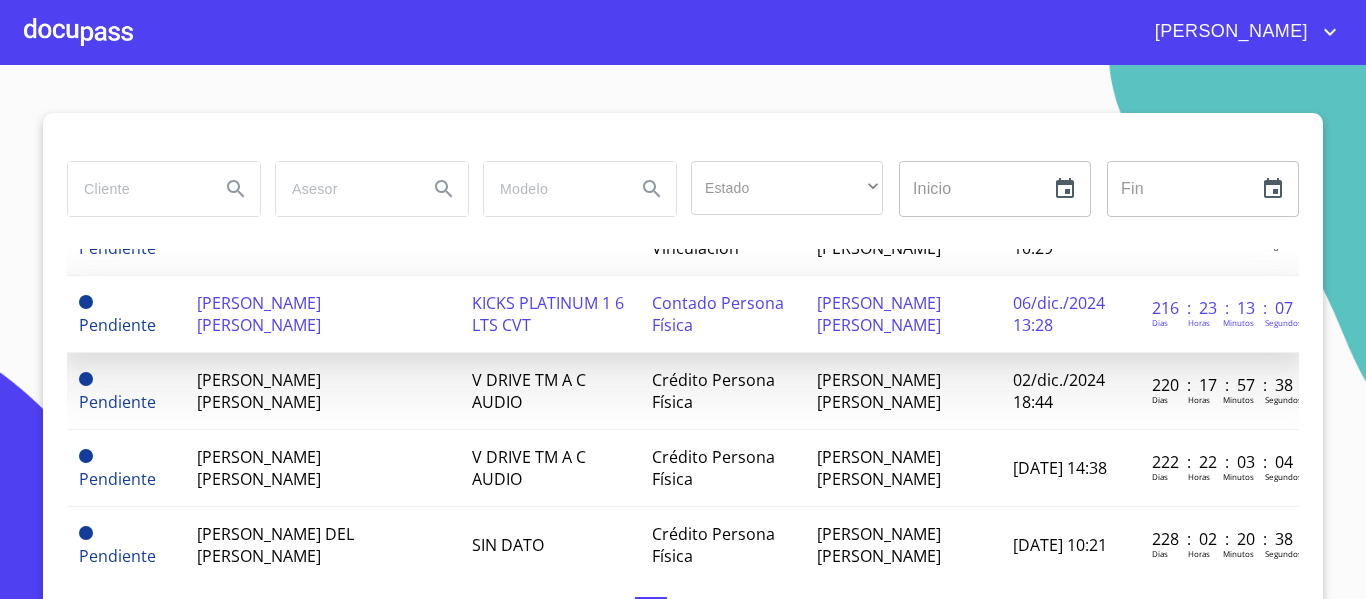 scroll, scrollTop: 200, scrollLeft: 0, axis: vertical 